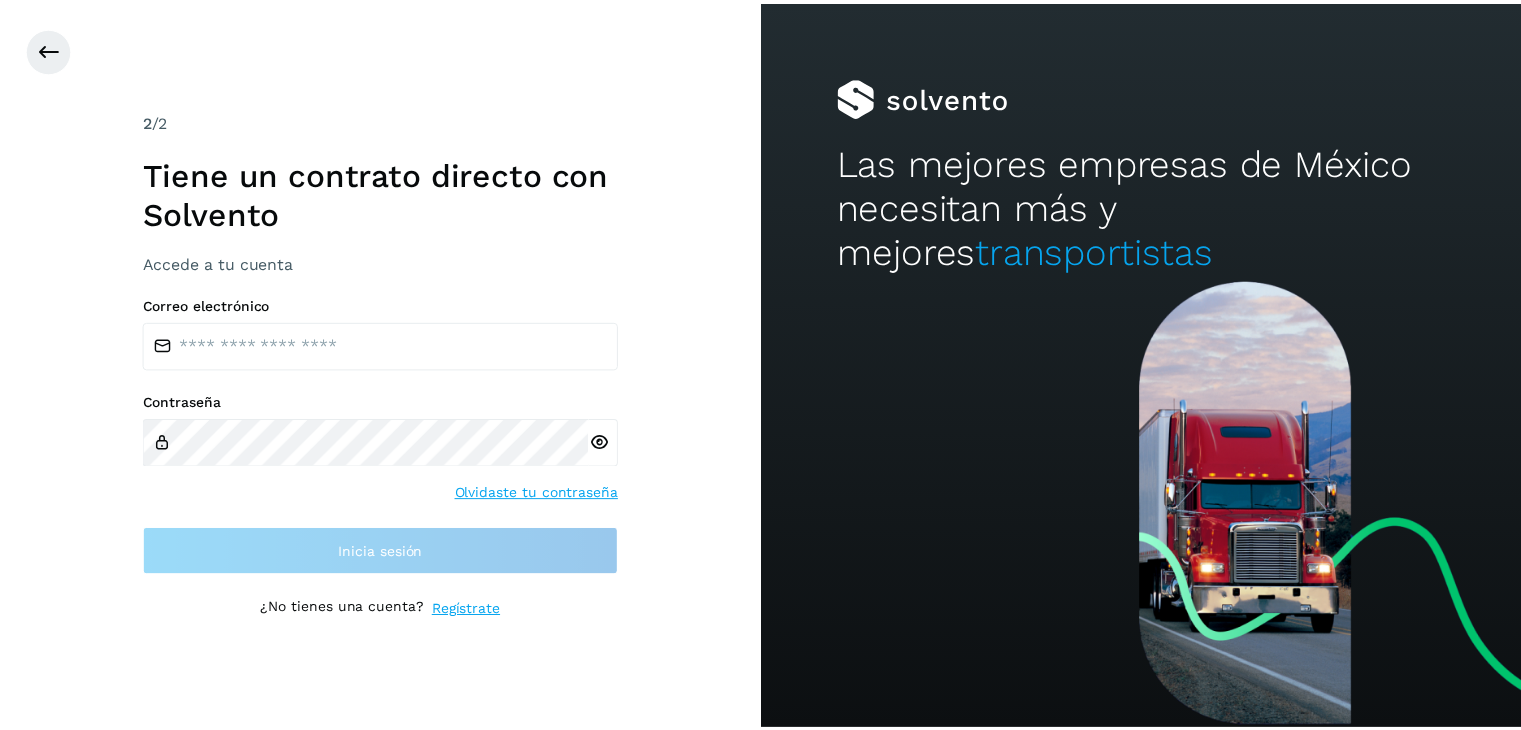 scroll, scrollTop: 0, scrollLeft: 0, axis: both 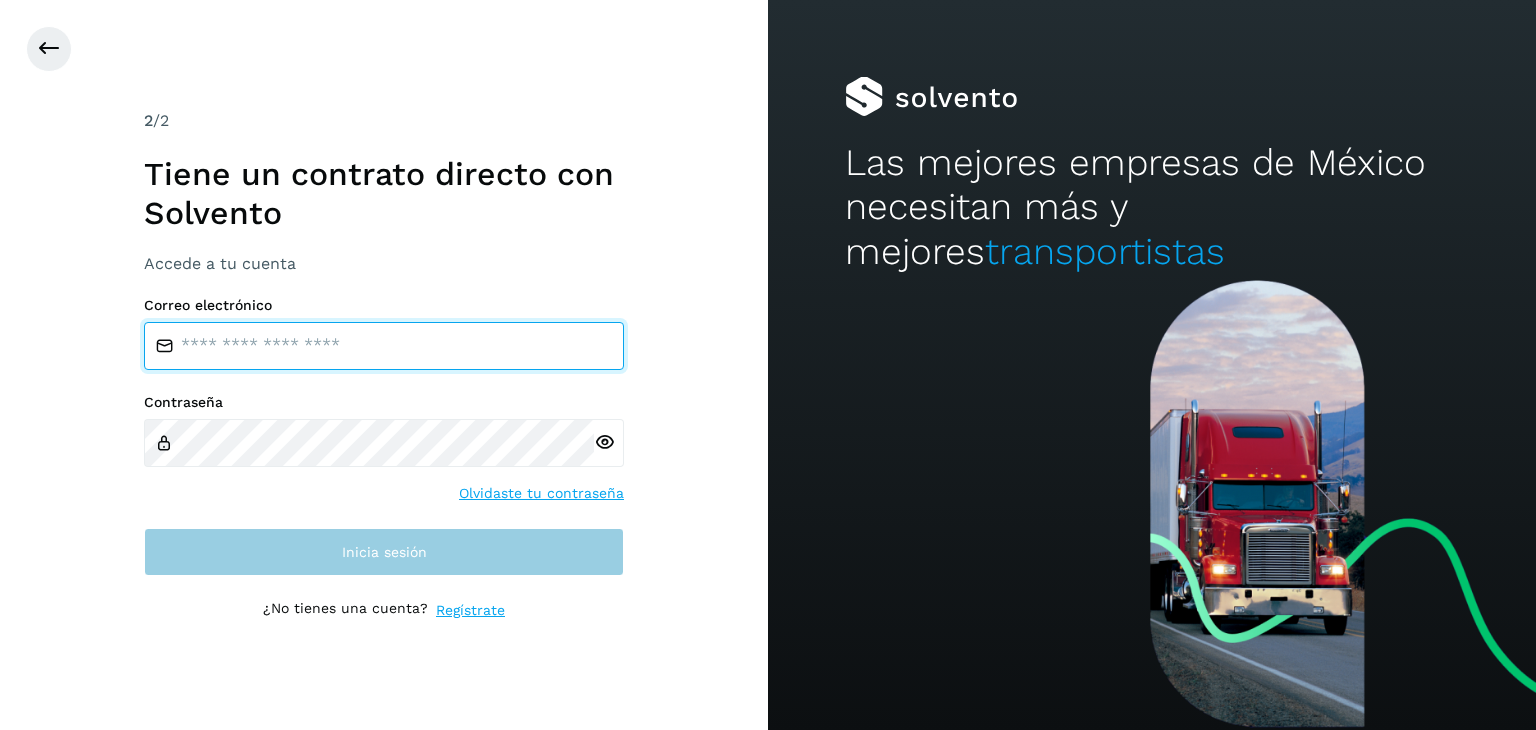 type on "**********" 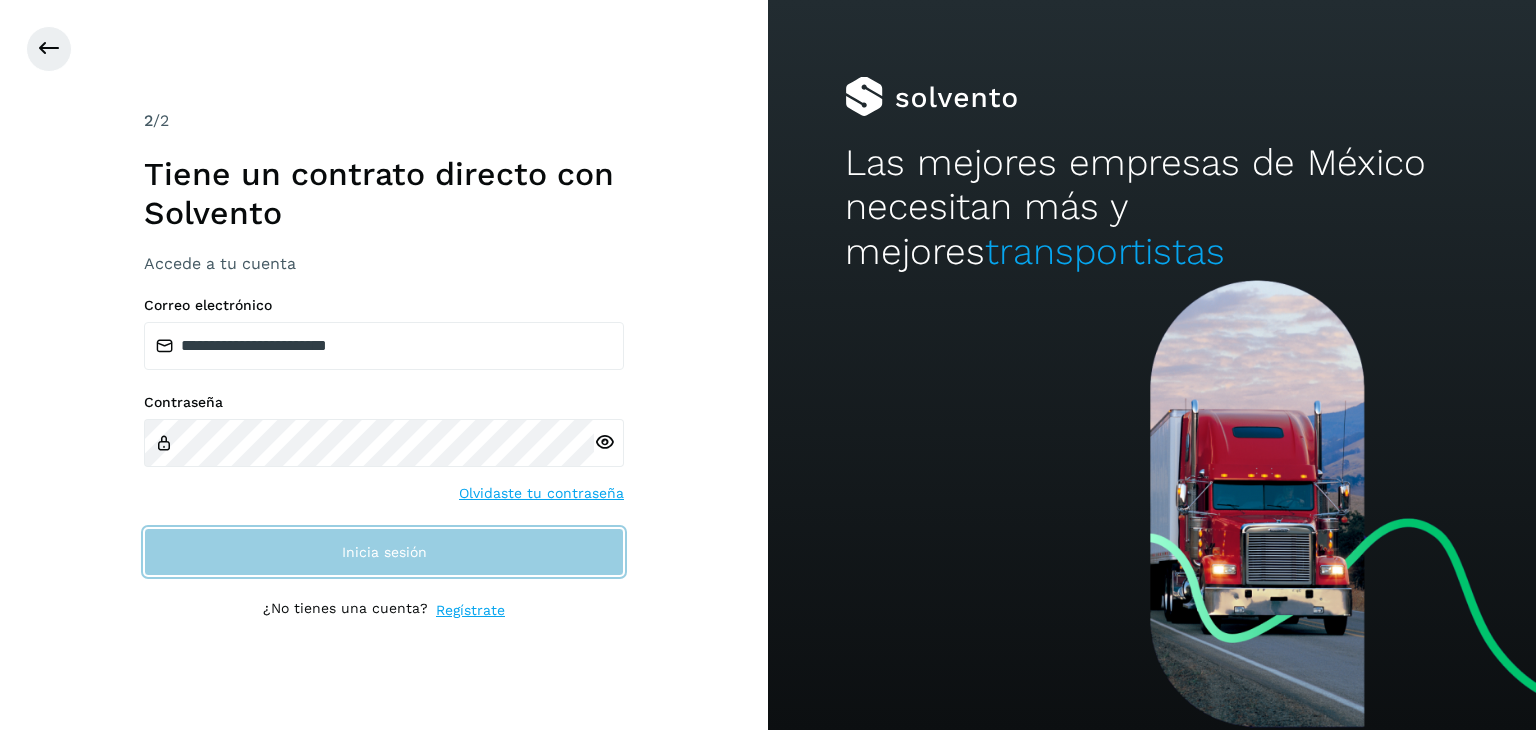 click on "Inicia sesión" at bounding box center [384, 552] 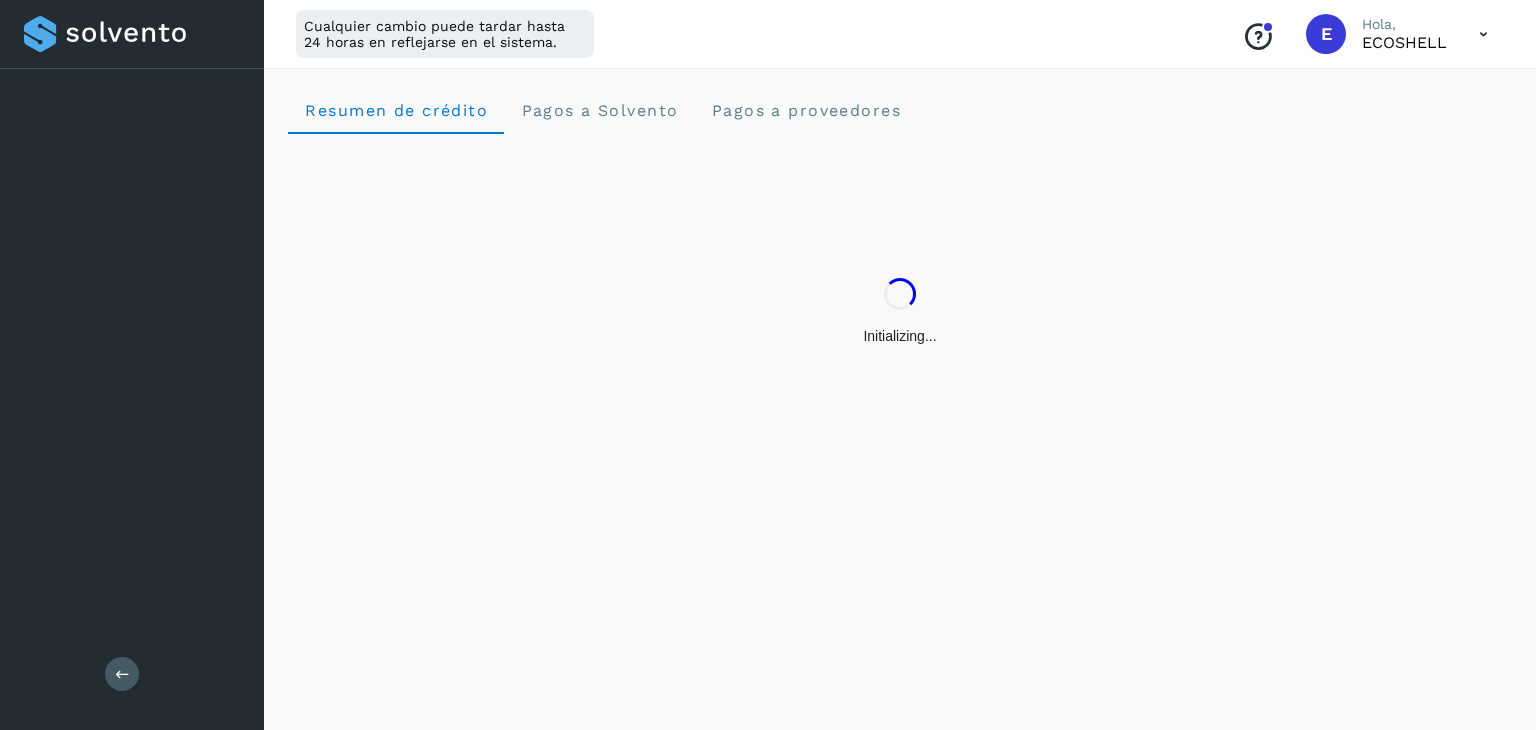 click on "Resumen de crédito Pagos a Solvento Pagos a proveedores" at bounding box center (900, 396) 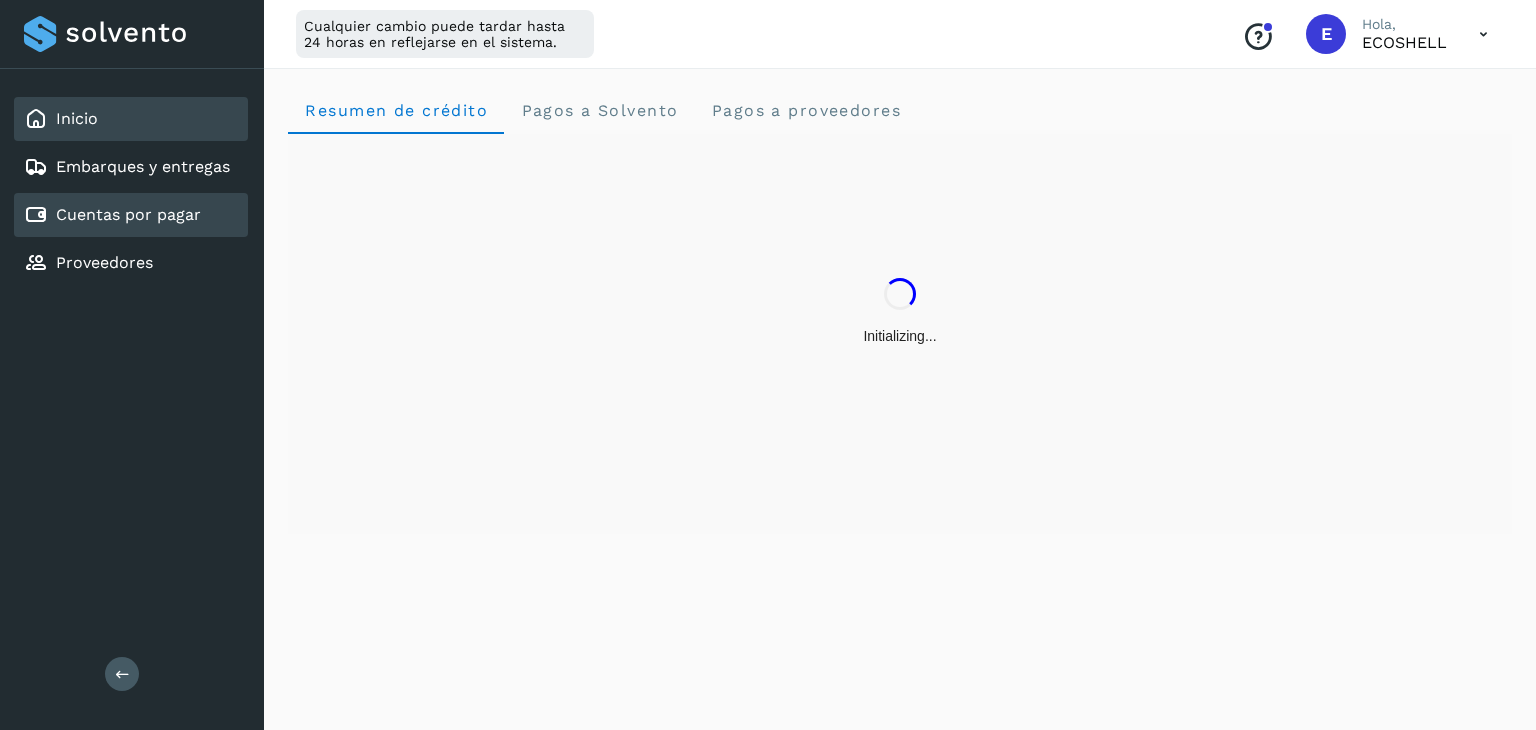 click on "Cuentas por pagar" at bounding box center [112, 215] 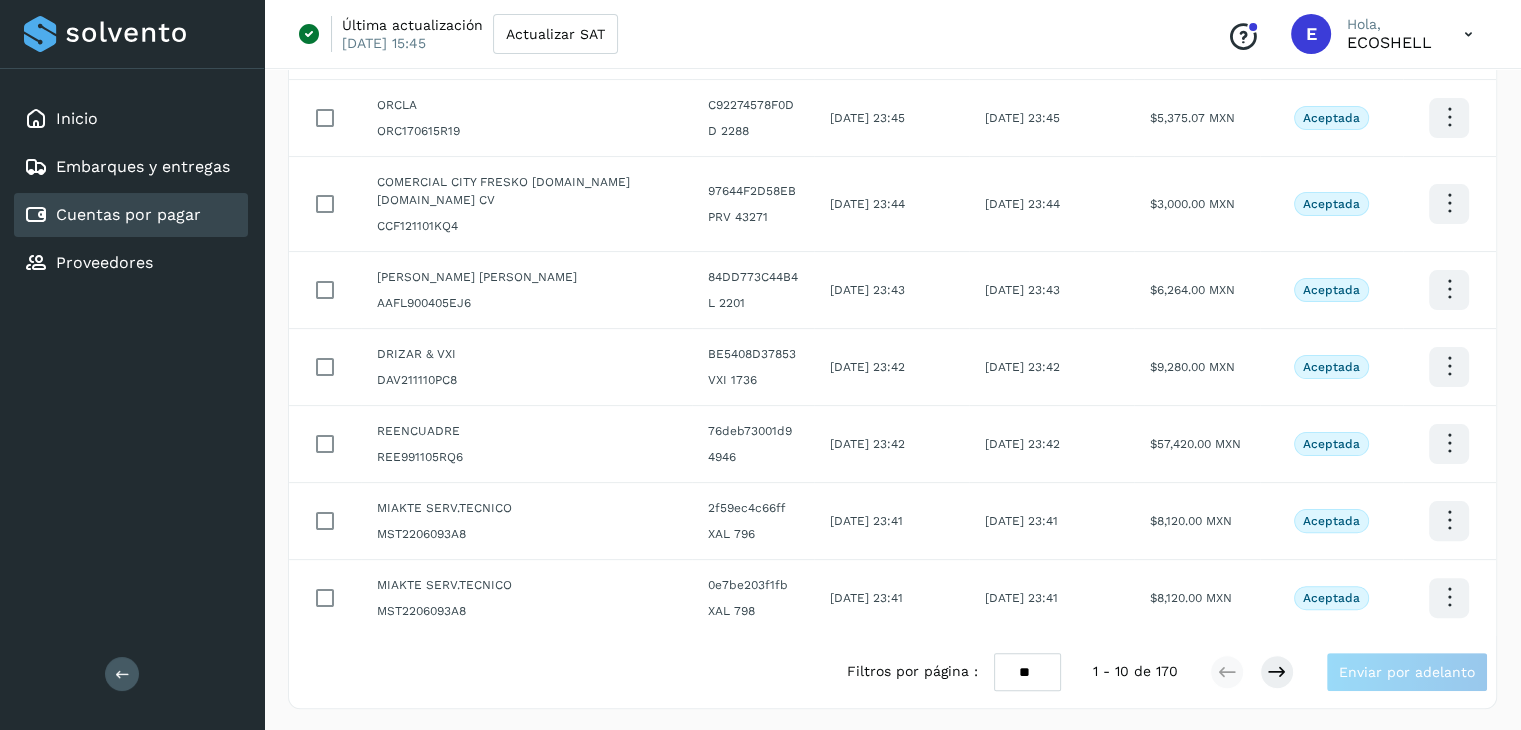 scroll, scrollTop: 0, scrollLeft: 0, axis: both 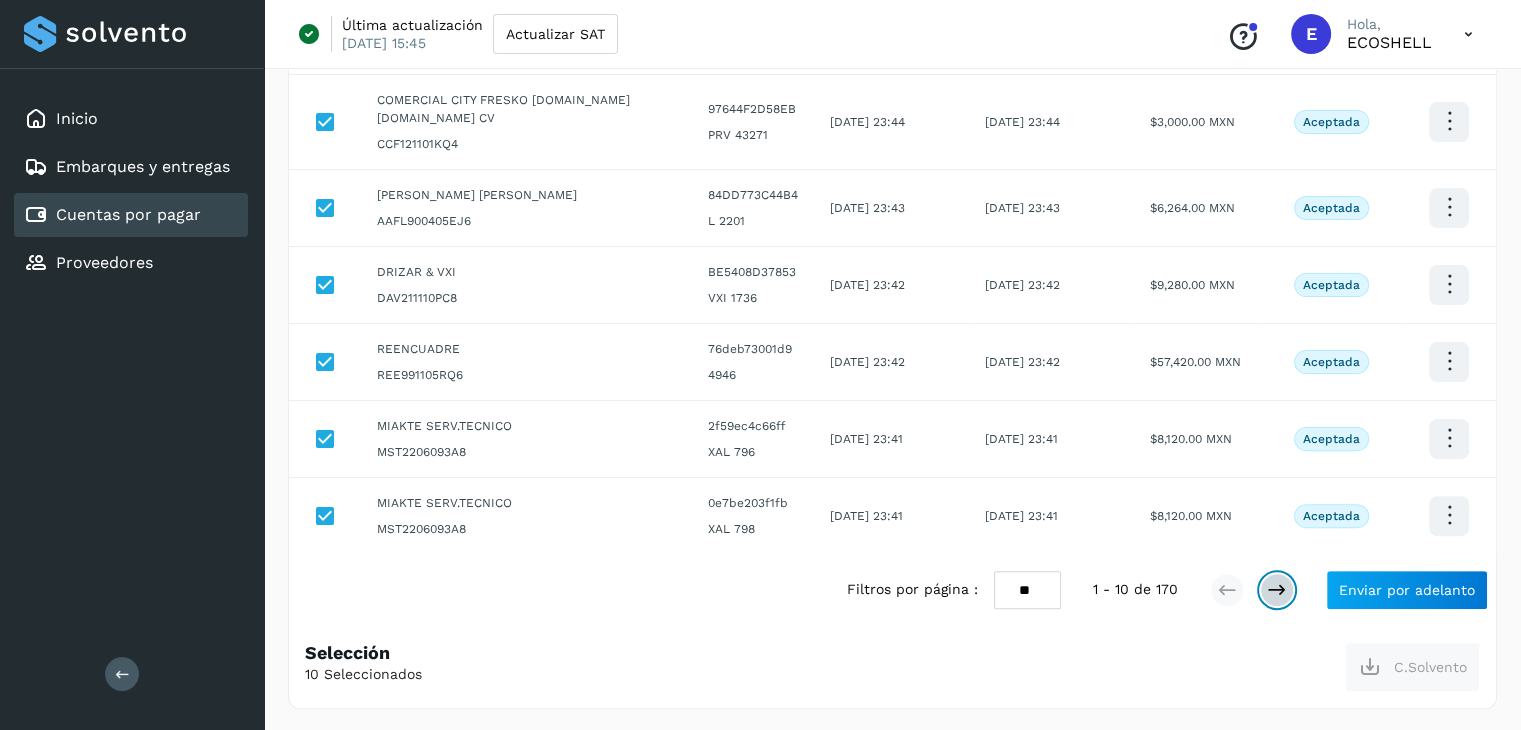 click at bounding box center [1277, 590] 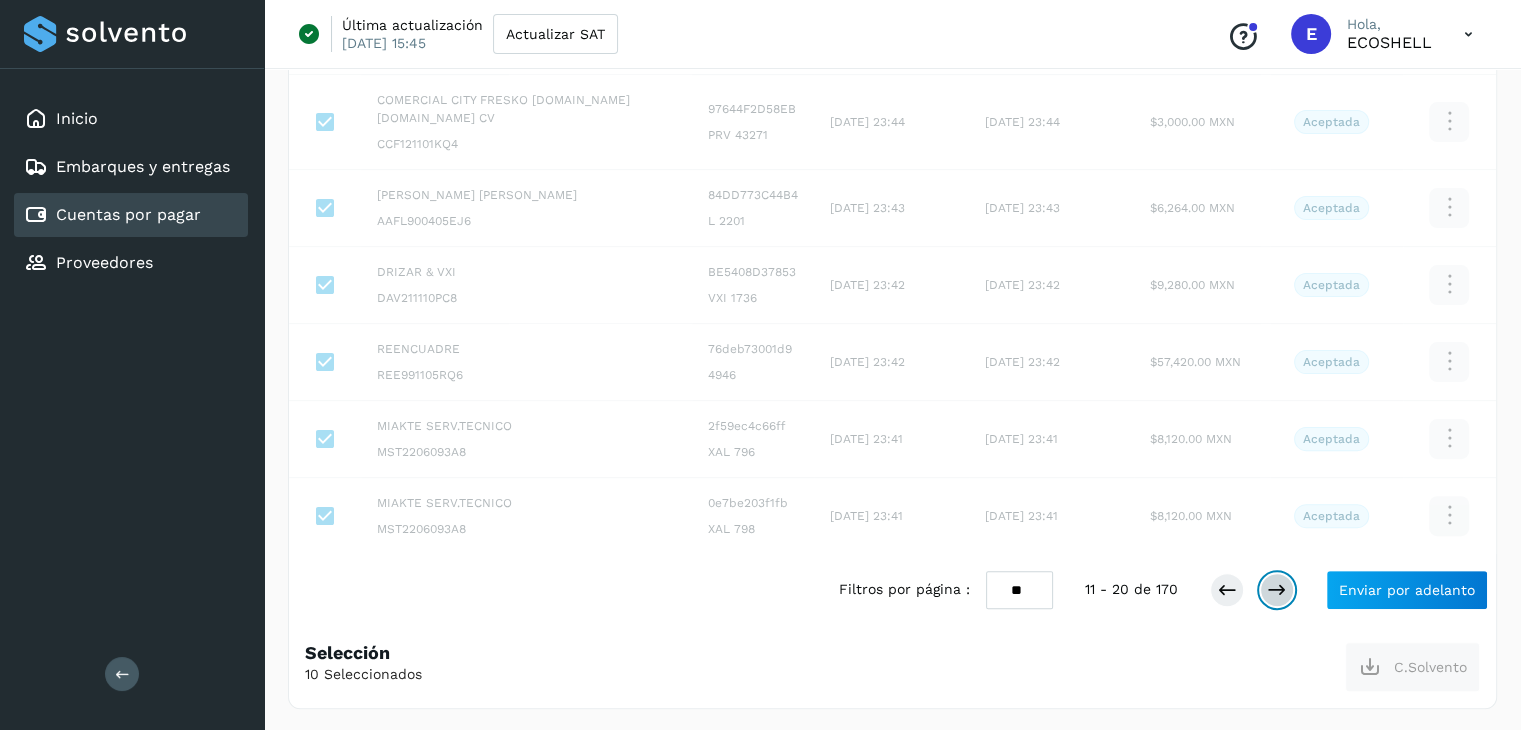 click at bounding box center [1277, 590] 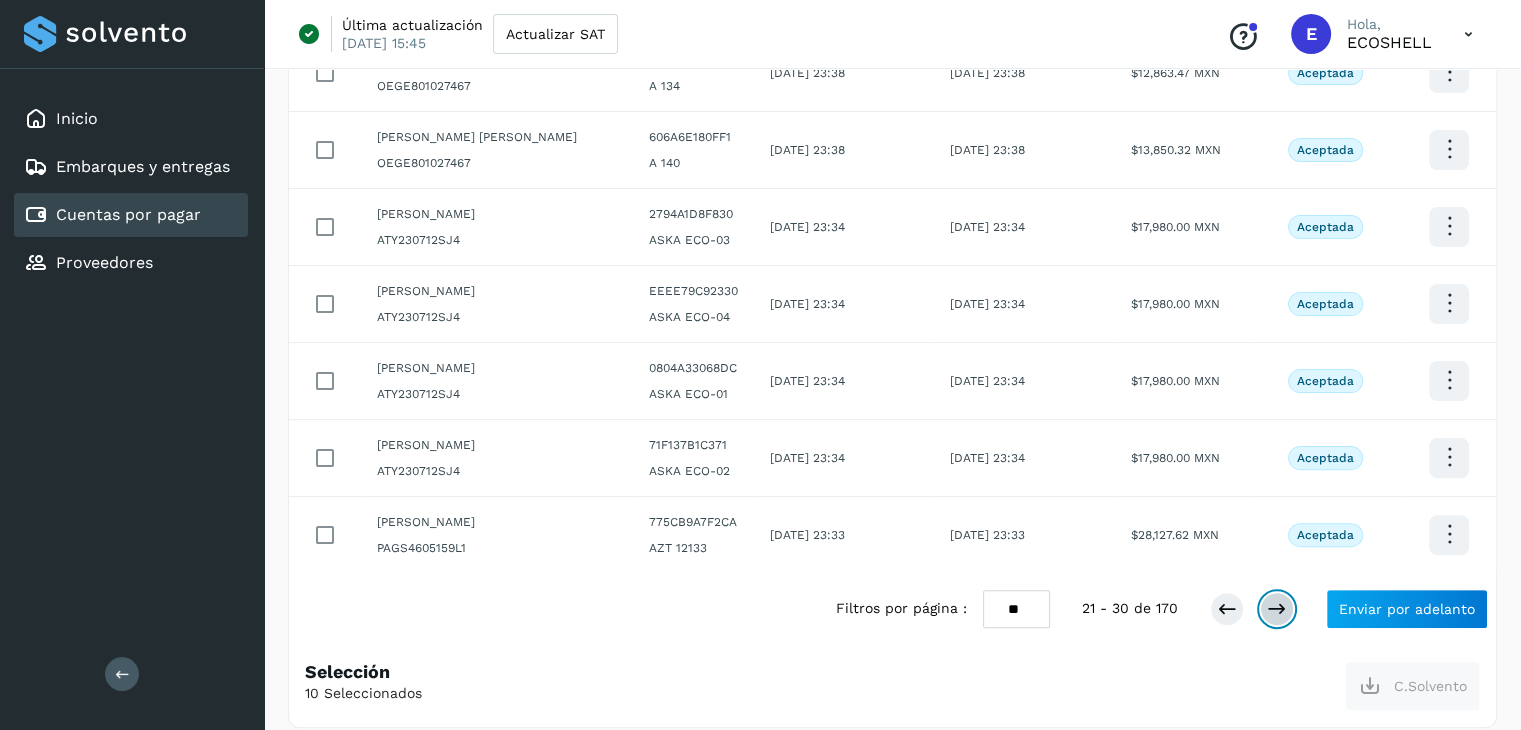 click at bounding box center [1277, 609] 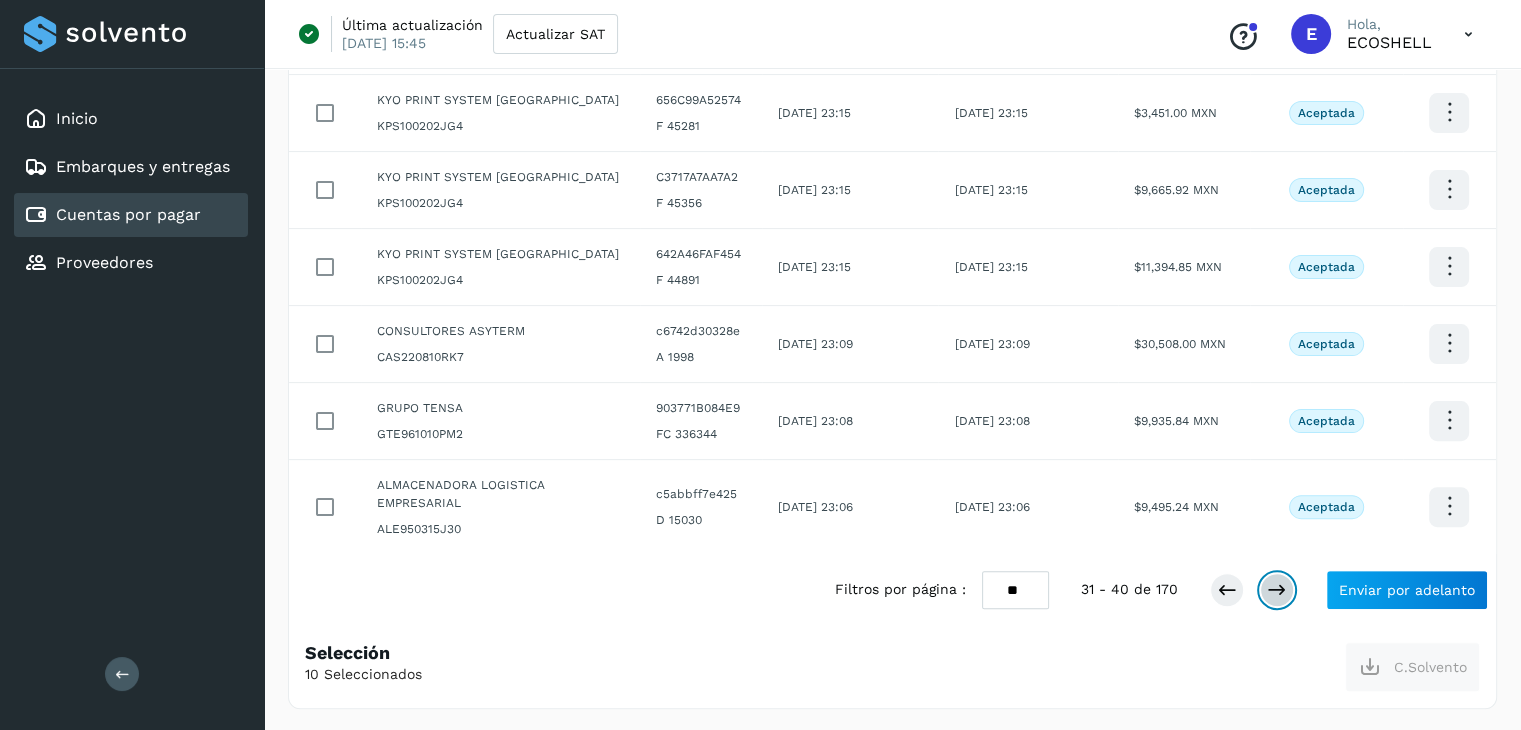 click at bounding box center [1277, 590] 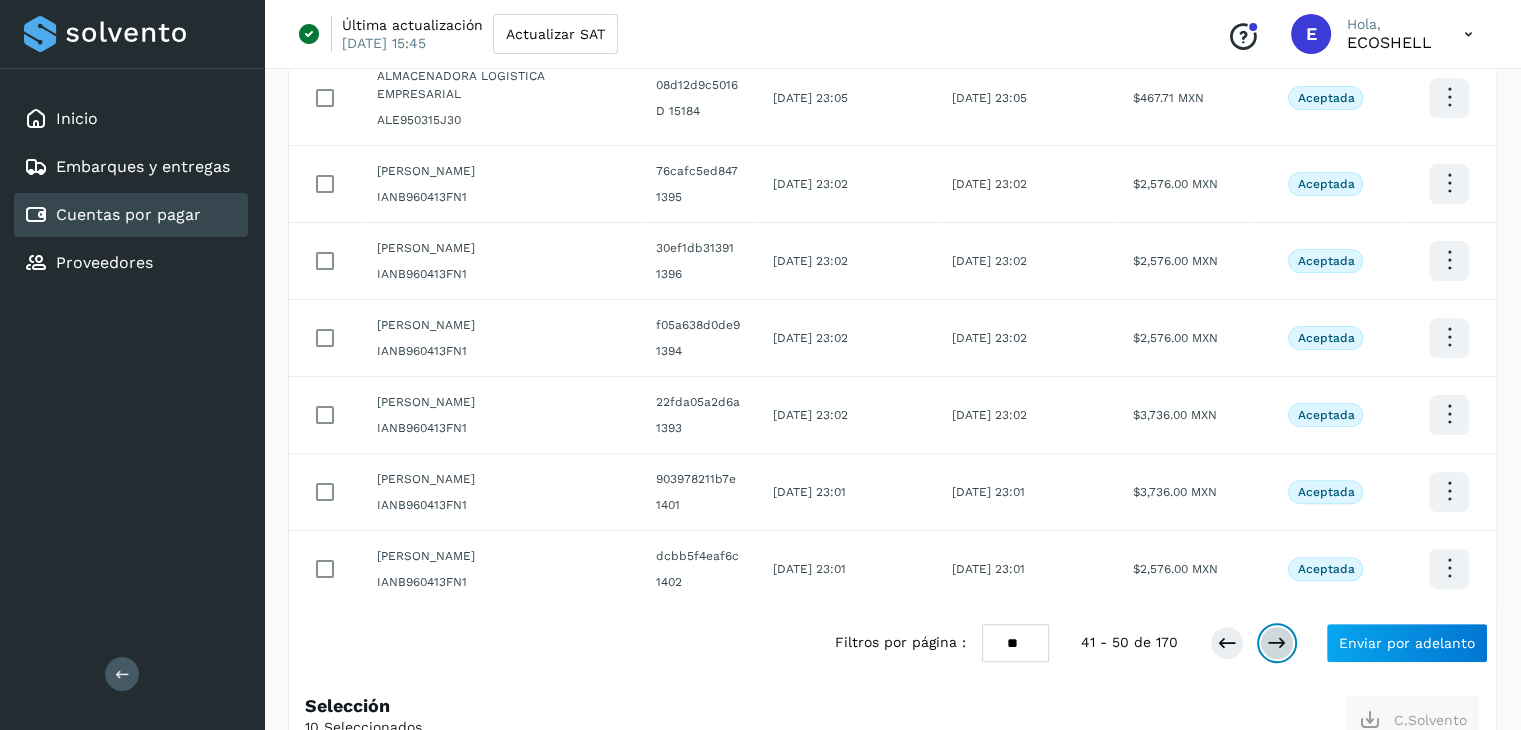 scroll, scrollTop: 511, scrollLeft: 0, axis: vertical 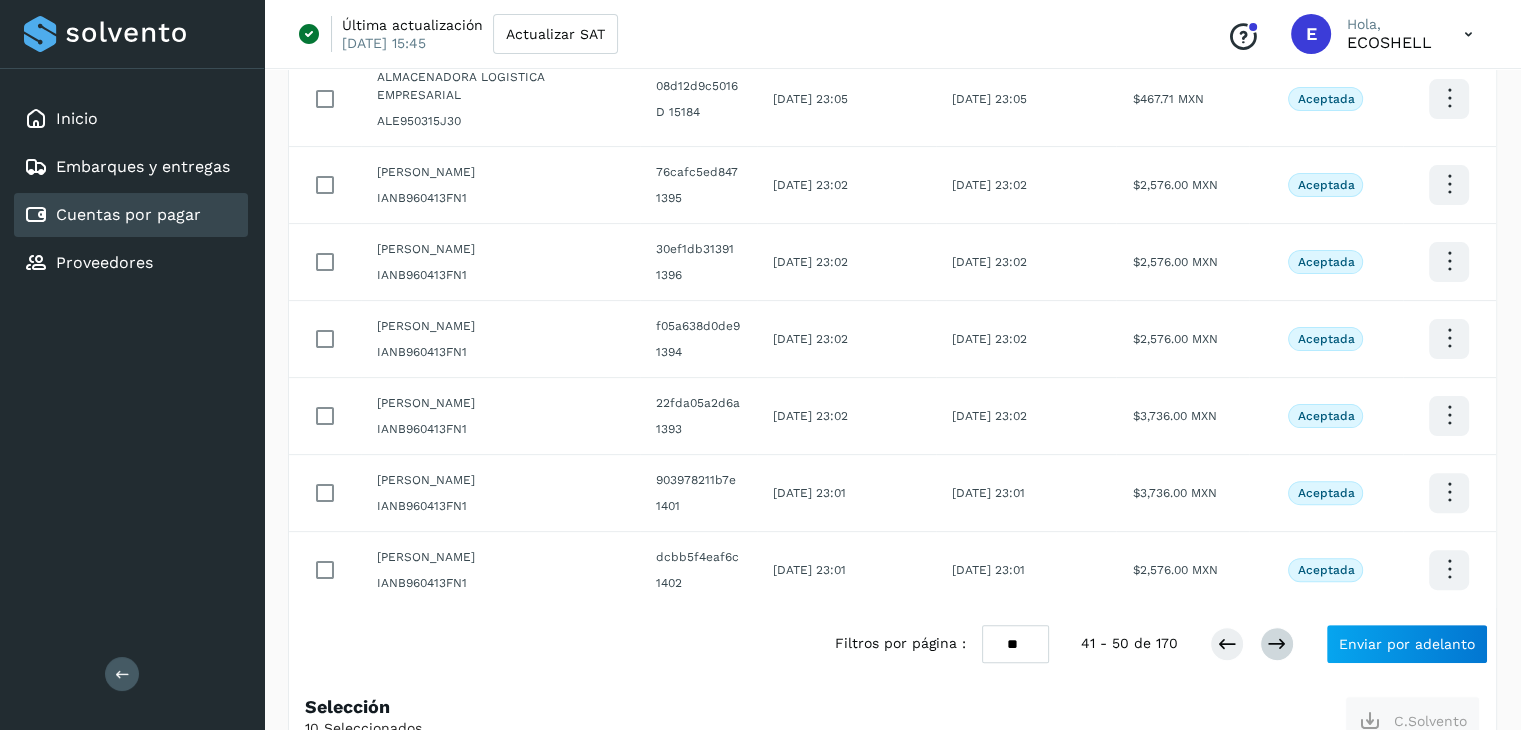 click on "Aceptada" 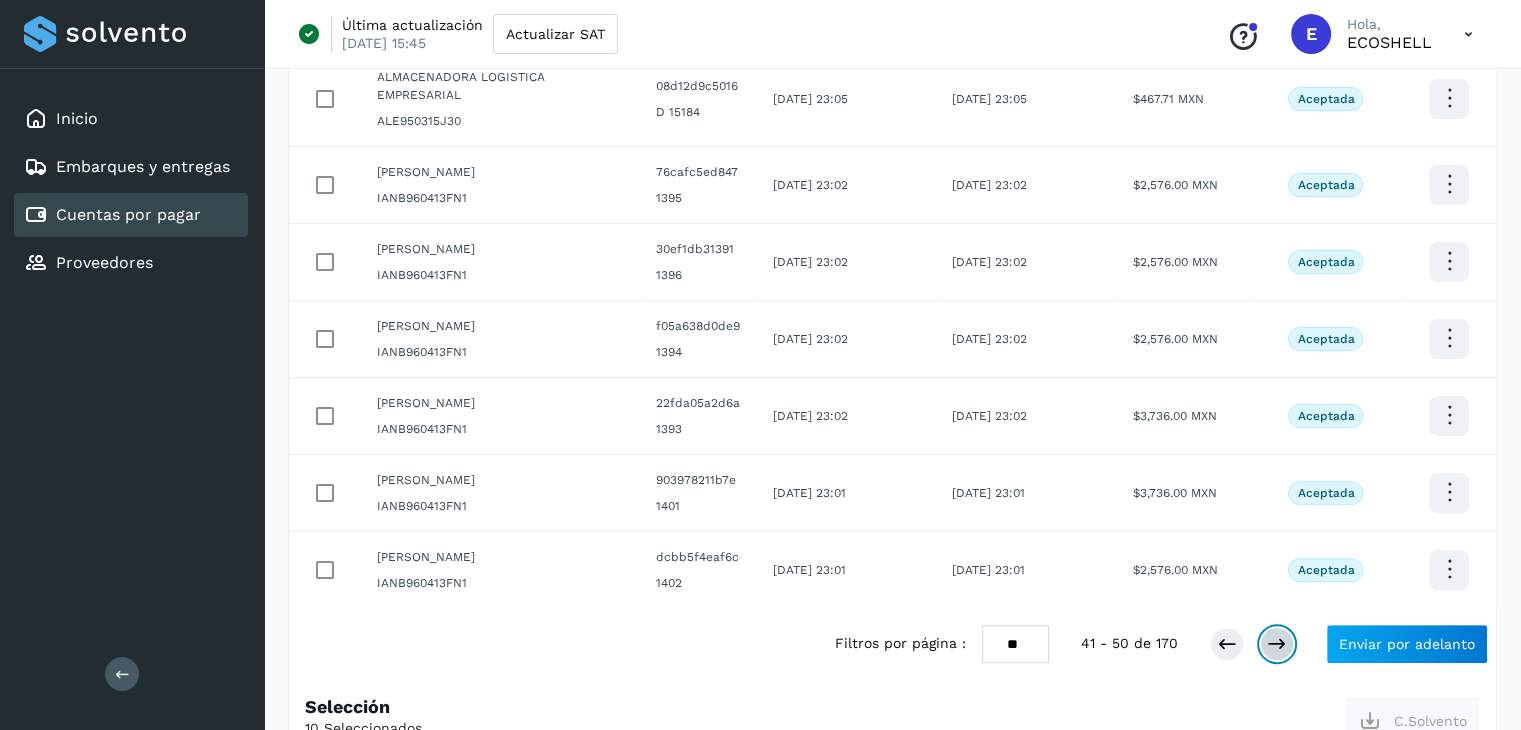 click at bounding box center [1277, 644] 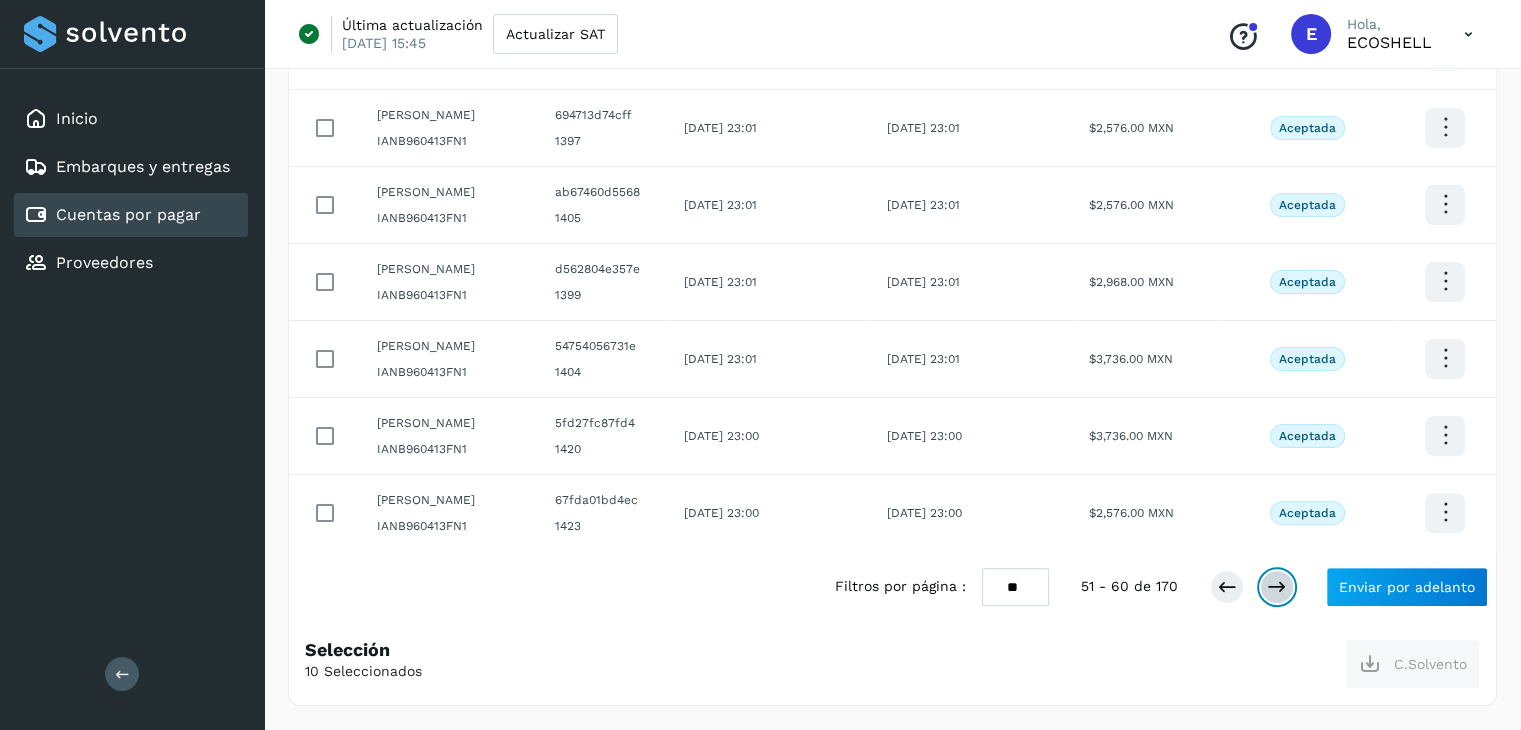 scroll, scrollTop: 55, scrollLeft: 0, axis: vertical 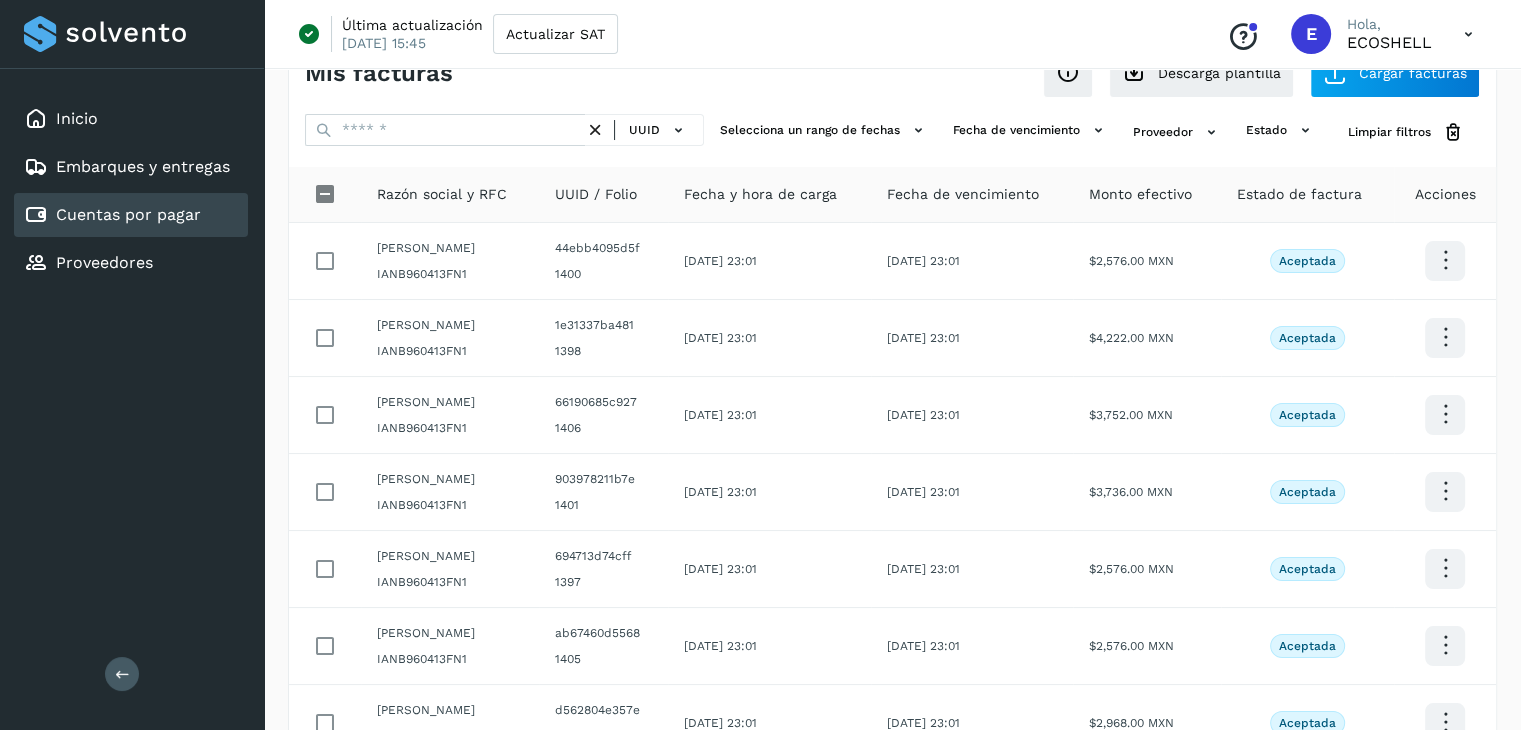click on "Aceptada" 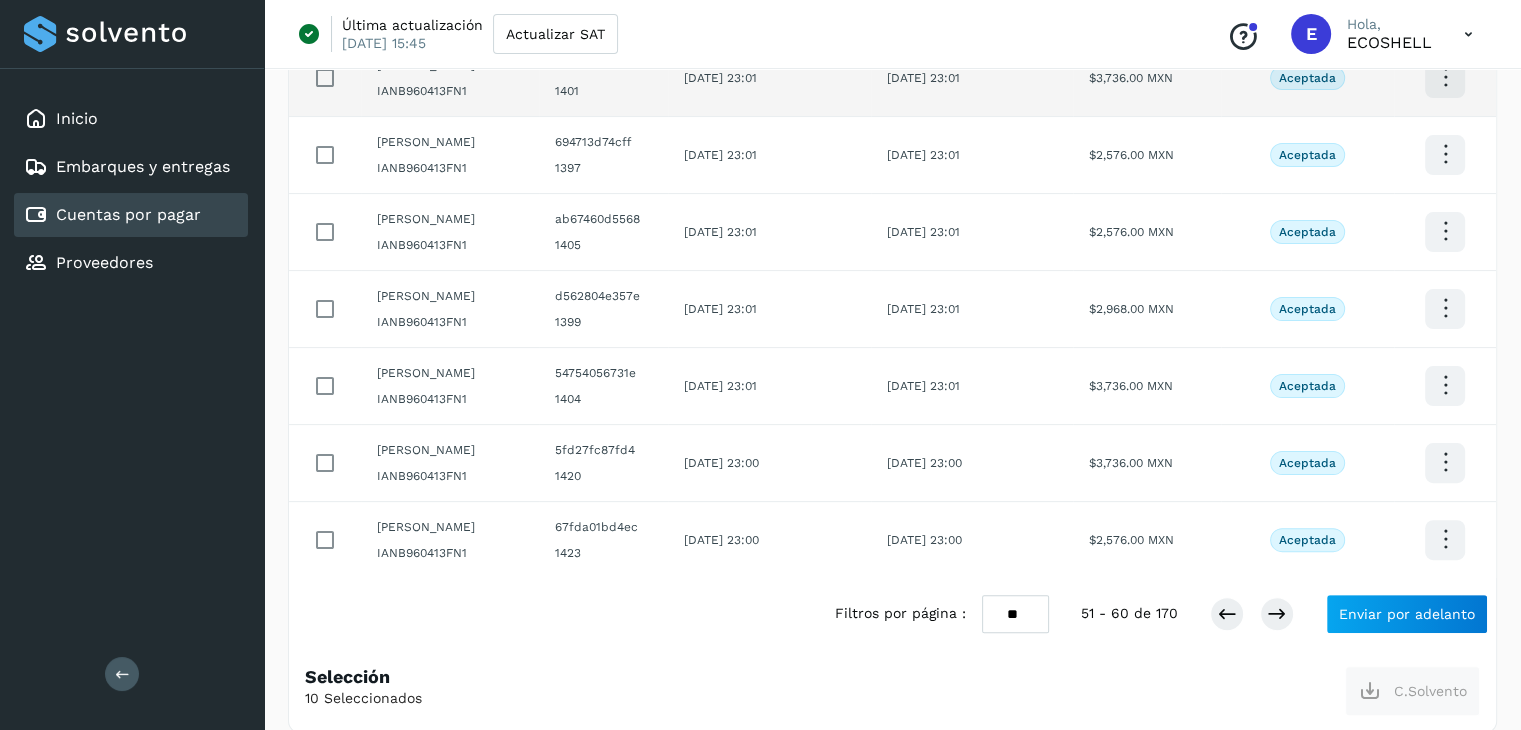scroll, scrollTop: 492, scrollLeft: 0, axis: vertical 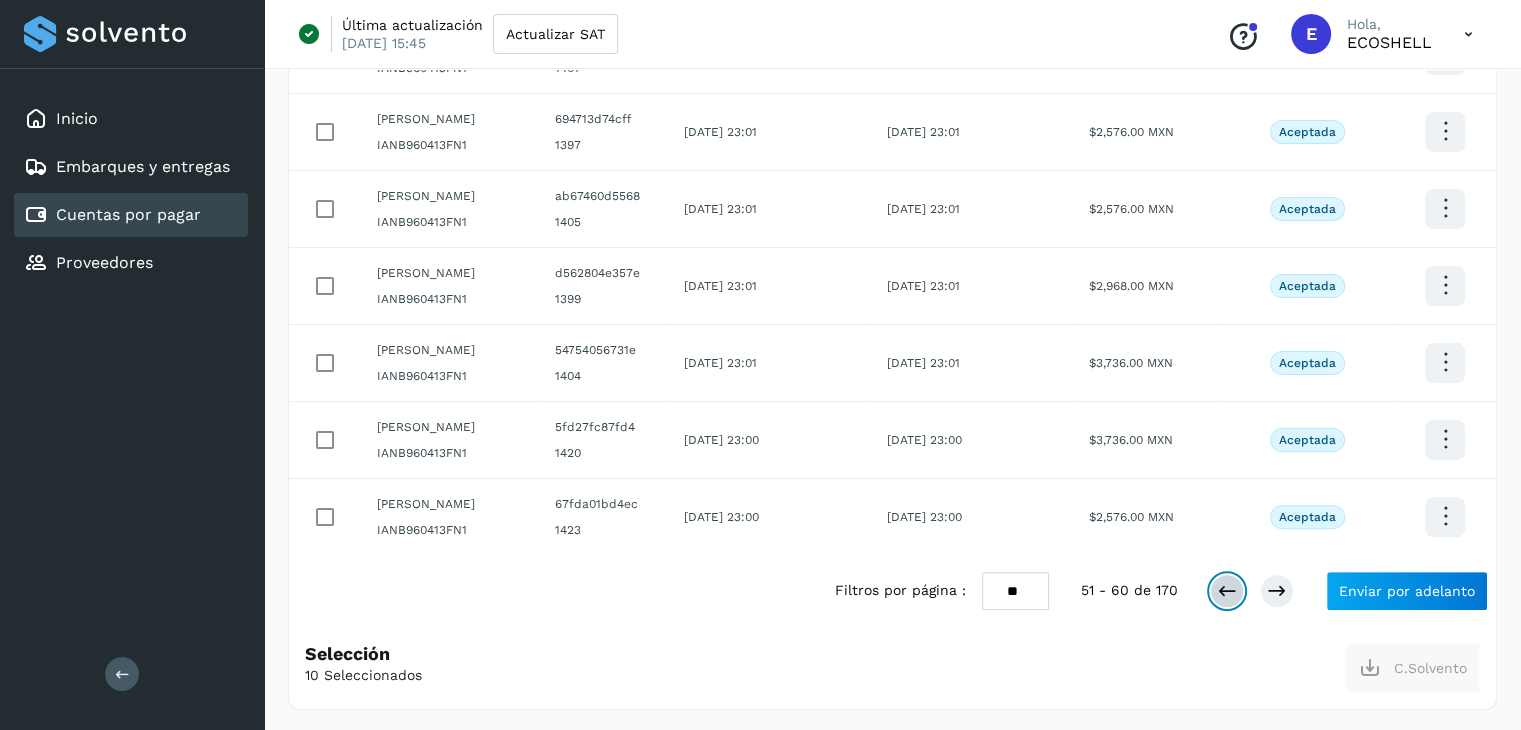click at bounding box center [1227, 591] 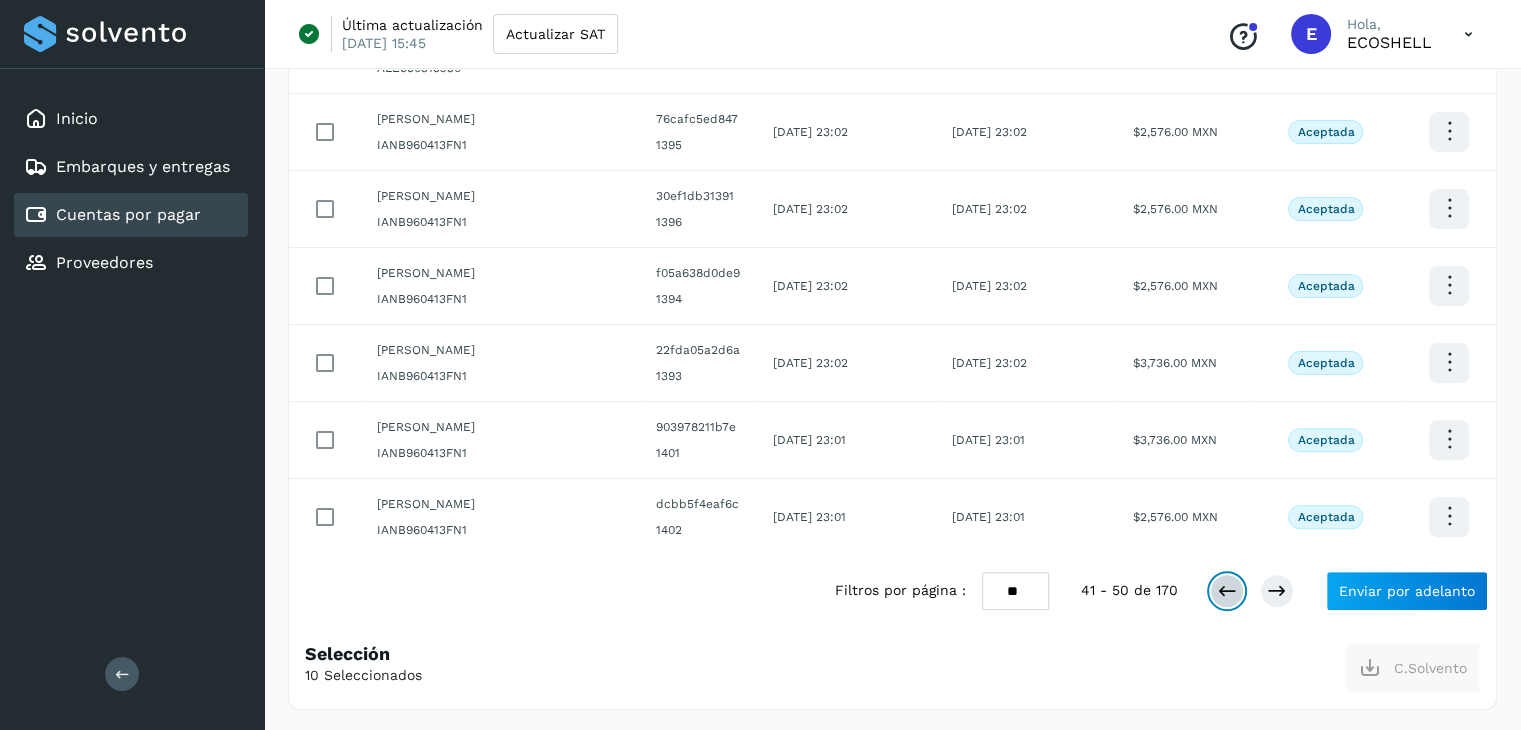 click at bounding box center (1227, 591) 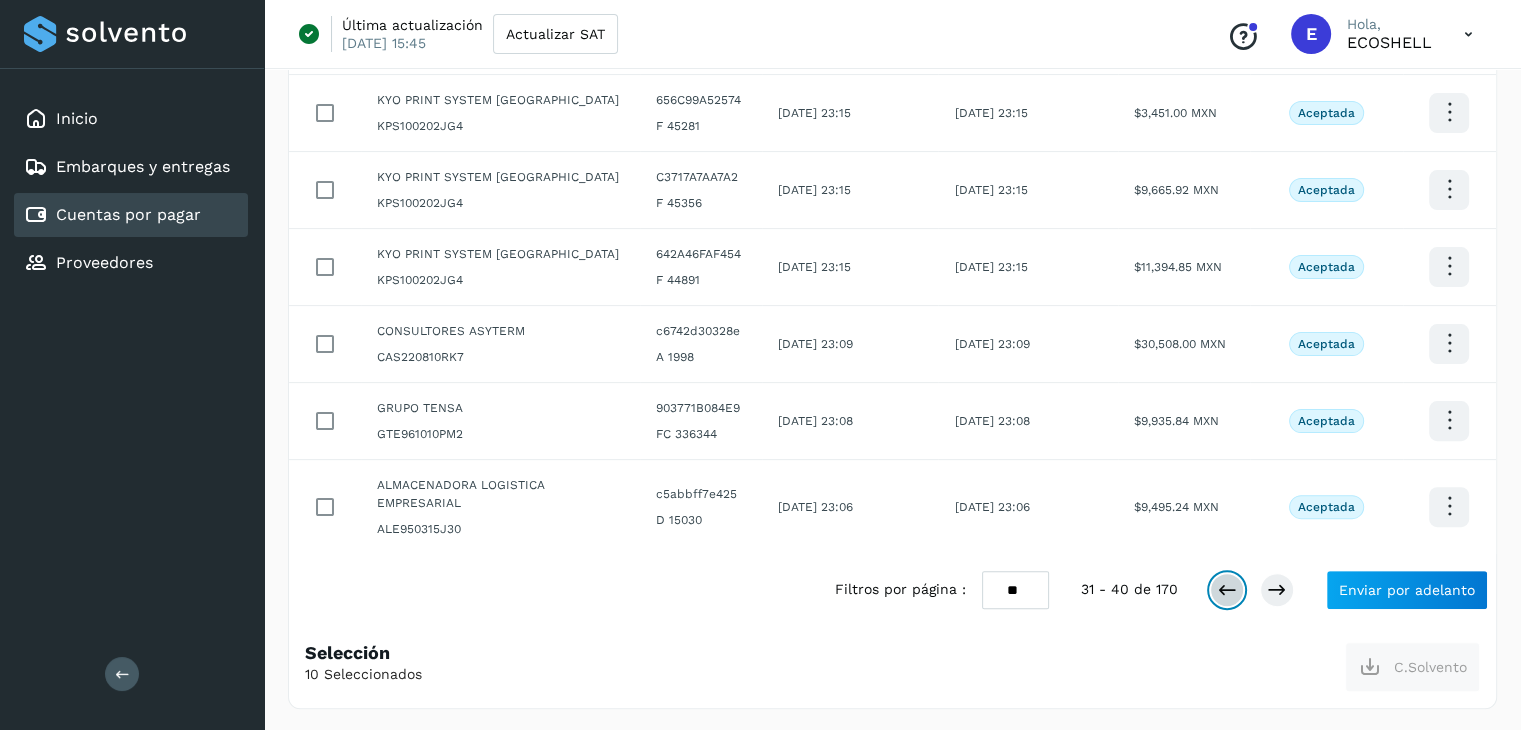 click at bounding box center (1227, 590) 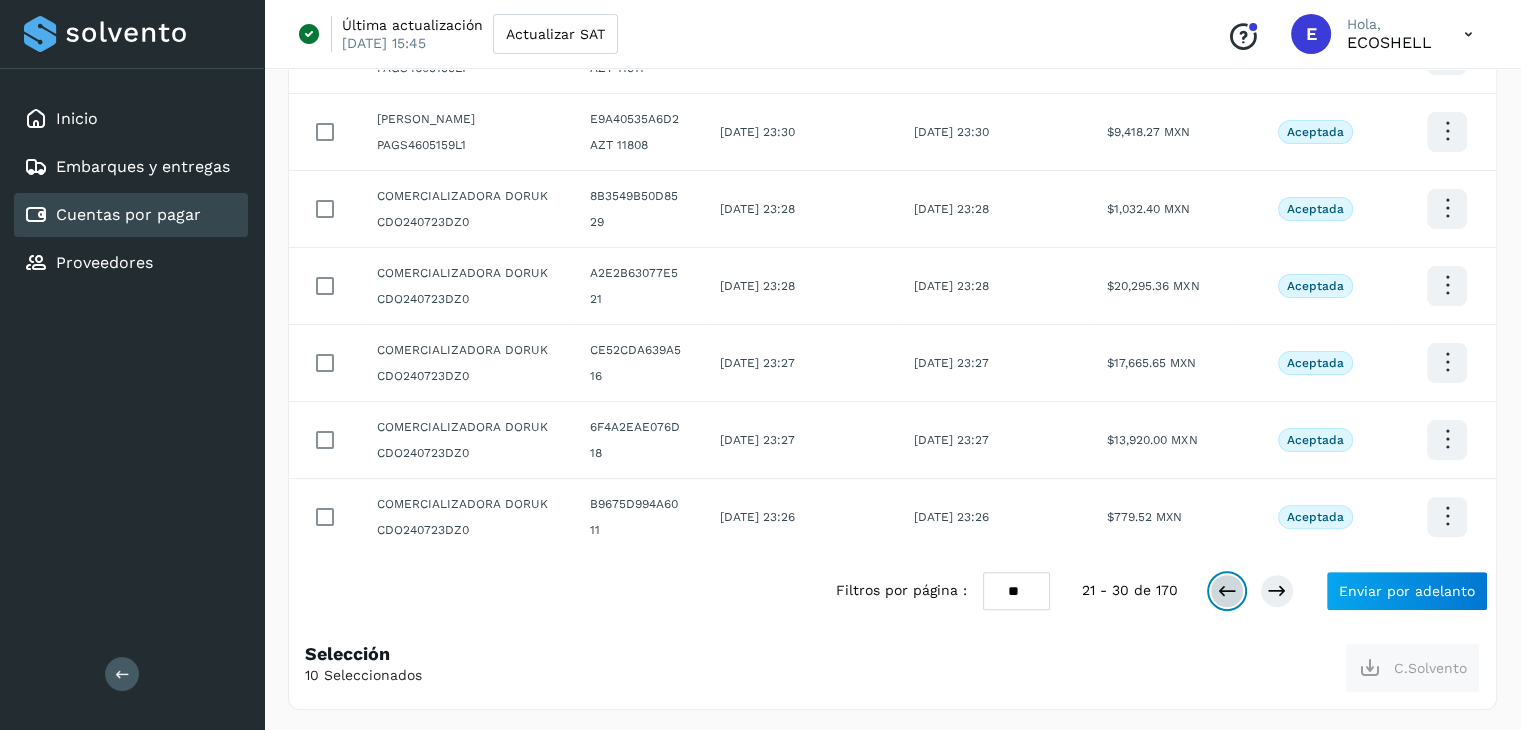 click at bounding box center (1227, 591) 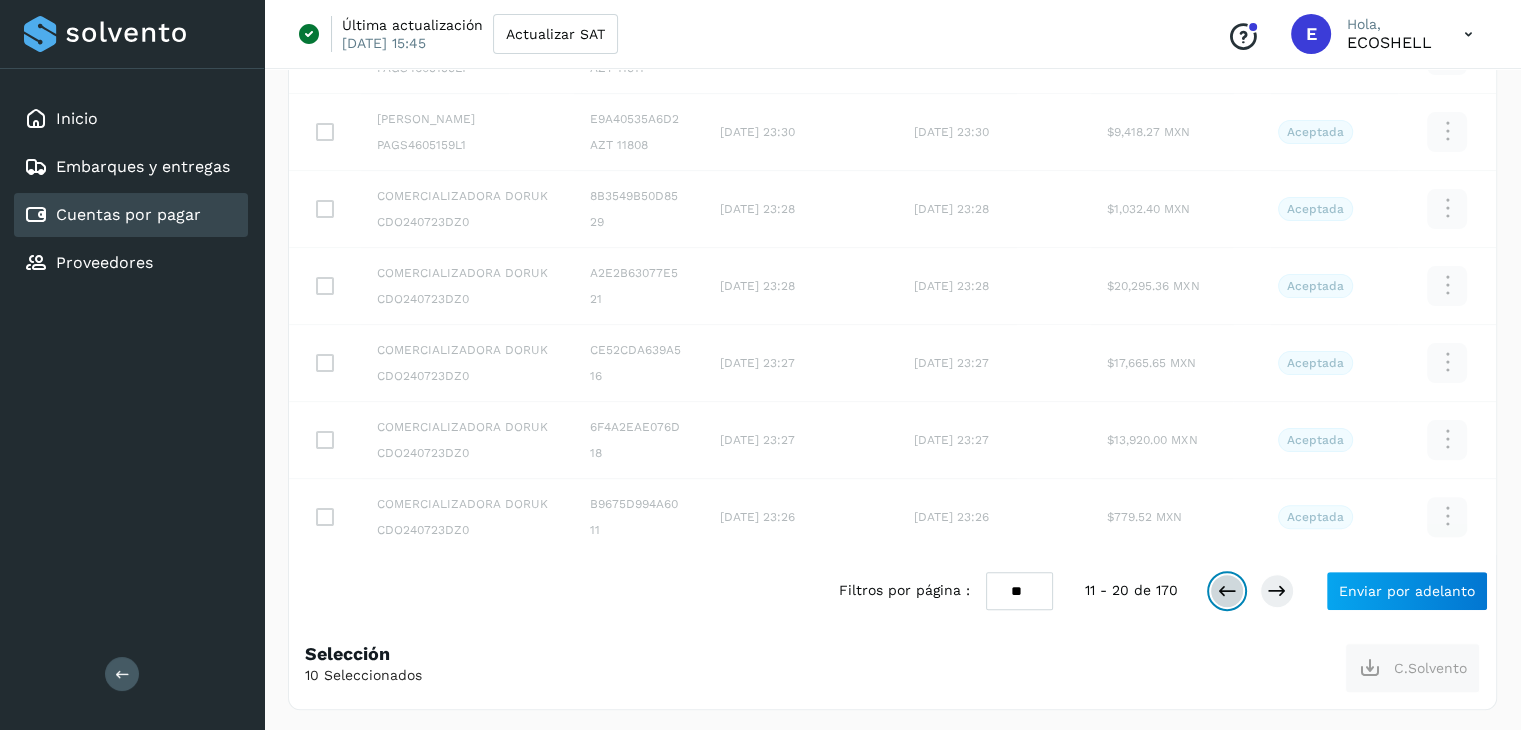 click at bounding box center [1227, 591] 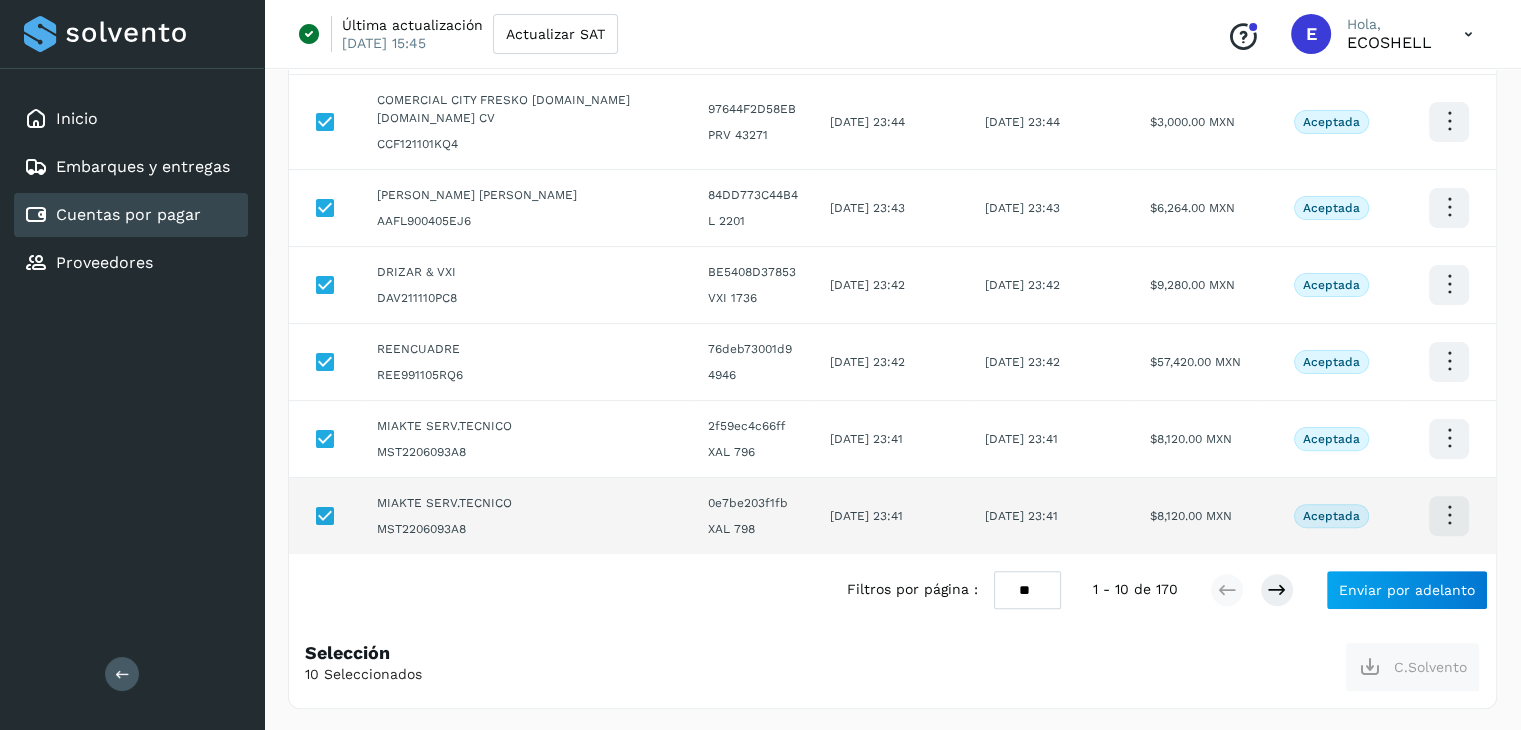 scroll, scrollTop: 0, scrollLeft: 0, axis: both 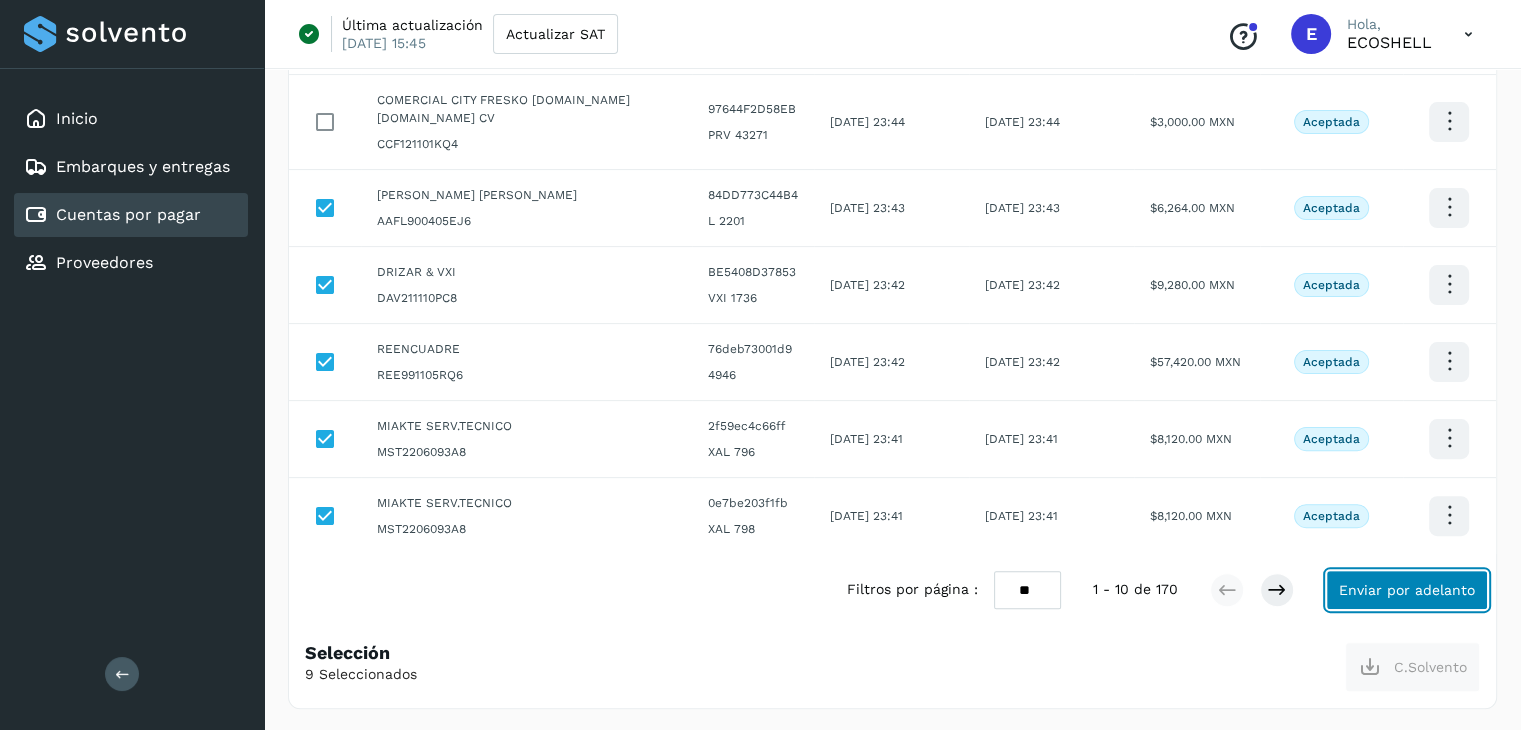click on "Enviar por adelanto" 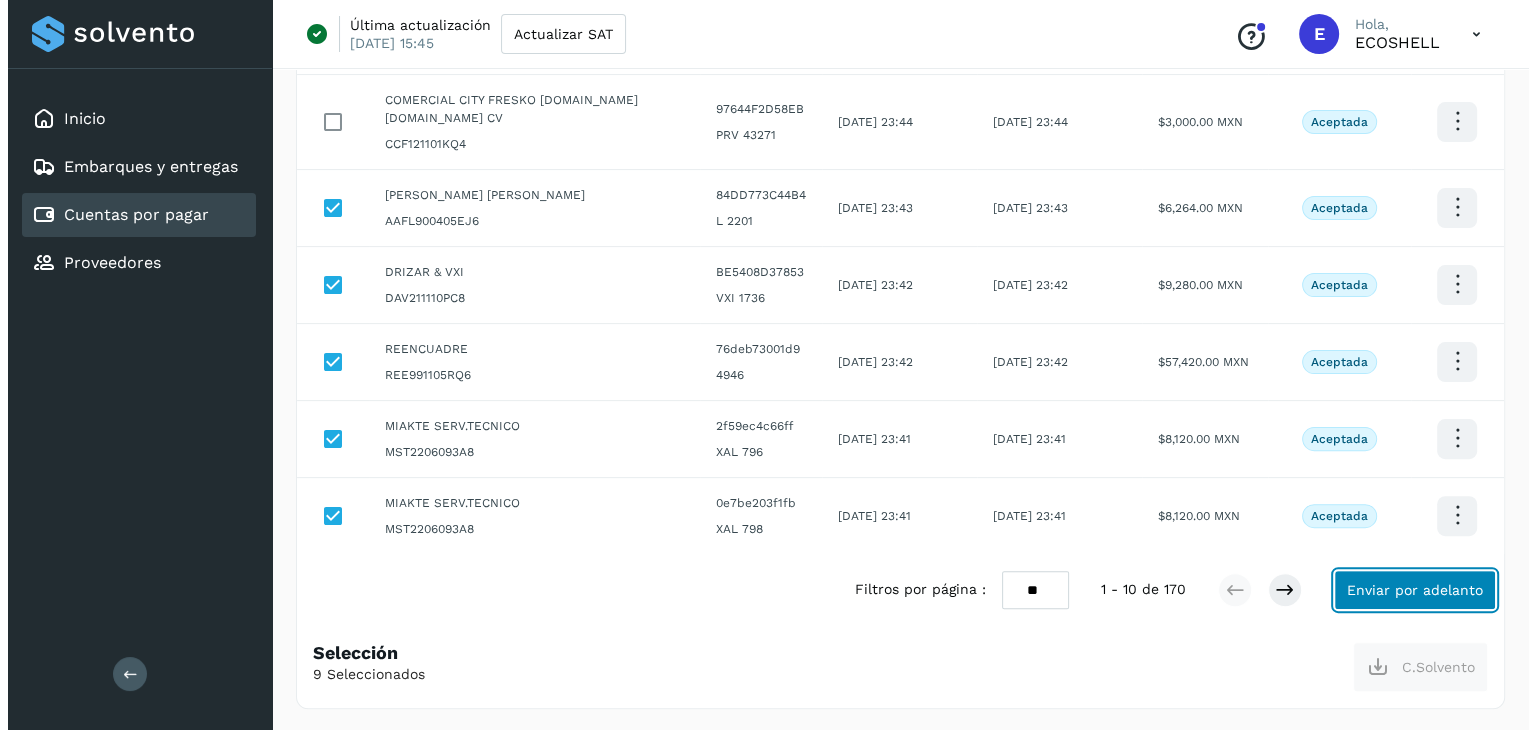 scroll, scrollTop: 492, scrollLeft: 0, axis: vertical 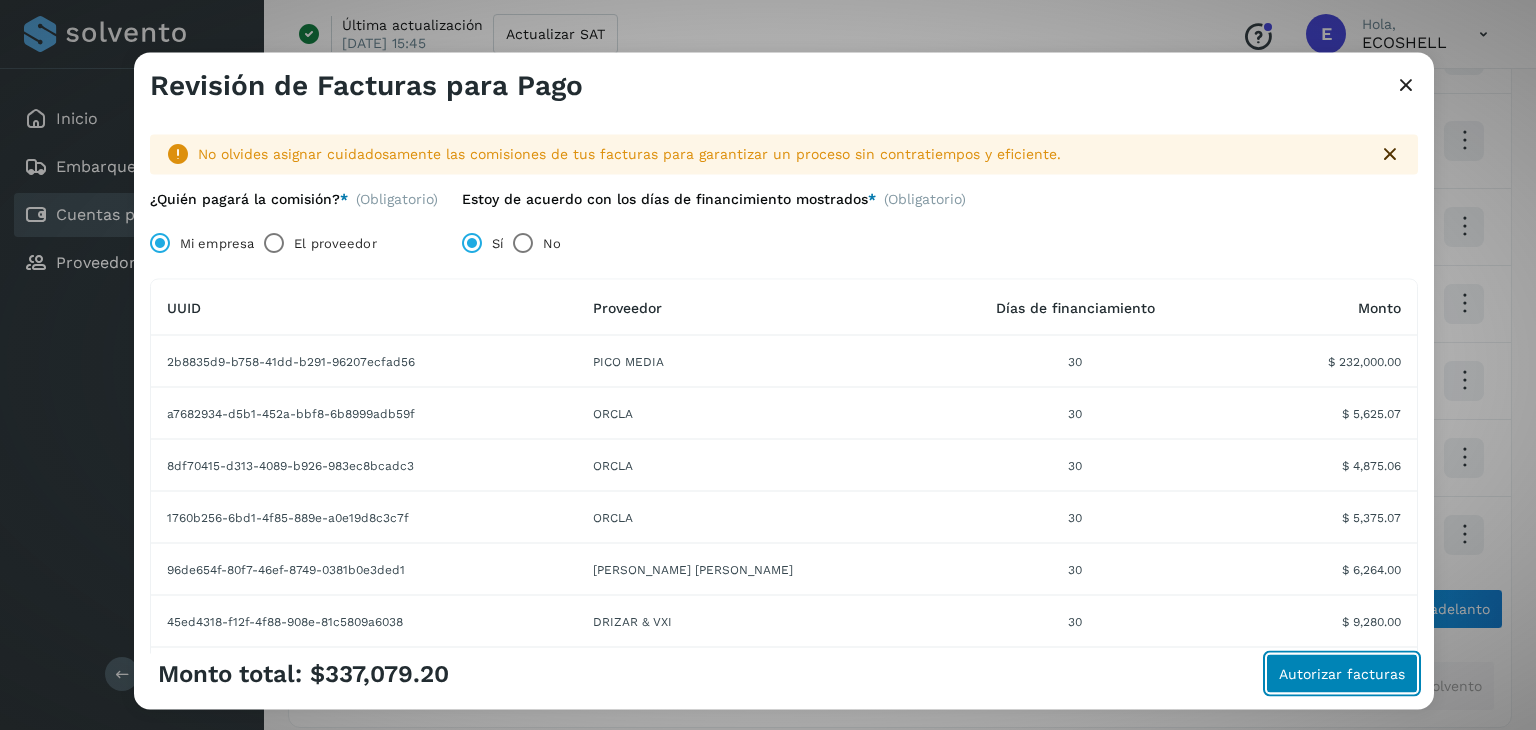 click on "Autorizar facturas" at bounding box center (1342, 674) 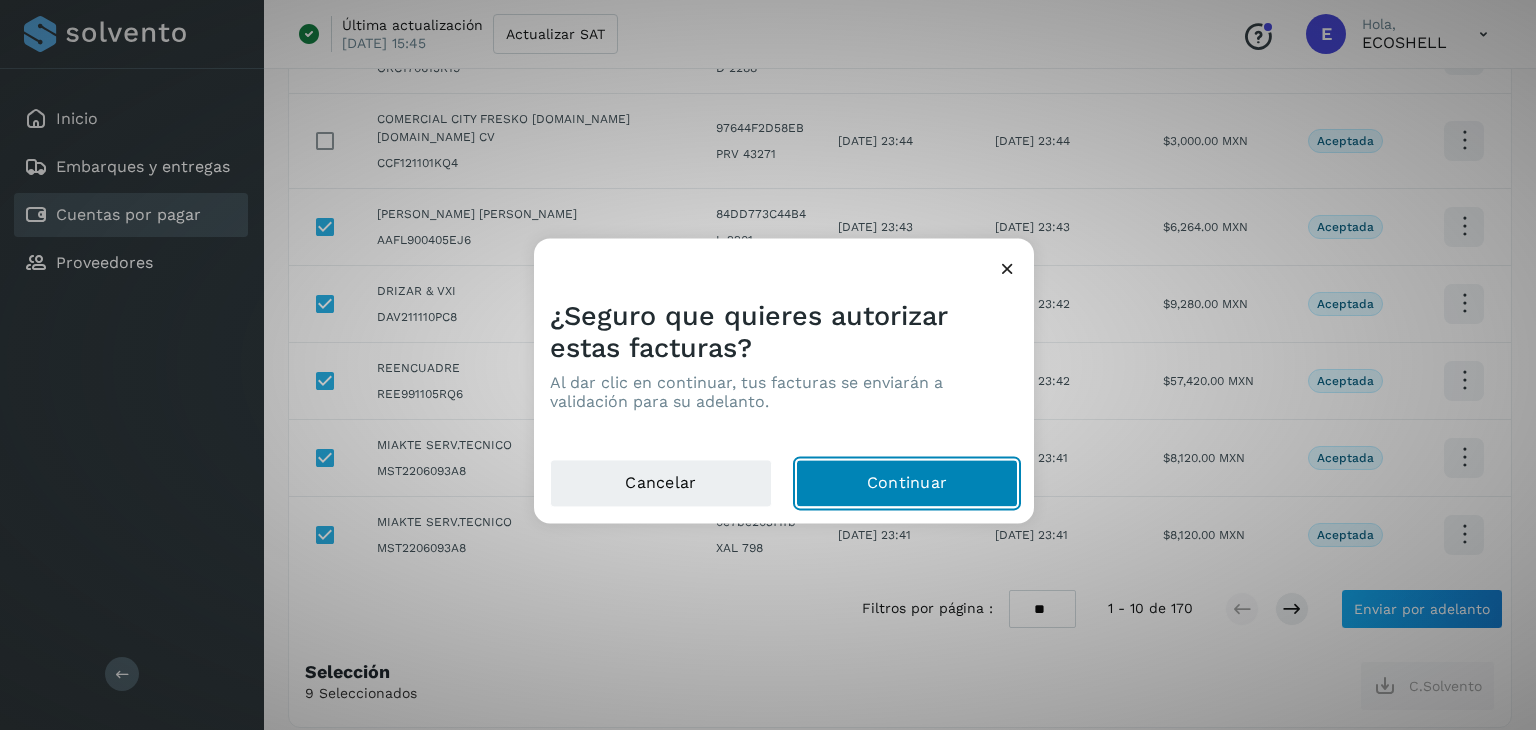 click on "Continuar" 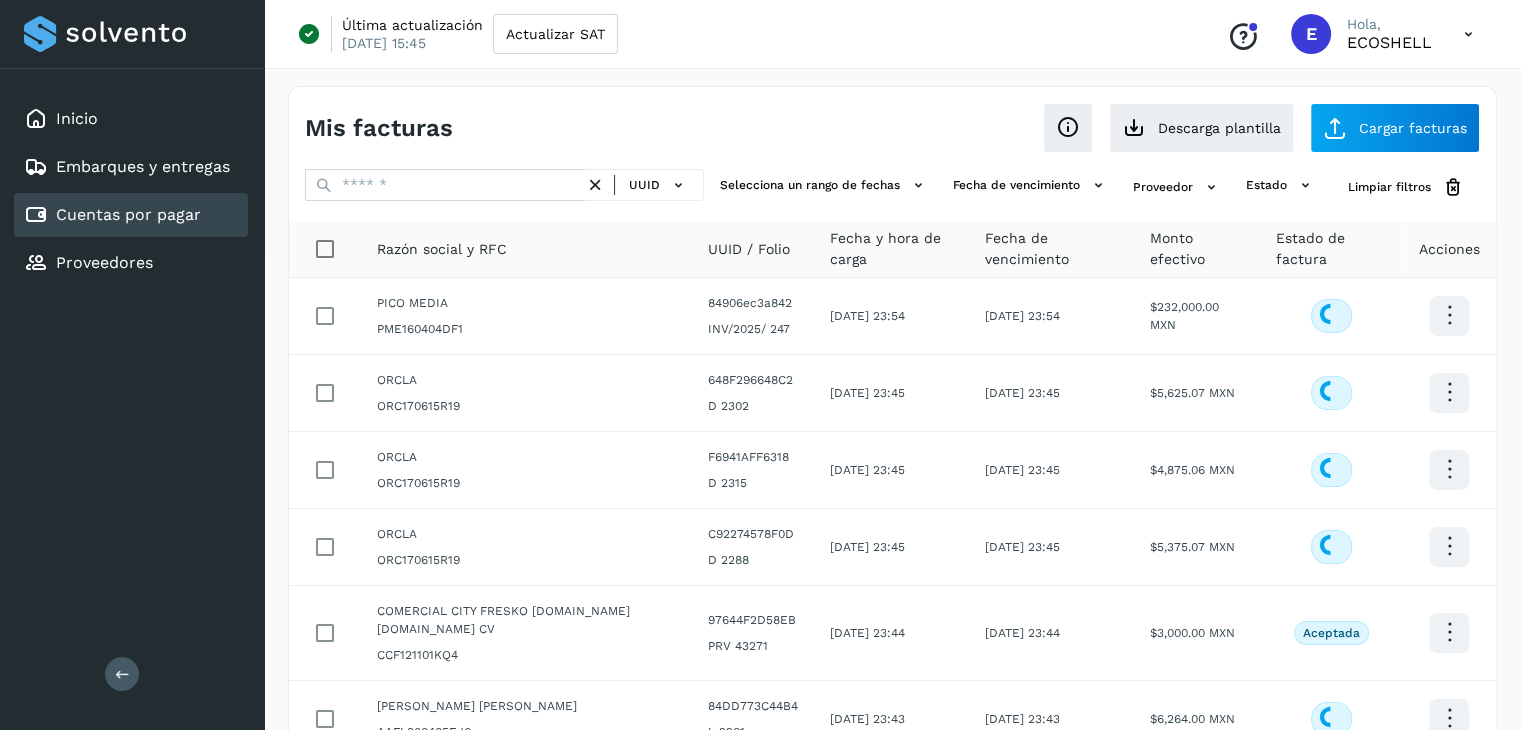 scroll, scrollTop: 429, scrollLeft: 0, axis: vertical 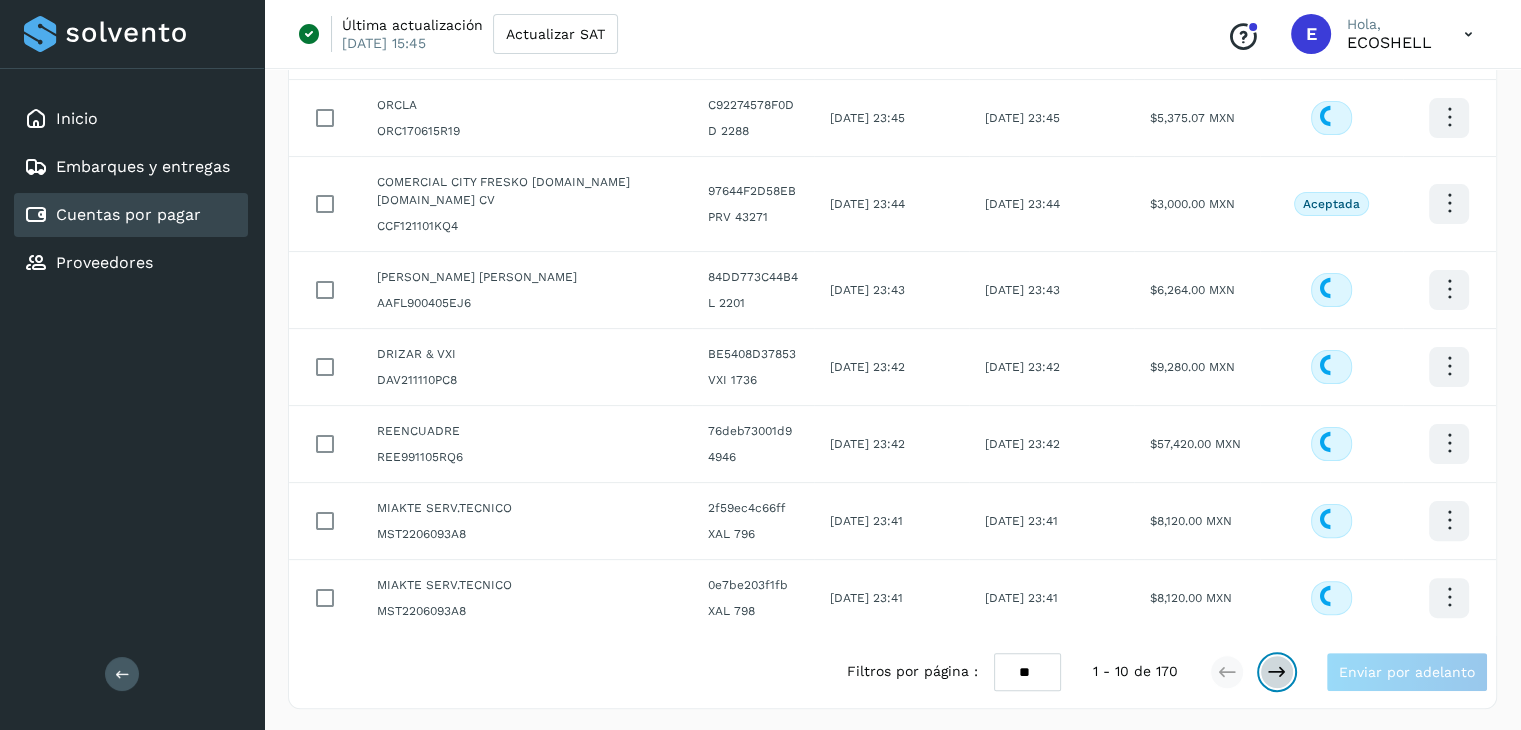 click at bounding box center [1277, 672] 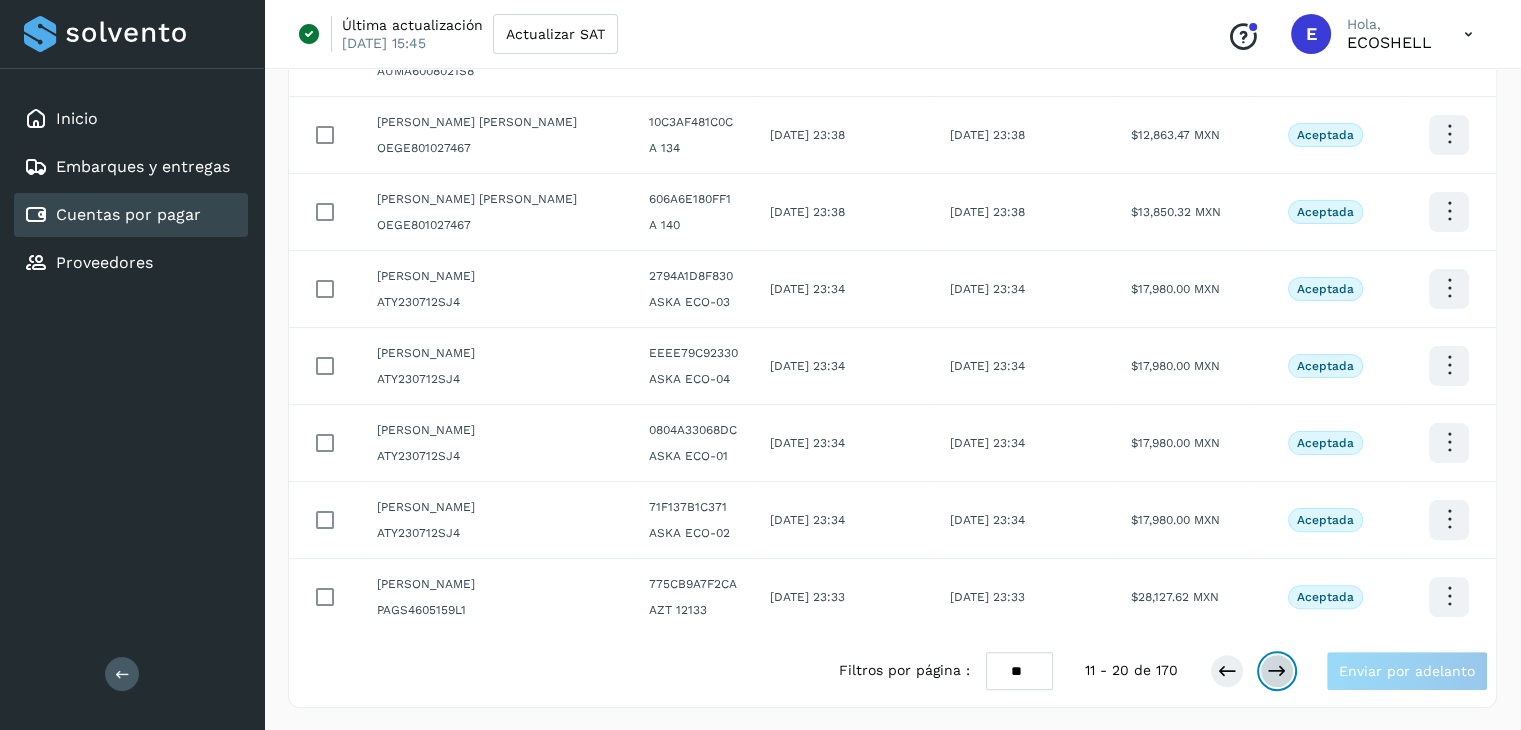 scroll, scrollTop: 0, scrollLeft: 0, axis: both 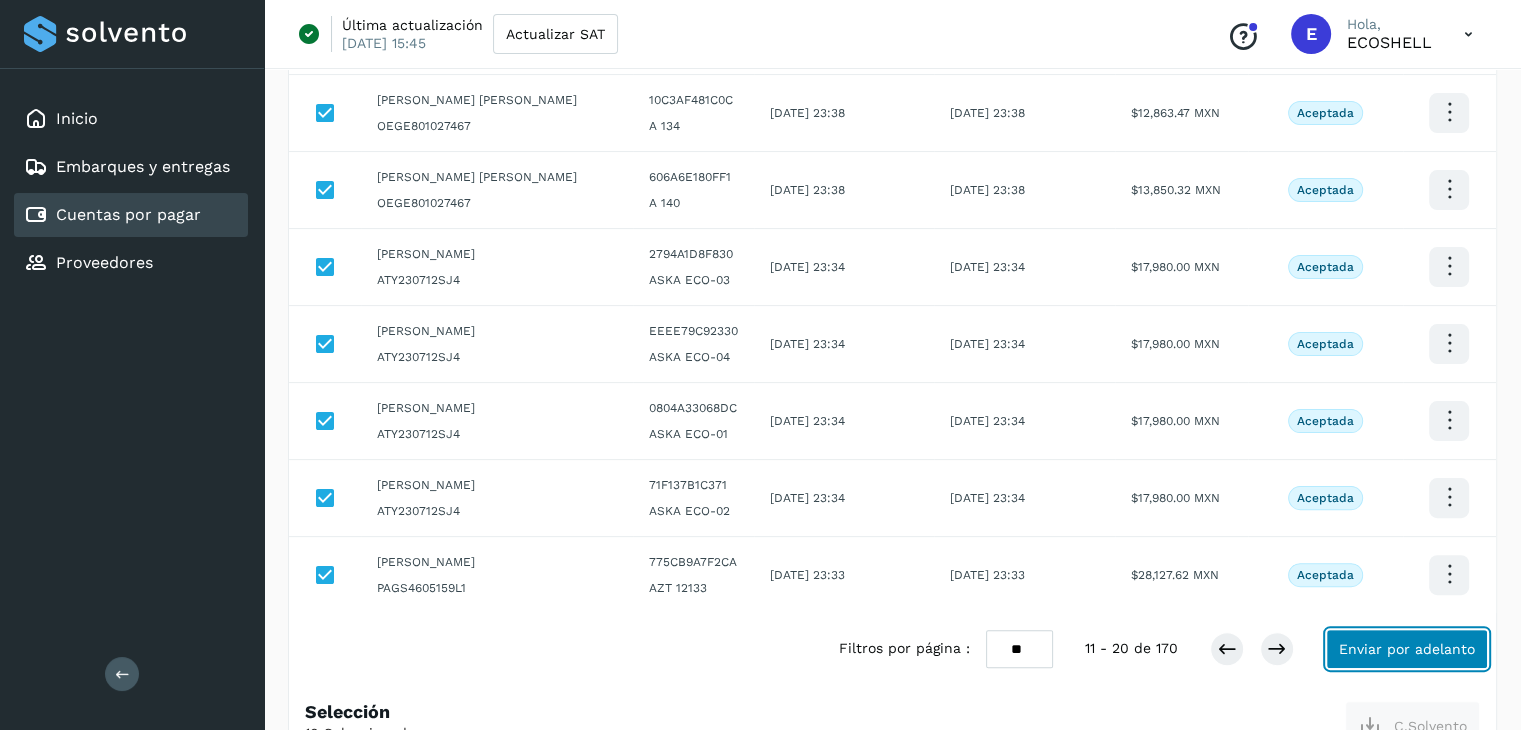 click on "Enviar por adelanto" 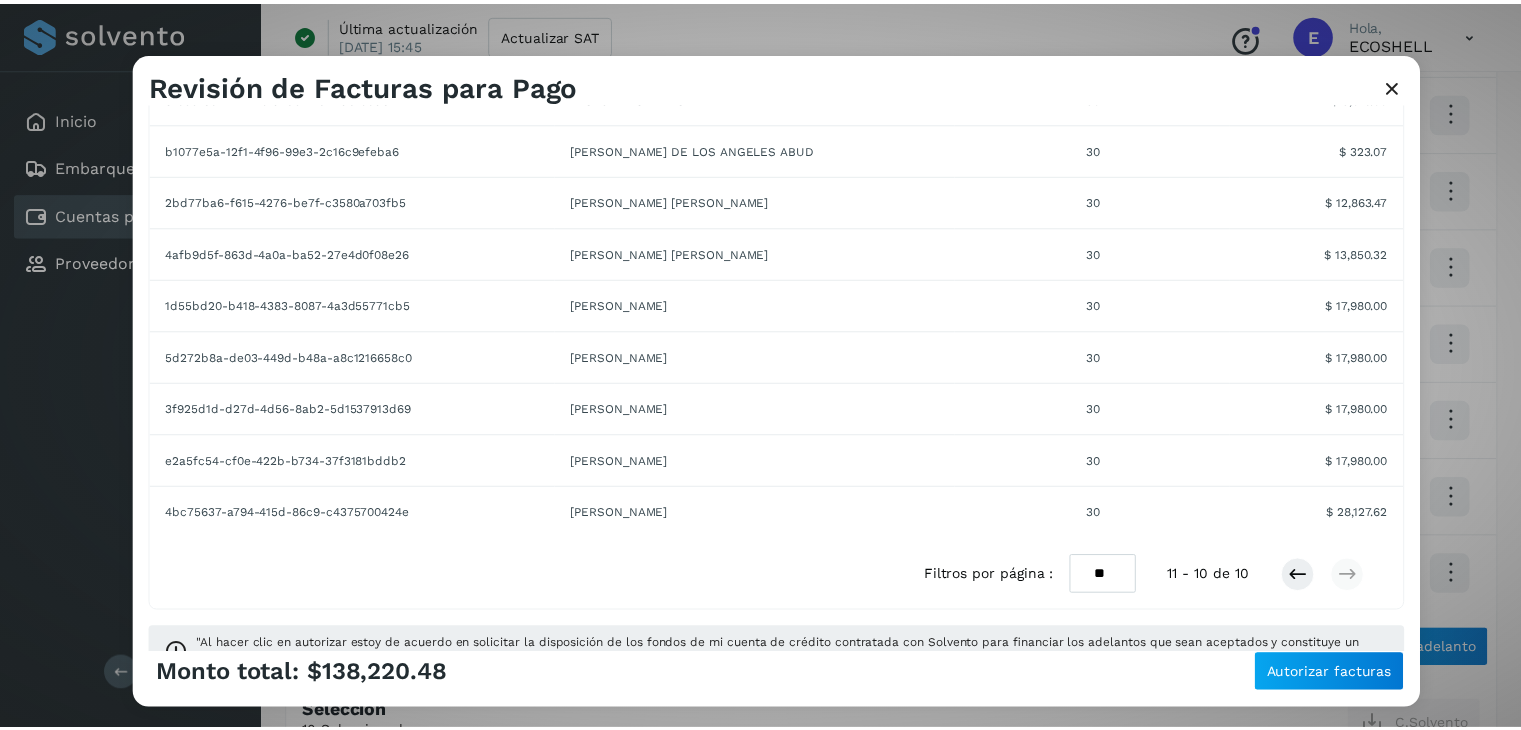 scroll, scrollTop: 357, scrollLeft: 0, axis: vertical 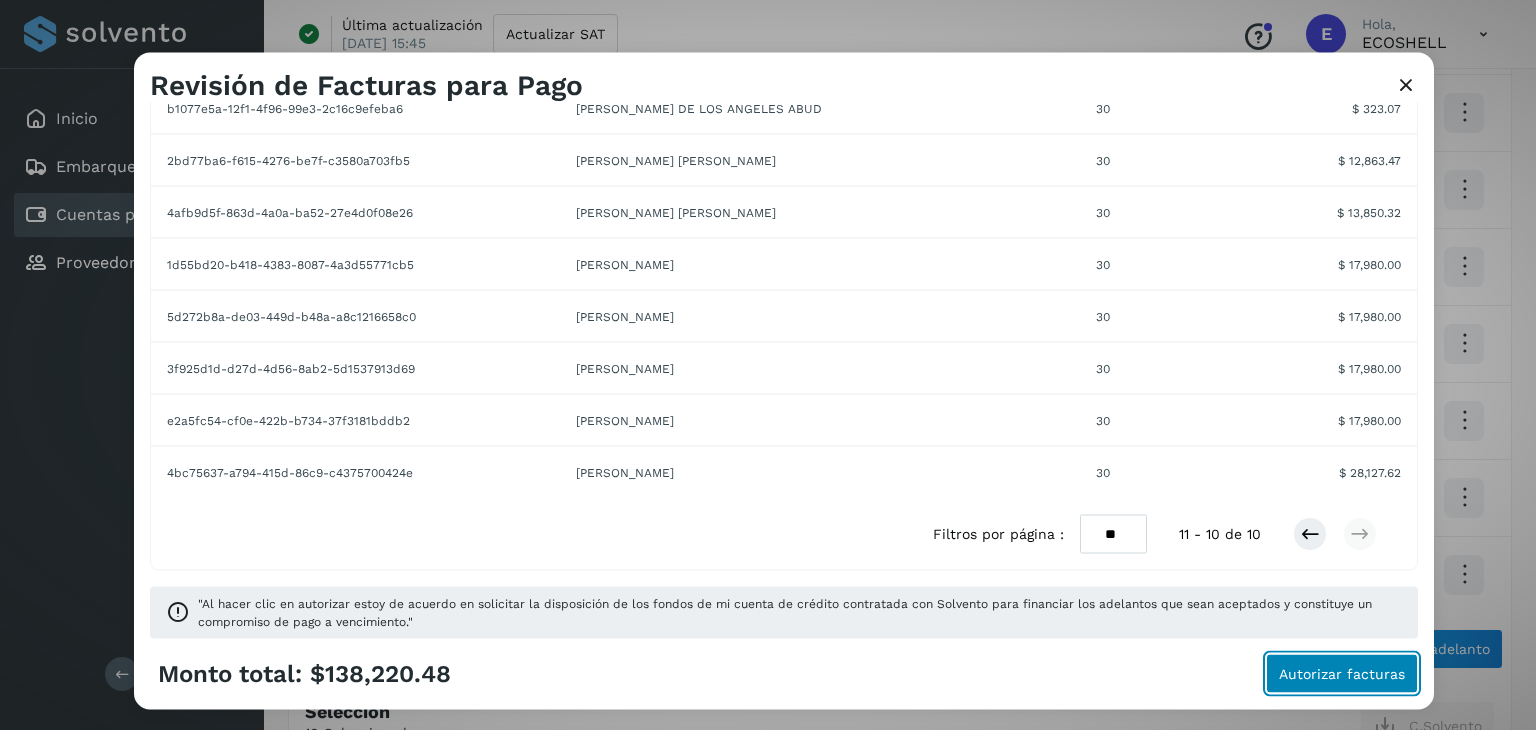 click on "Autorizar facturas" 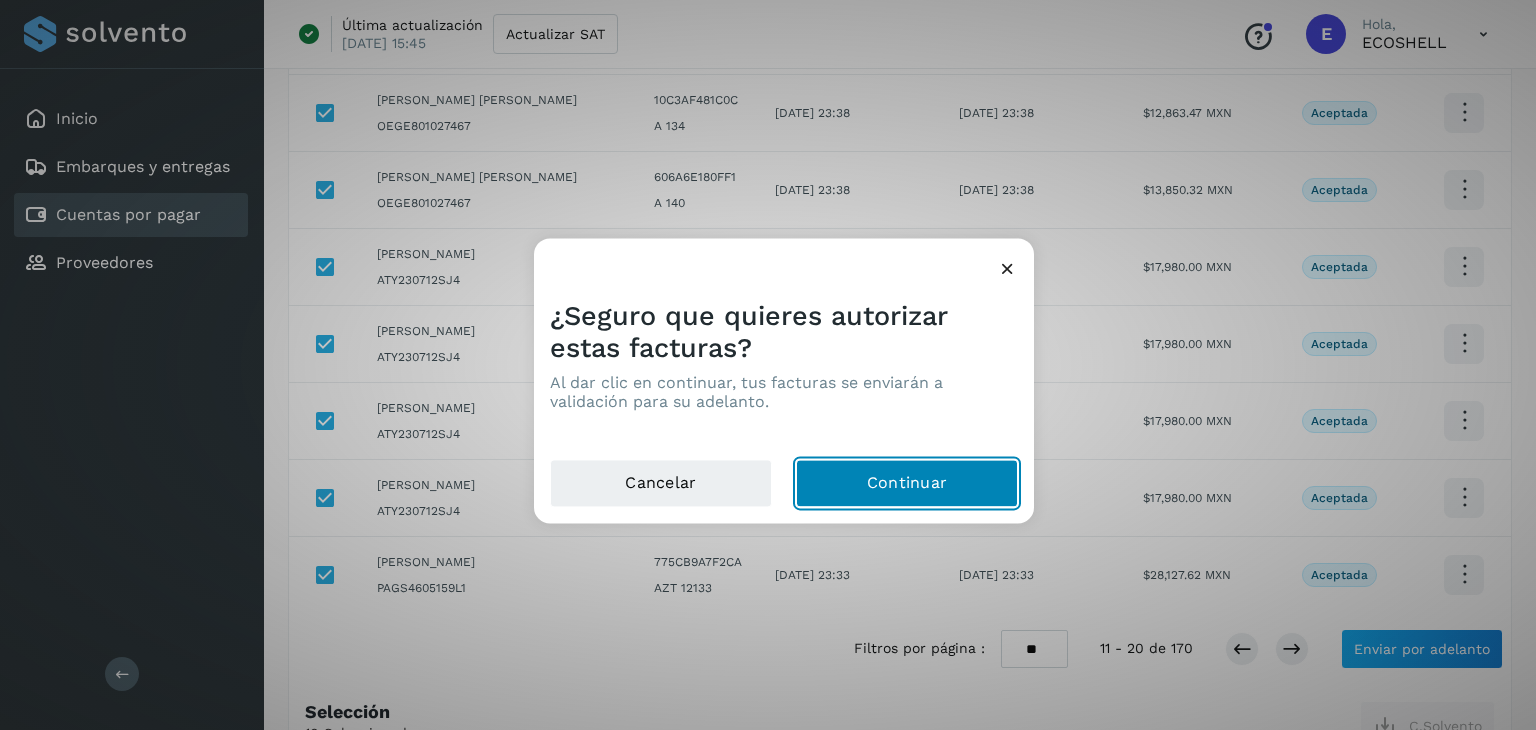 click on "Continuar" 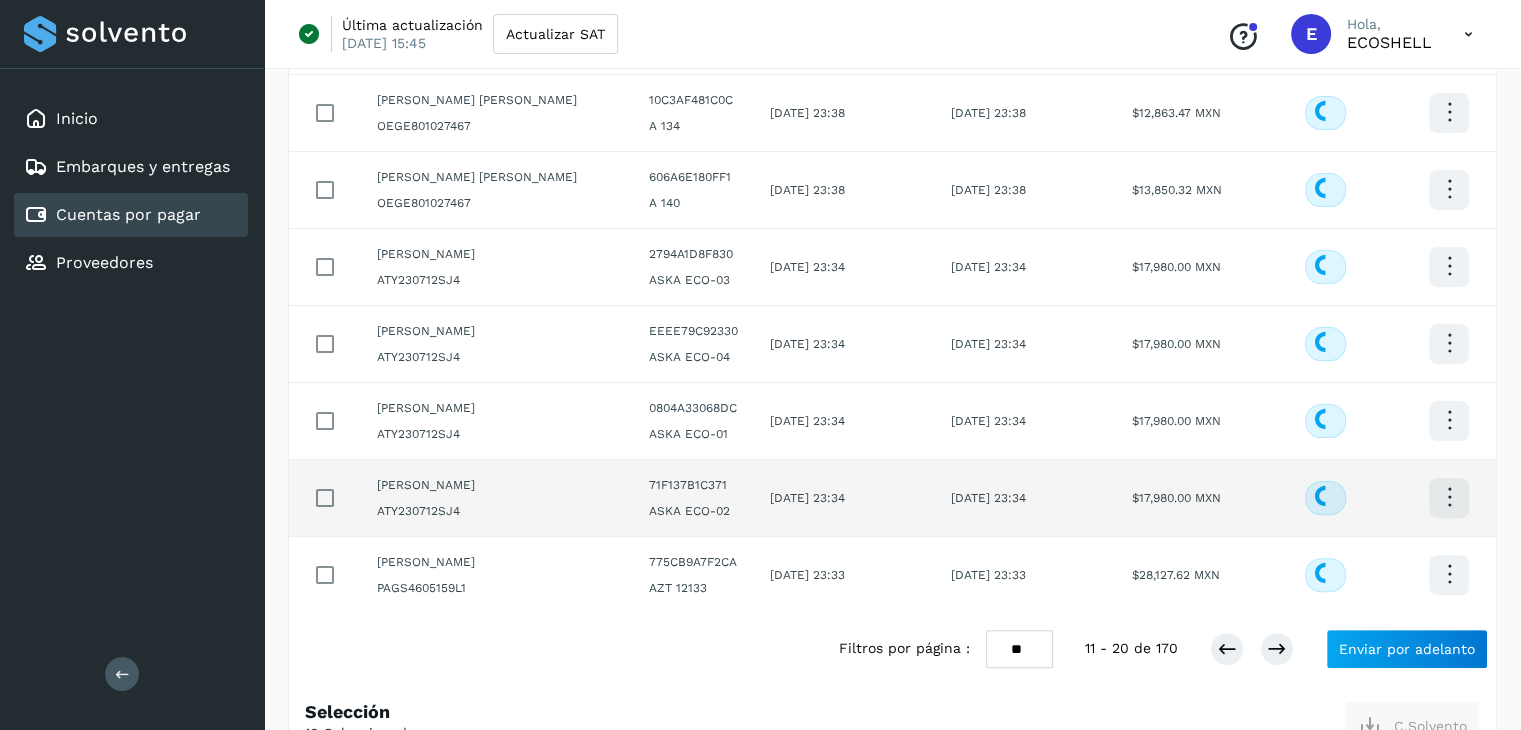 scroll, scrollTop: 411, scrollLeft: 0, axis: vertical 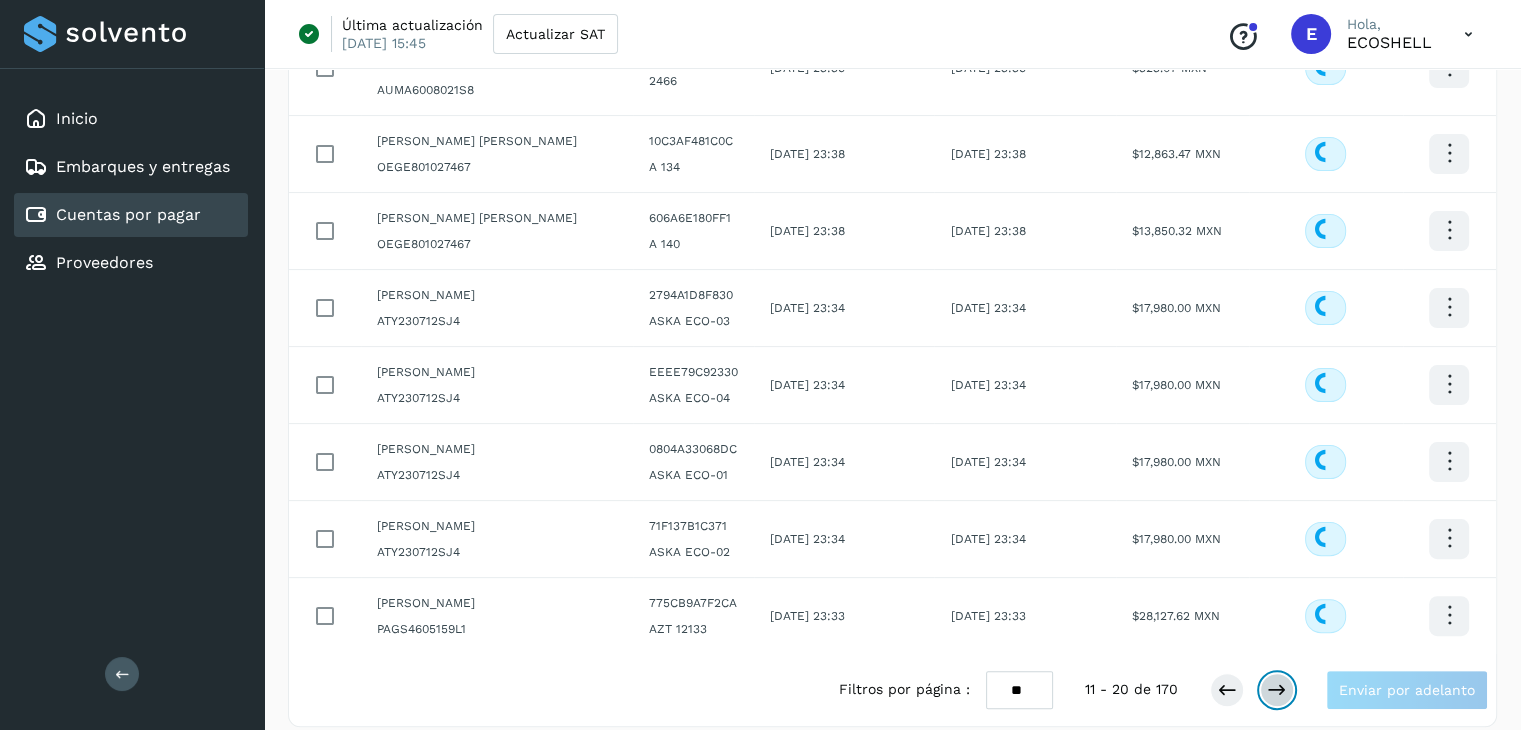 click at bounding box center [1277, 690] 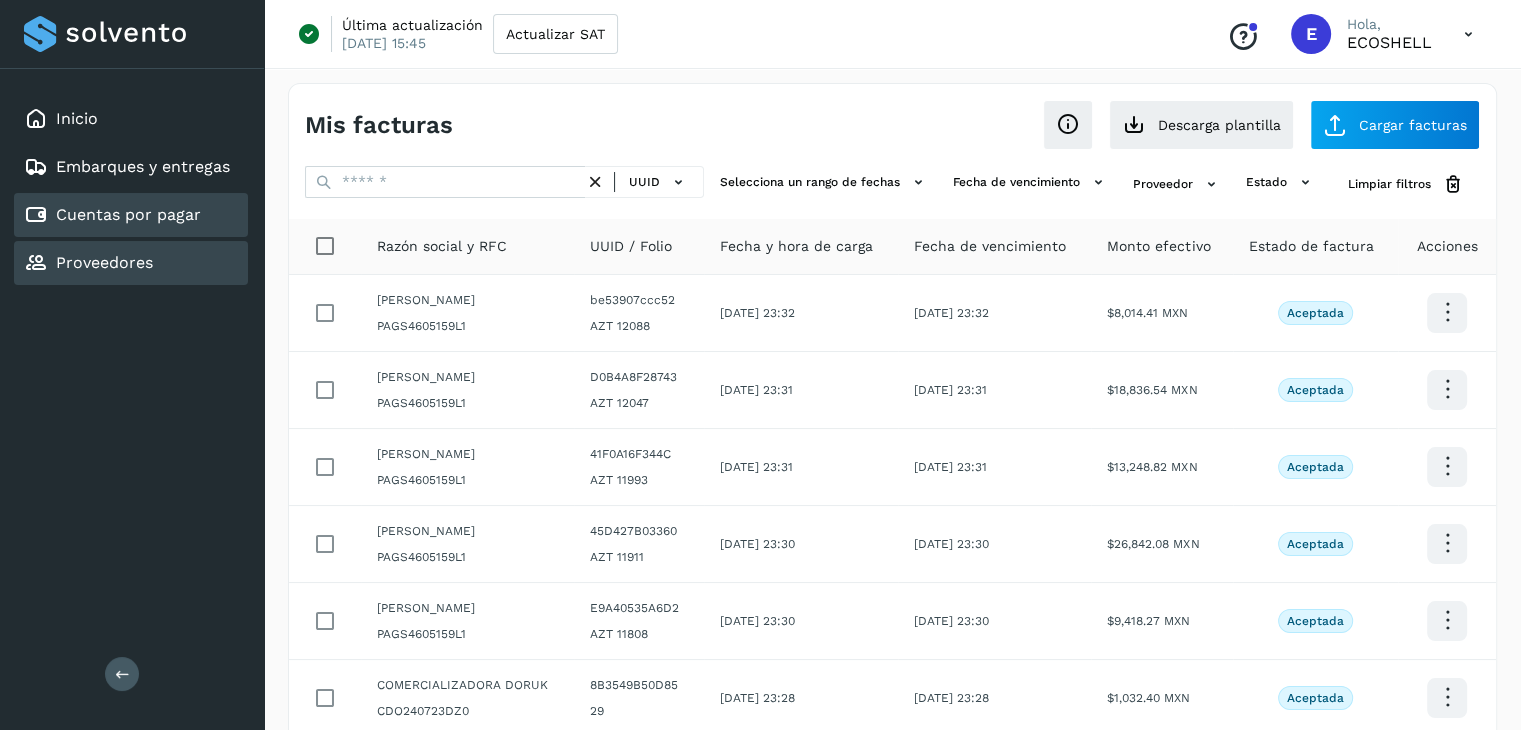 scroll, scrollTop: 0, scrollLeft: 0, axis: both 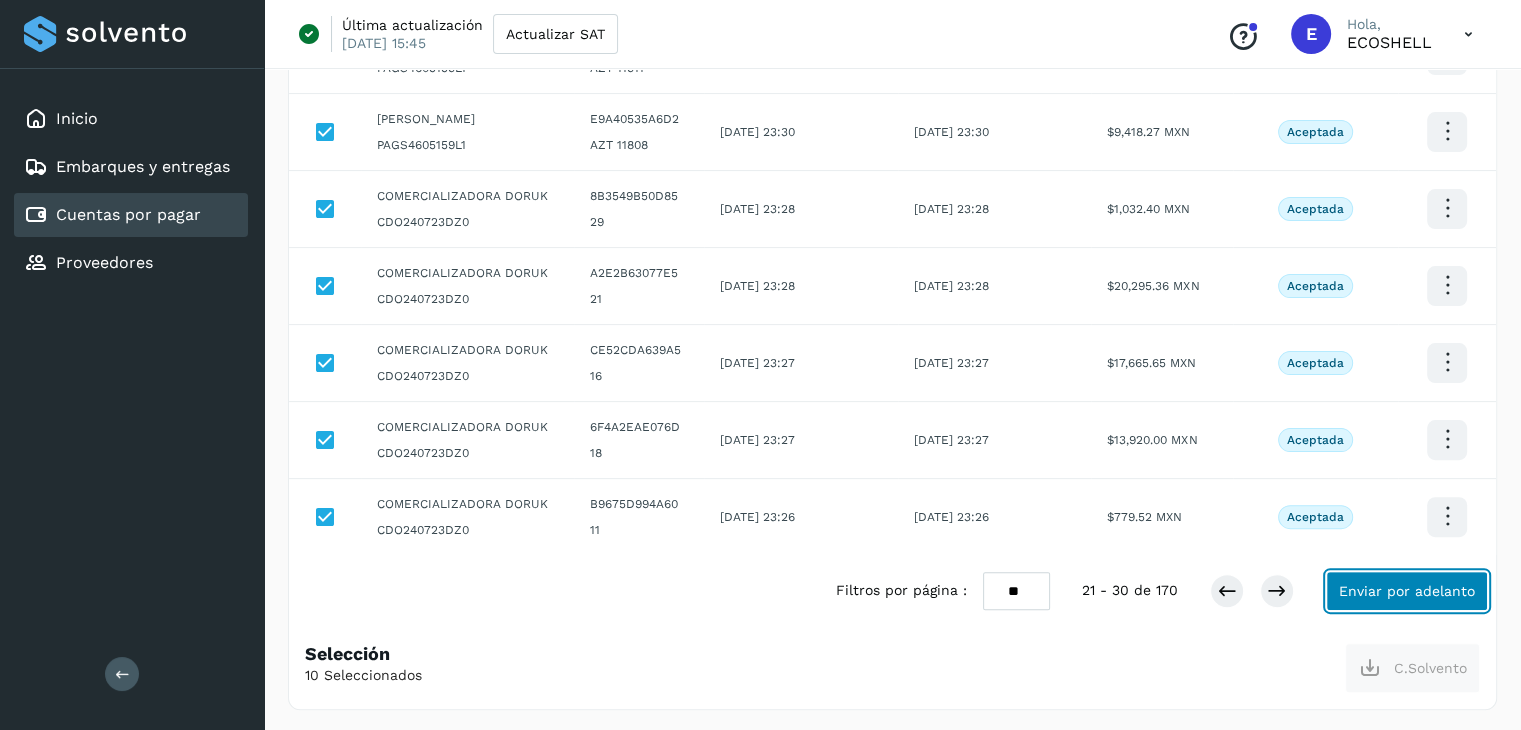 click on "Enviar por adelanto" 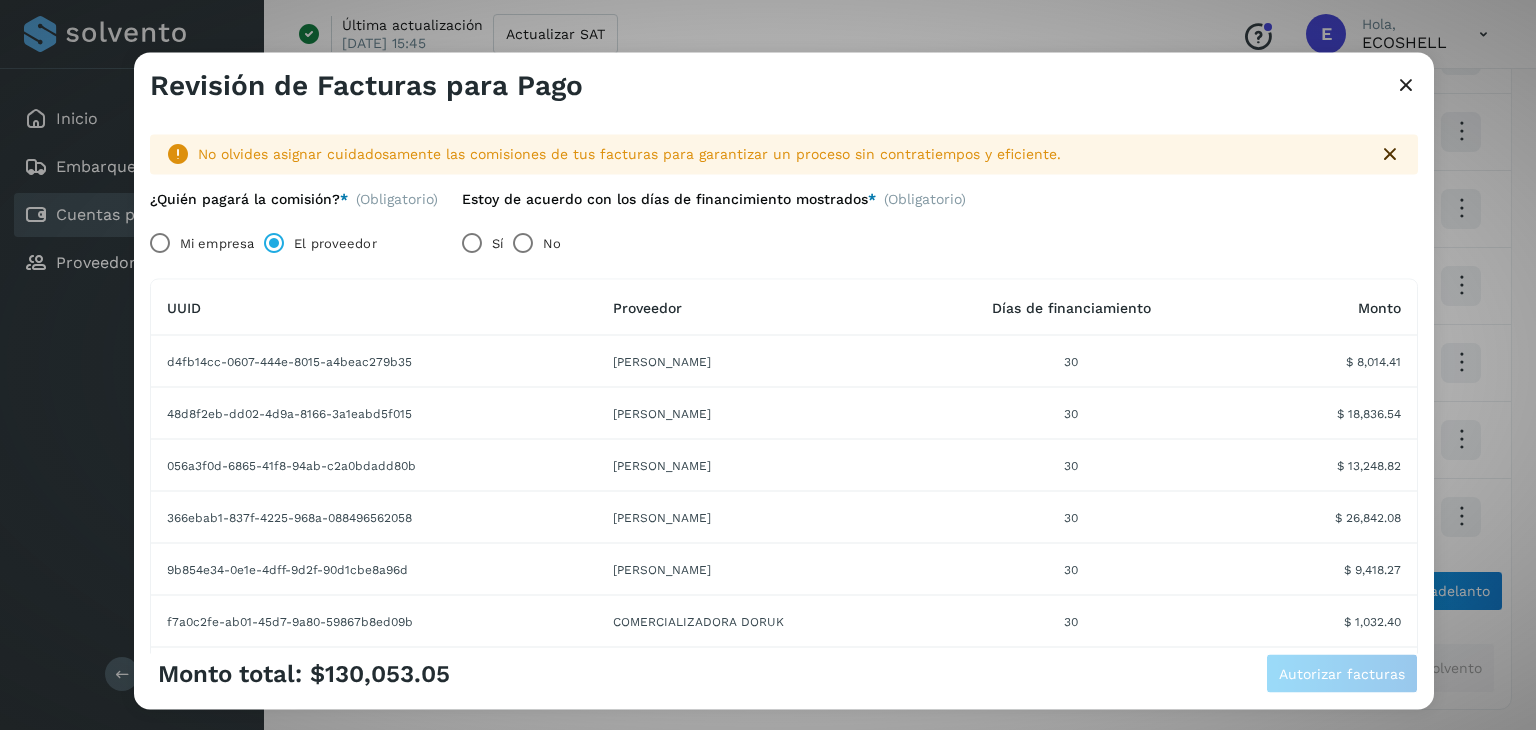 click on "Mi empresa" at bounding box center (217, 243) 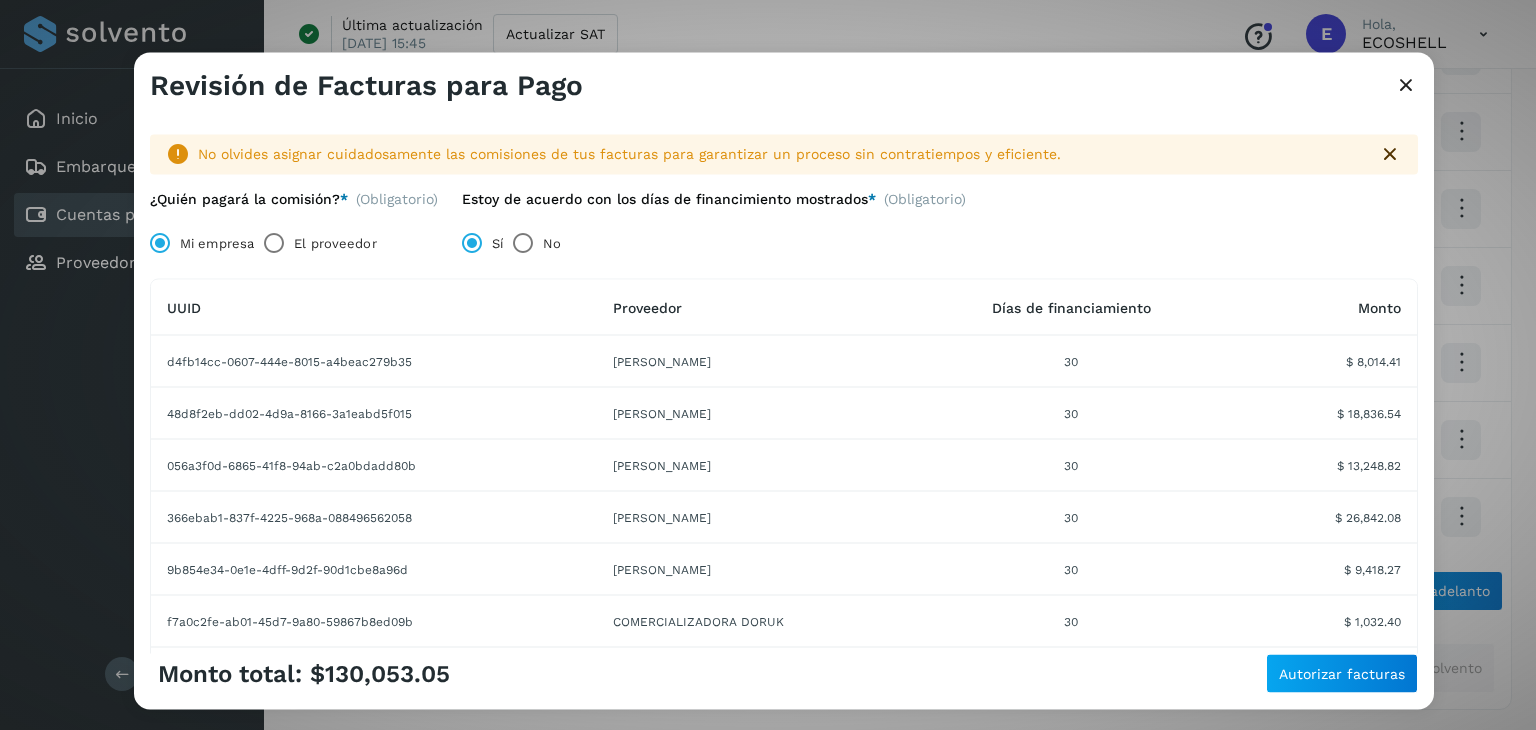 scroll, scrollTop: 357, scrollLeft: 0, axis: vertical 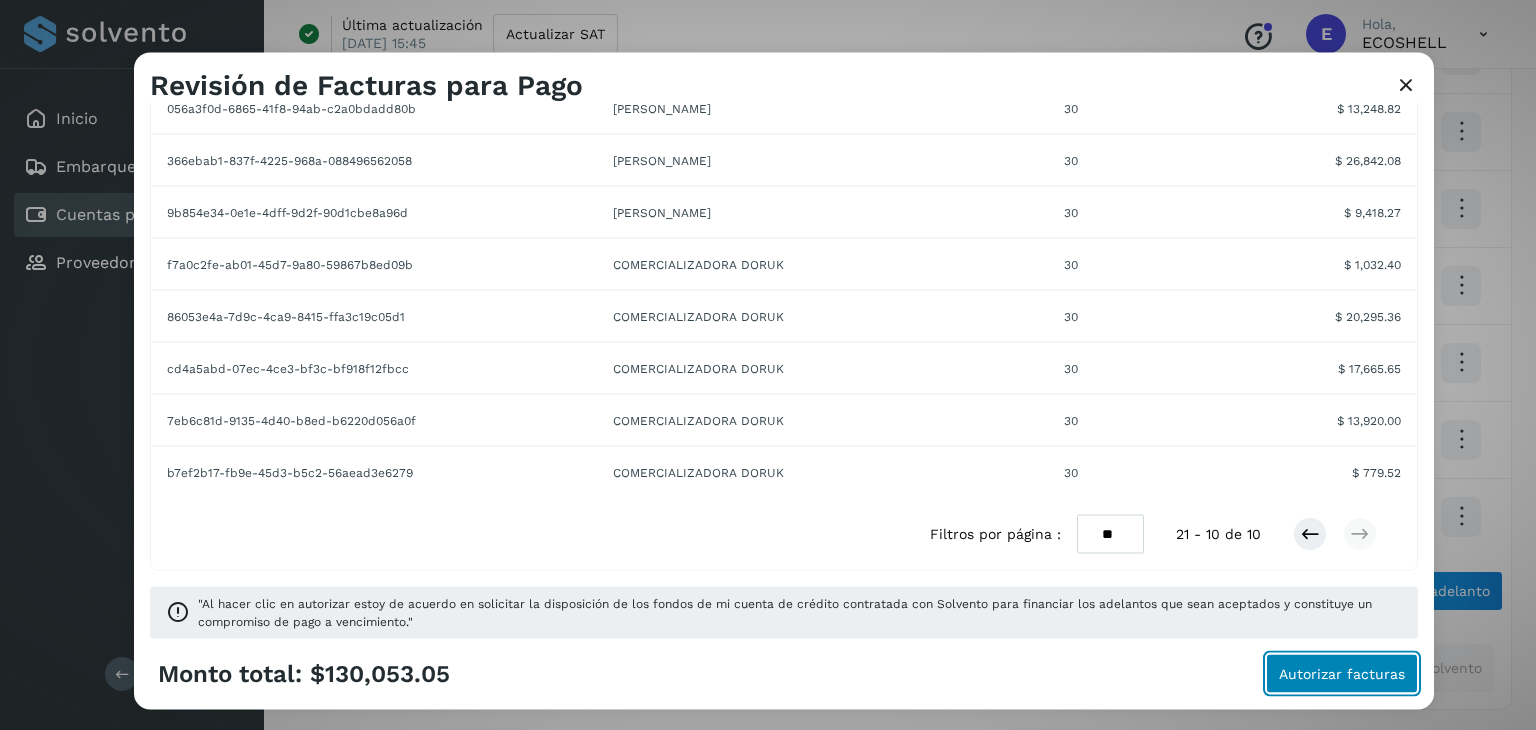 click on "Autorizar facturas" at bounding box center [1342, 674] 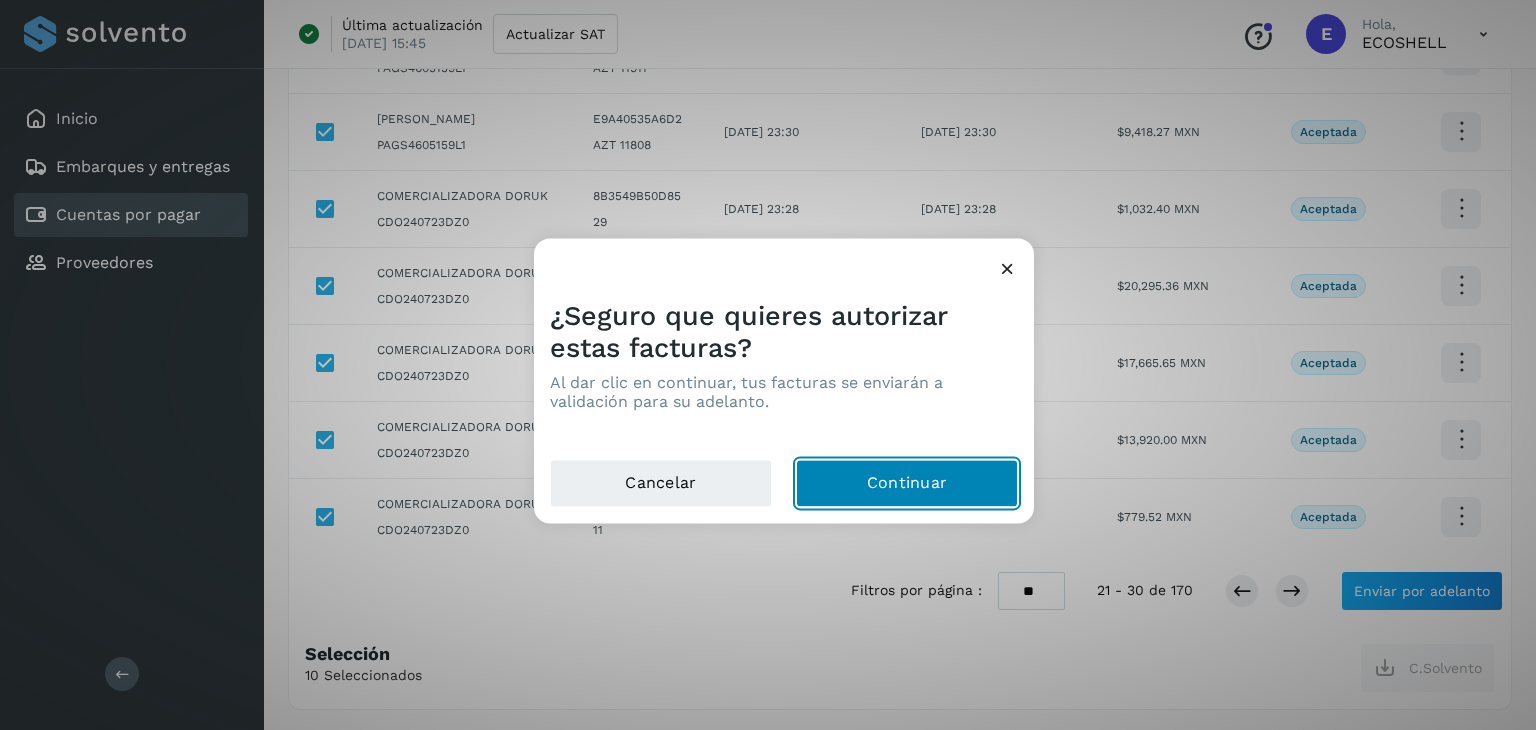 click on "Continuar" 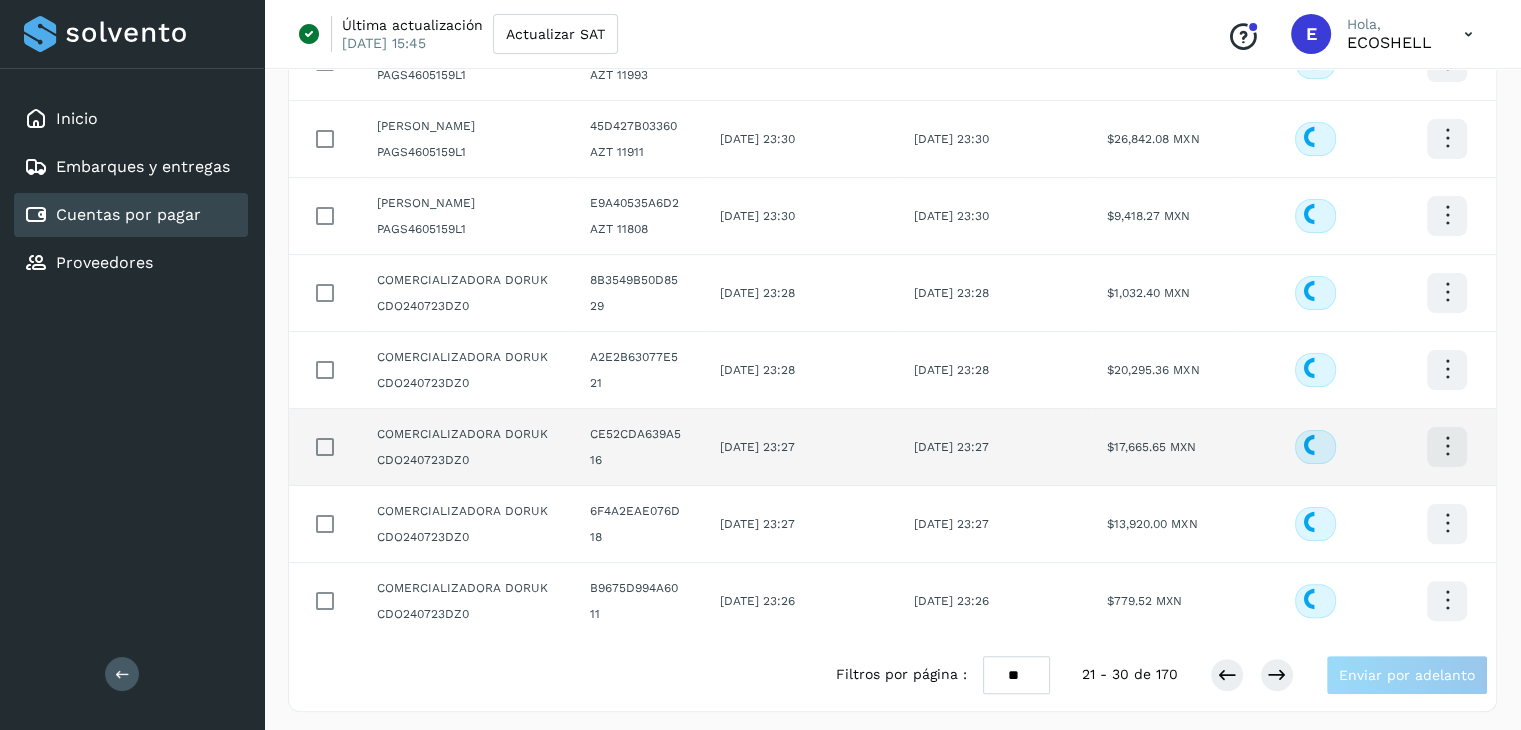 scroll, scrollTop: 411, scrollLeft: 0, axis: vertical 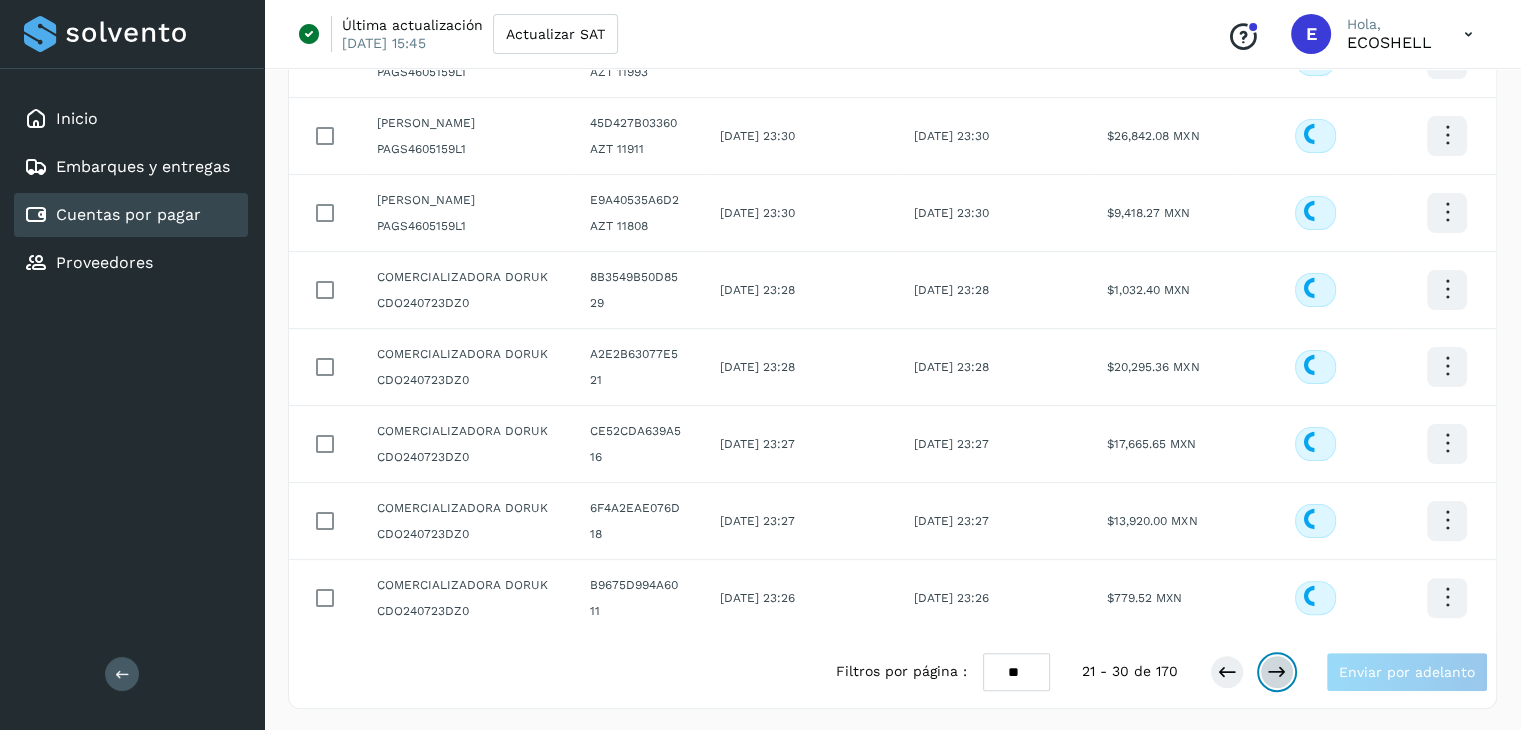 click at bounding box center [1277, 672] 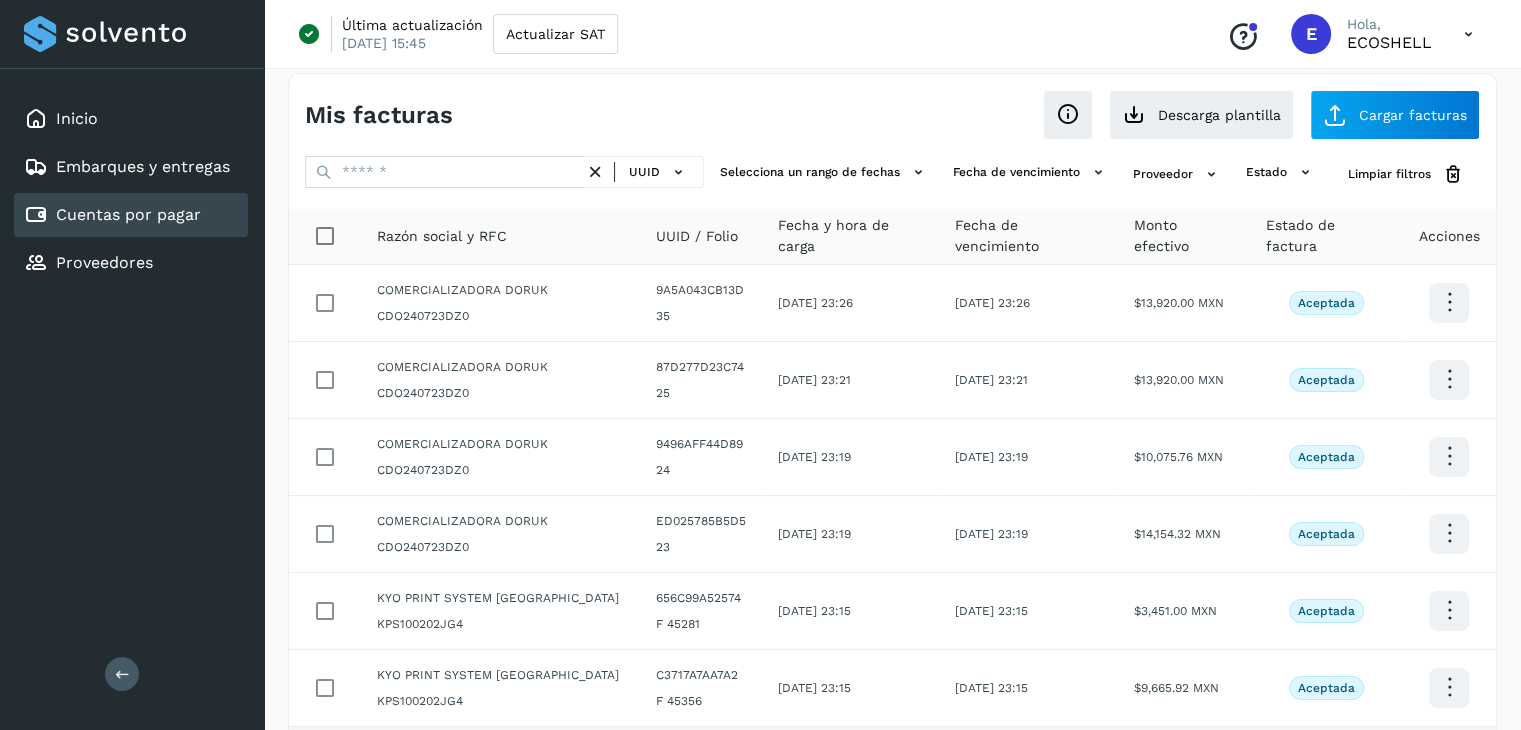 scroll, scrollTop: 0, scrollLeft: 0, axis: both 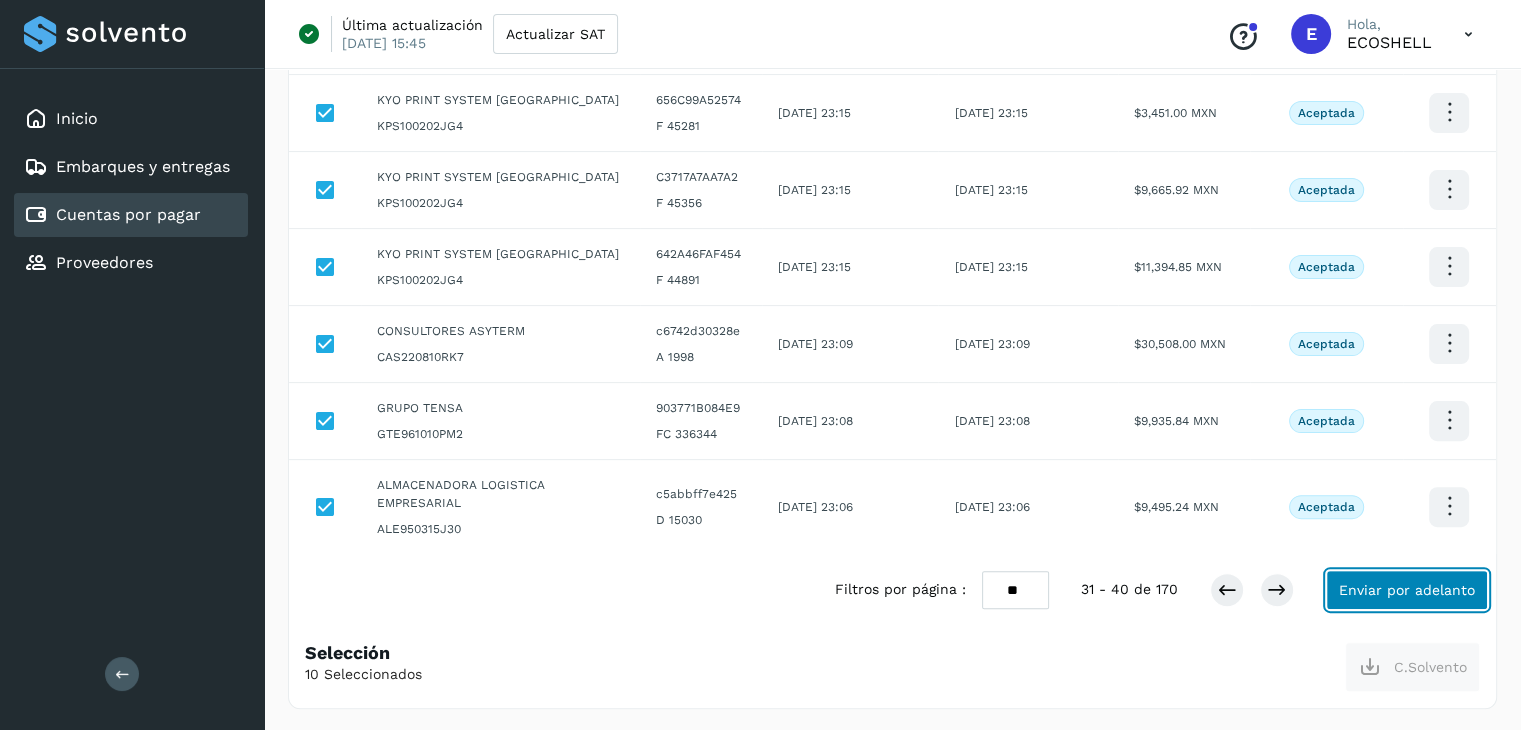 click on "Enviar por adelanto" 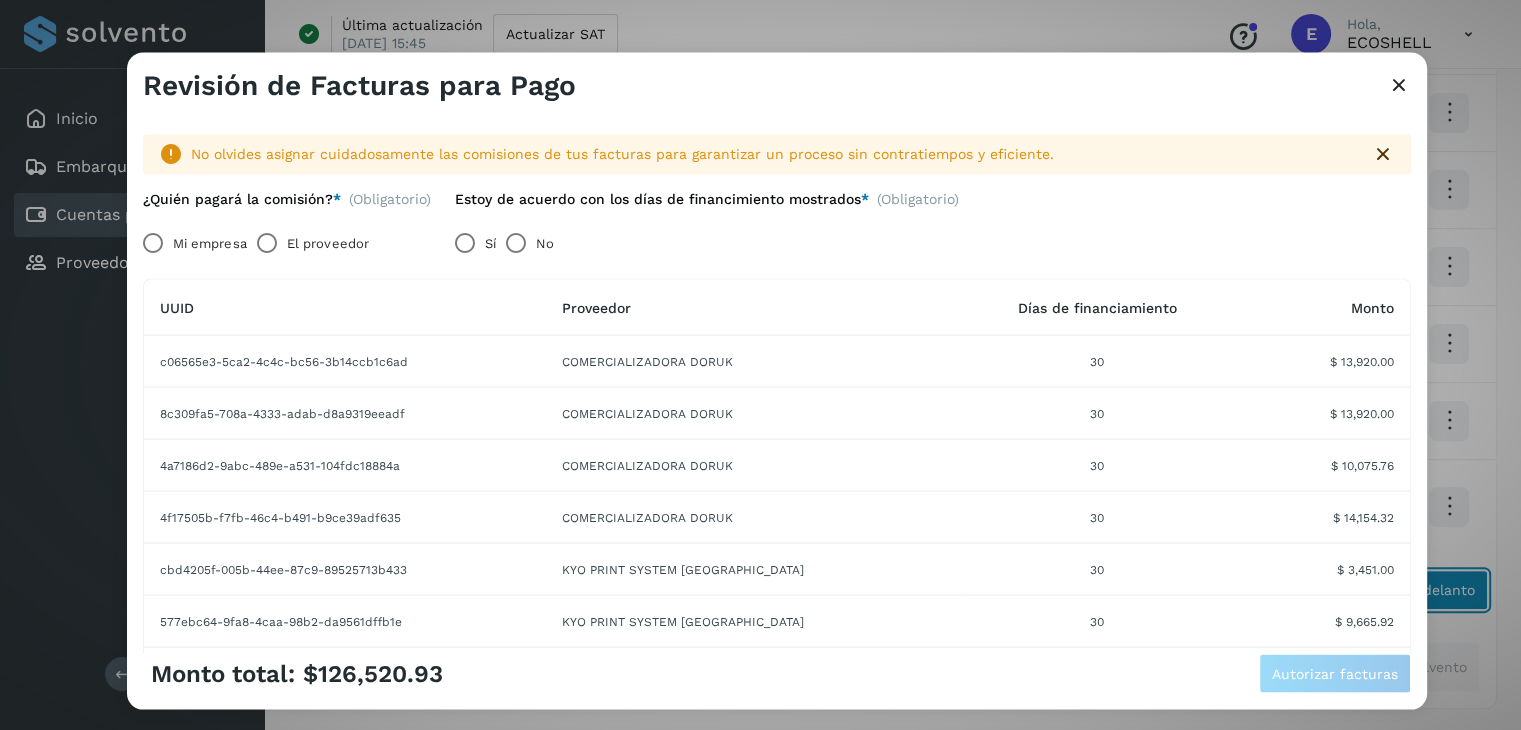 scroll, scrollTop: 492, scrollLeft: 0, axis: vertical 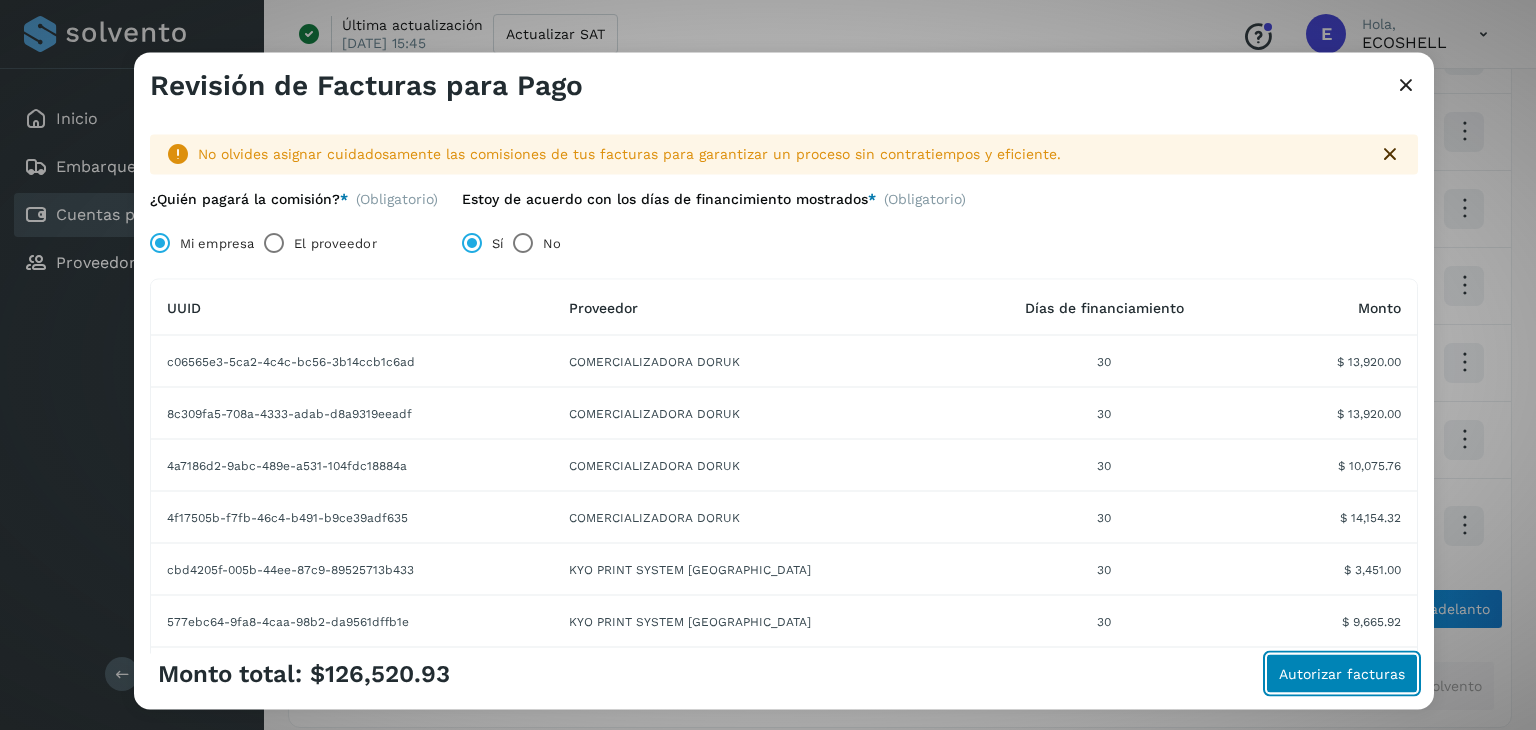 click on "Autorizar facturas" 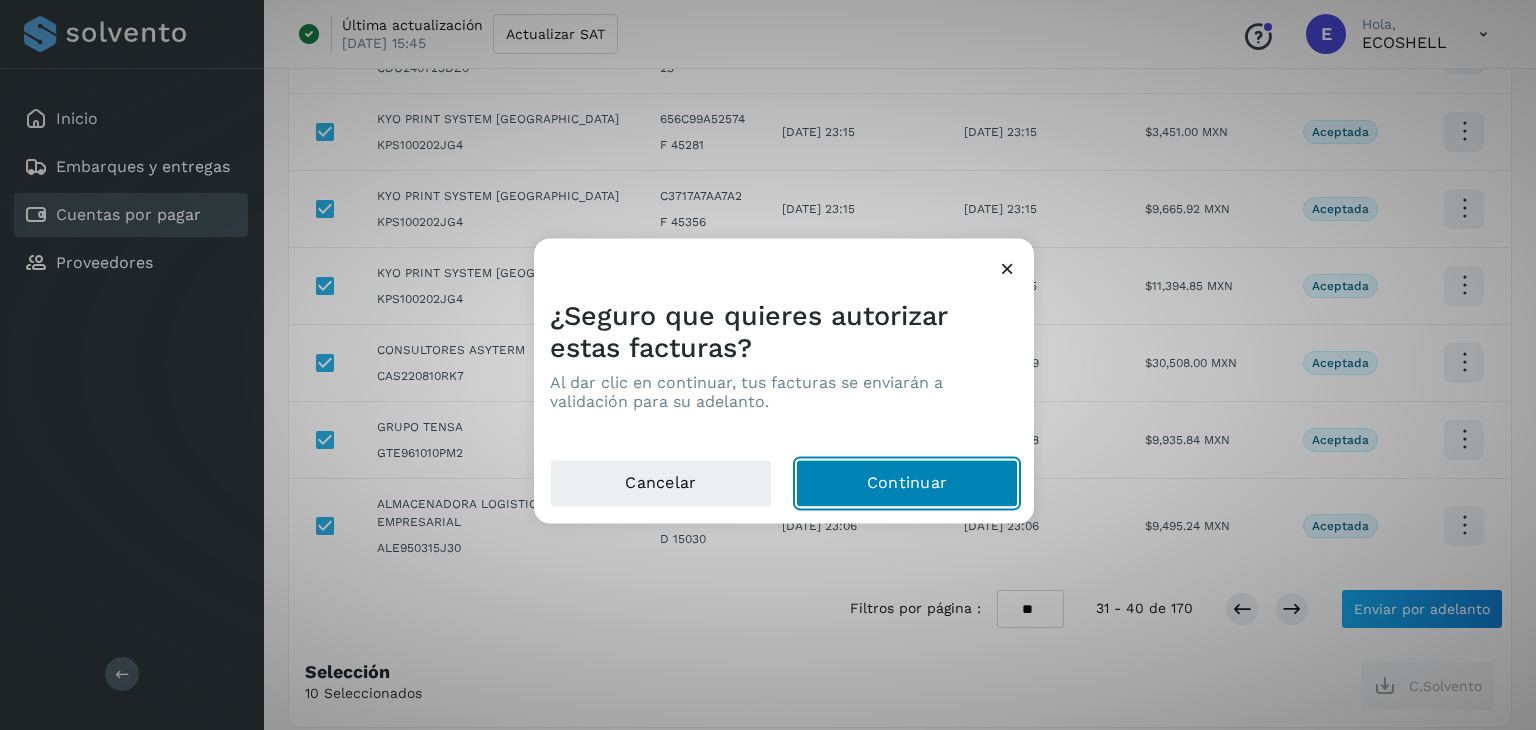 click on "Continuar" 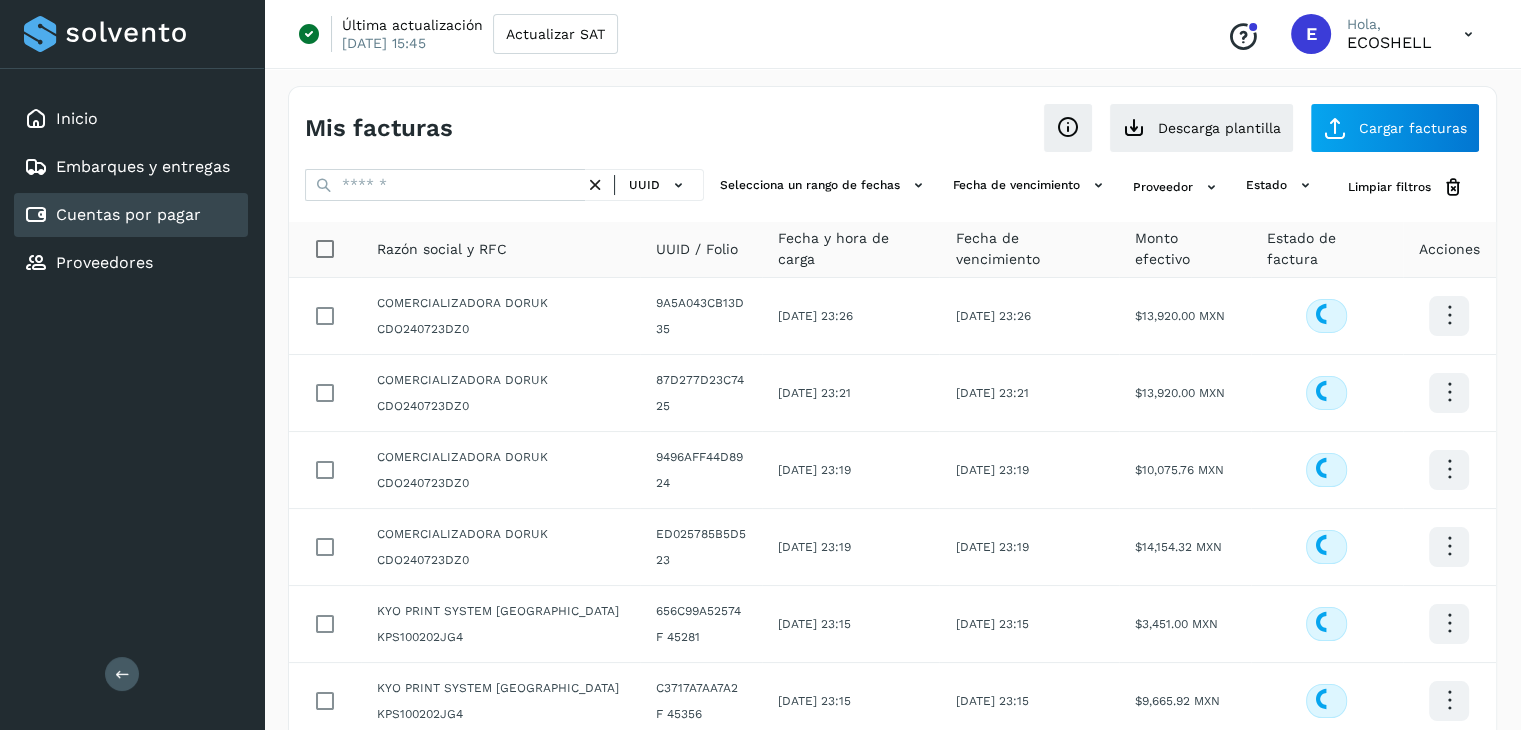 scroll, scrollTop: 429, scrollLeft: 0, axis: vertical 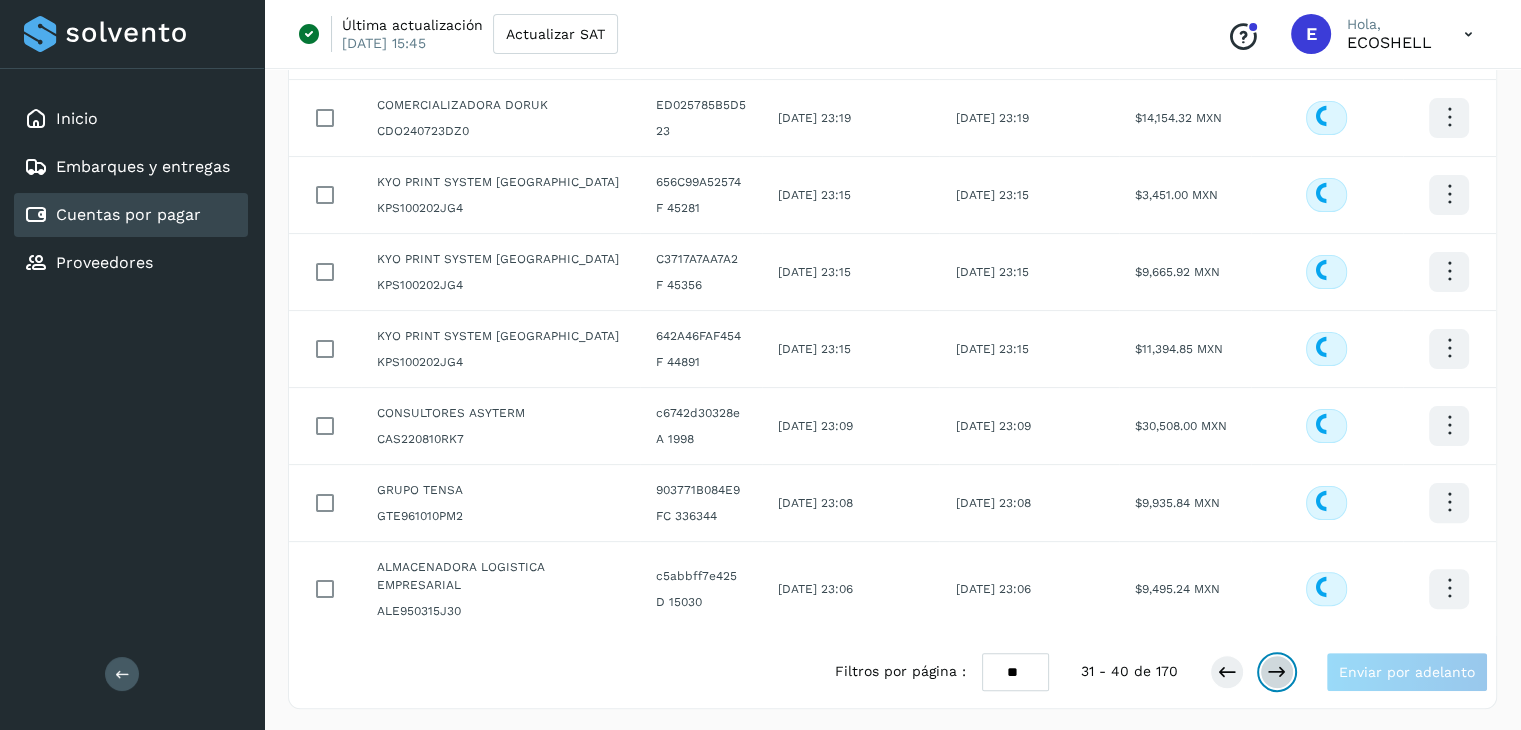click at bounding box center [1277, 672] 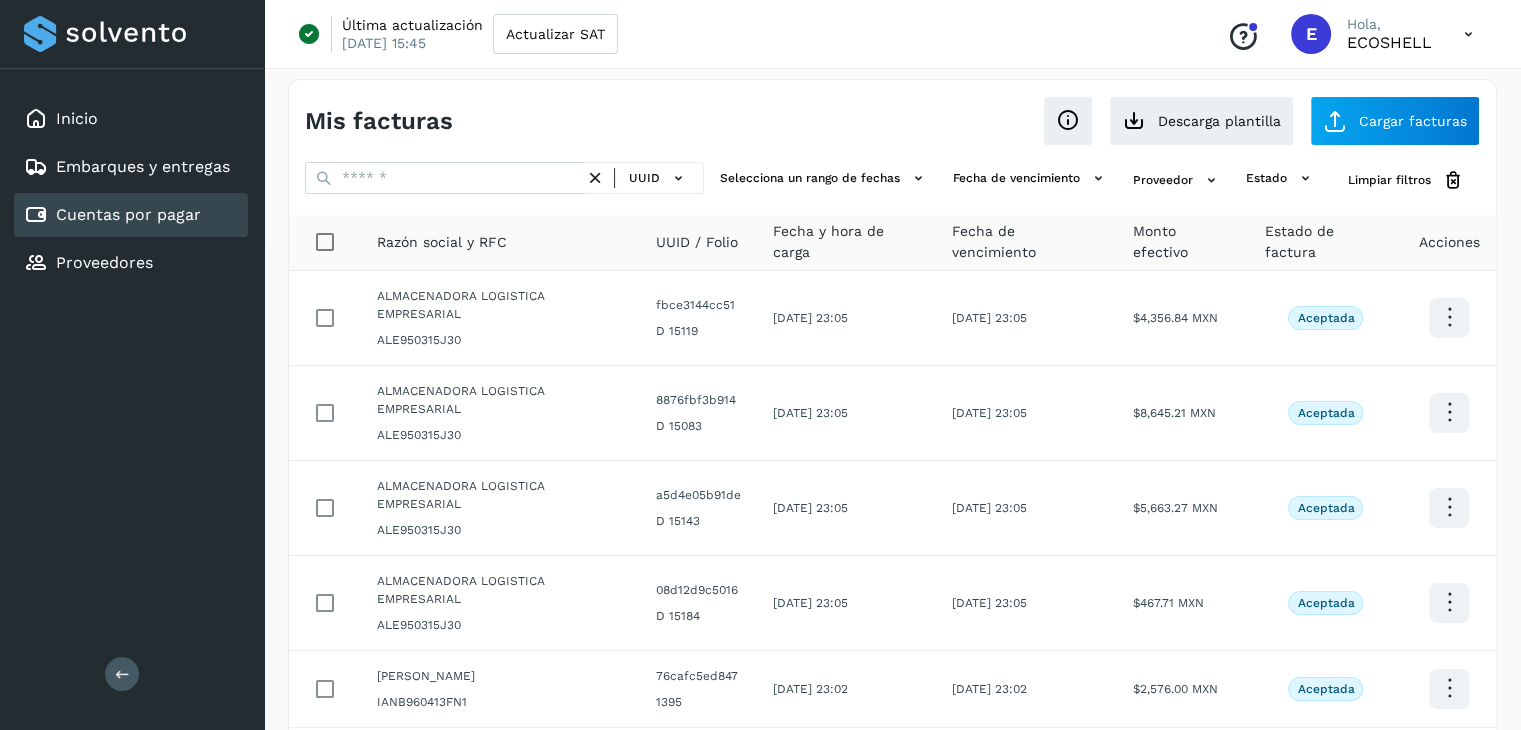 scroll, scrollTop: 0, scrollLeft: 0, axis: both 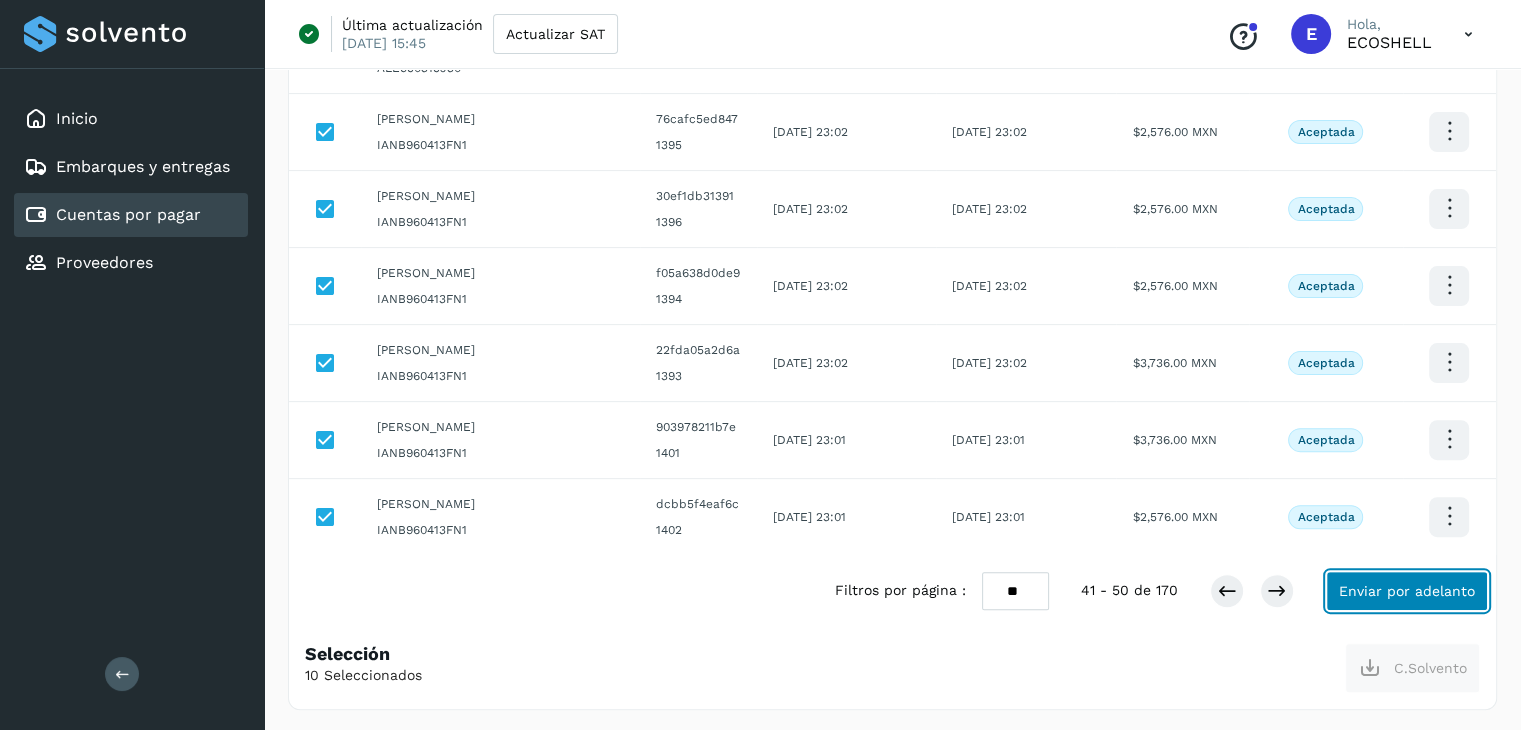 click on "Enviar por adelanto" 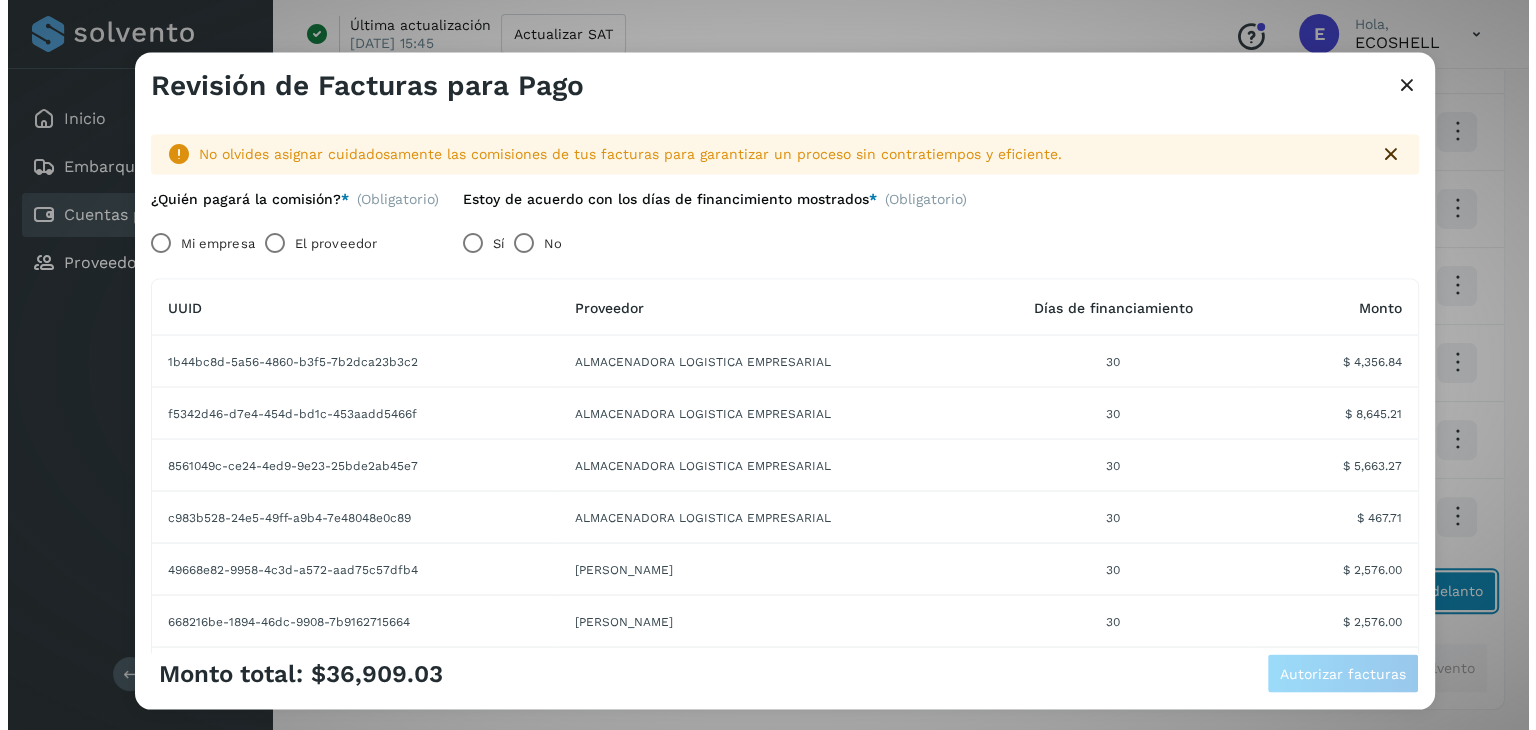 scroll, scrollTop: 492, scrollLeft: 0, axis: vertical 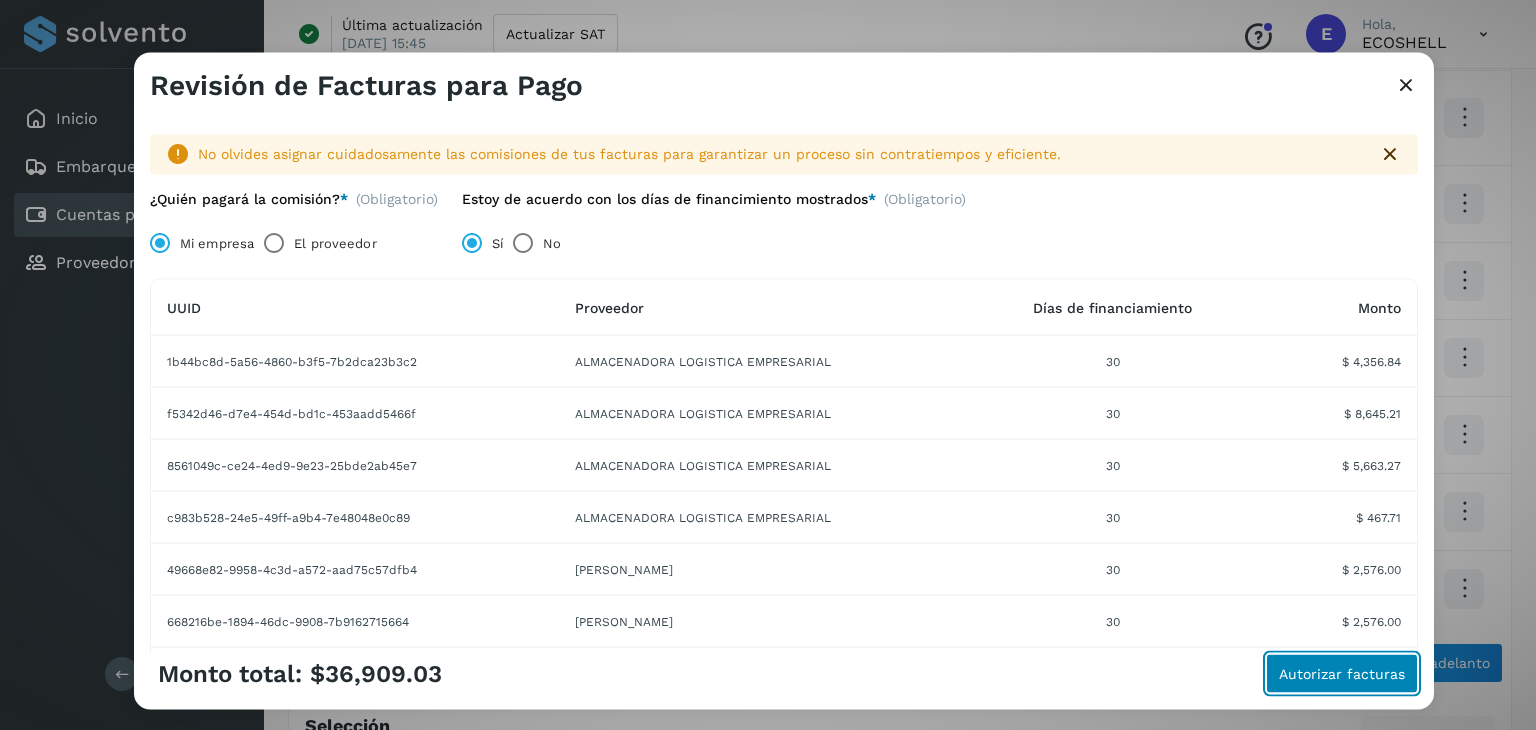 click on "Autorizar facturas" 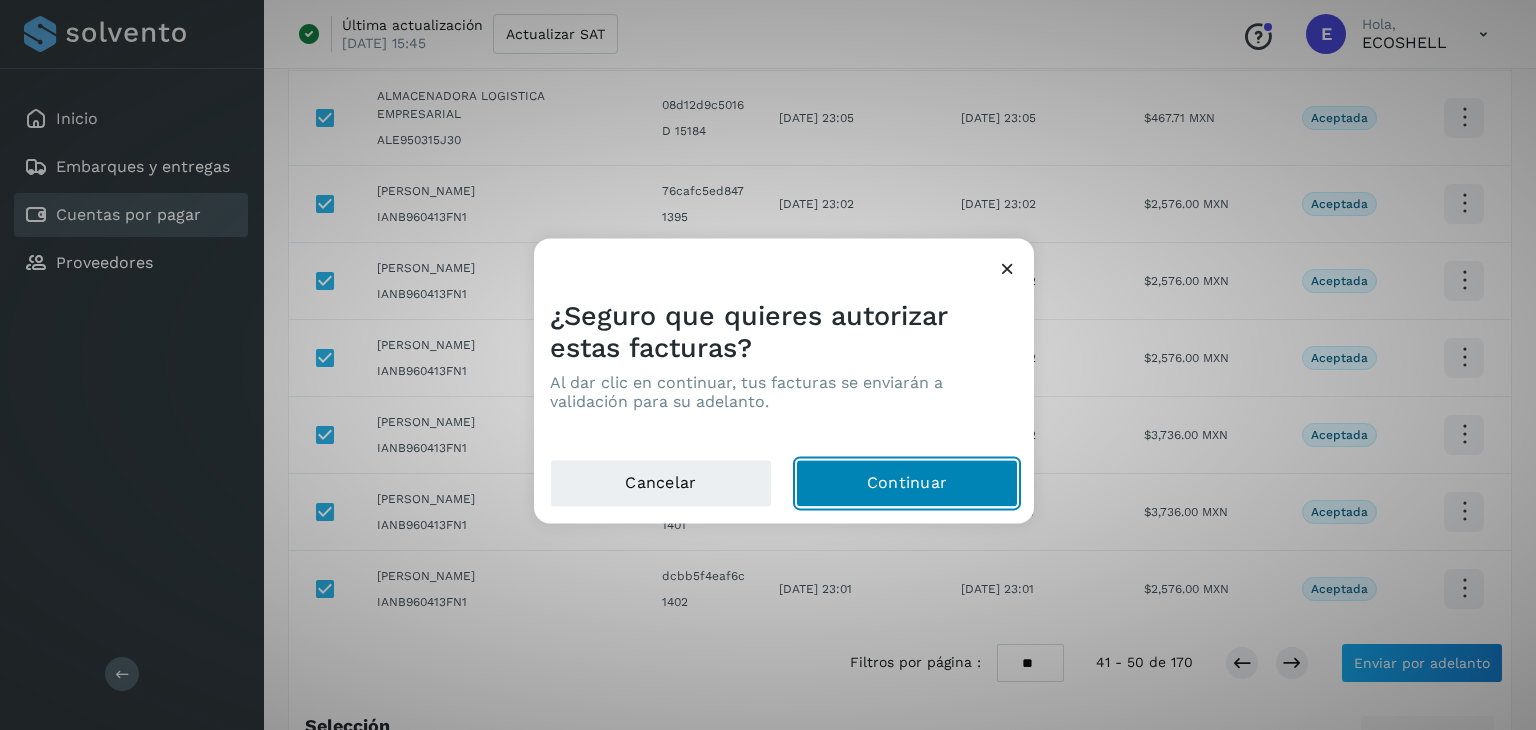 click on "Continuar" 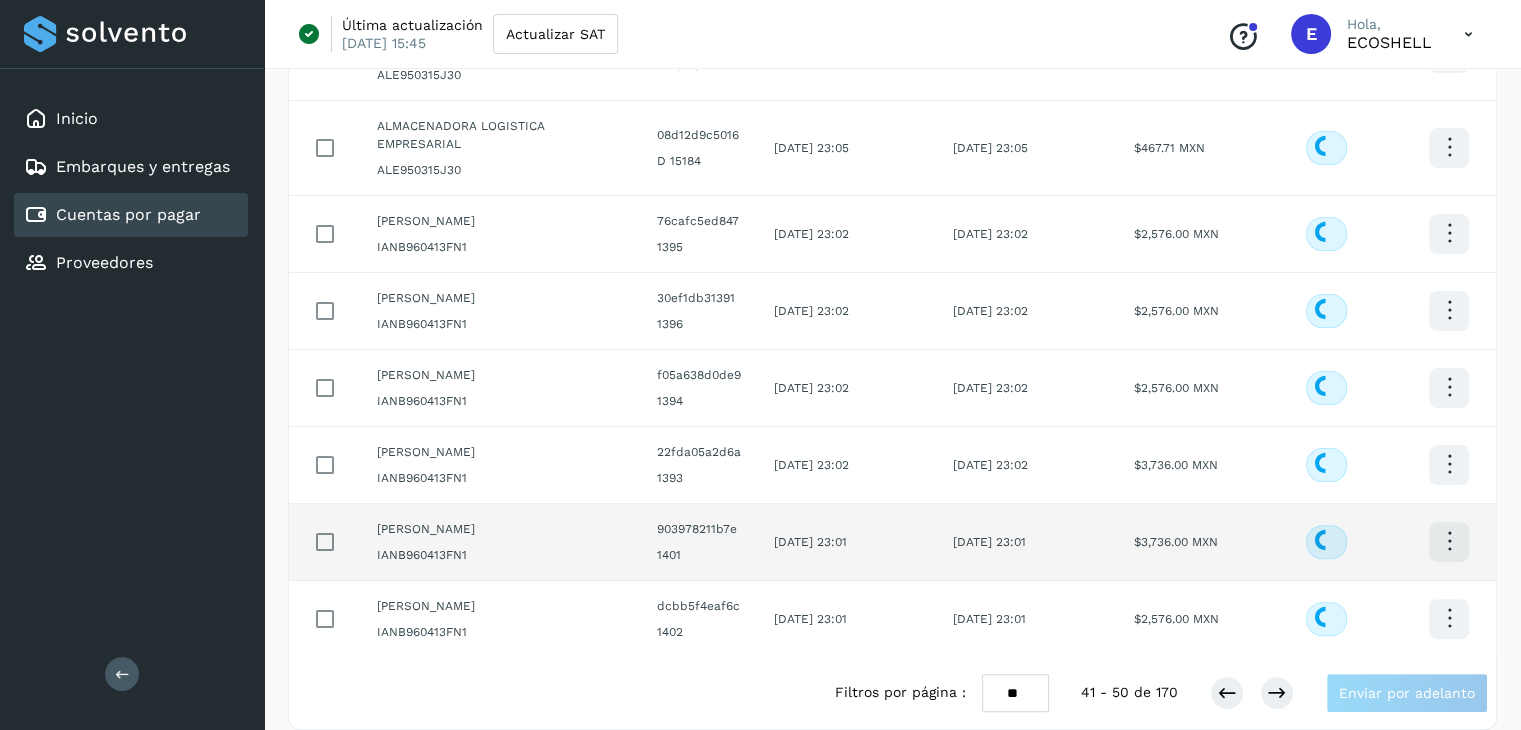 scroll, scrollTop: 483, scrollLeft: 0, axis: vertical 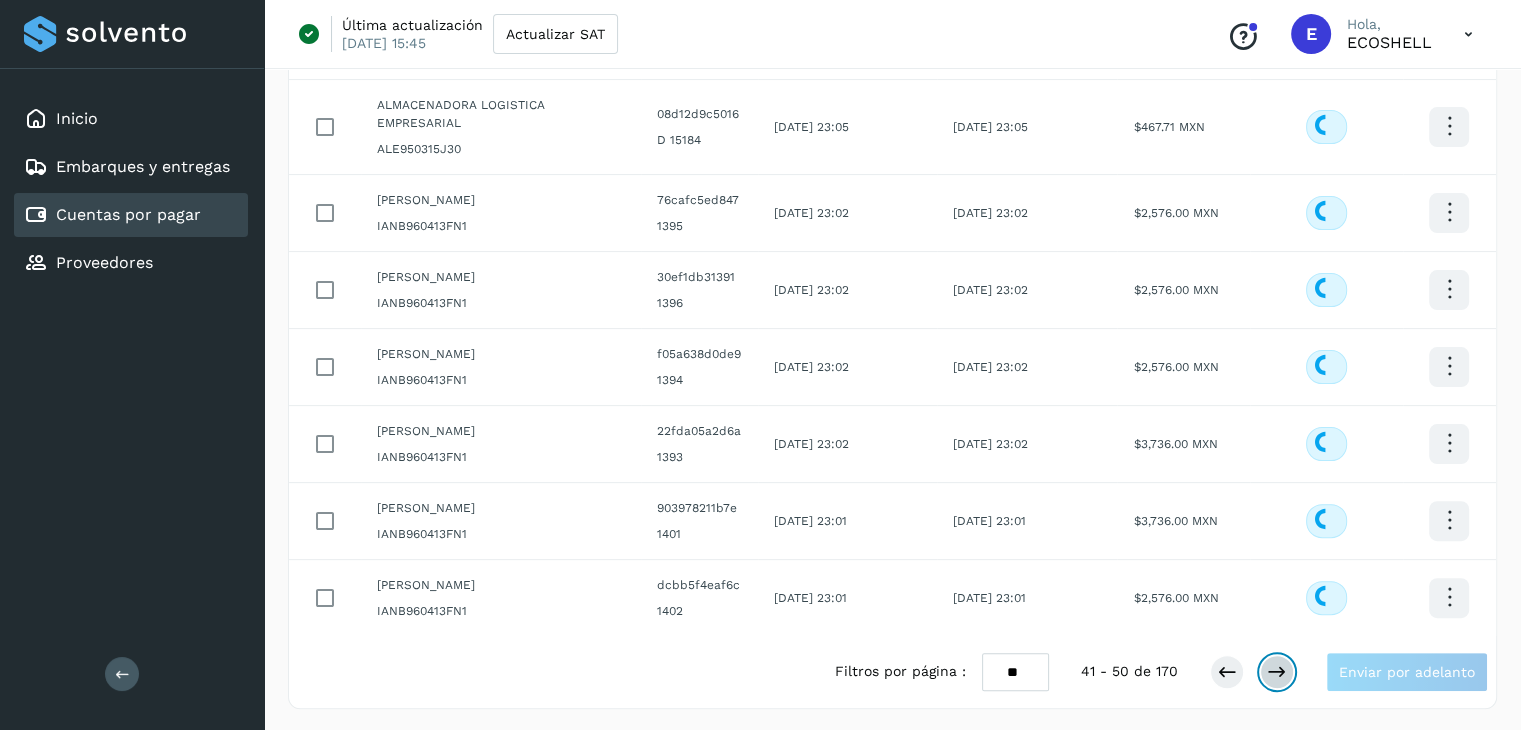 click at bounding box center [1277, 672] 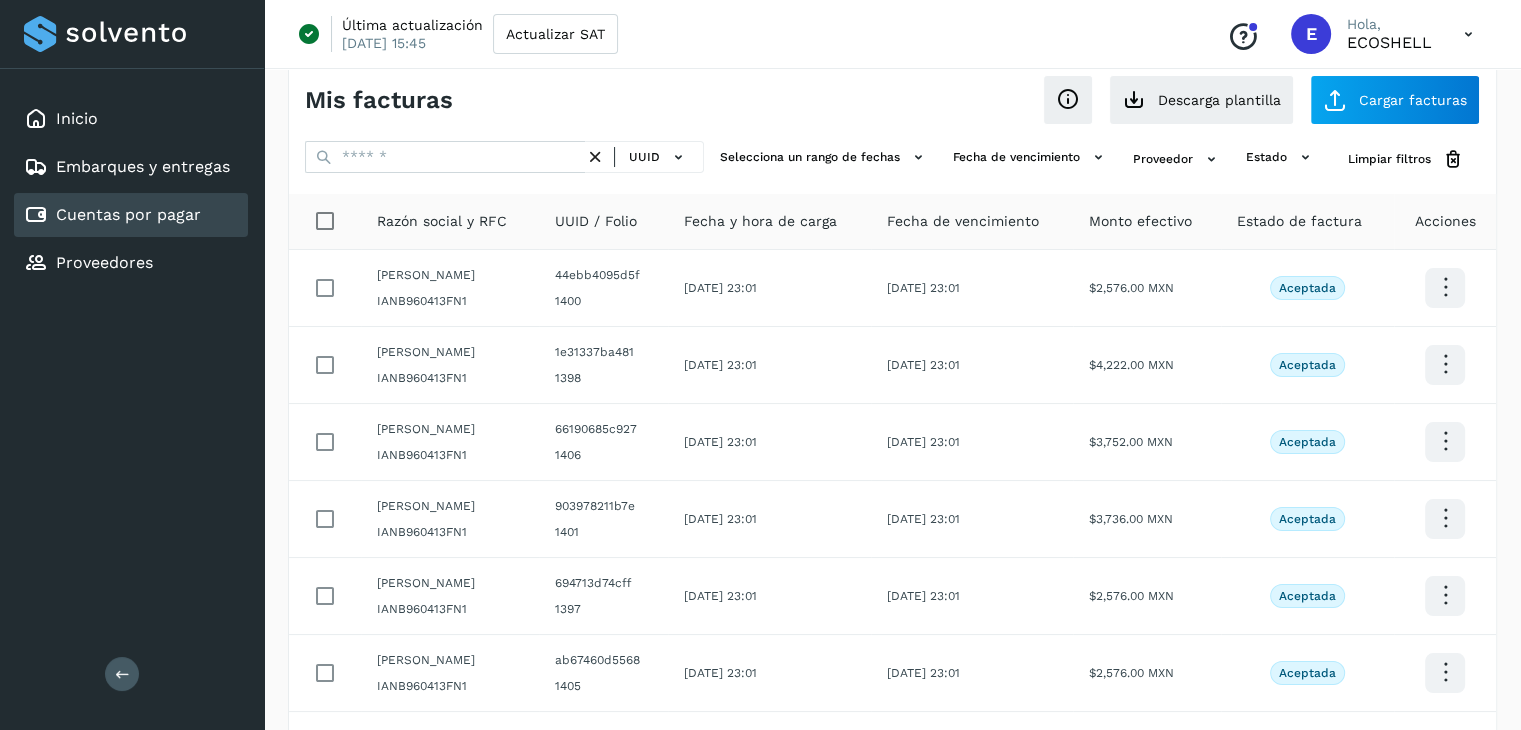 scroll, scrollTop: 0, scrollLeft: 0, axis: both 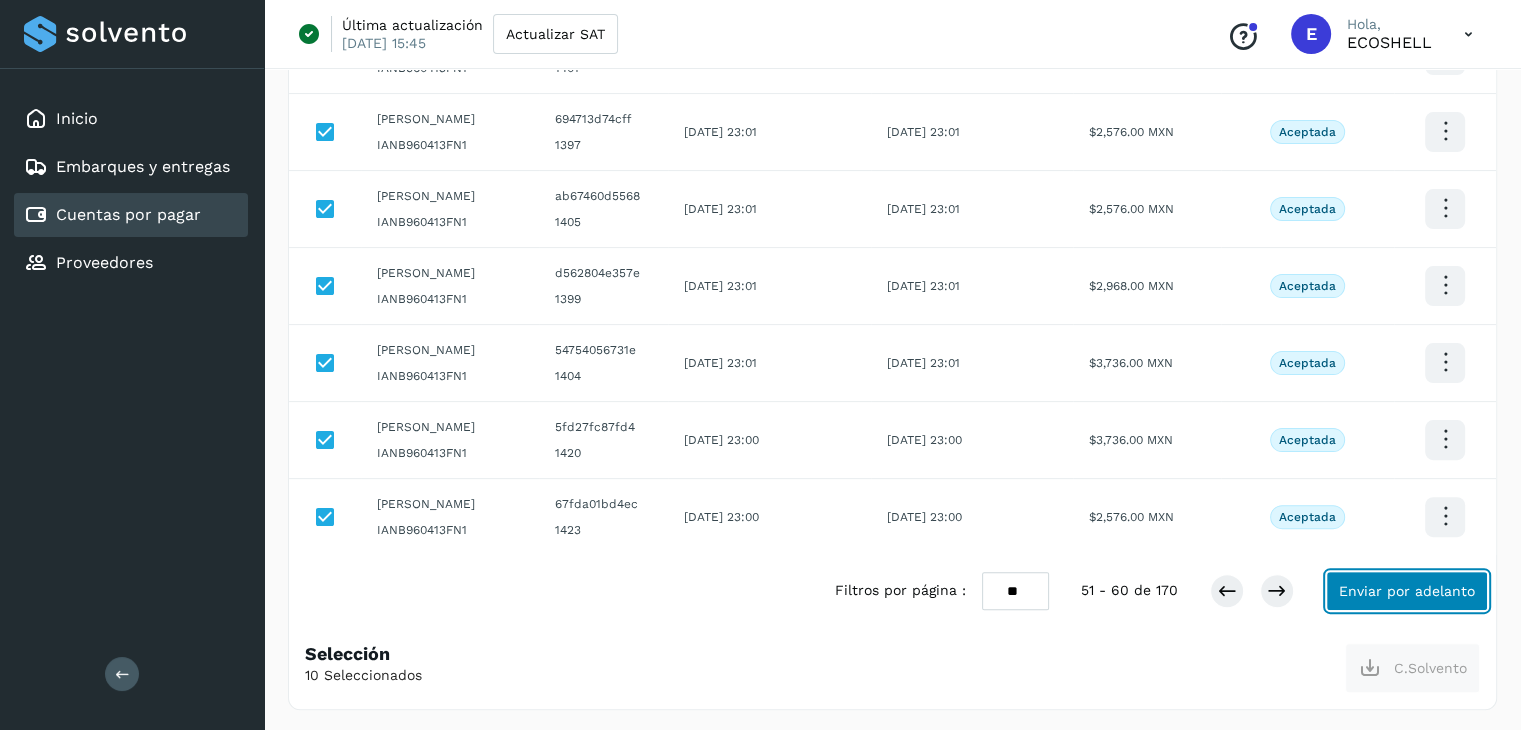 click on "Enviar por adelanto" 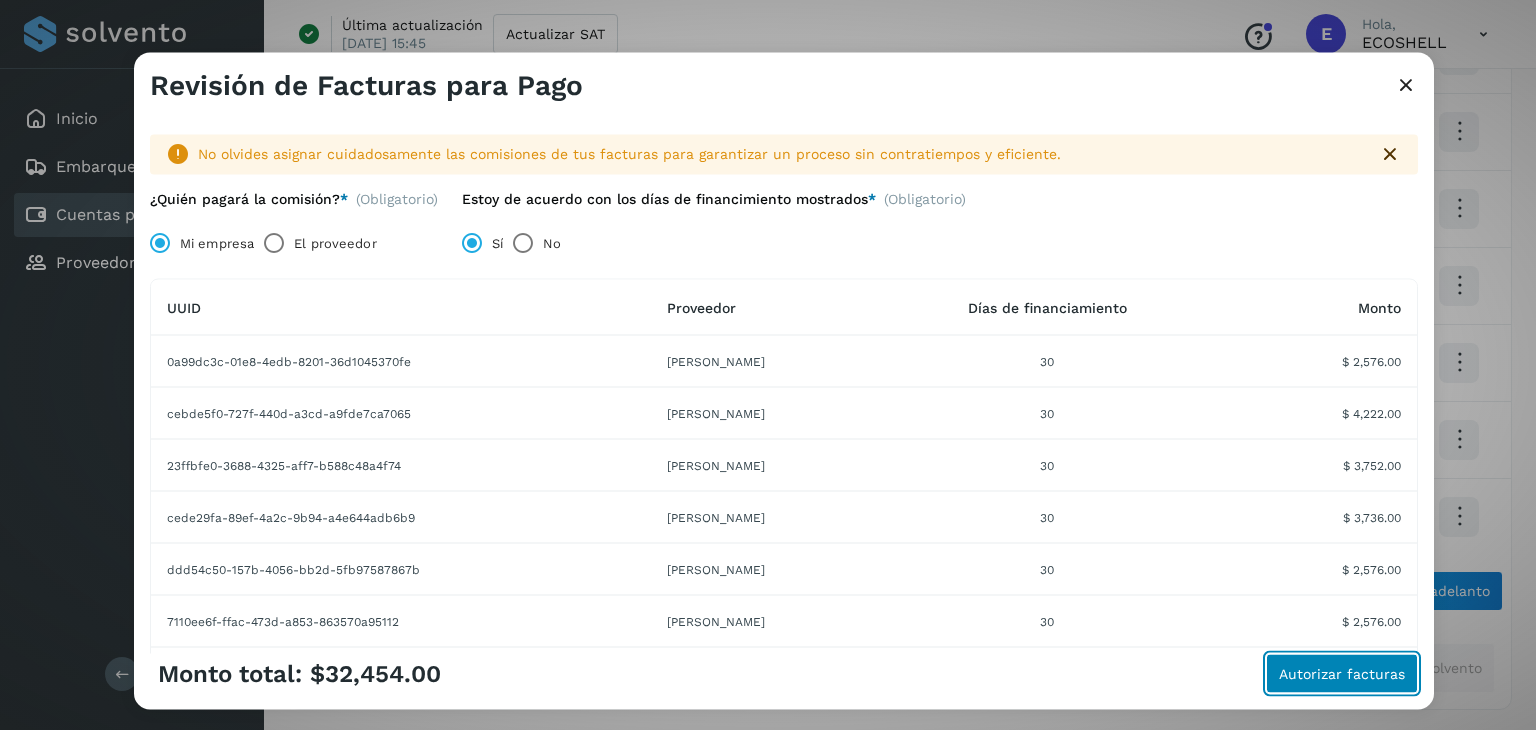 click on "Autorizar facturas" 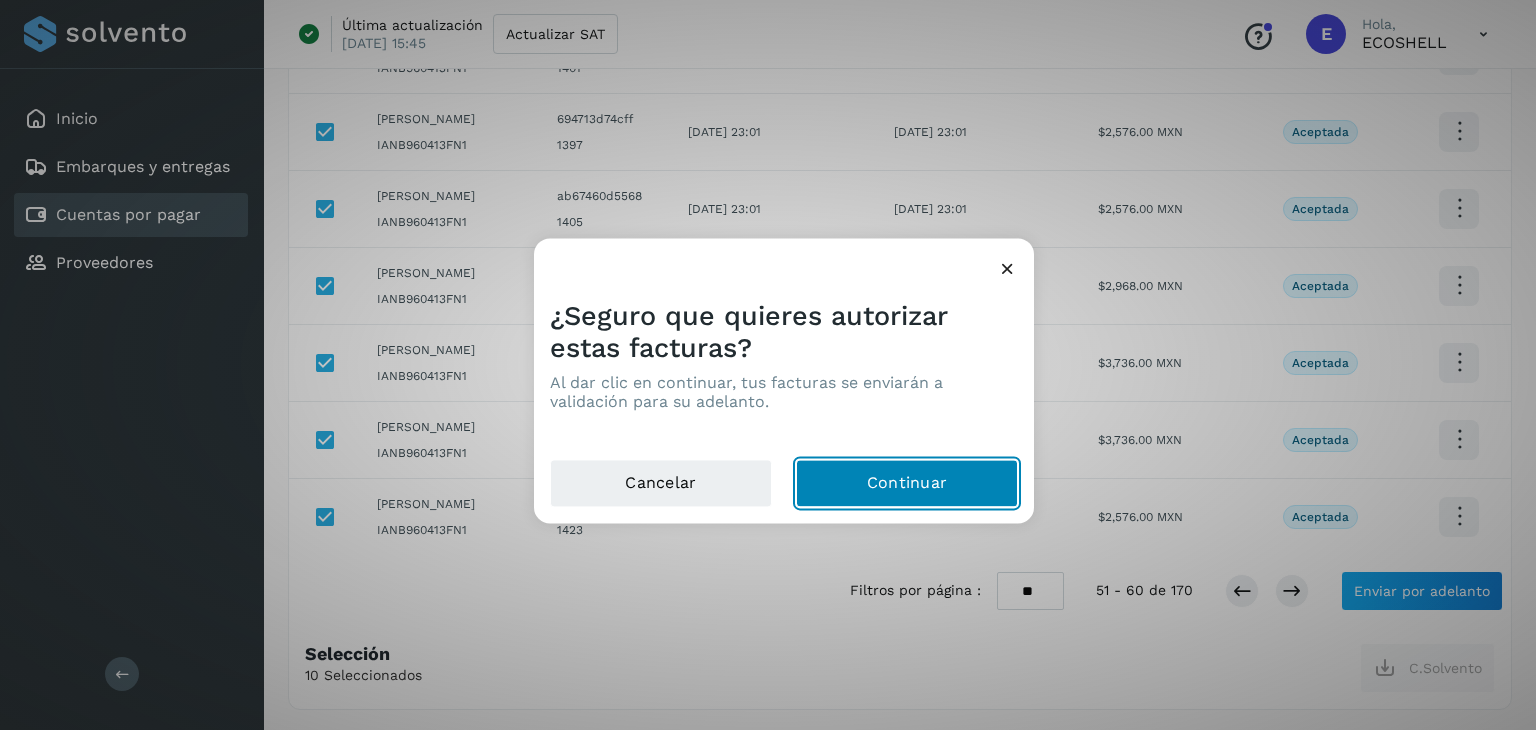 click on "Continuar" 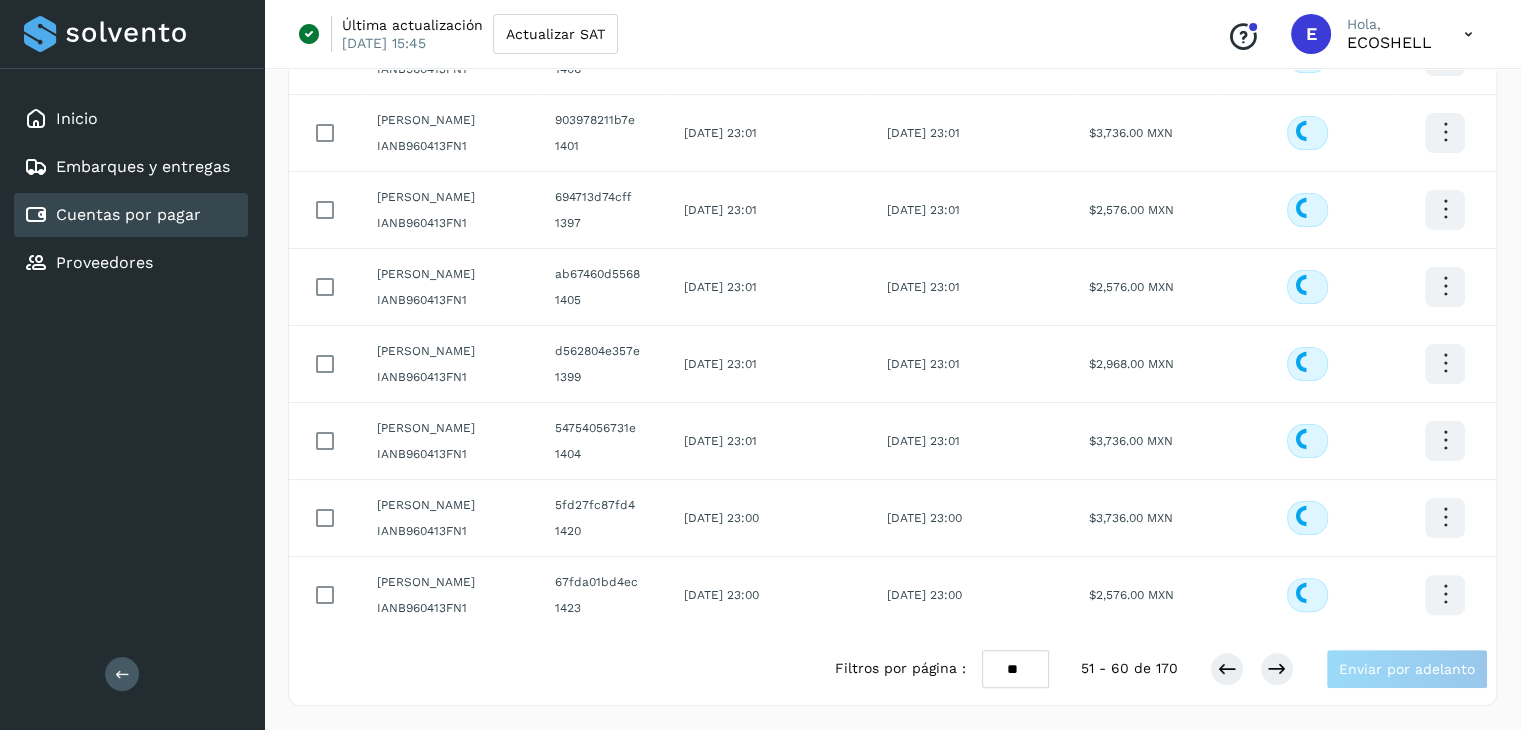 scroll, scrollTop: 411, scrollLeft: 0, axis: vertical 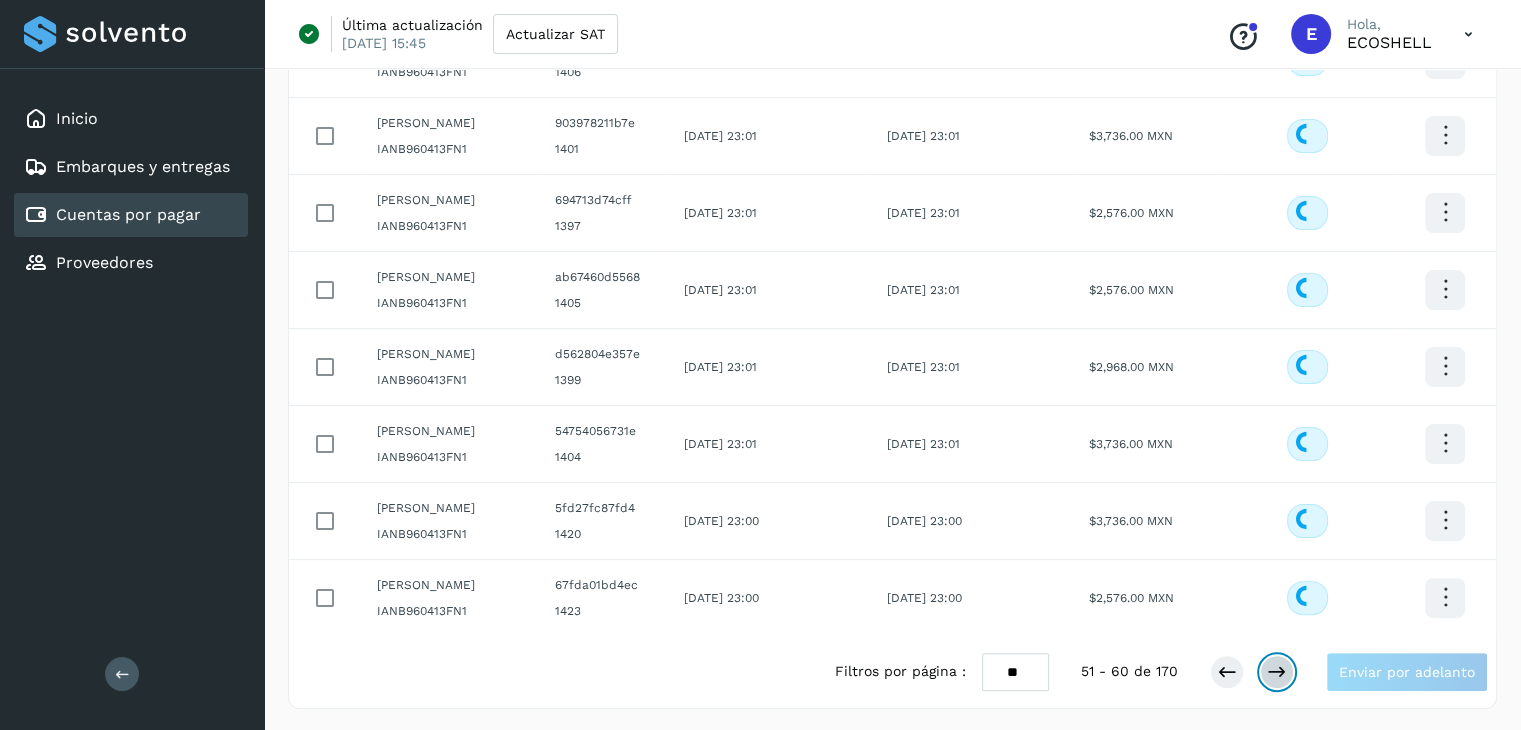 click at bounding box center (1277, 672) 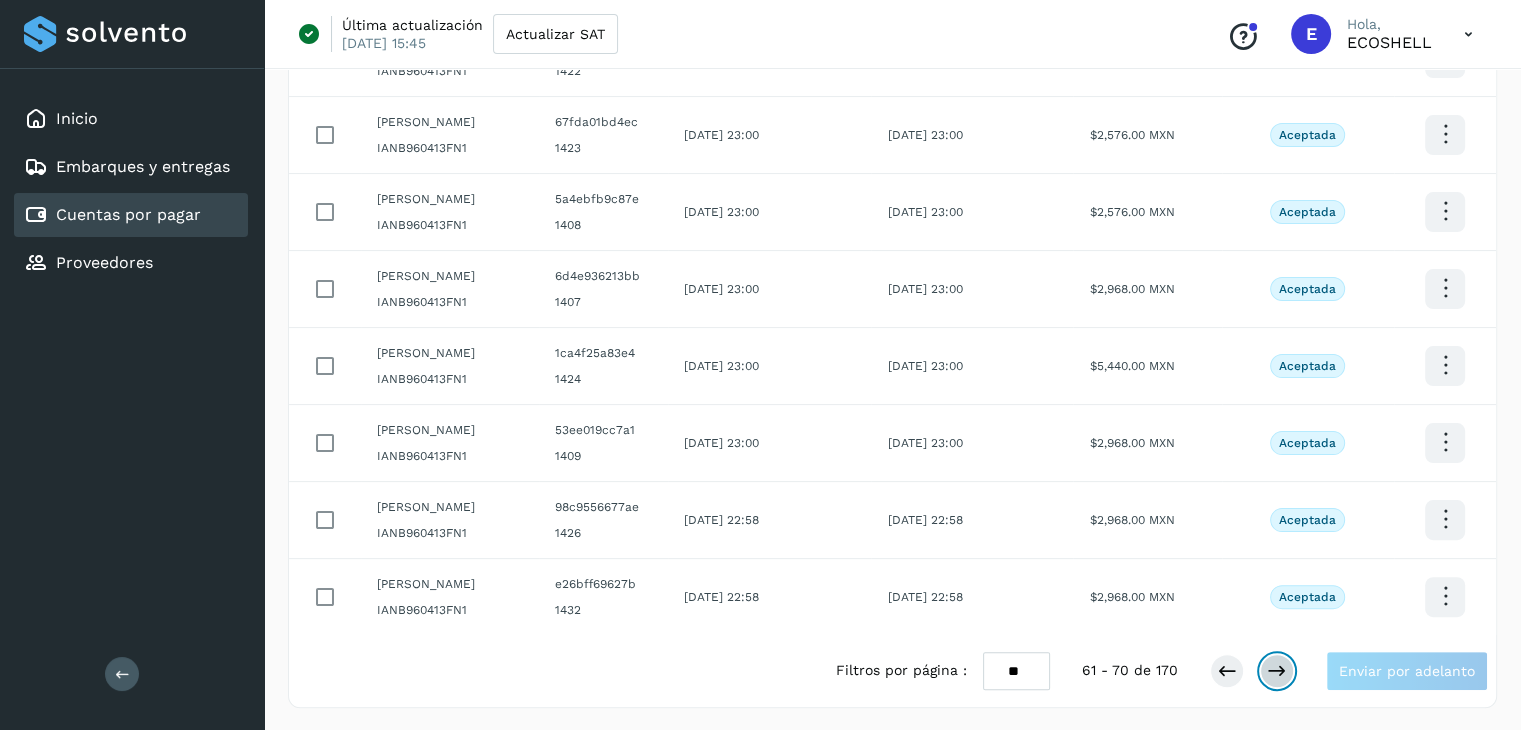 scroll, scrollTop: 0, scrollLeft: 0, axis: both 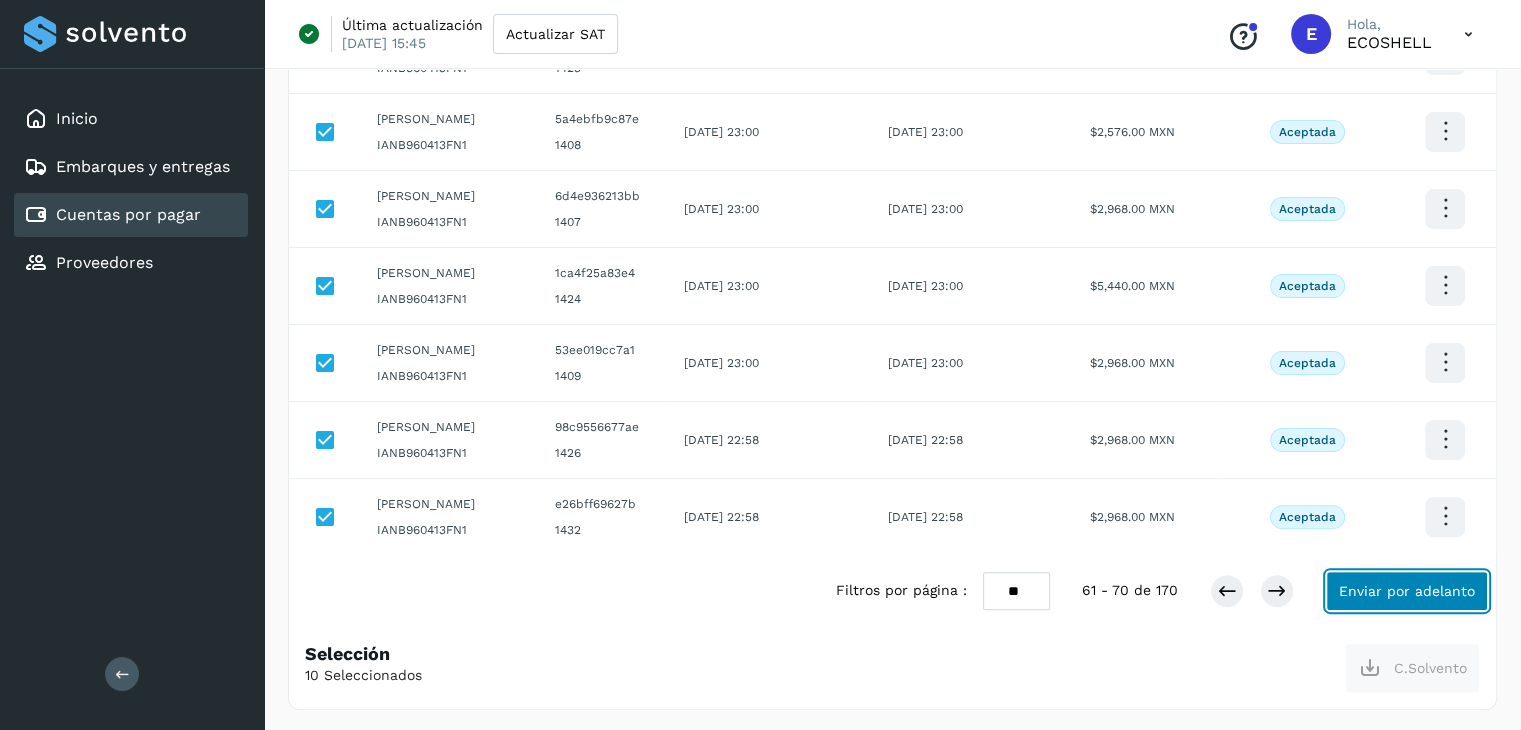 click on "Enviar por adelanto" 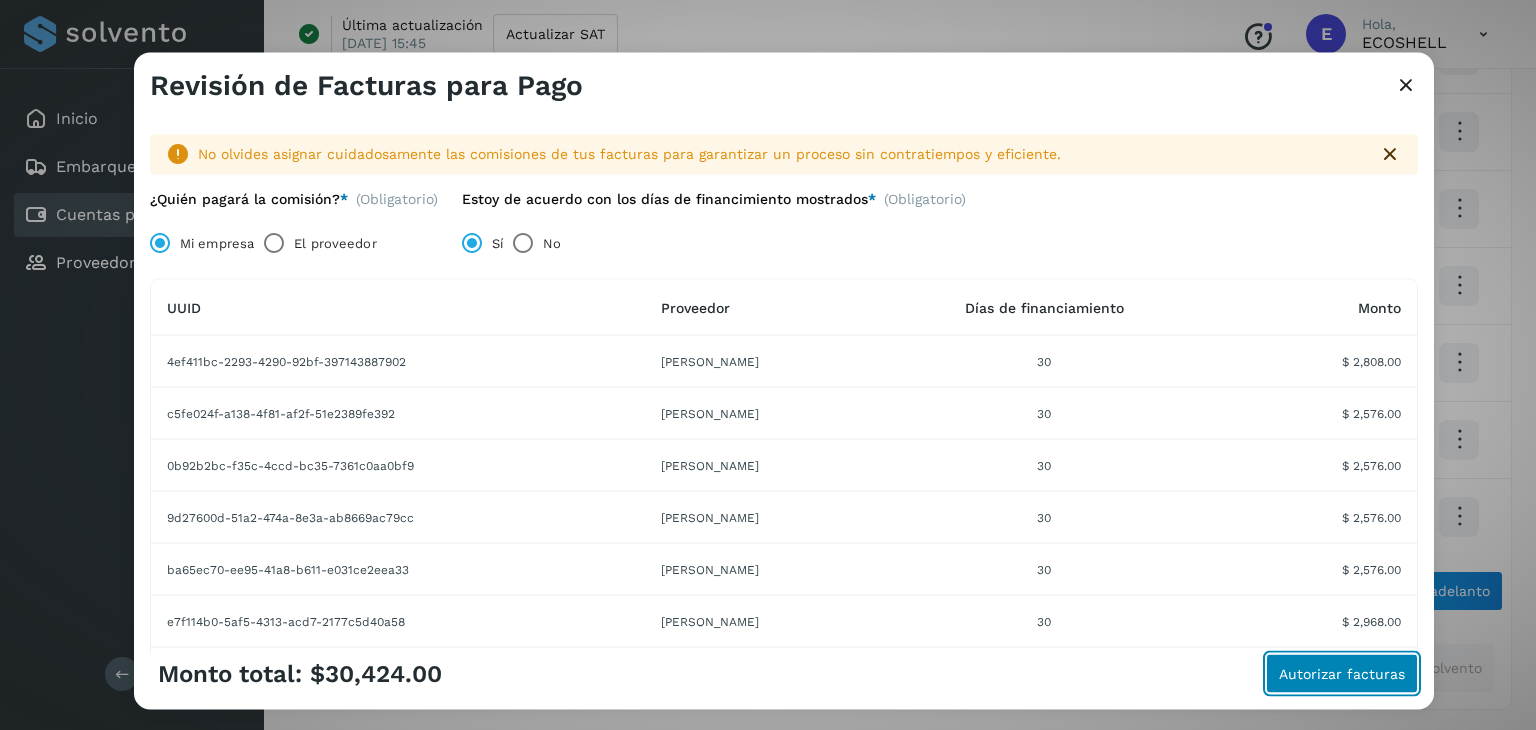 click on "Autorizar facturas" 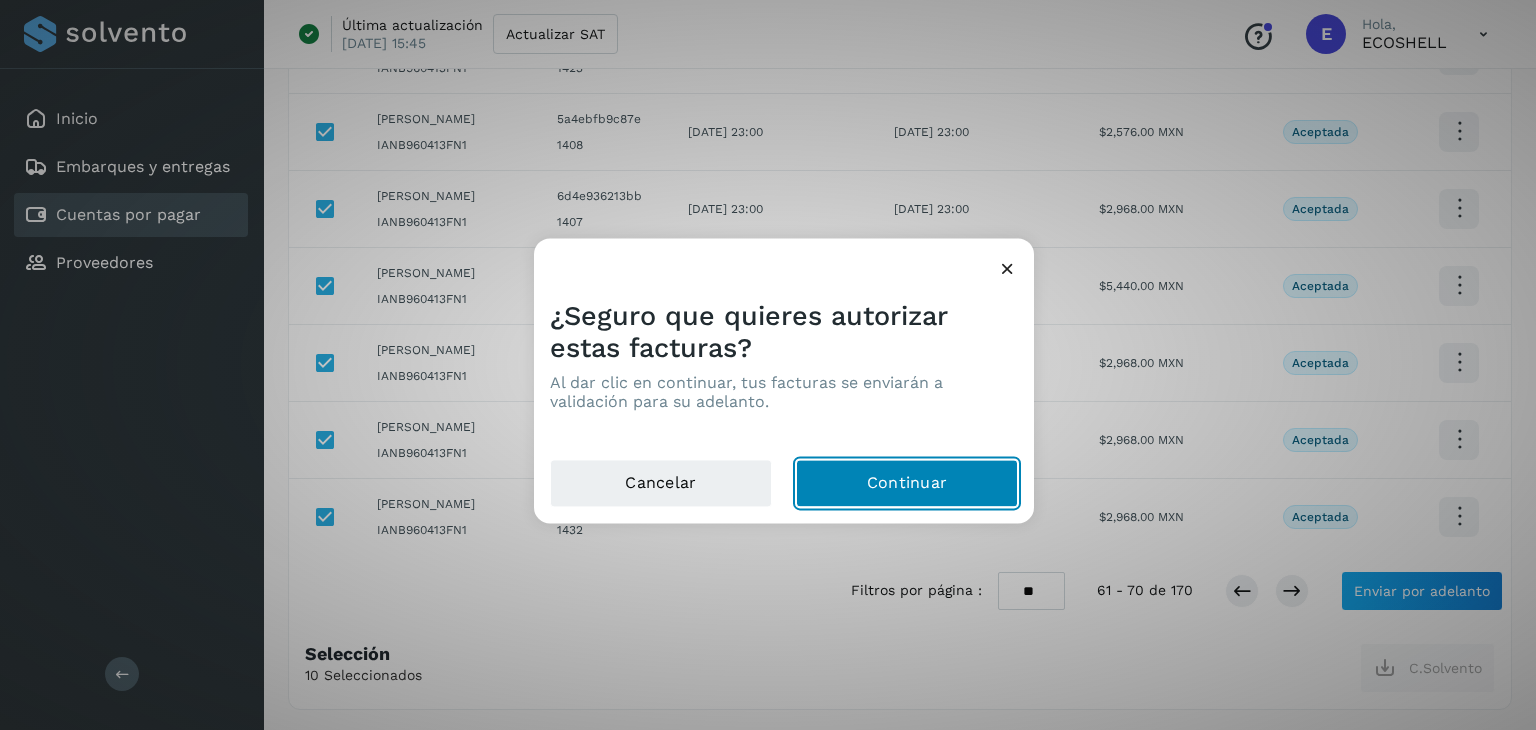click on "Continuar" 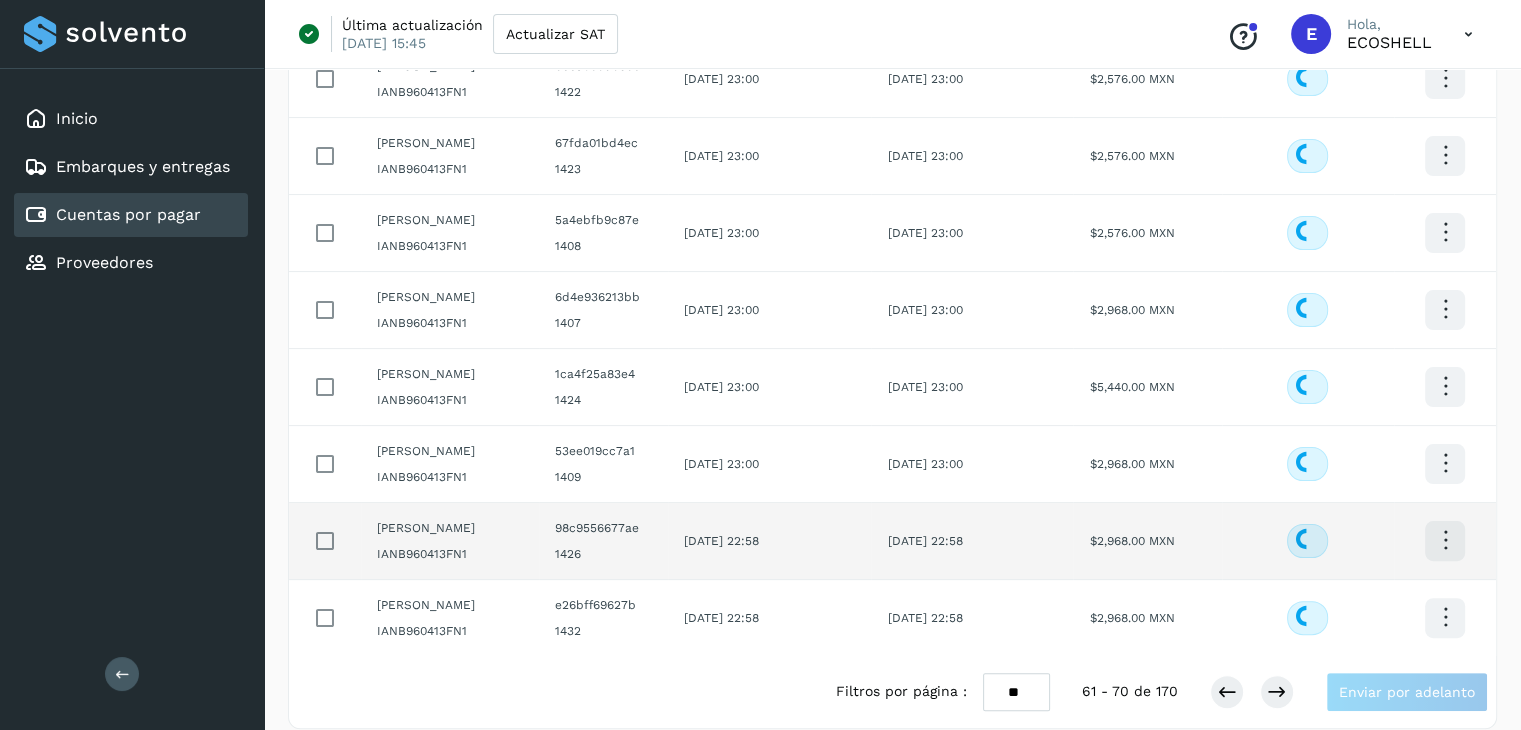 scroll, scrollTop: 411, scrollLeft: 0, axis: vertical 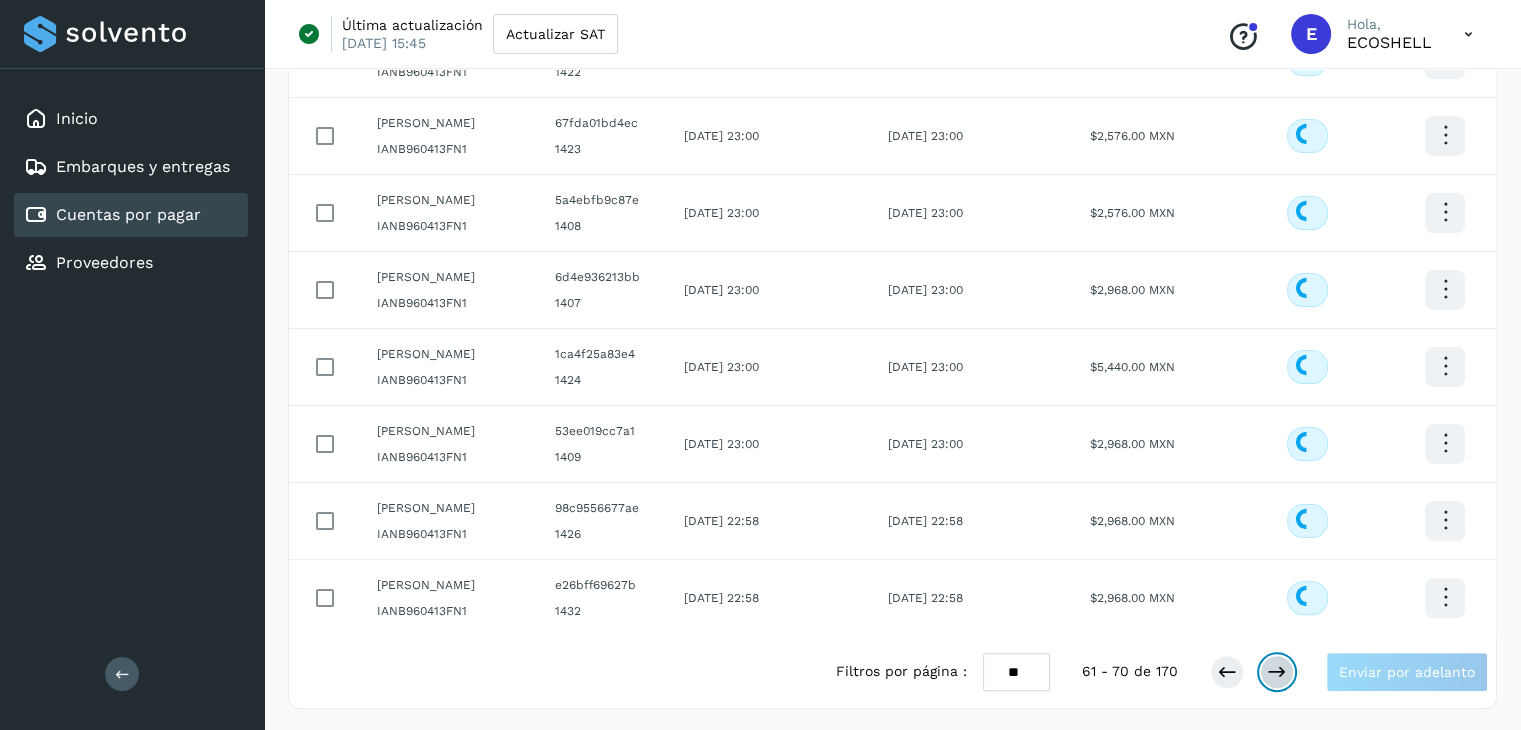 click at bounding box center (1277, 672) 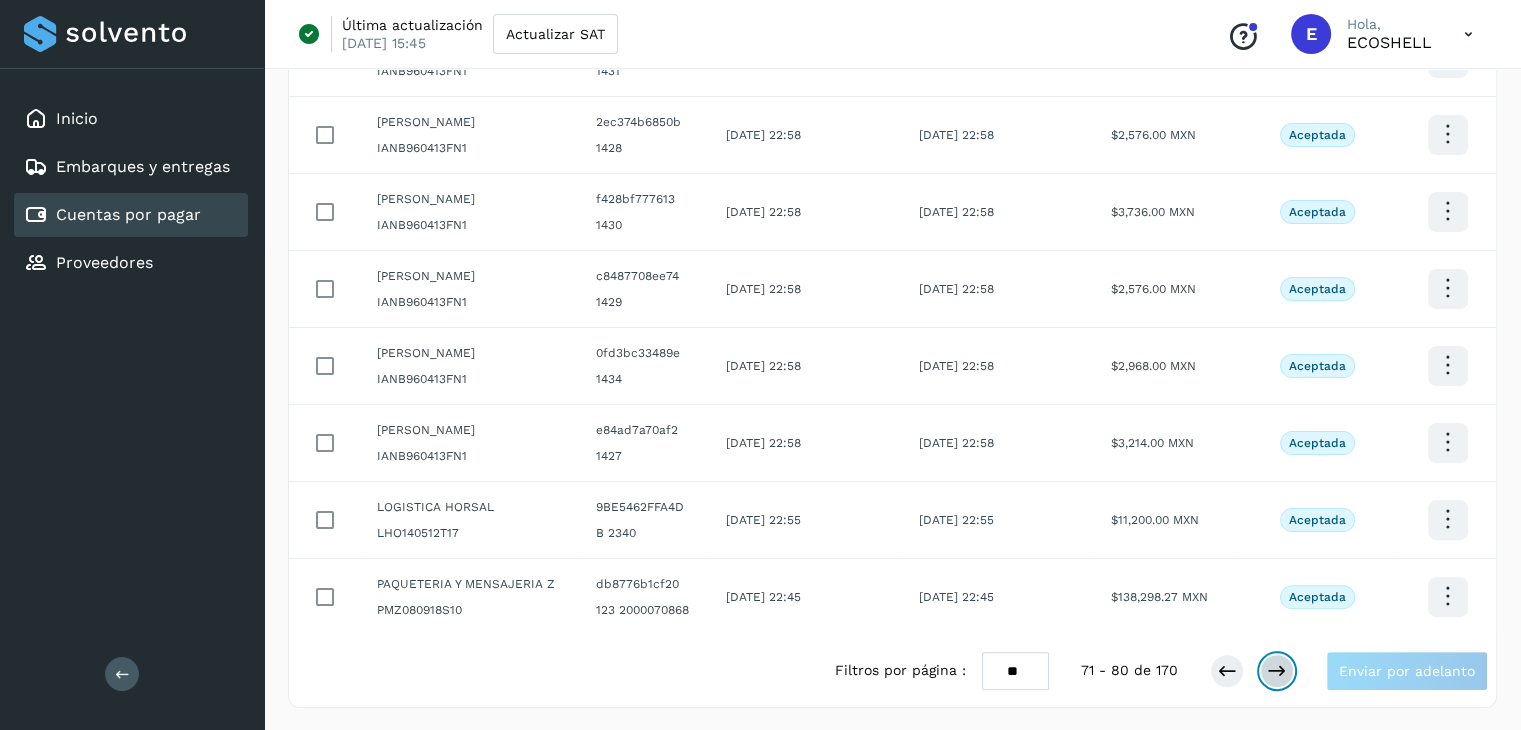 scroll, scrollTop: 0, scrollLeft: 0, axis: both 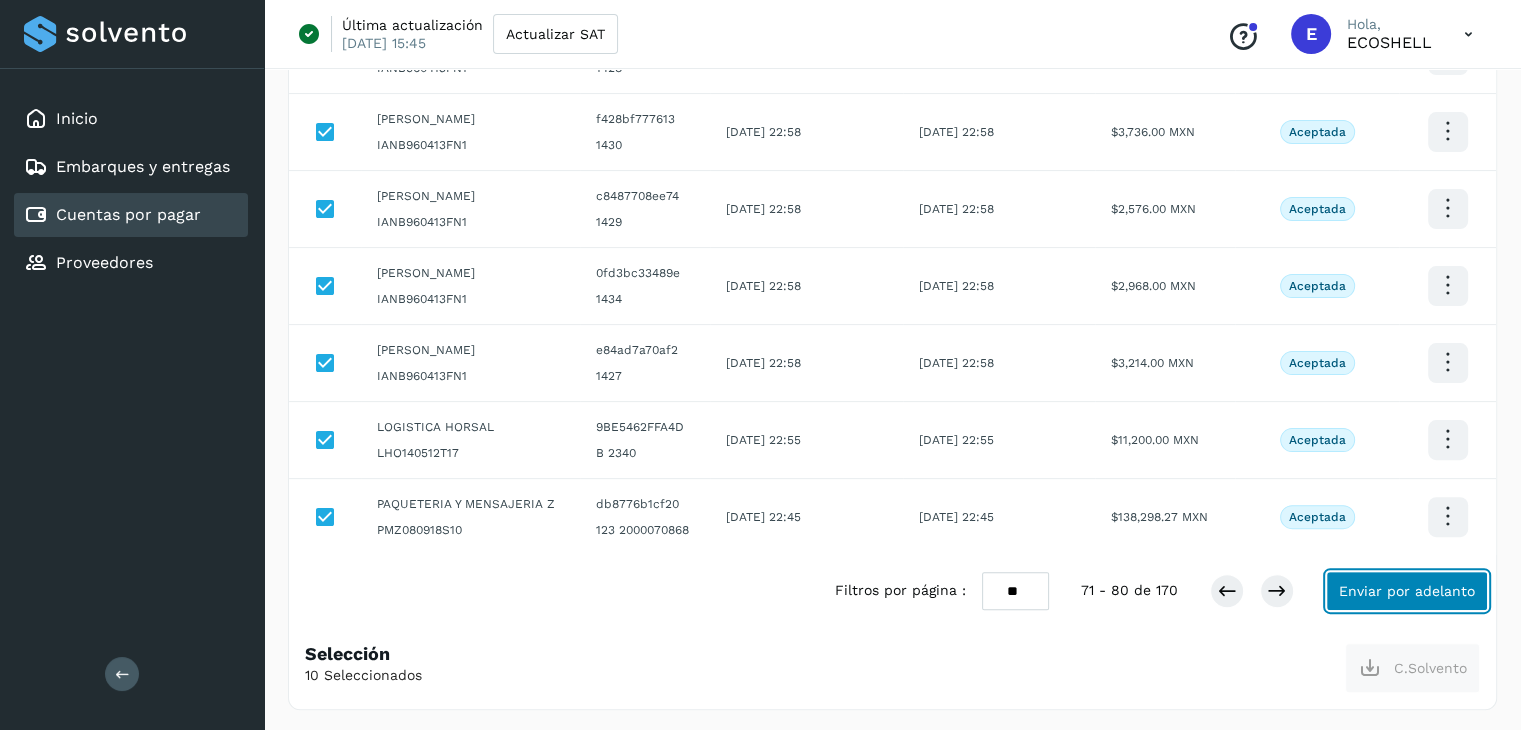 click on "Enviar por adelanto" 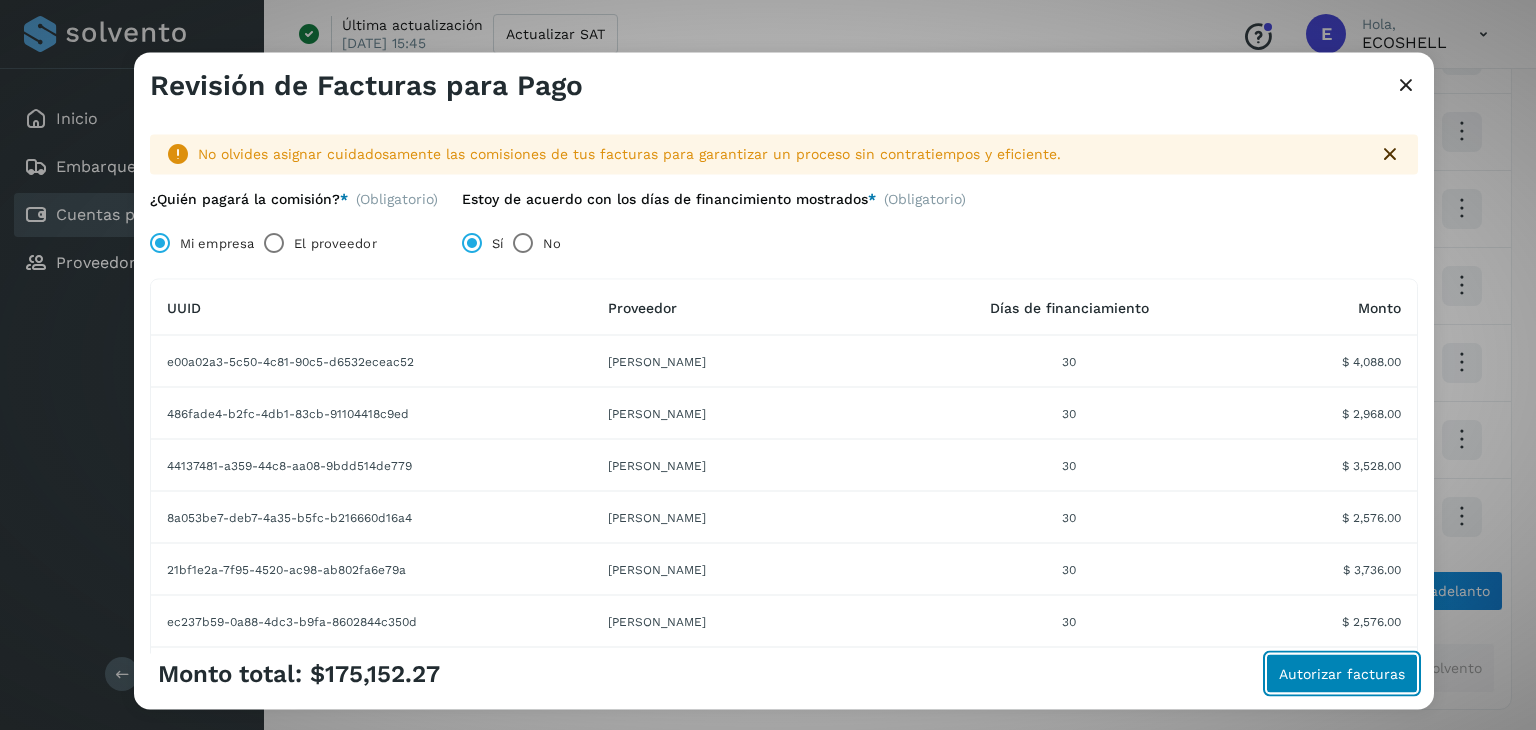 click on "Autorizar facturas" 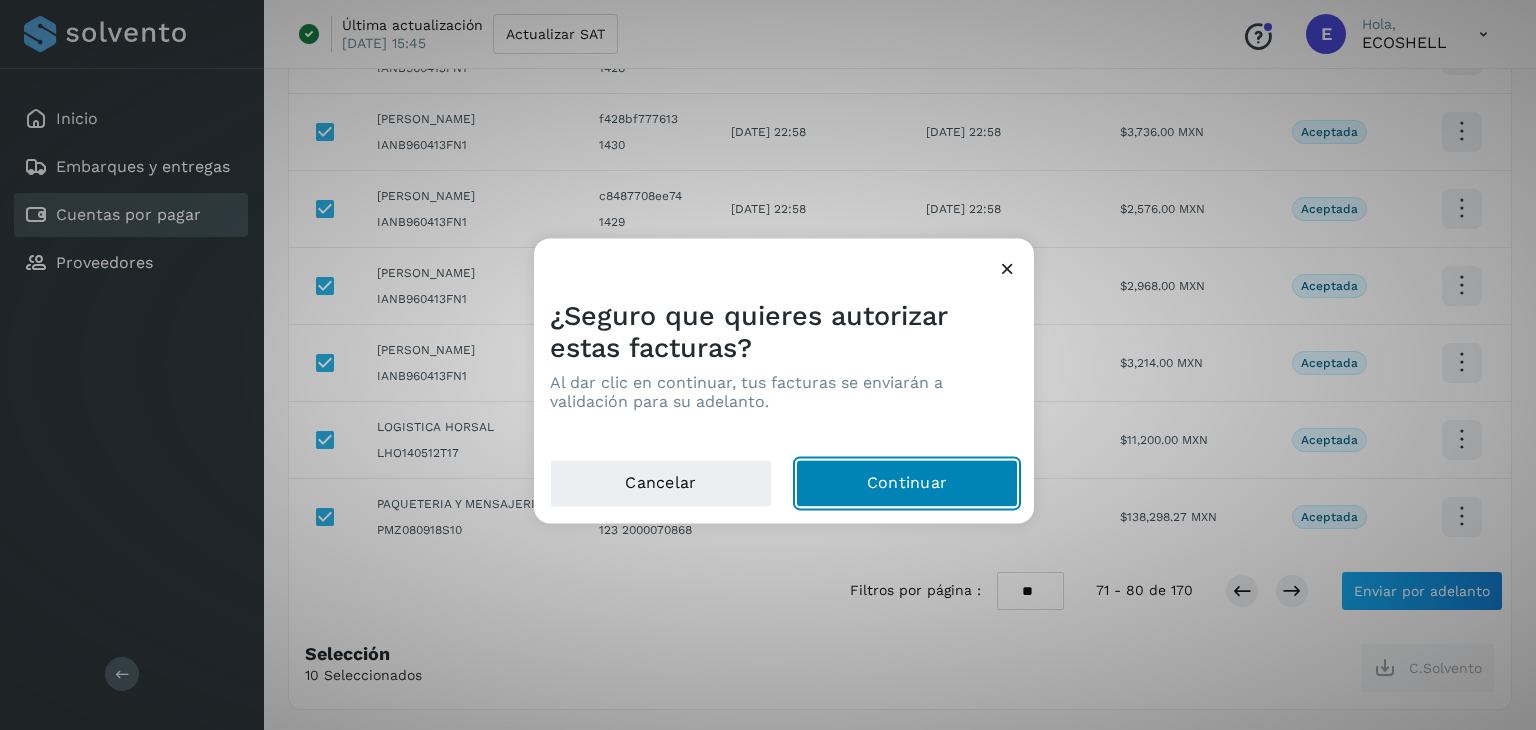 click on "Continuar" 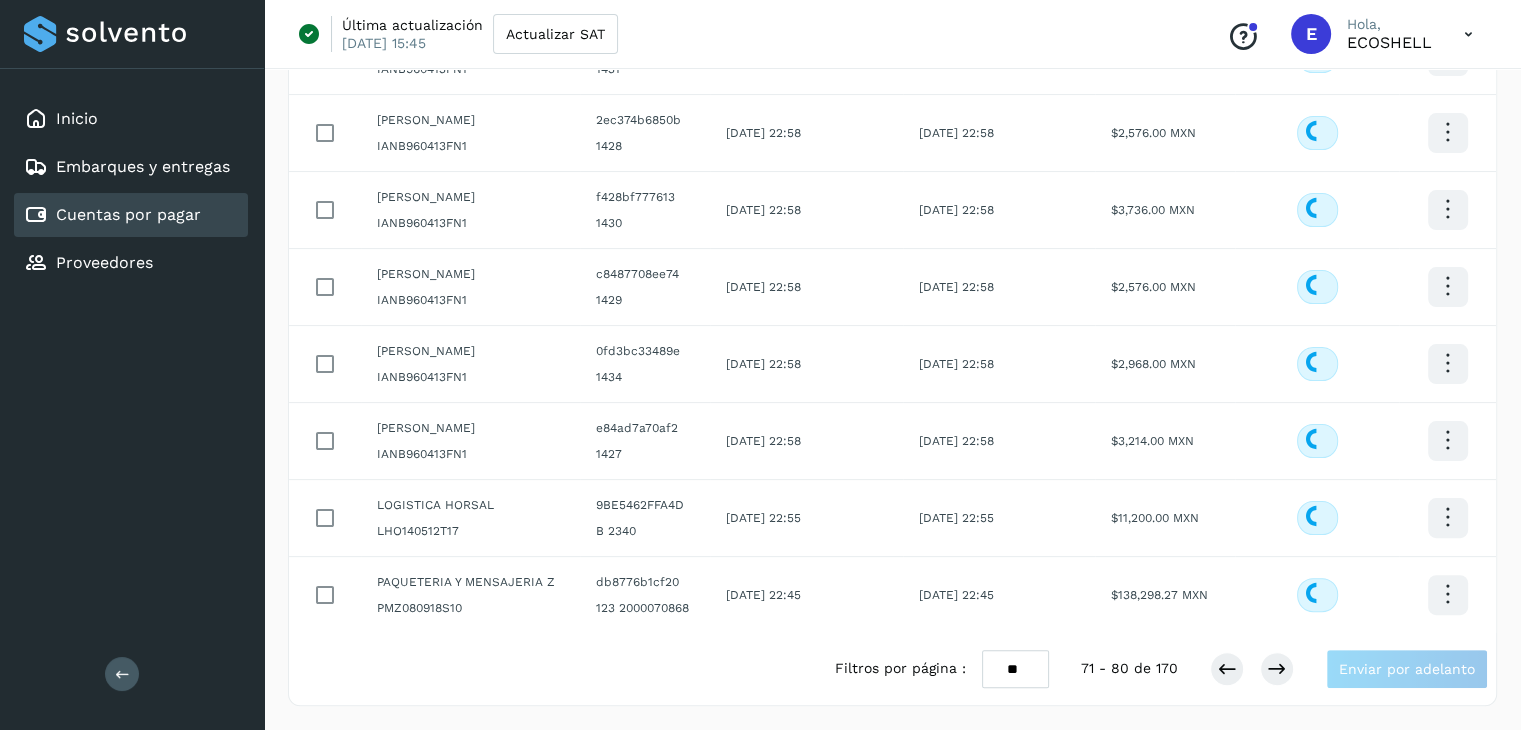 scroll, scrollTop: 411, scrollLeft: 0, axis: vertical 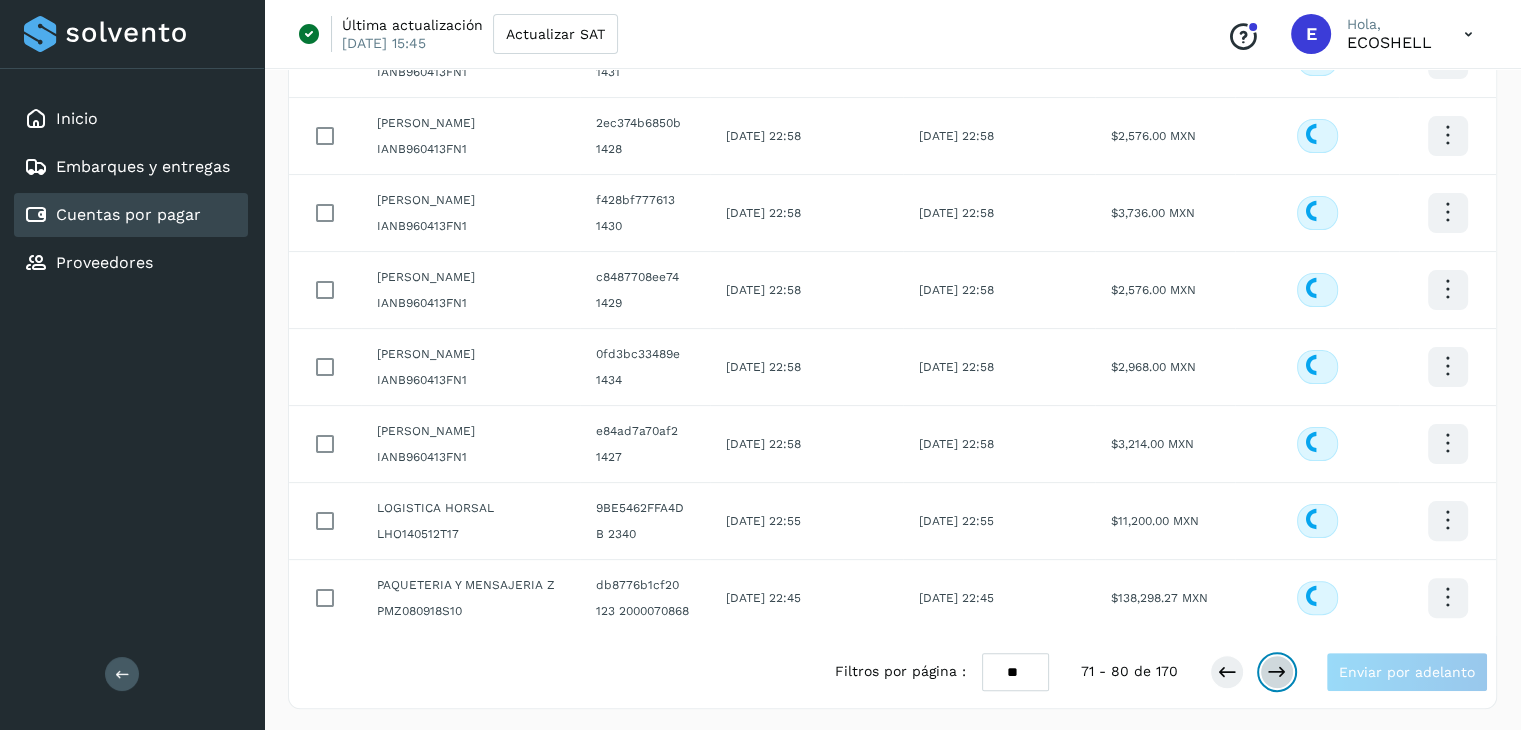 click at bounding box center [1277, 672] 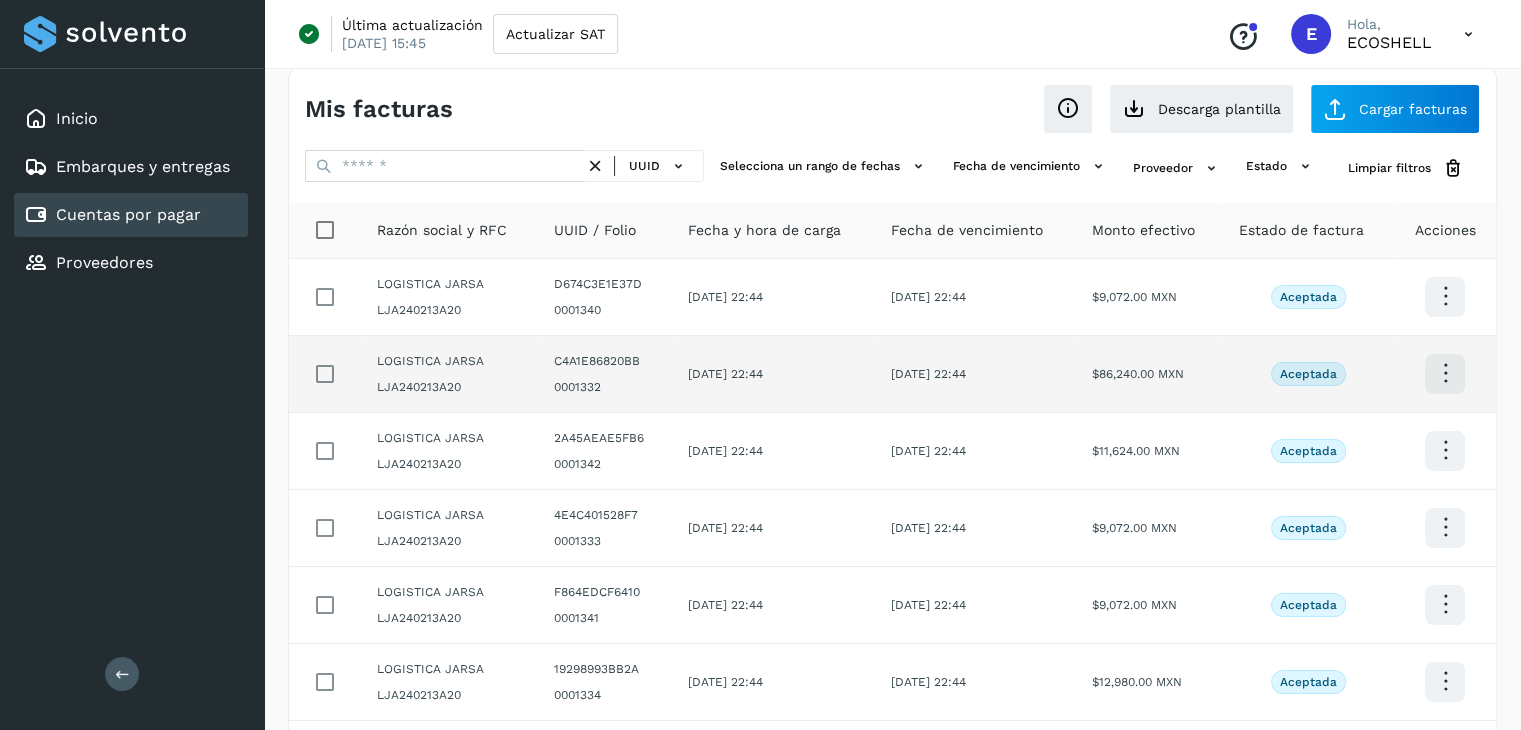 scroll, scrollTop: 0, scrollLeft: 0, axis: both 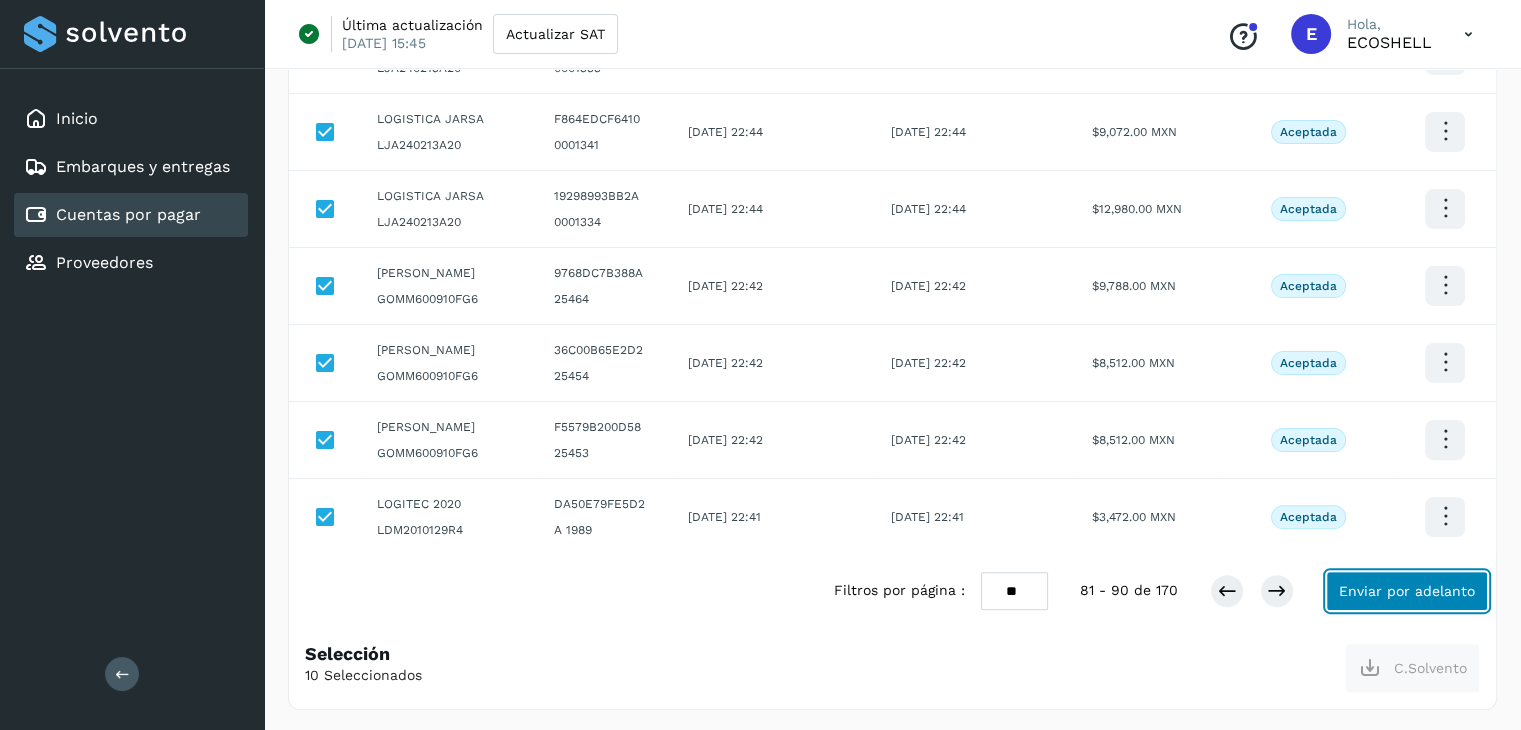 click on "Enviar por adelanto" 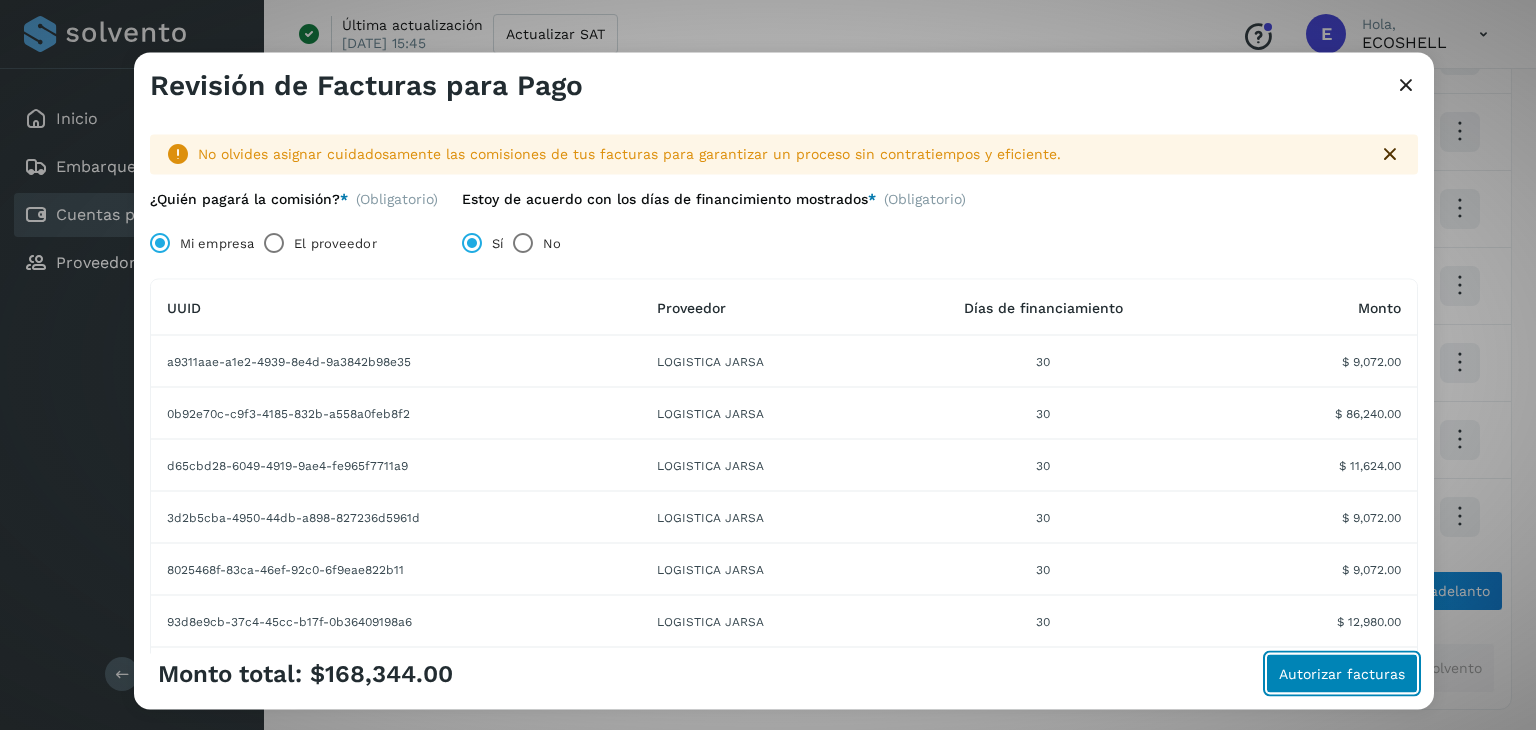 click on "Autorizar facturas" 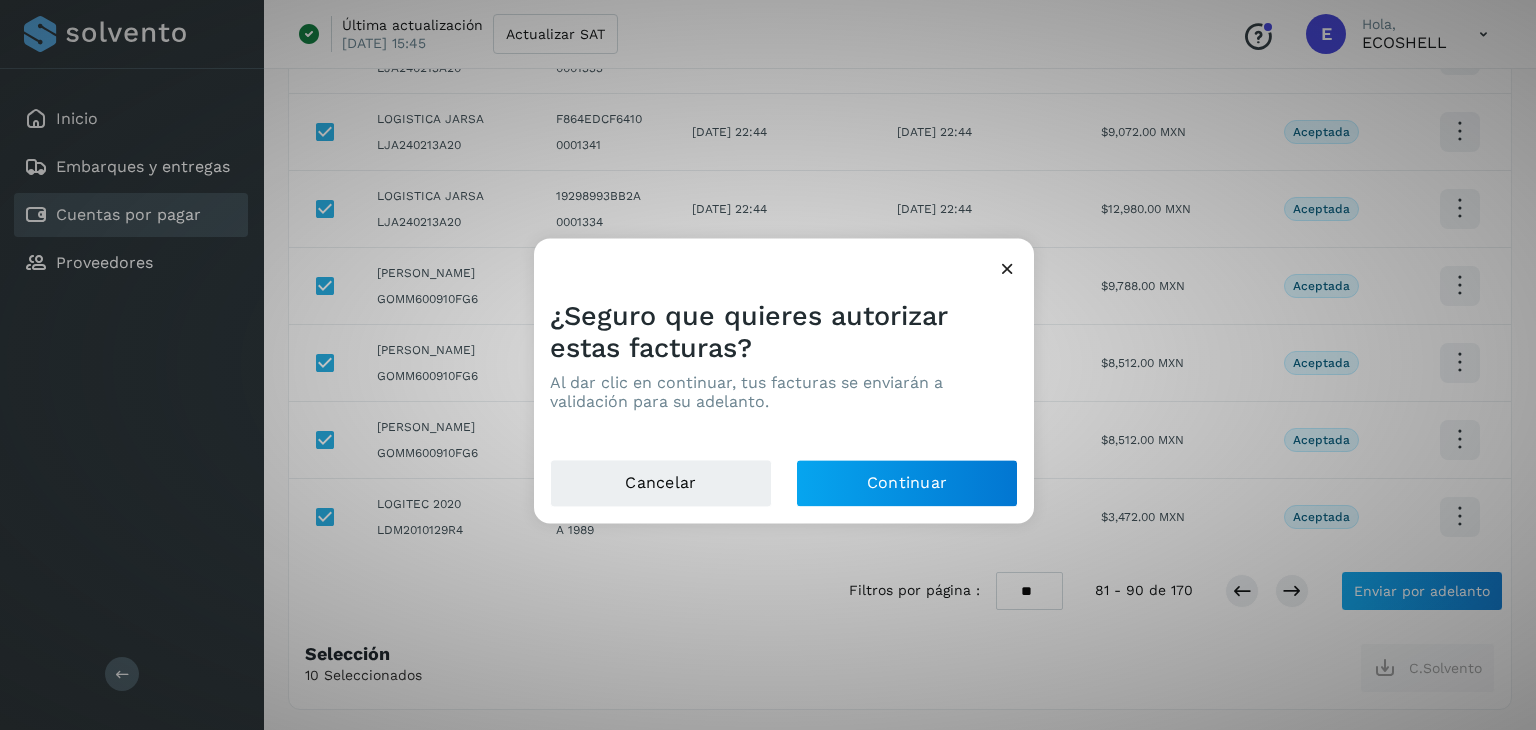 click on "Cancelar Continuar" at bounding box center [784, 492] 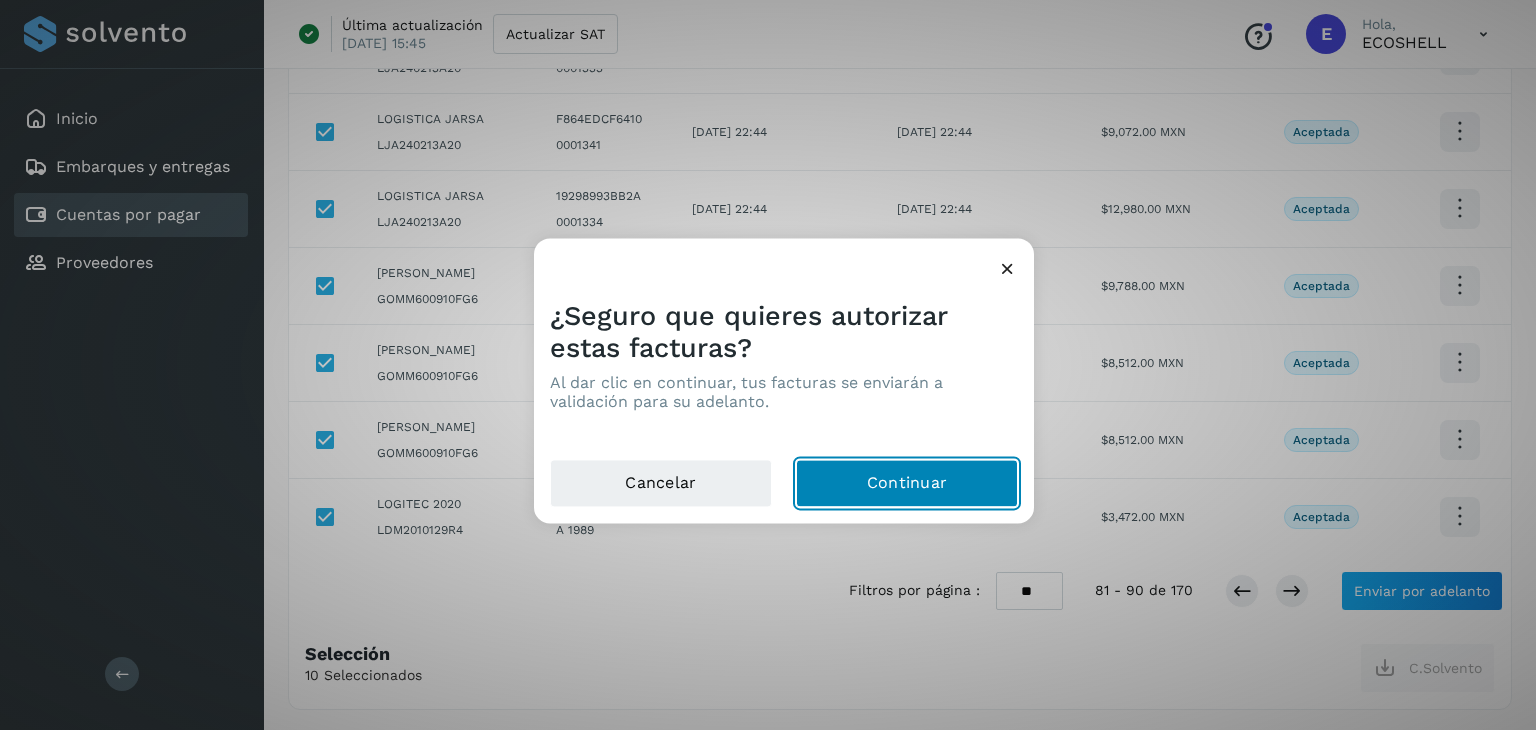 click on "Continuar" 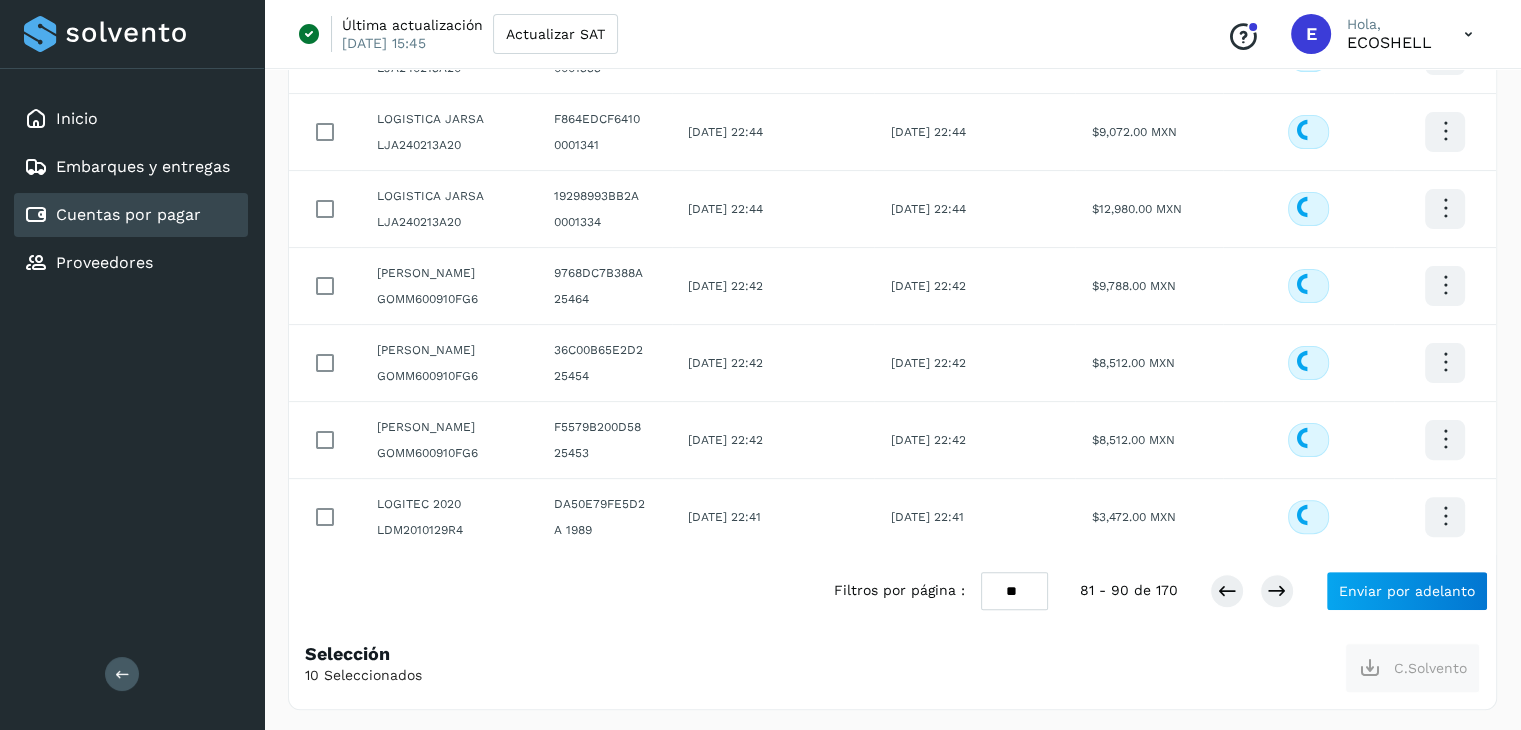 scroll, scrollTop: 411, scrollLeft: 0, axis: vertical 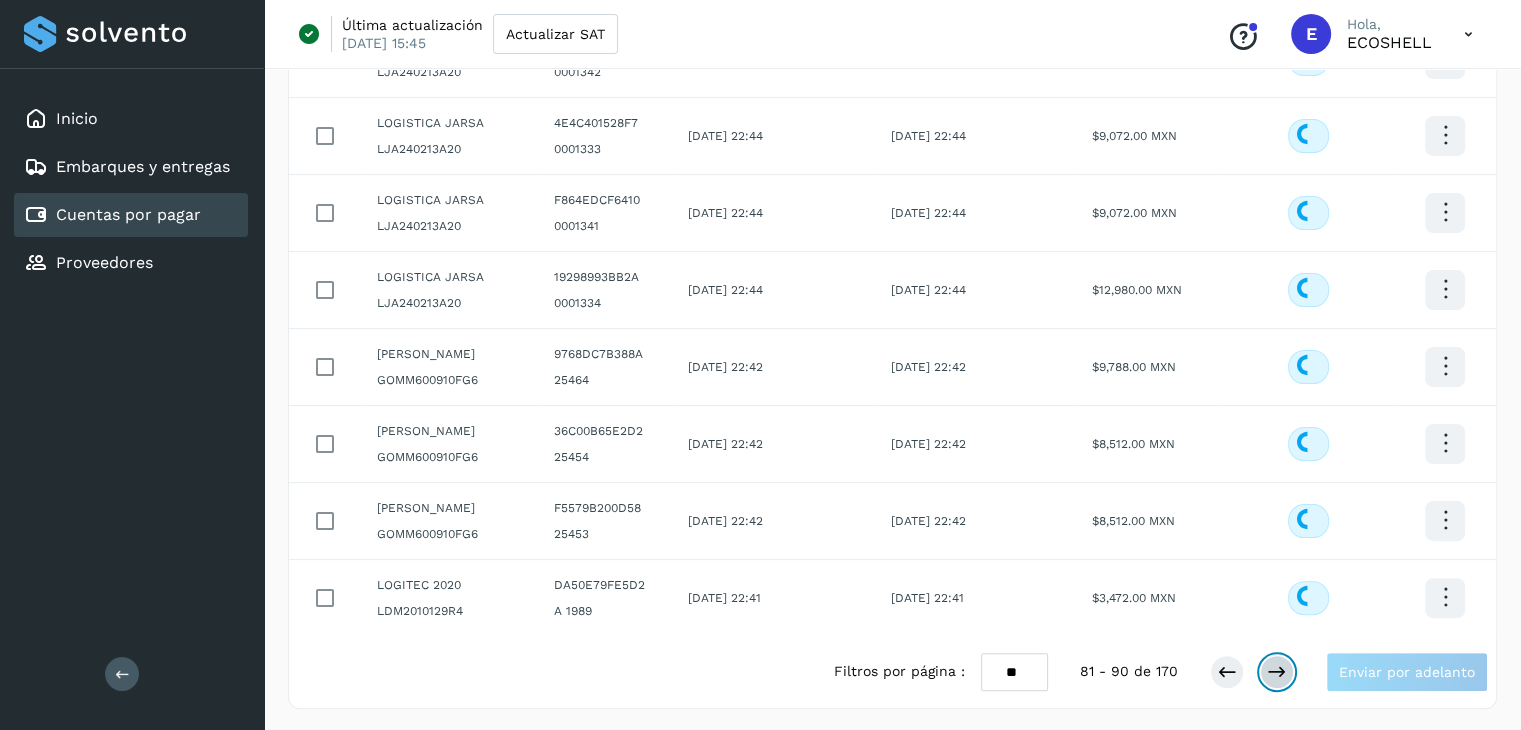 click at bounding box center [1277, 672] 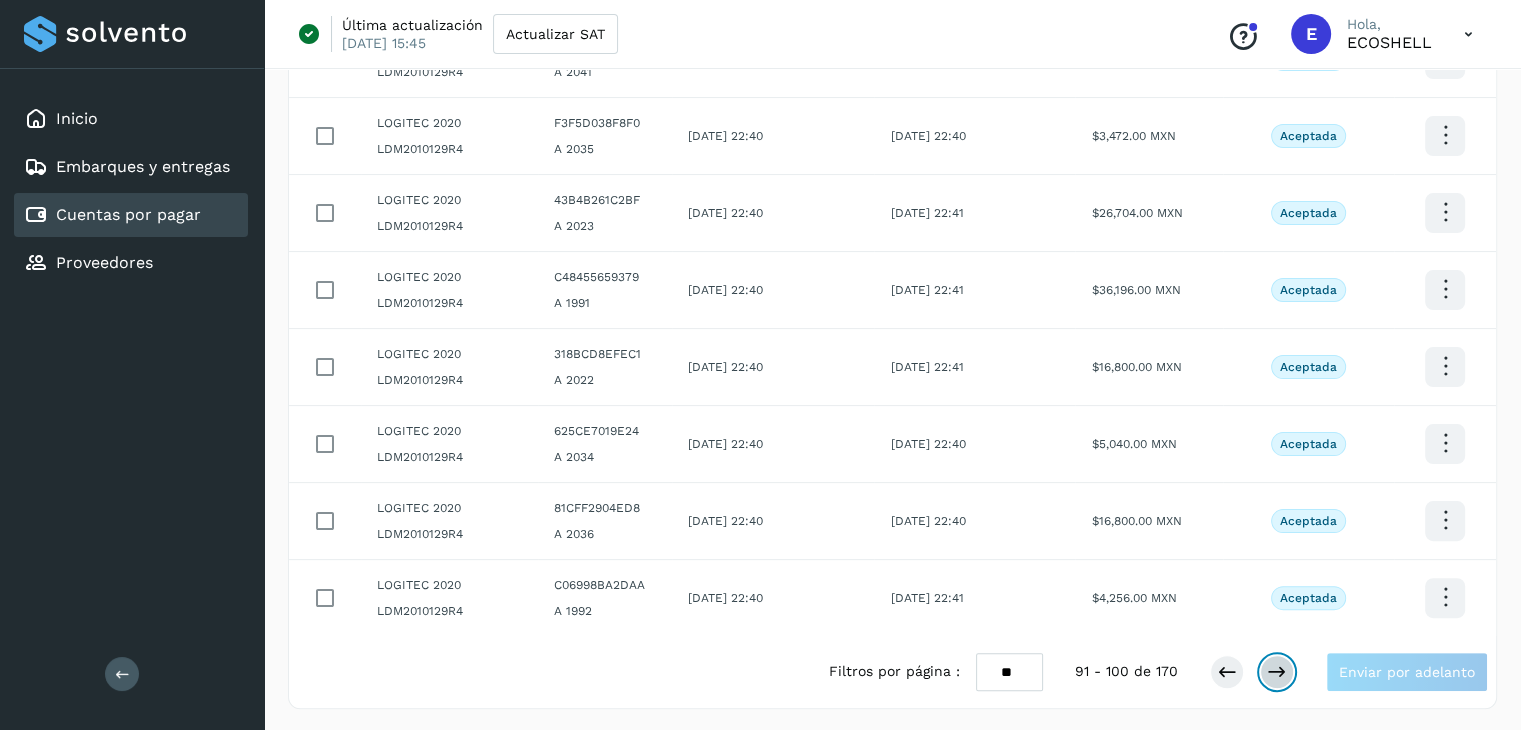 scroll, scrollTop: 0, scrollLeft: 0, axis: both 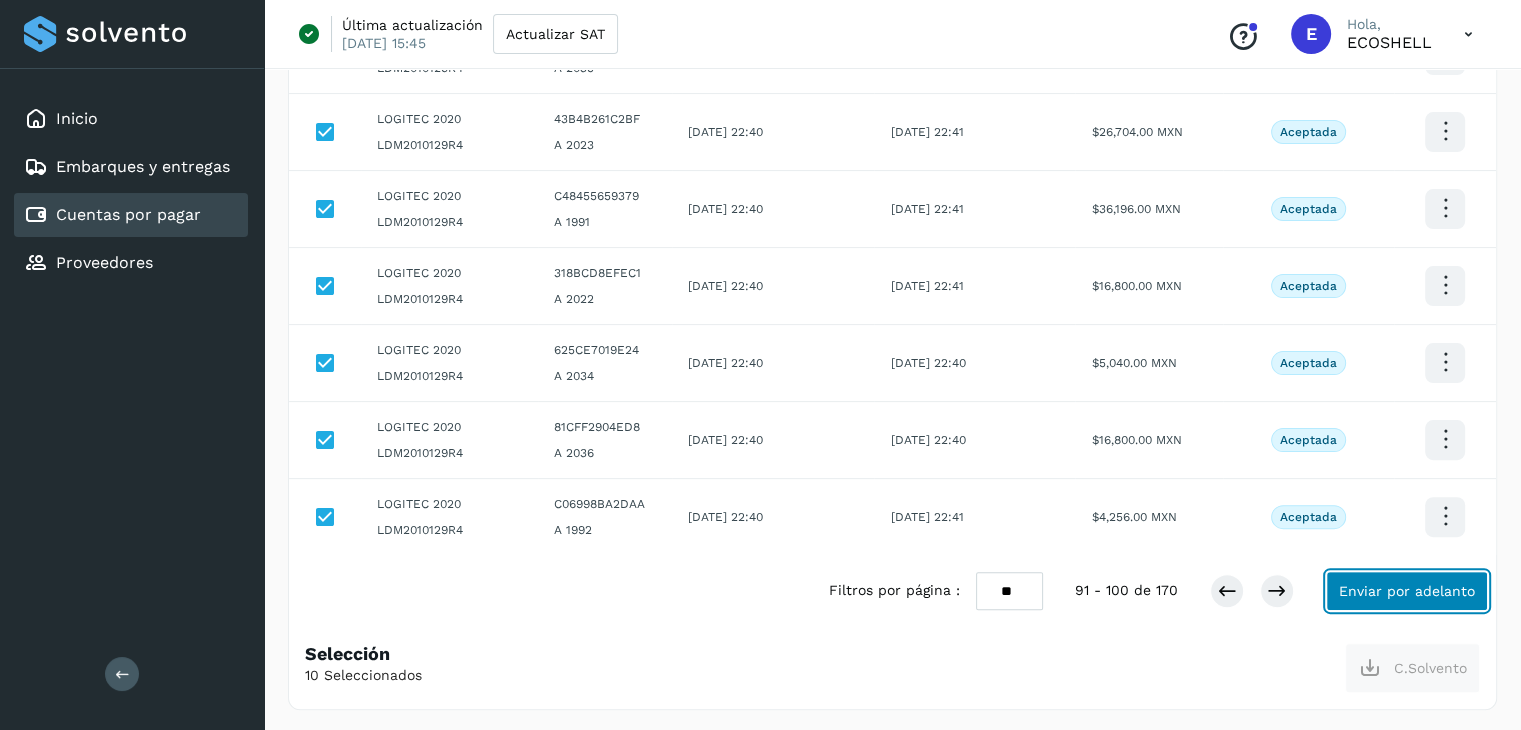 click on "Enviar por adelanto" 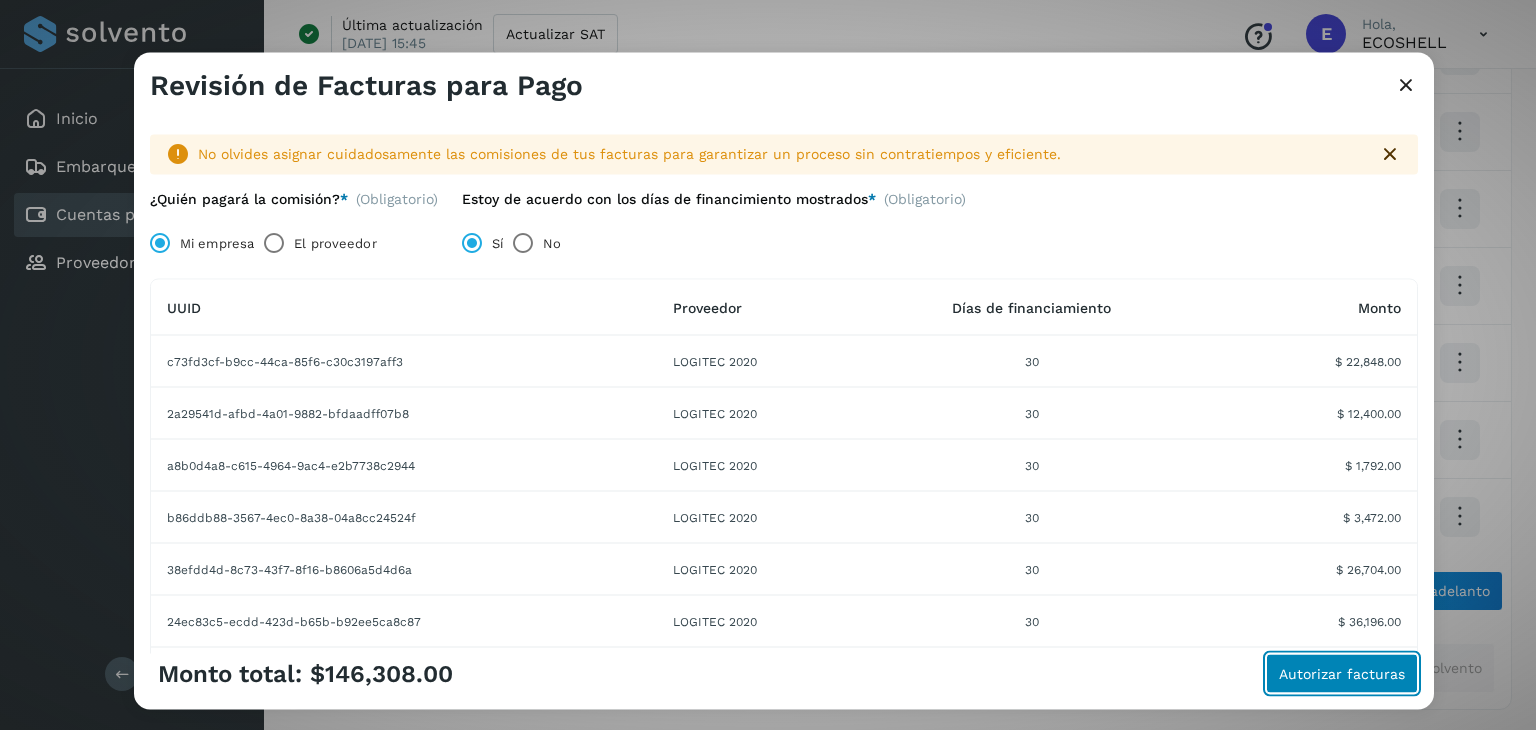 click on "Autorizar facturas" 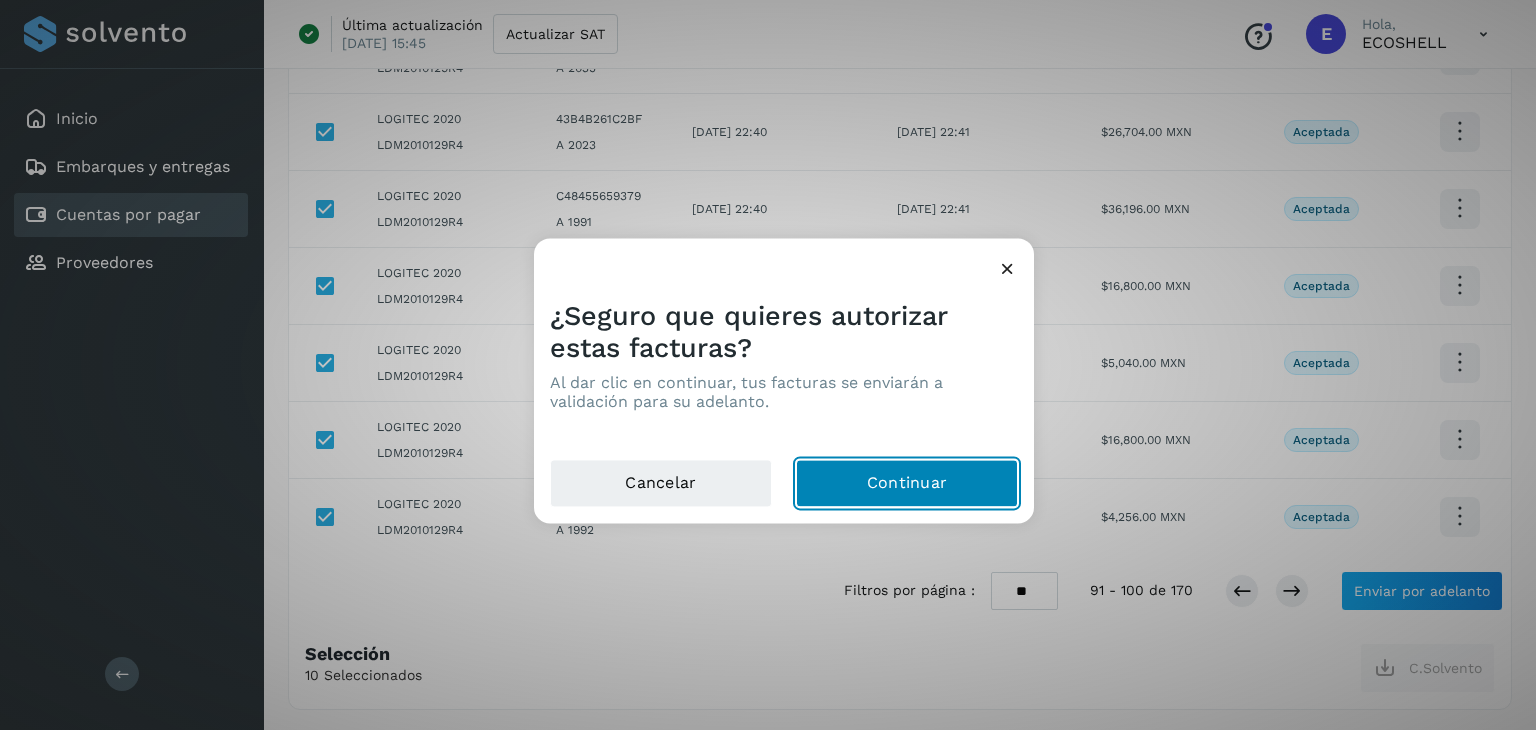 click on "Continuar" 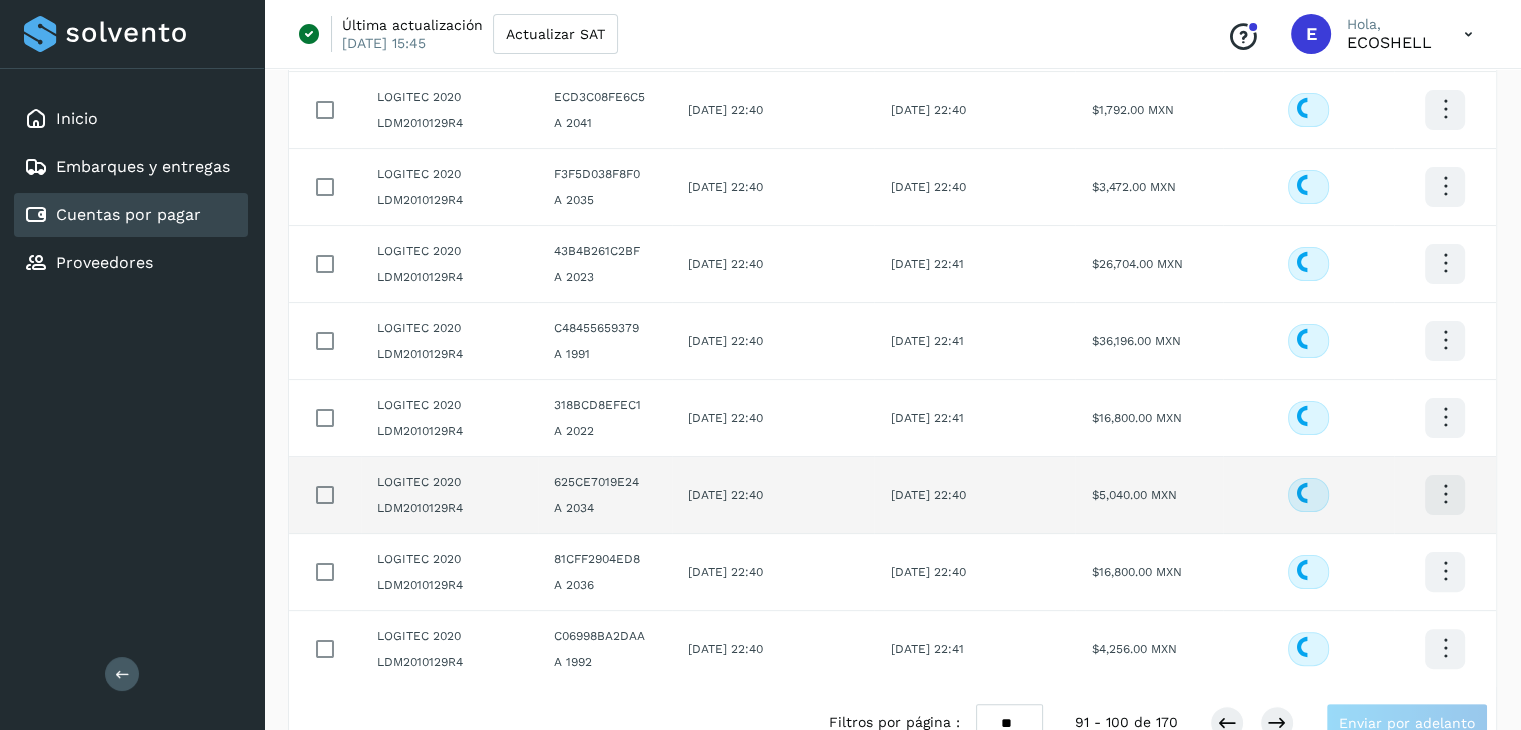 scroll, scrollTop: 411, scrollLeft: 0, axis: vertical 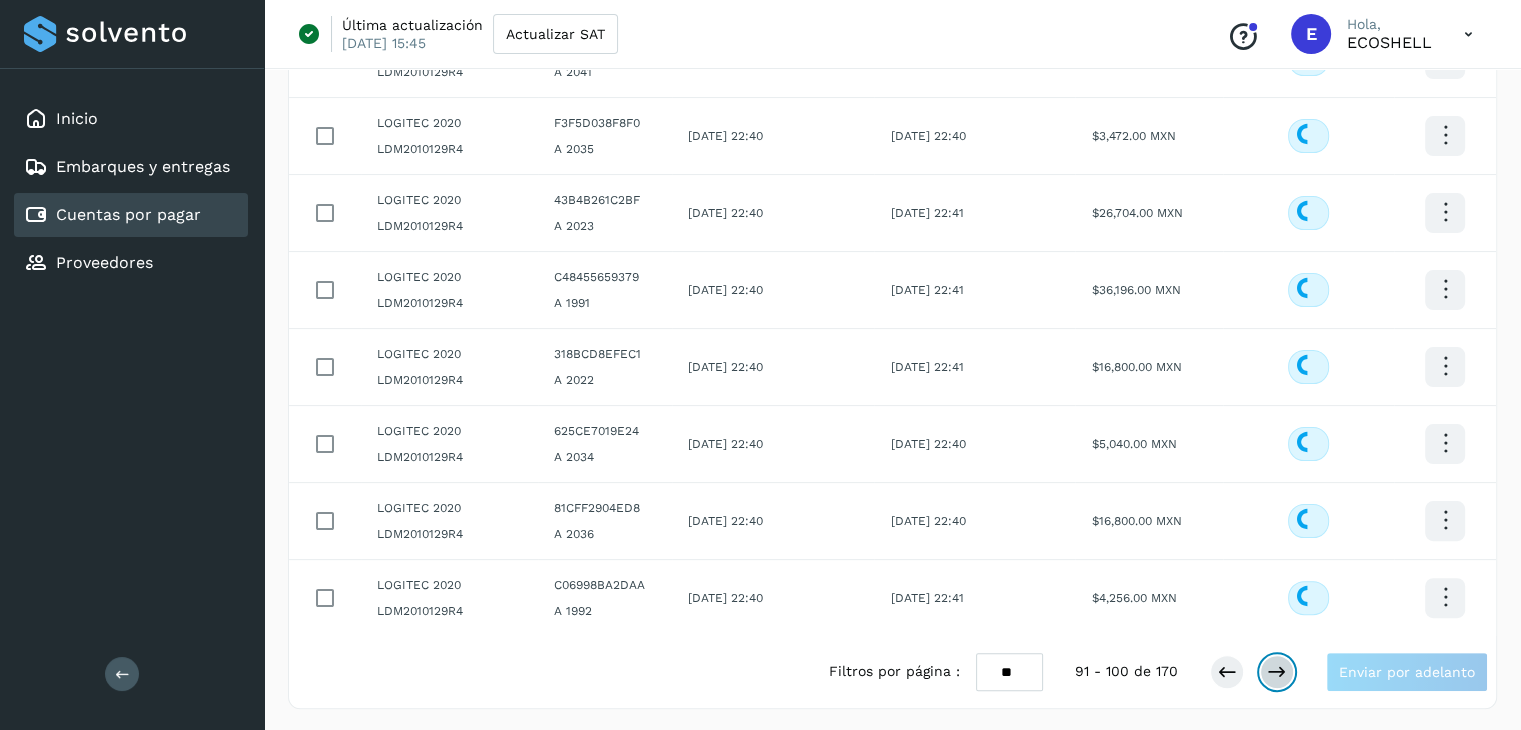 click at bounding box center (1277, 672) 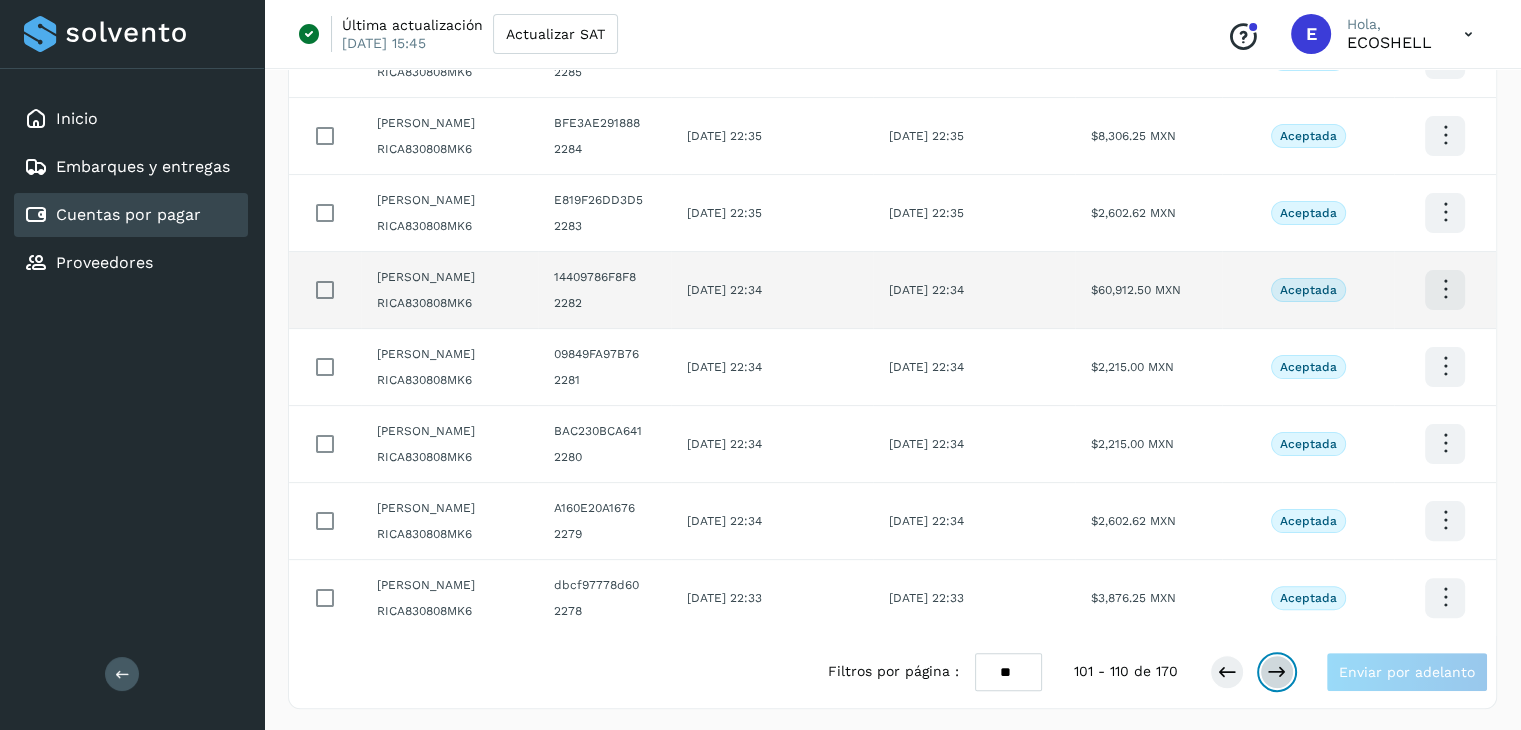 scroll, scrollTop: 0, scrollLeft: 0, axis: both 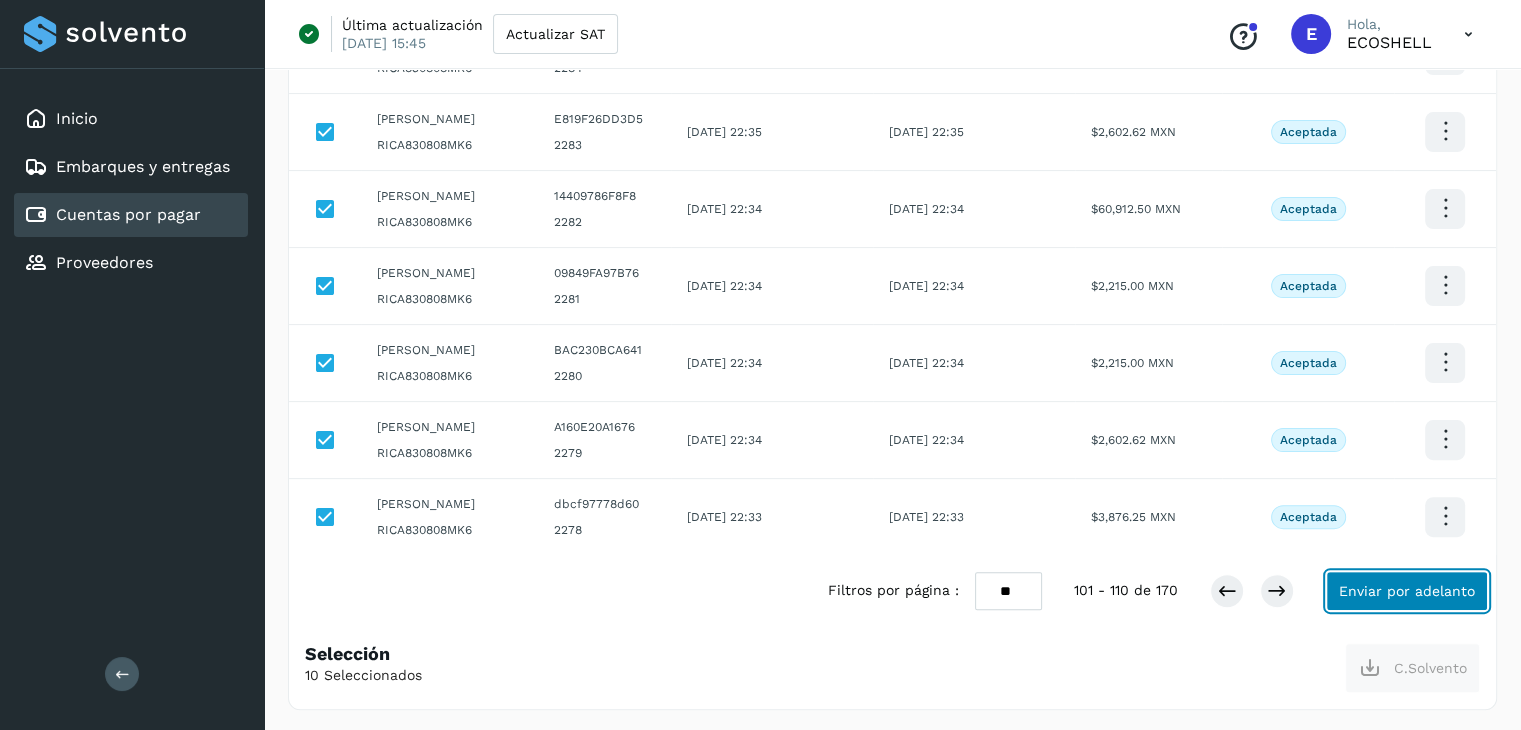 click on "Enviar por adelanto" 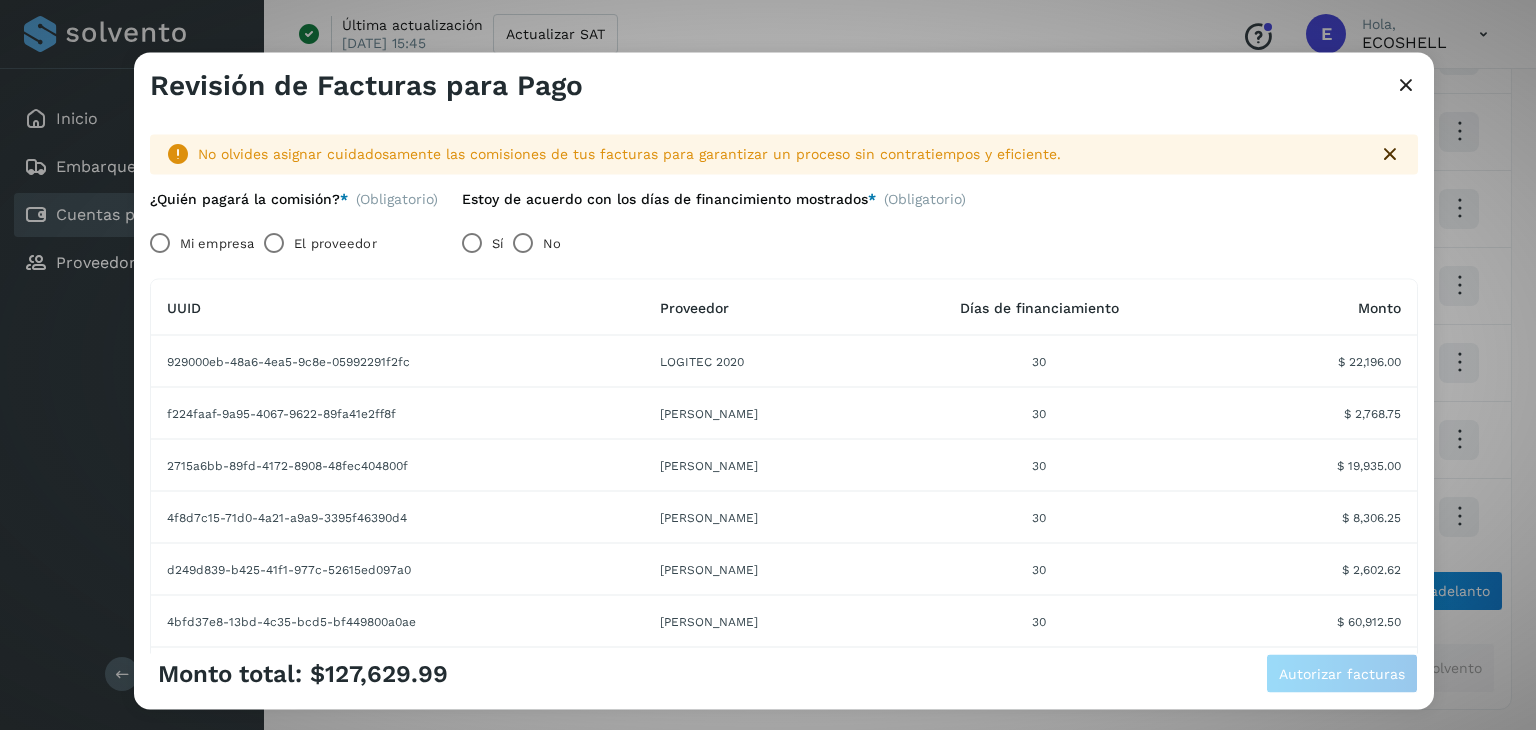 click on "Mi empresa" at bounding box center (217, 243) 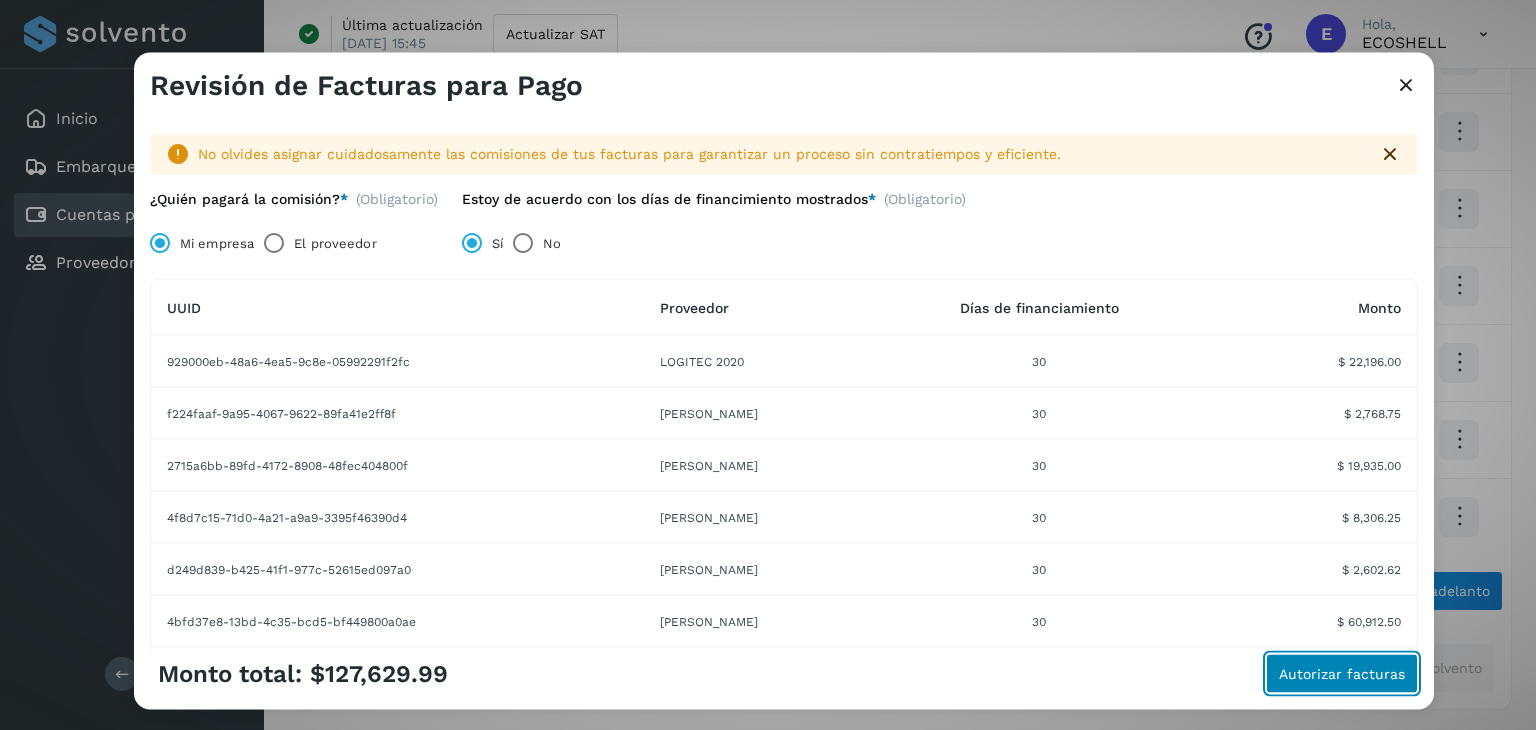 click on "Autorizar facturas" 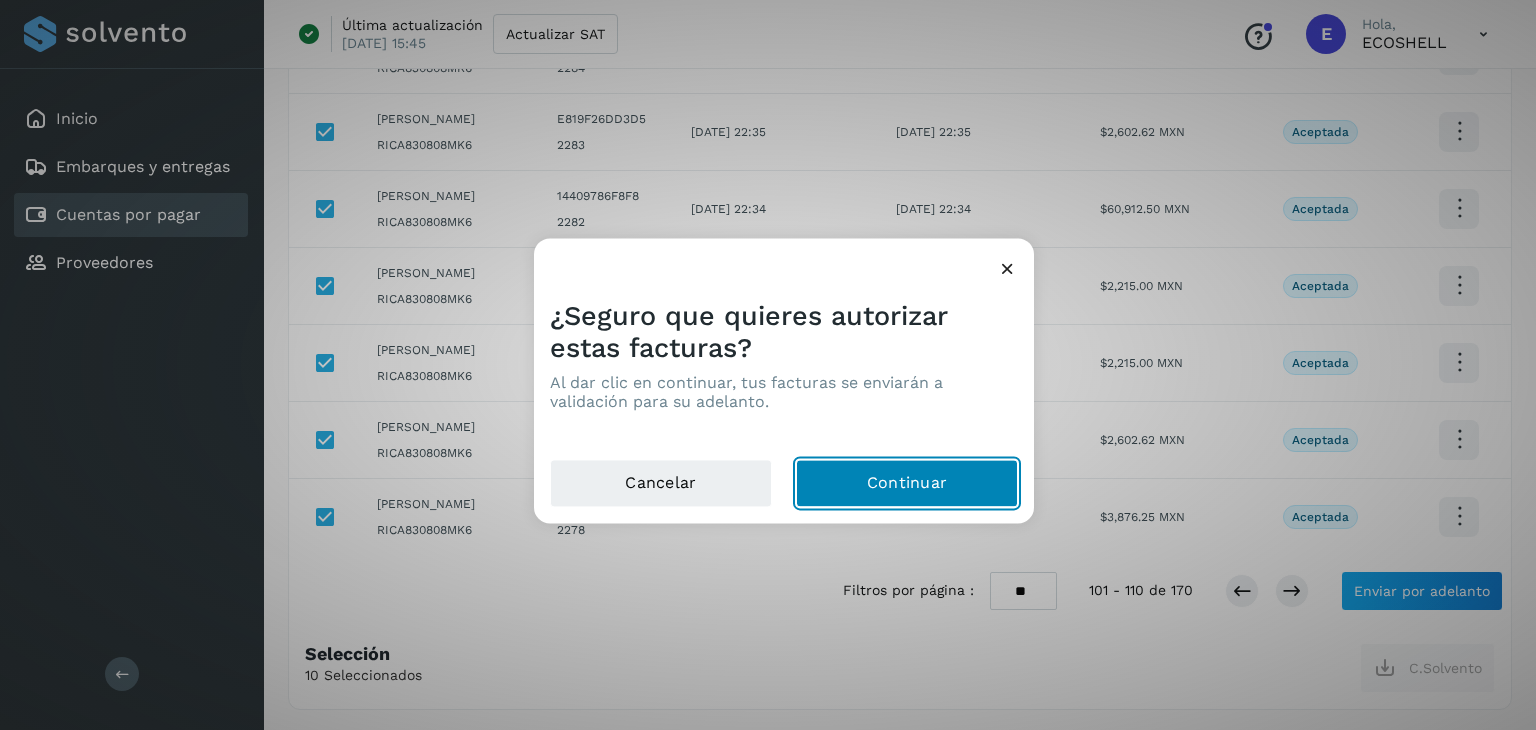 click on "Continuar" 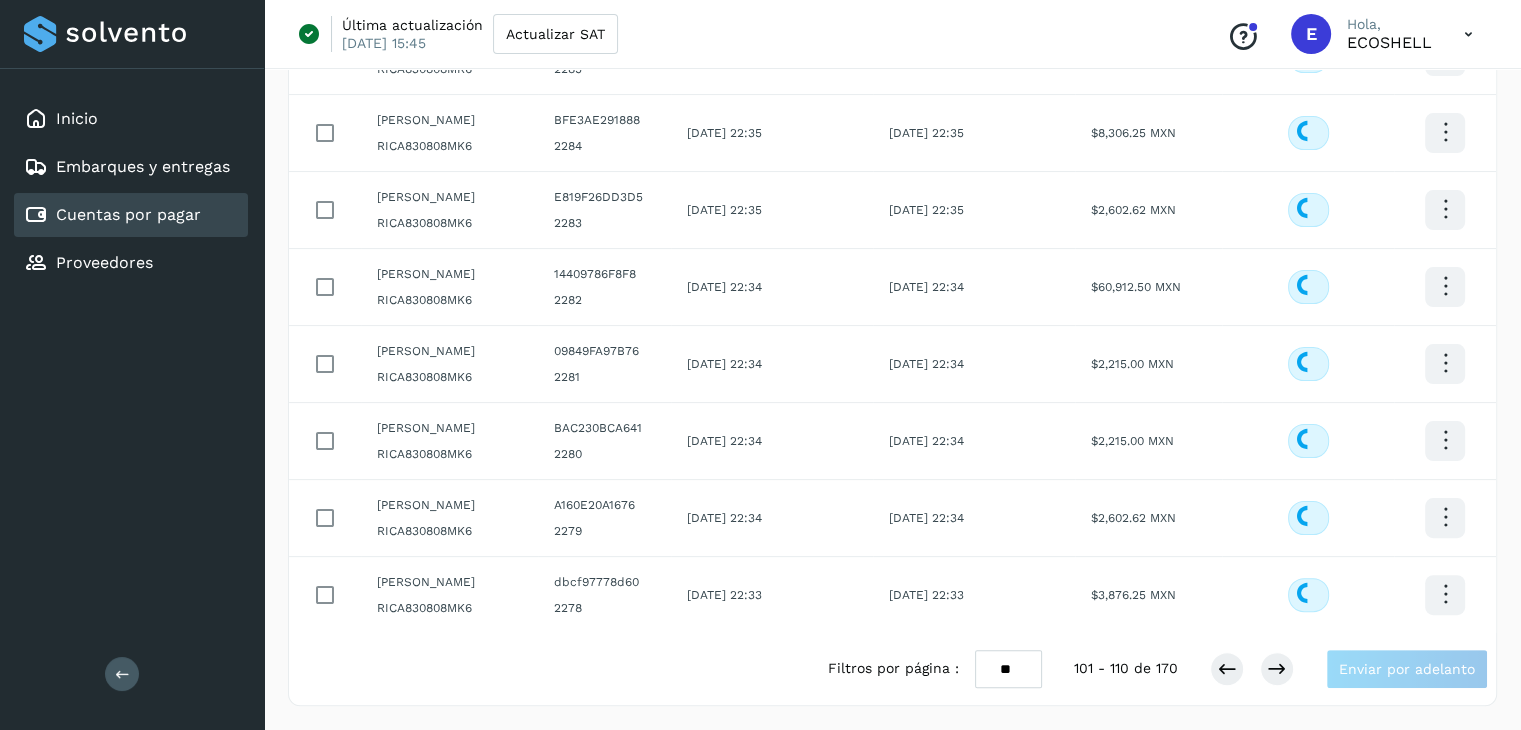 scroll, scrollTop: 411, scrollLeft: 0, axis: vertical 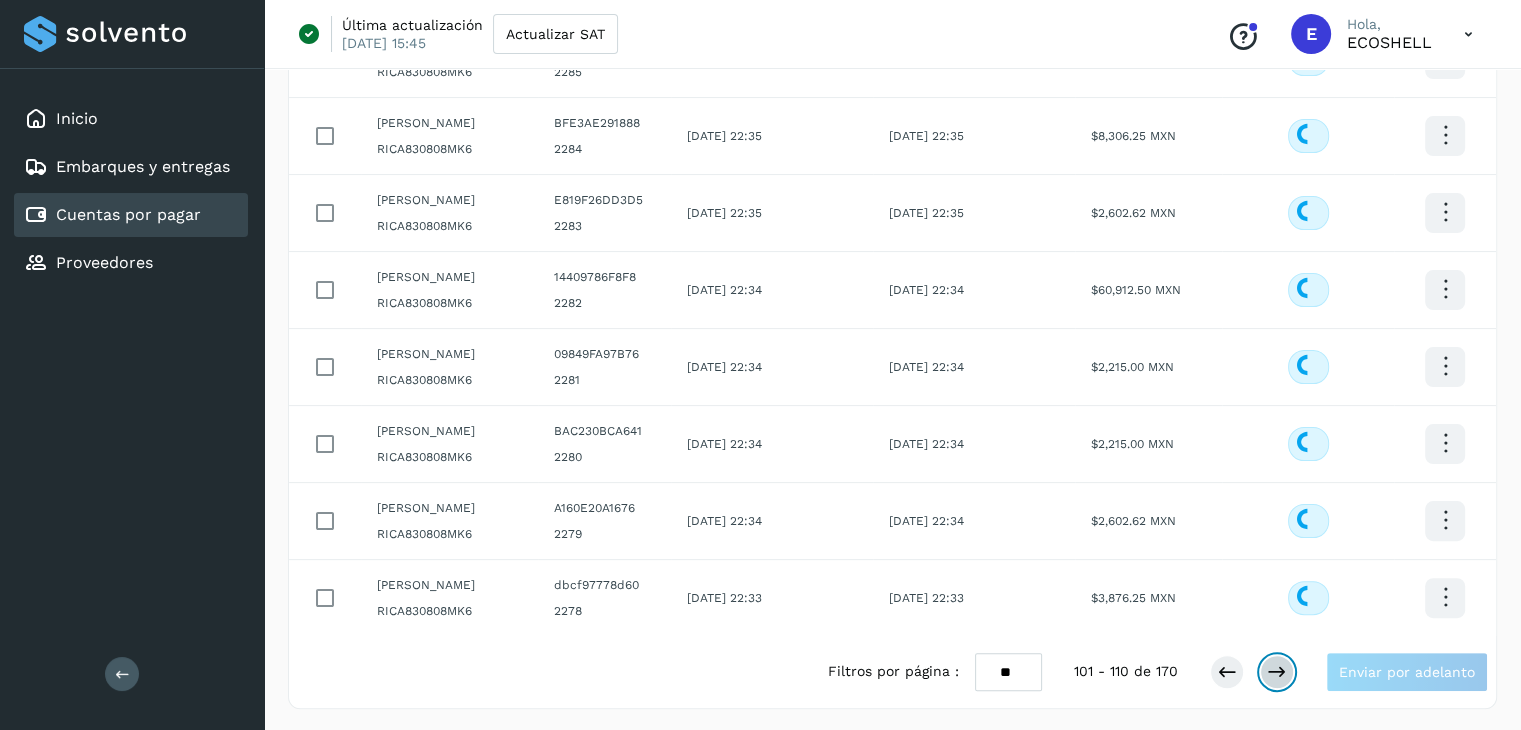 click at bounding box center (1277, 672) 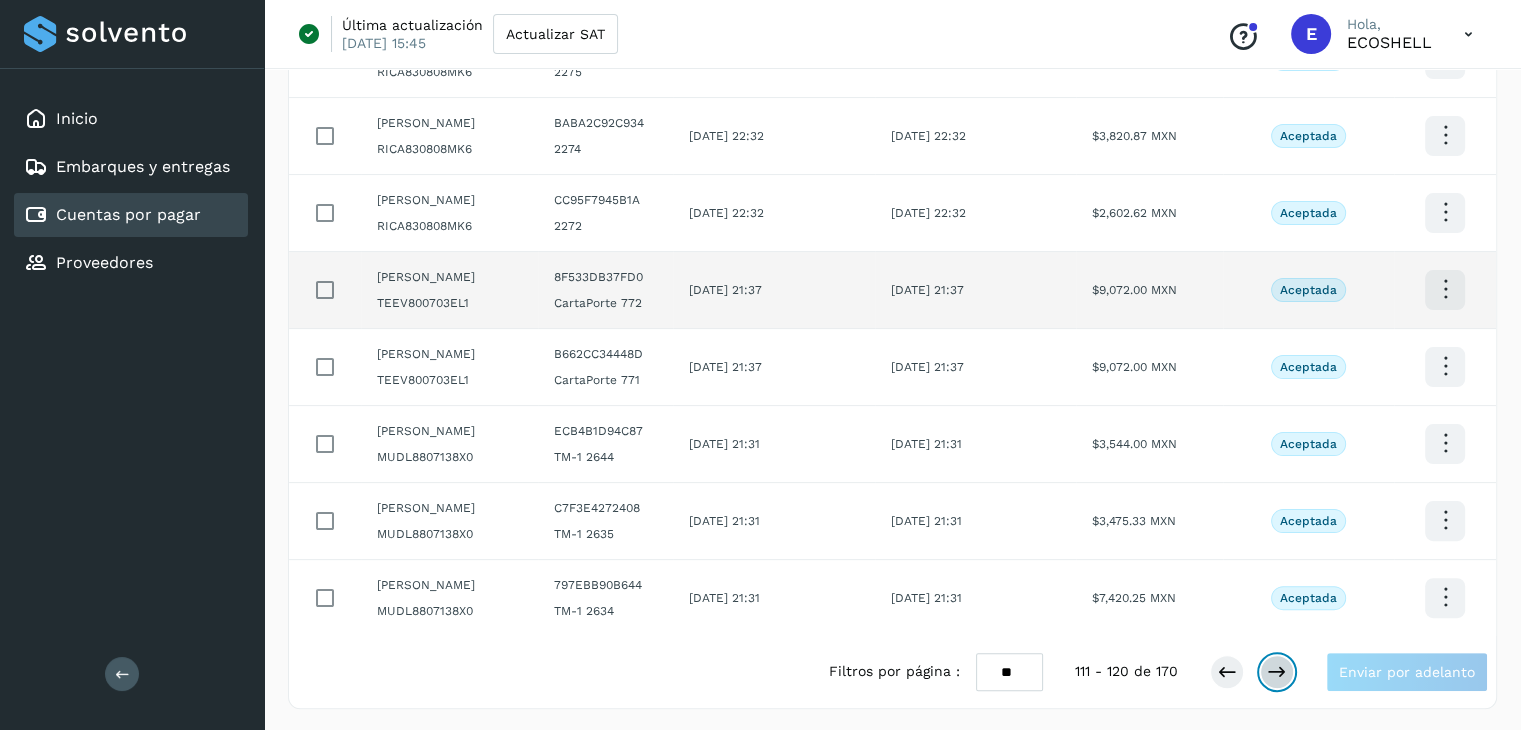 scroll, scrollTop: 0, scrollLeft: 0, axis: both 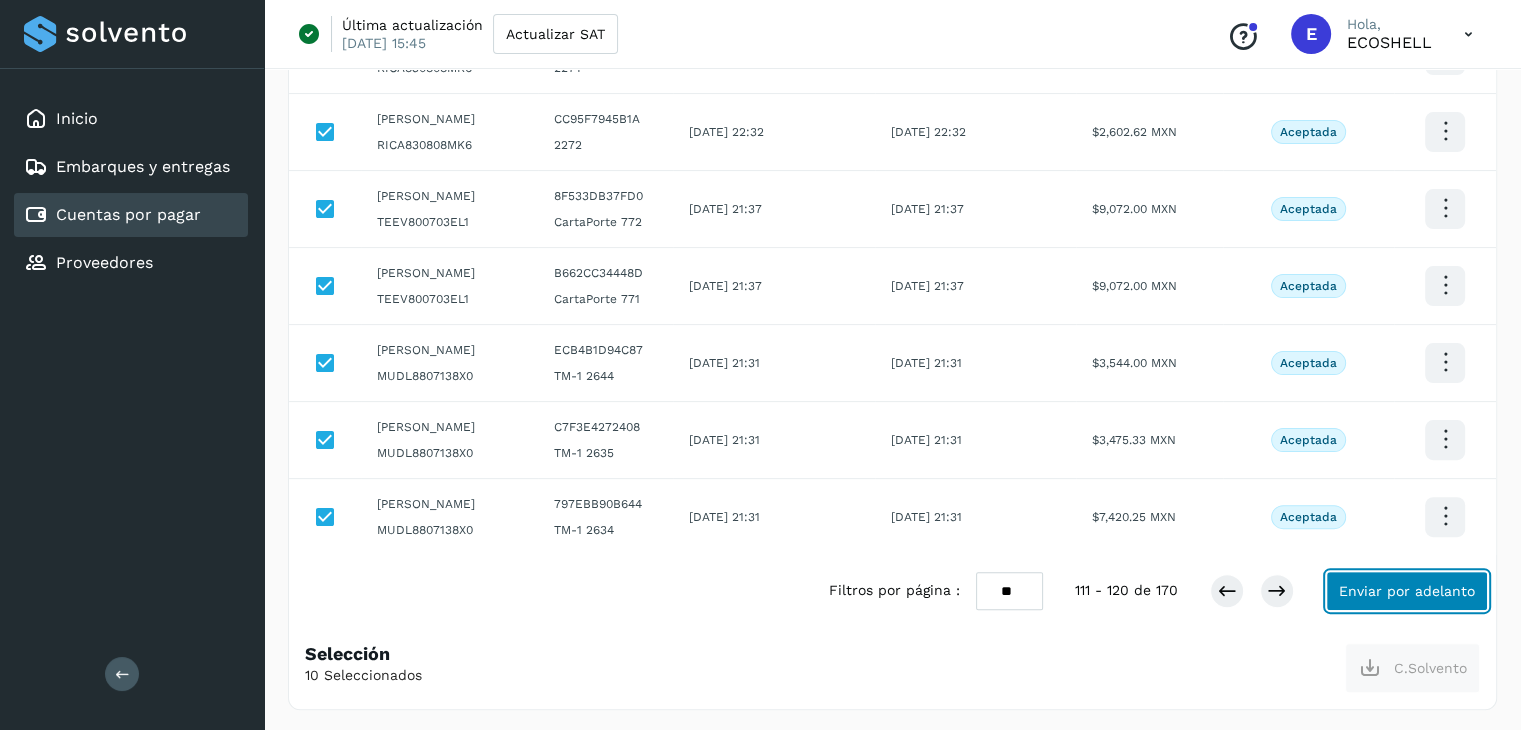 click on "Enviar por adelanto" 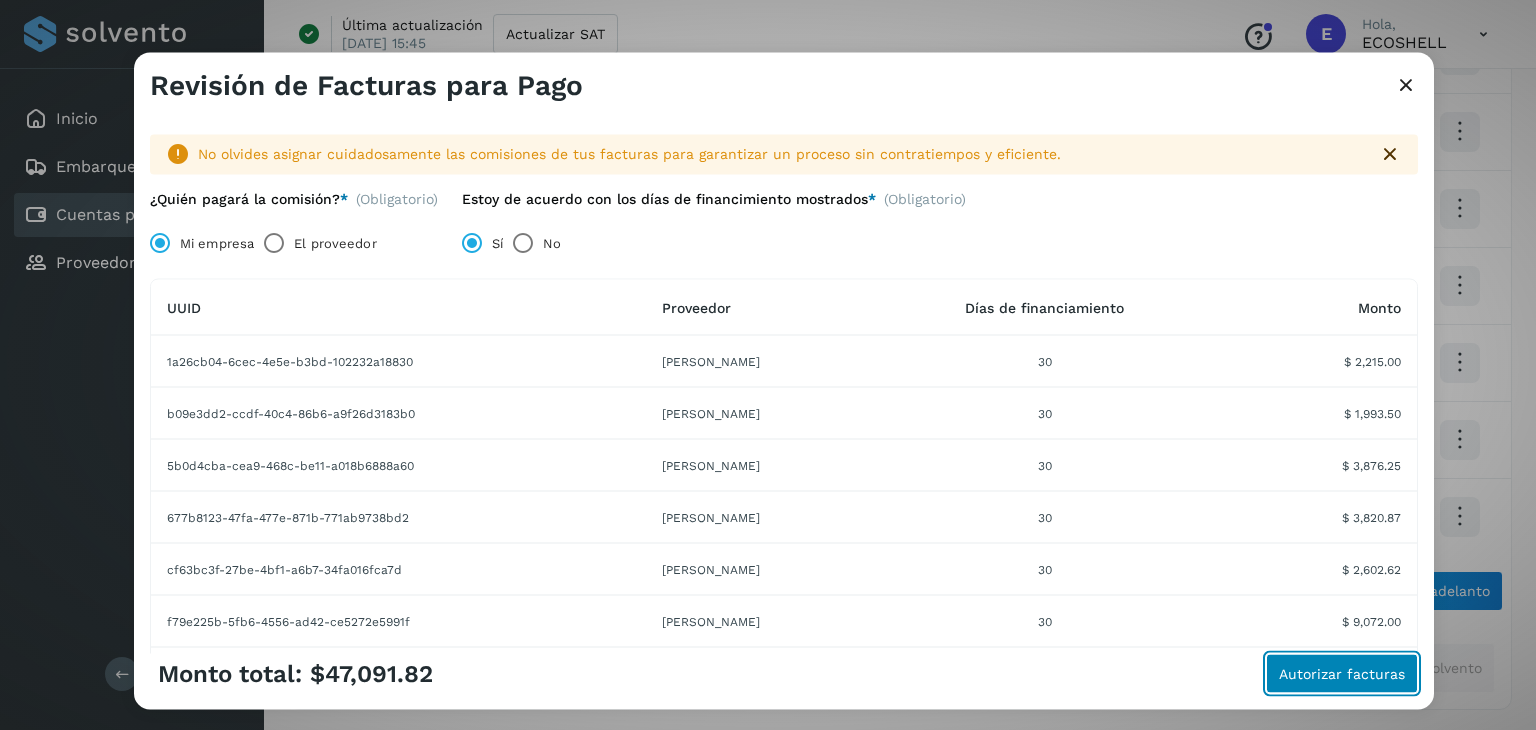 click on "Autorizar facturas" at bounding box center (1342, 674) 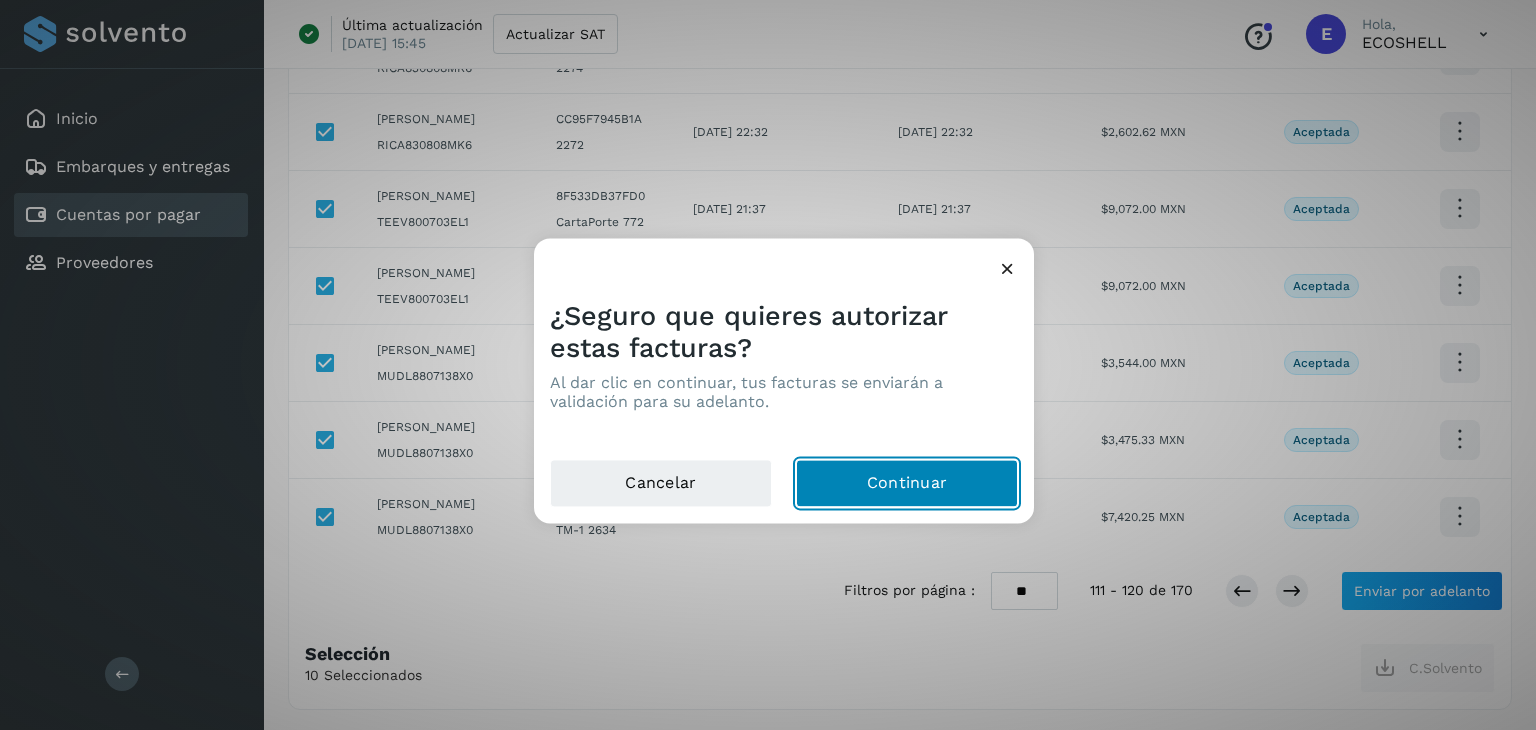 click on "Continuar" 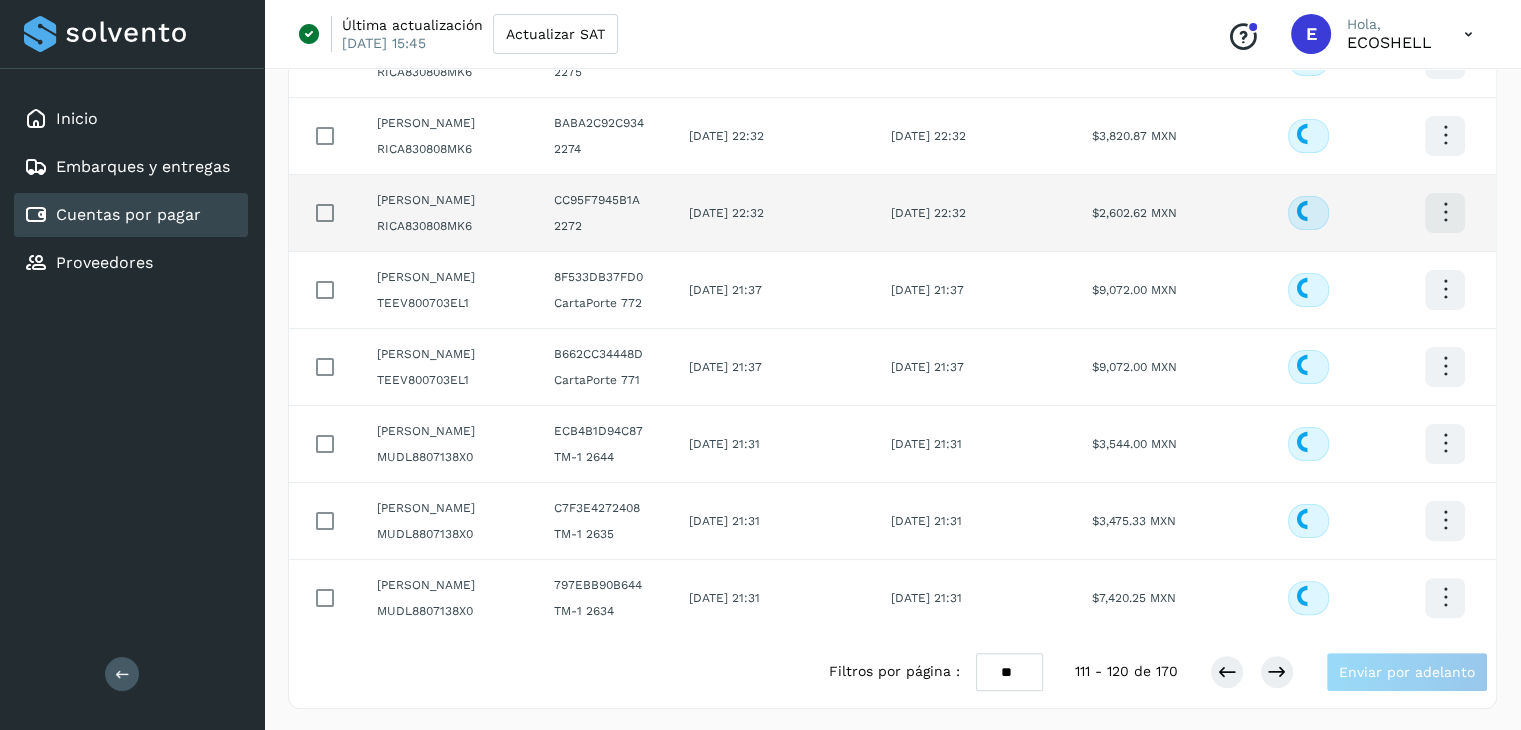 scroll, scrollTop: 0, scrollLeft: 0, axis: both 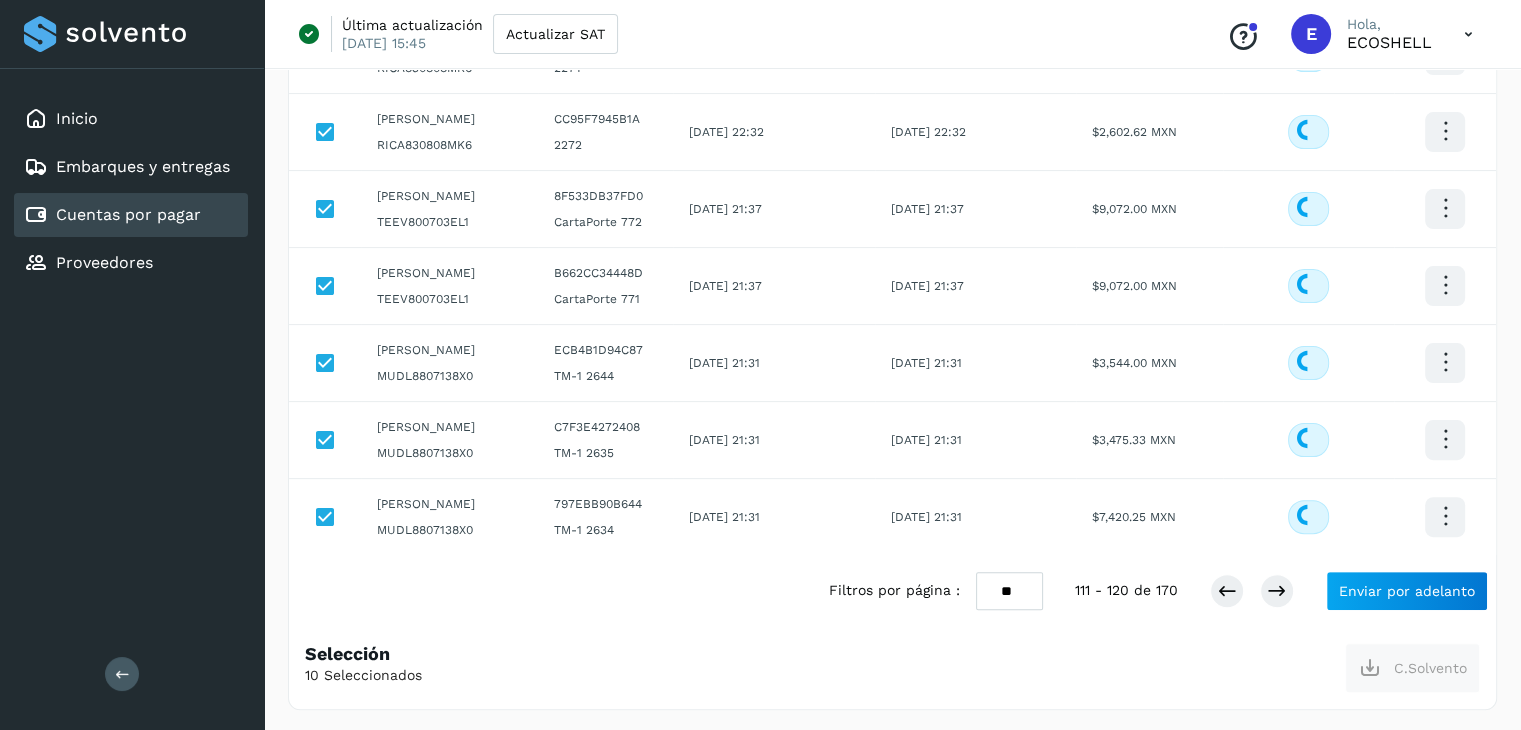 click at bounding box center [1252, 591] 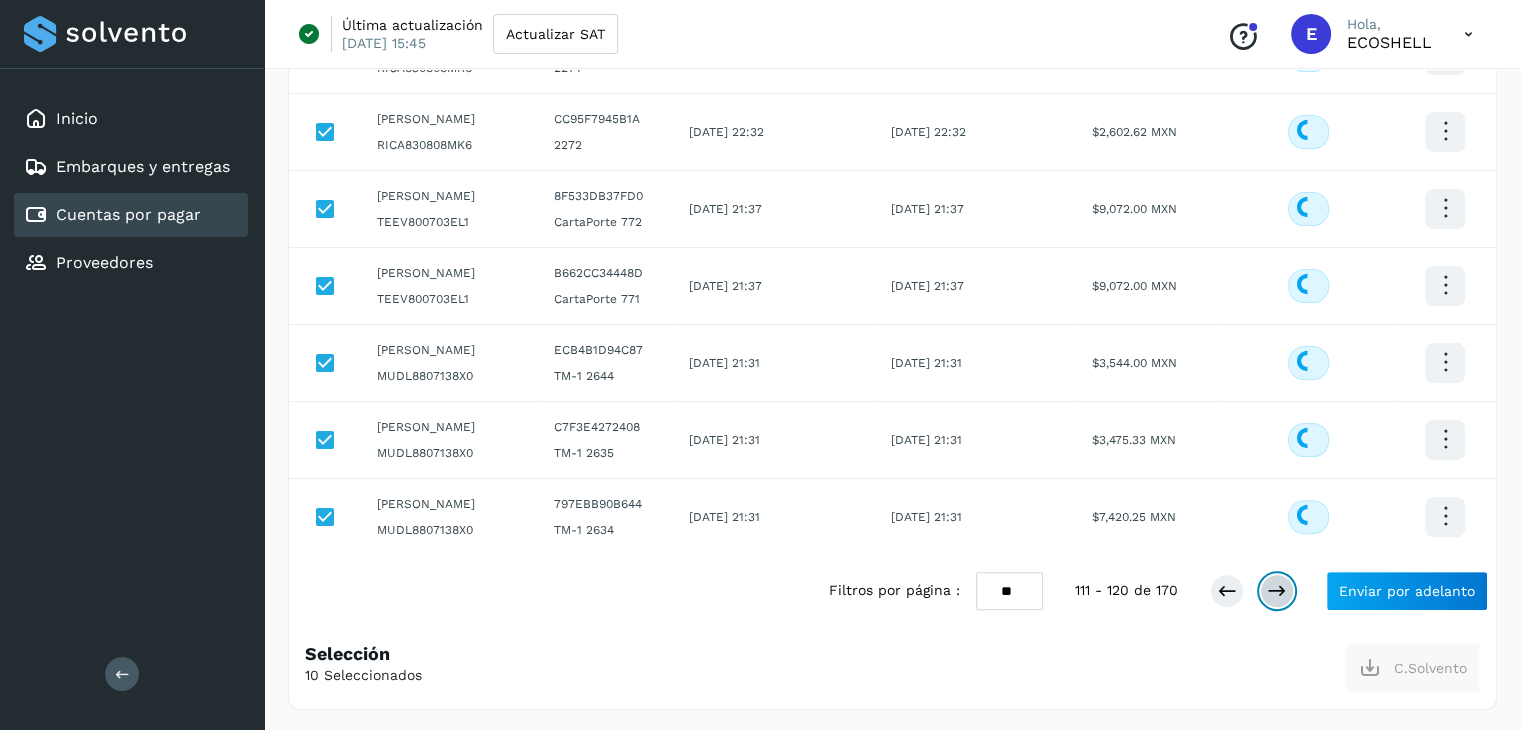 click at bounding box center [1277, 591] 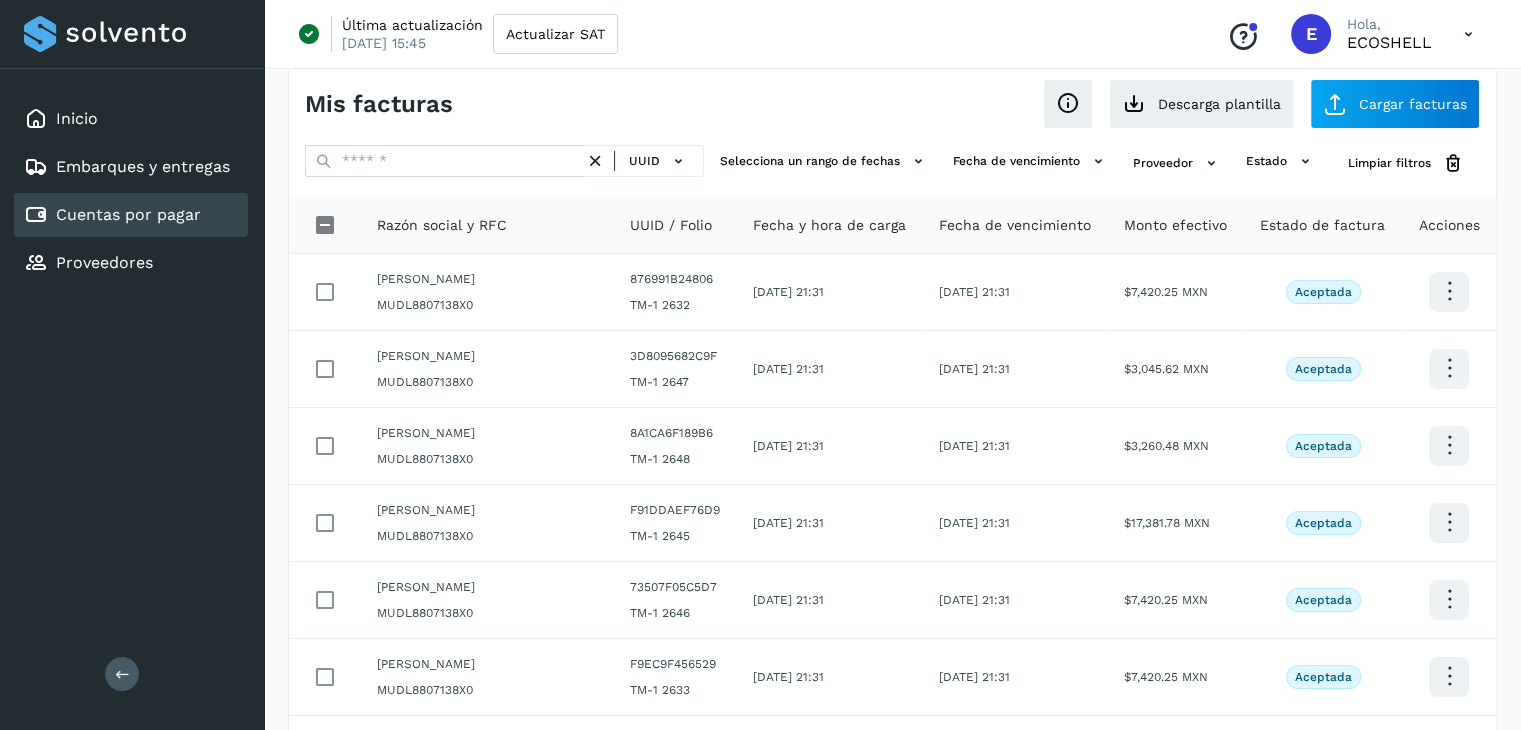 scroll, scrollTop: 0, scrollLeft: 0, axis: both 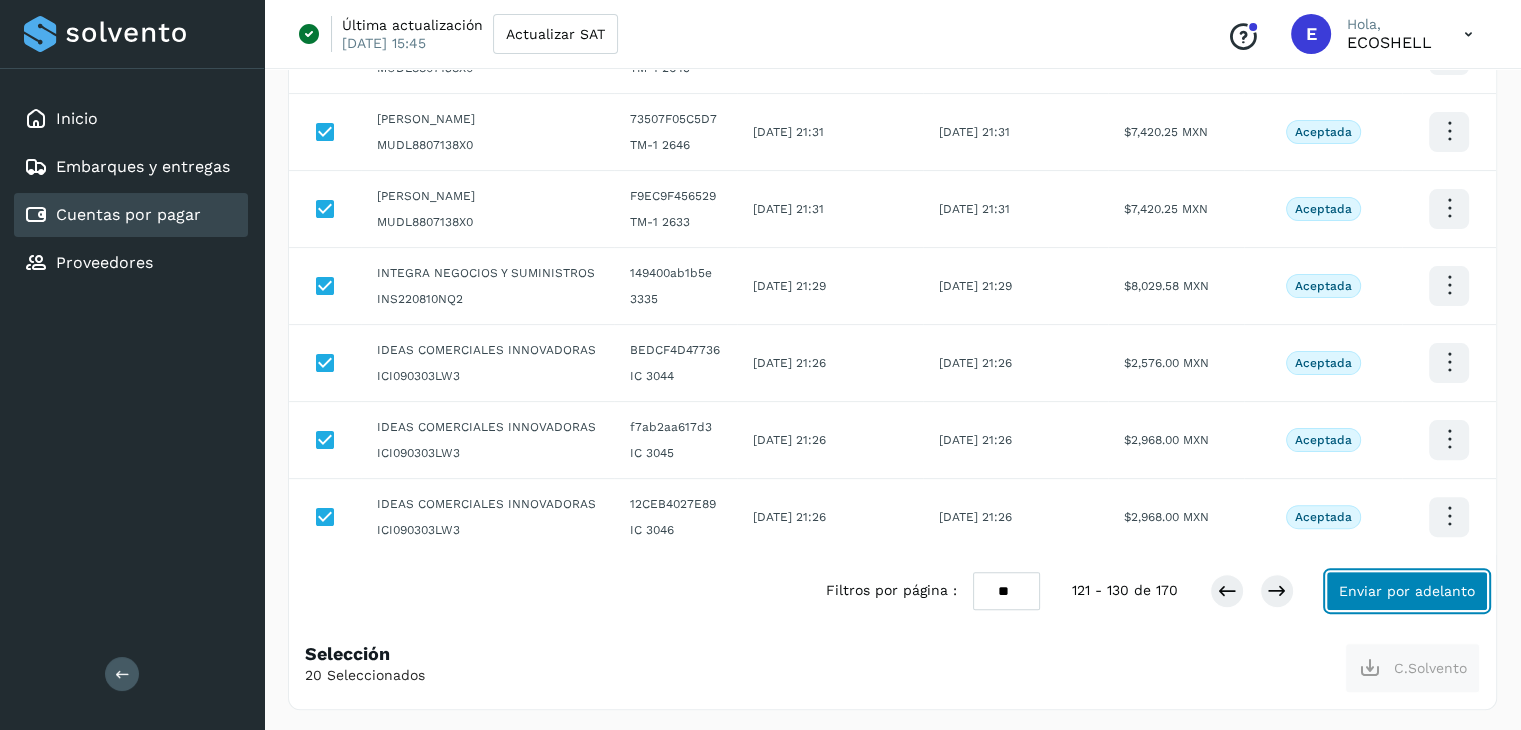 click on "Enviar por adelanto" 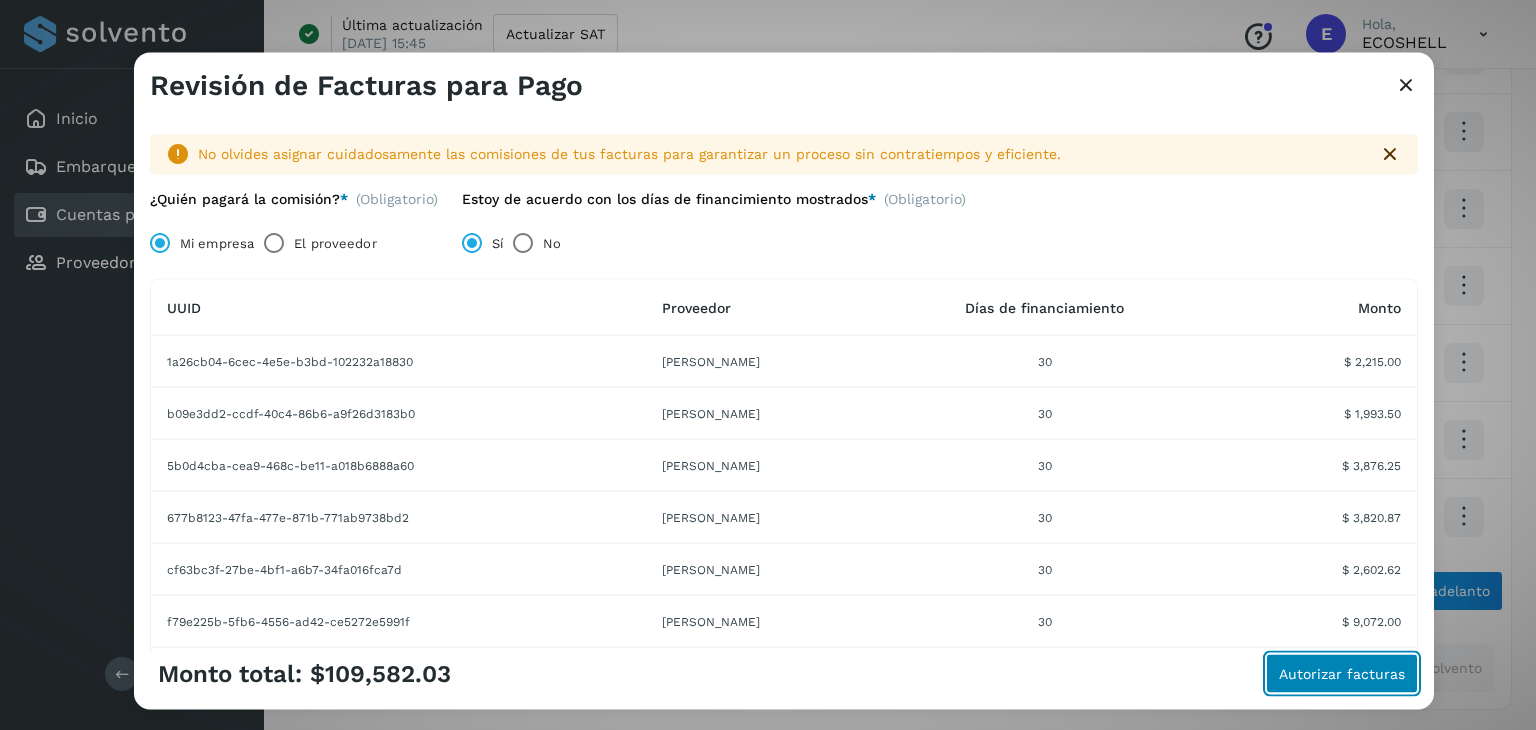 click on "Autorizar facturas" 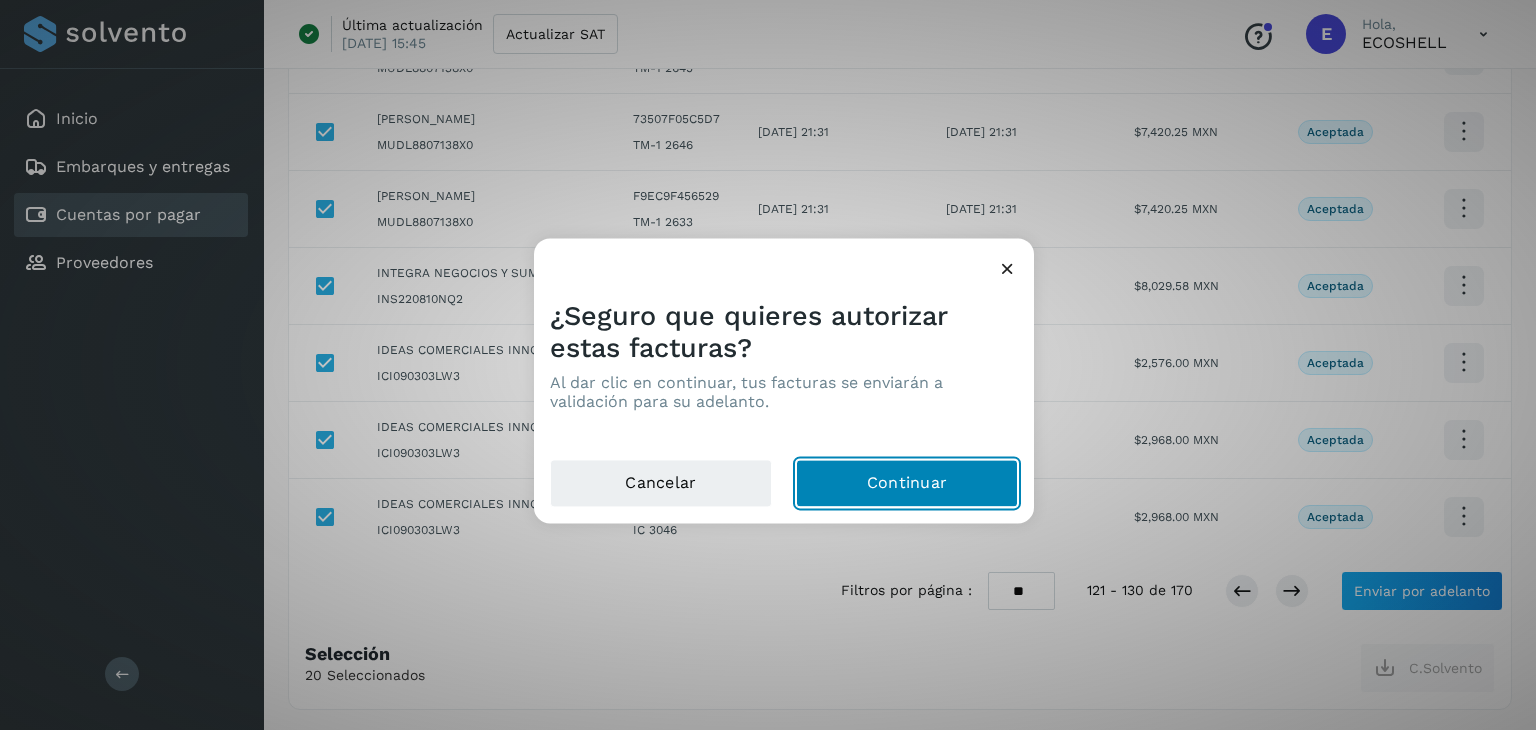 click on "Continuar" 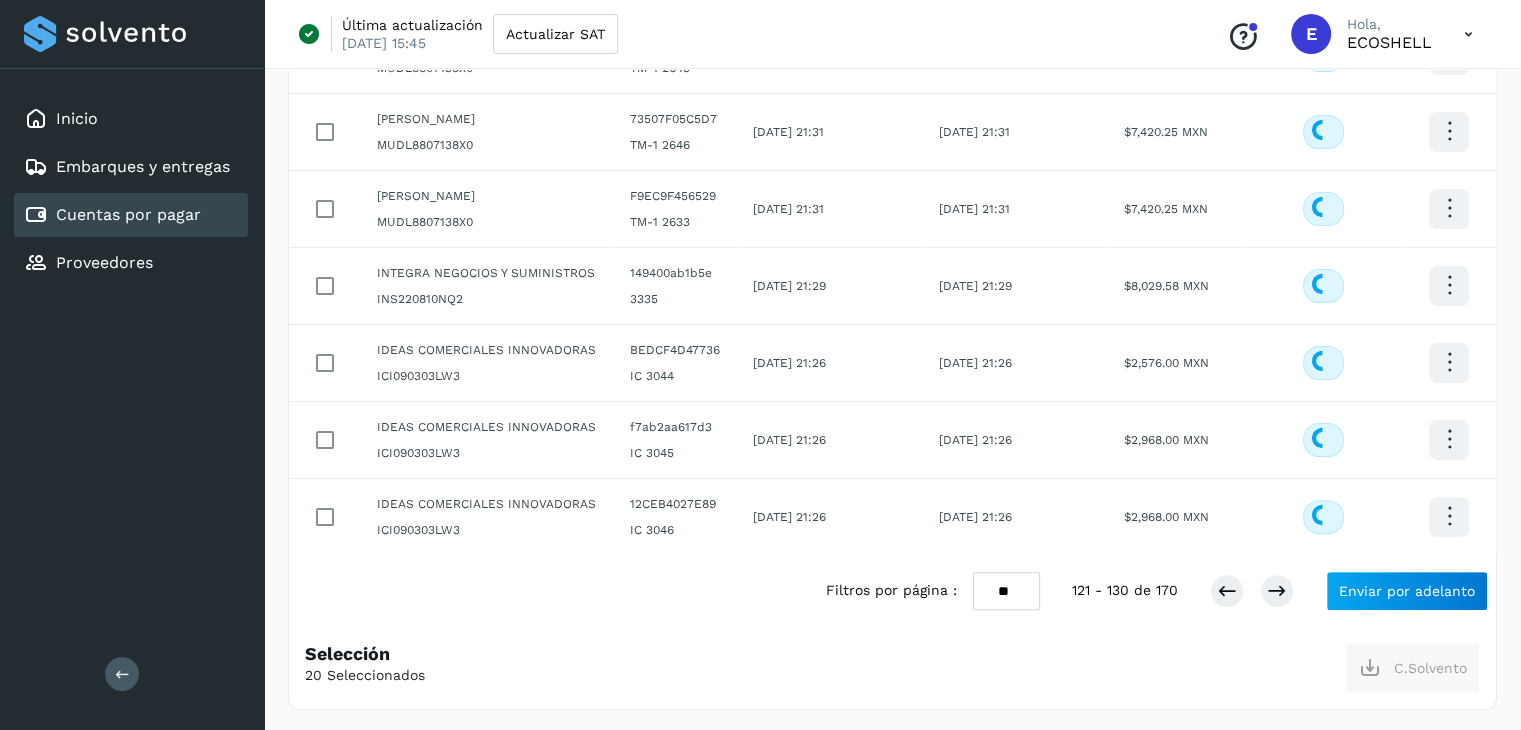 scroll, scrollTop: 411, scrollLeft: 0, axis: vertical 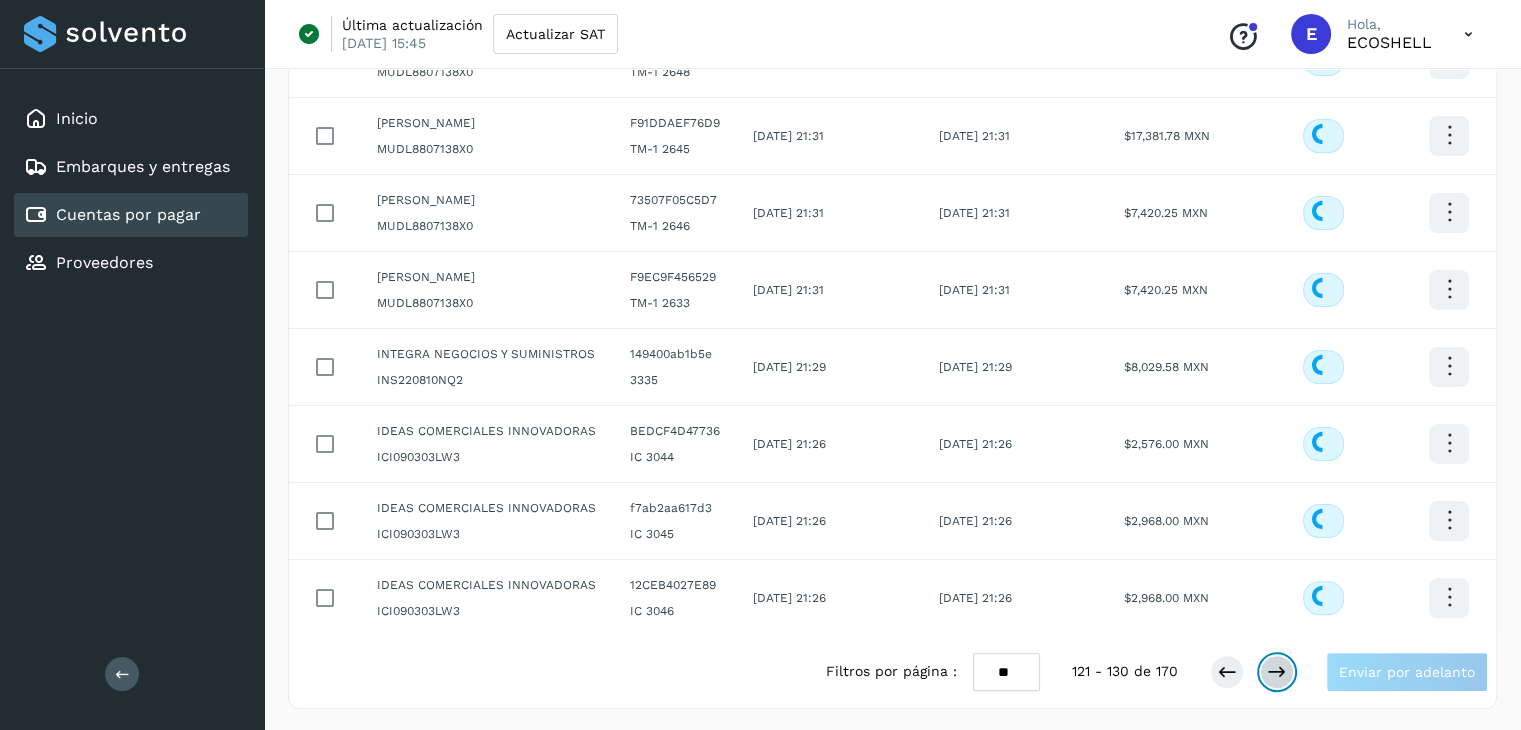 click at bounding box center (1277, 672) 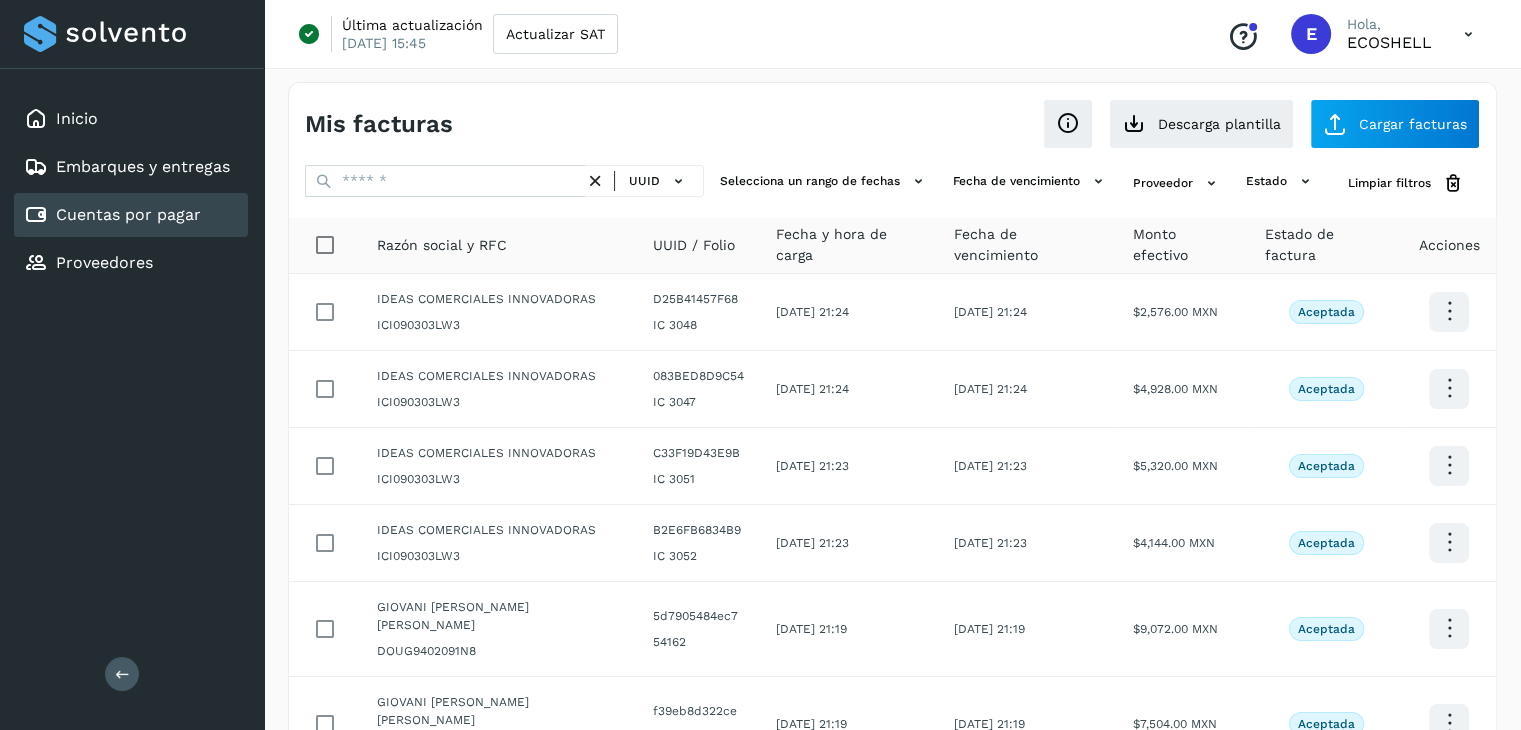 scroll, scrollTop: 0, scrollLeft: 0, axis: both 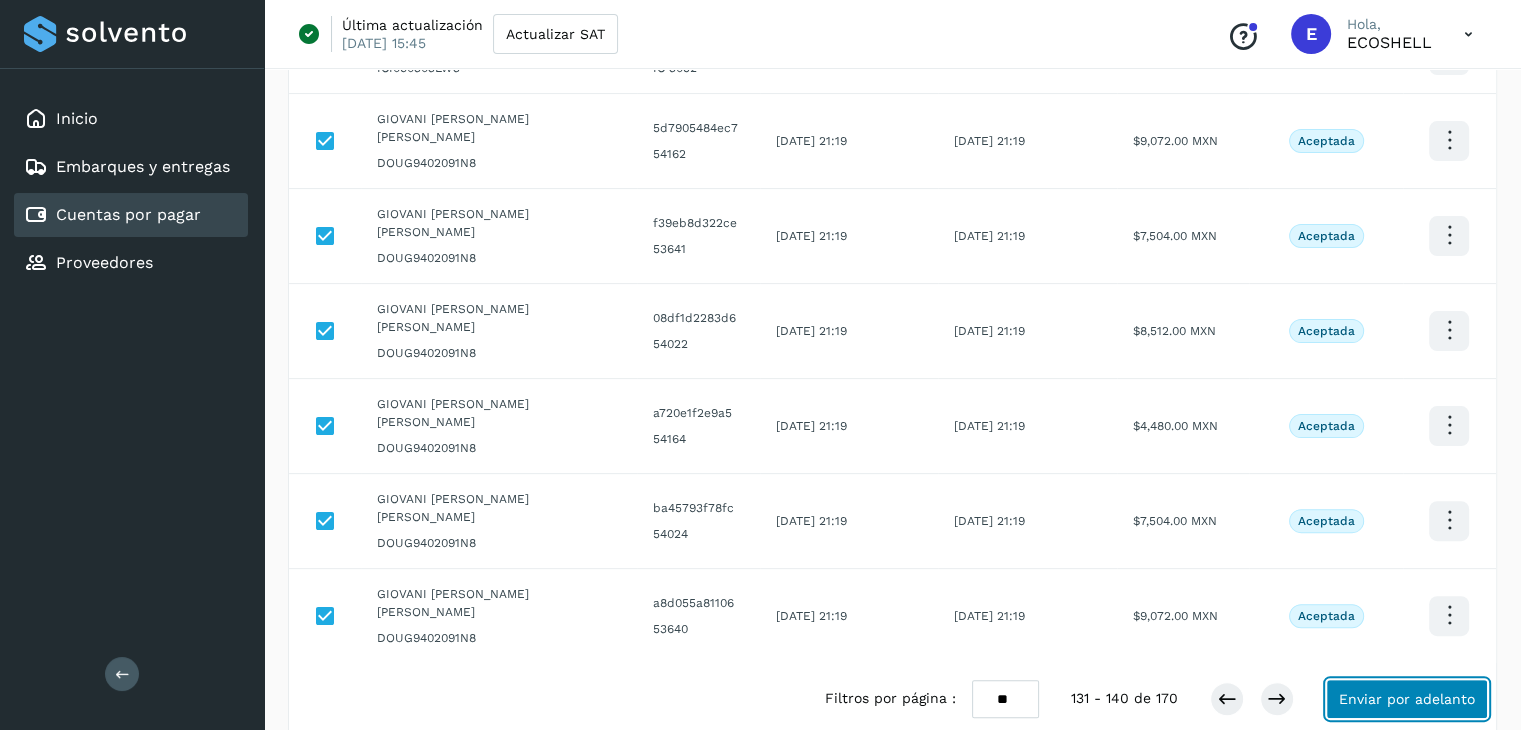 click on "Enviar por adelanto" 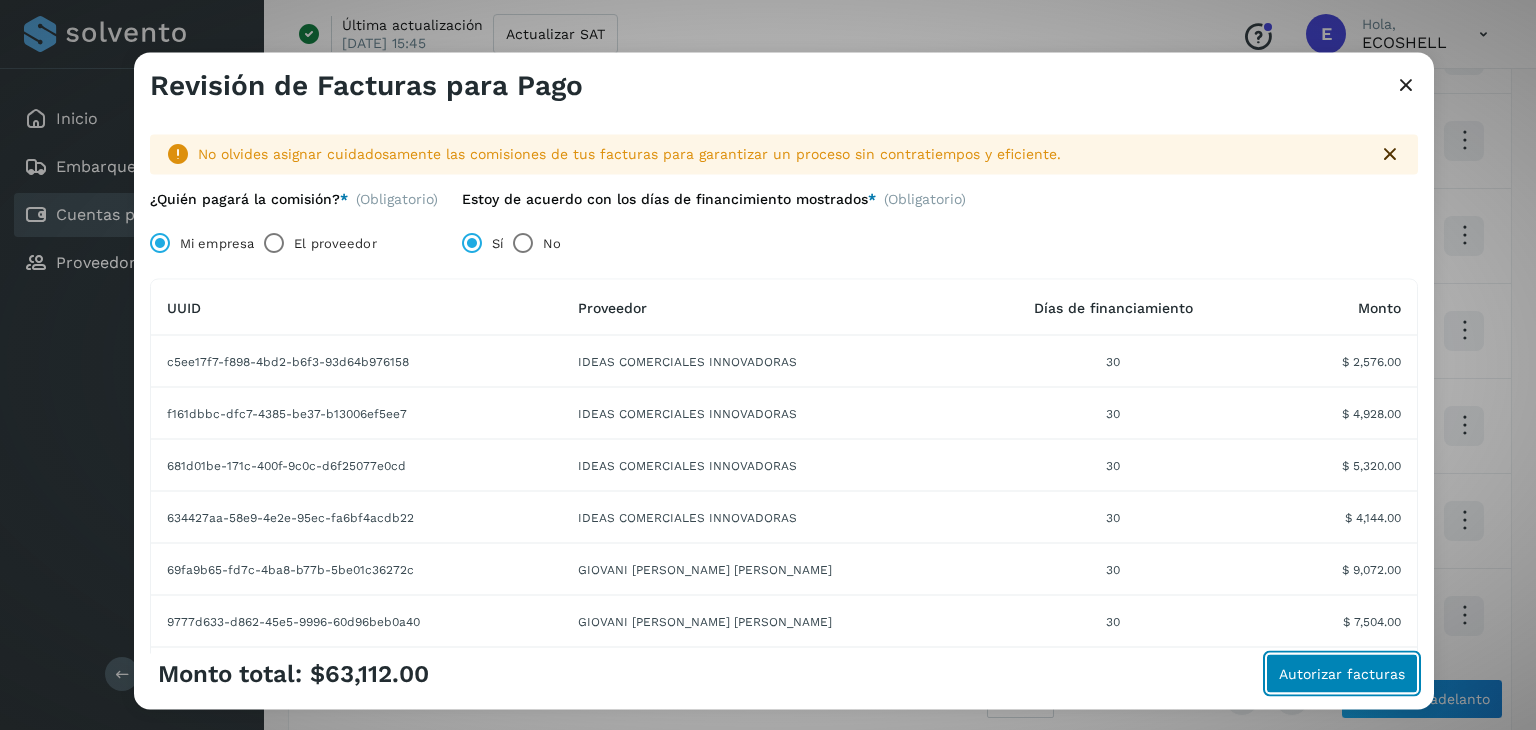 click on "Autorizar facturas" at bounding box center [1342, 674] 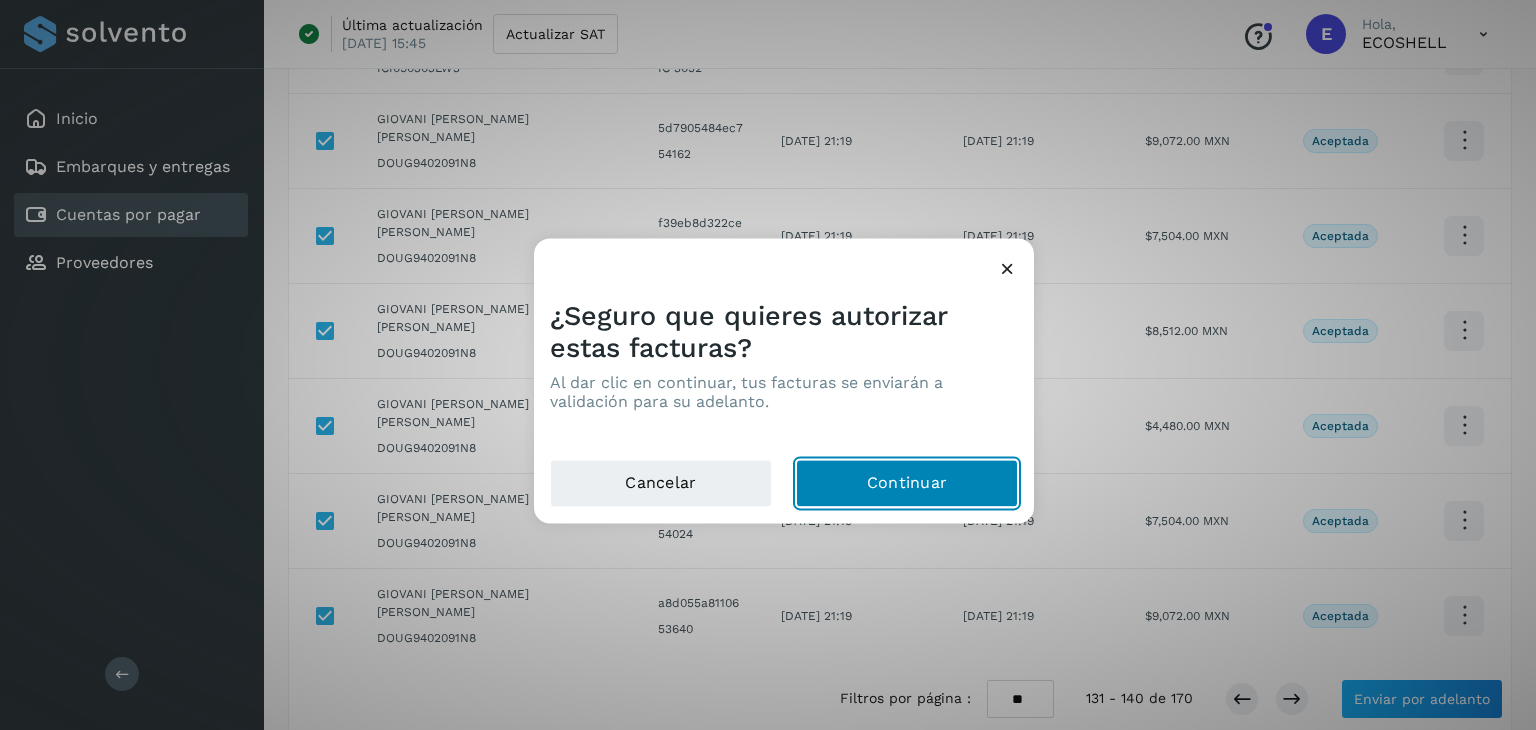 click on "Continuar" 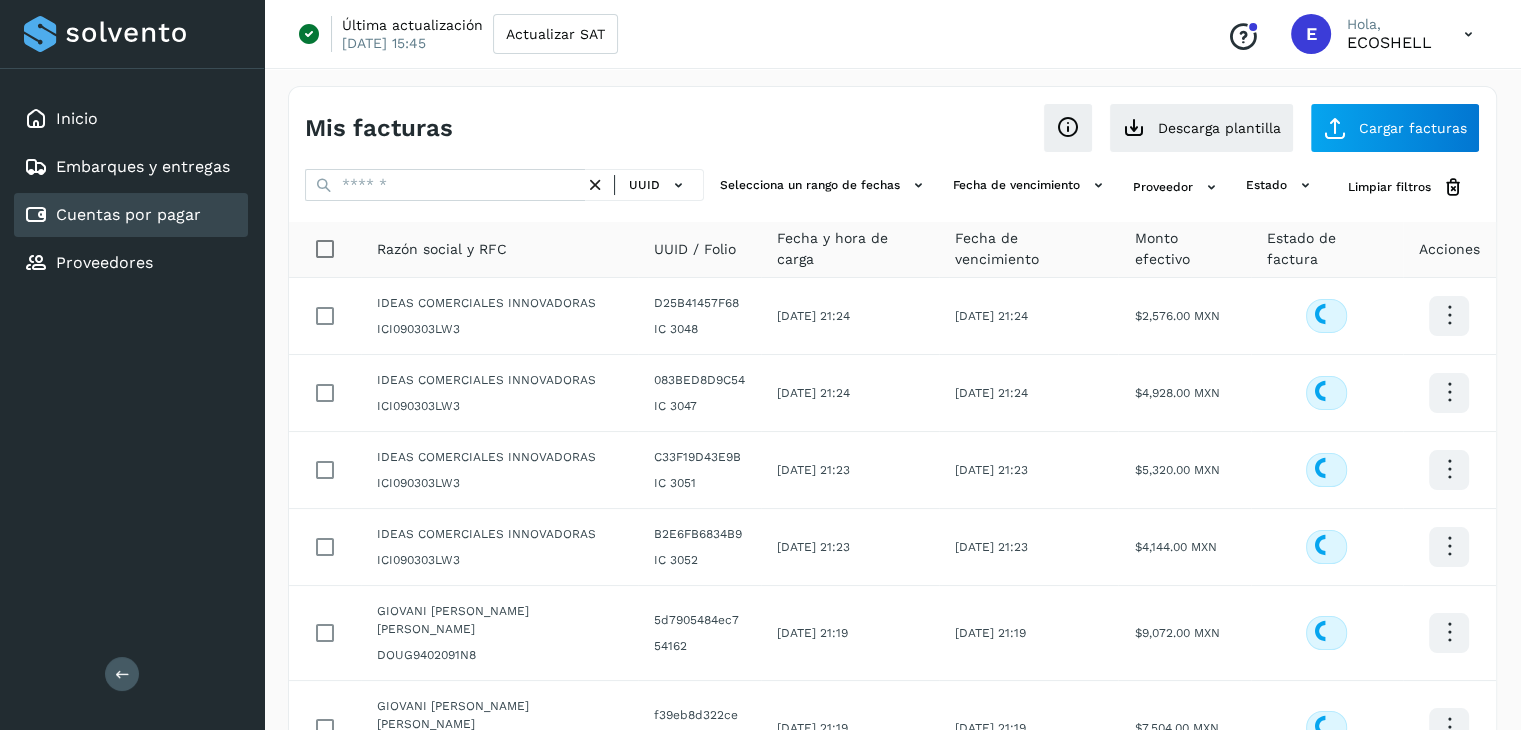 scroll, scrollTop: 411, scrollLeft: 0, axis: vertical 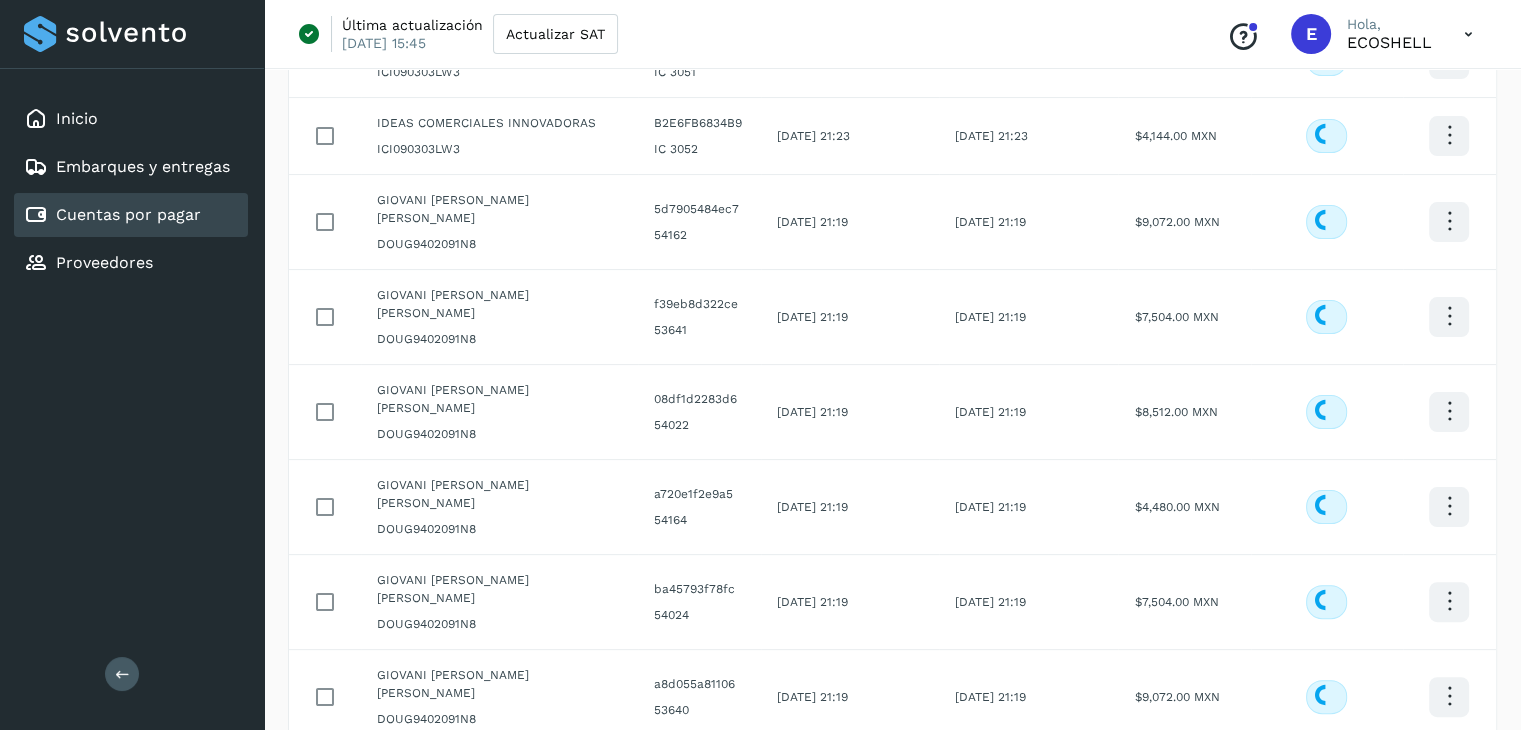 click at bounding box center [1277, 780] 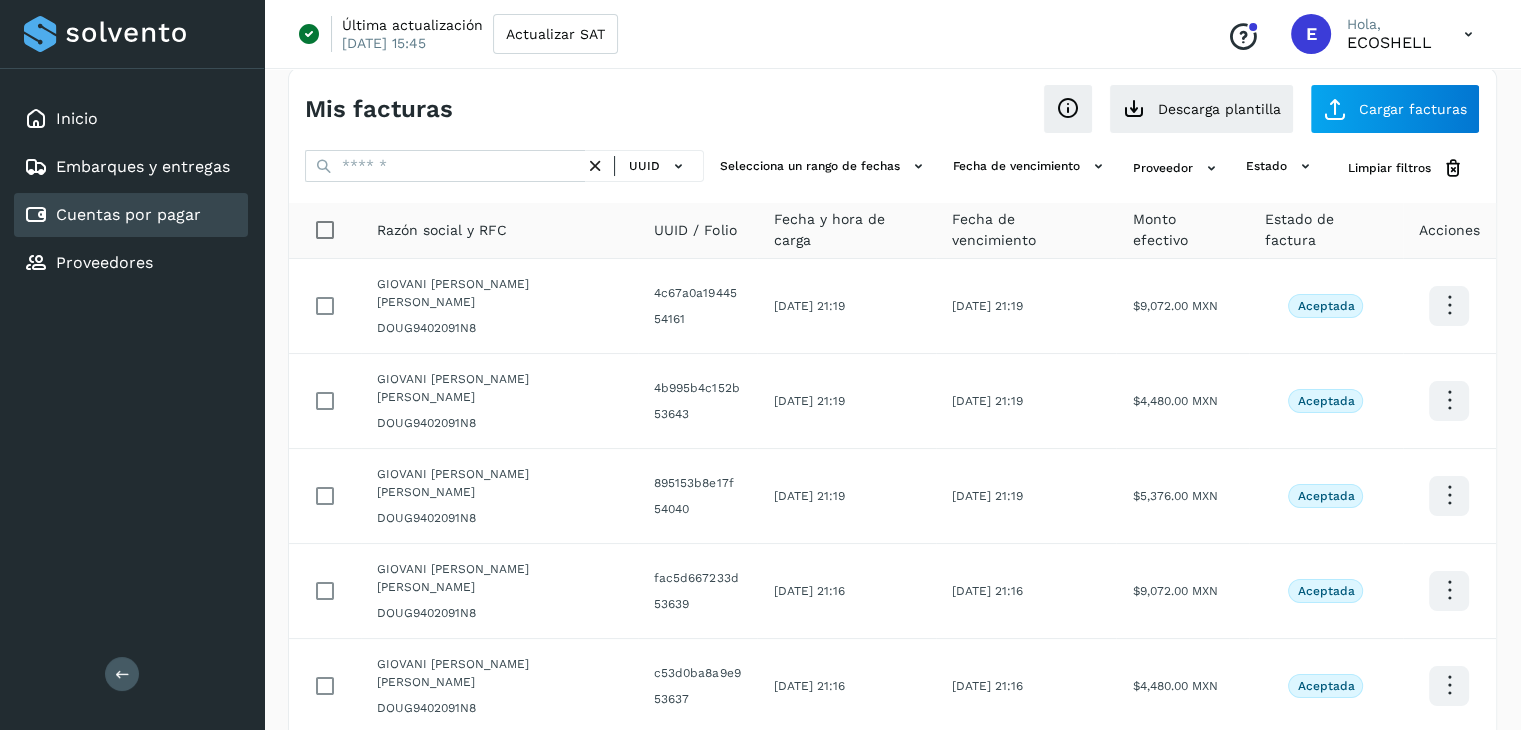 scroll, scrollTop: 0, scrollLeft: 0, axis: both 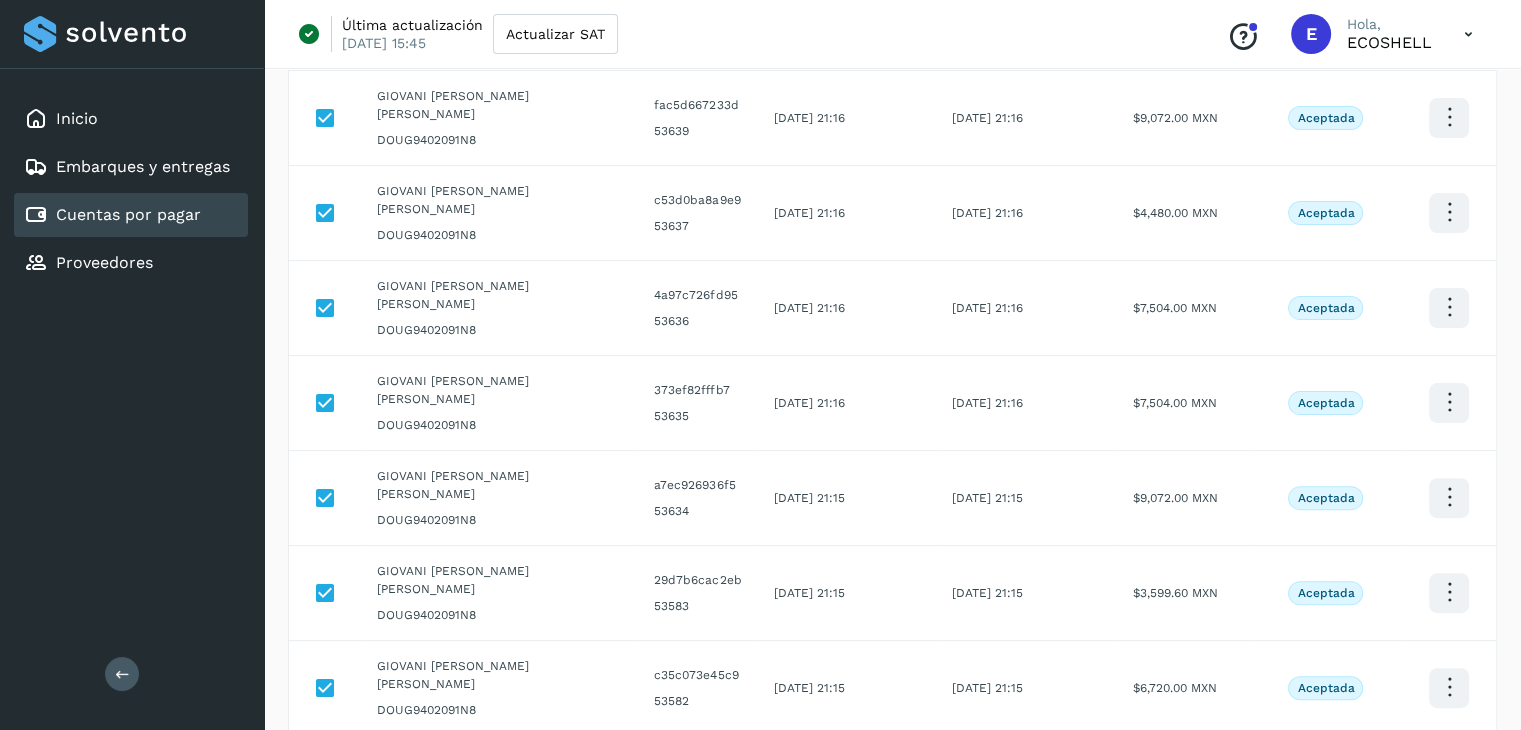 click on "Enviar por adelanto" 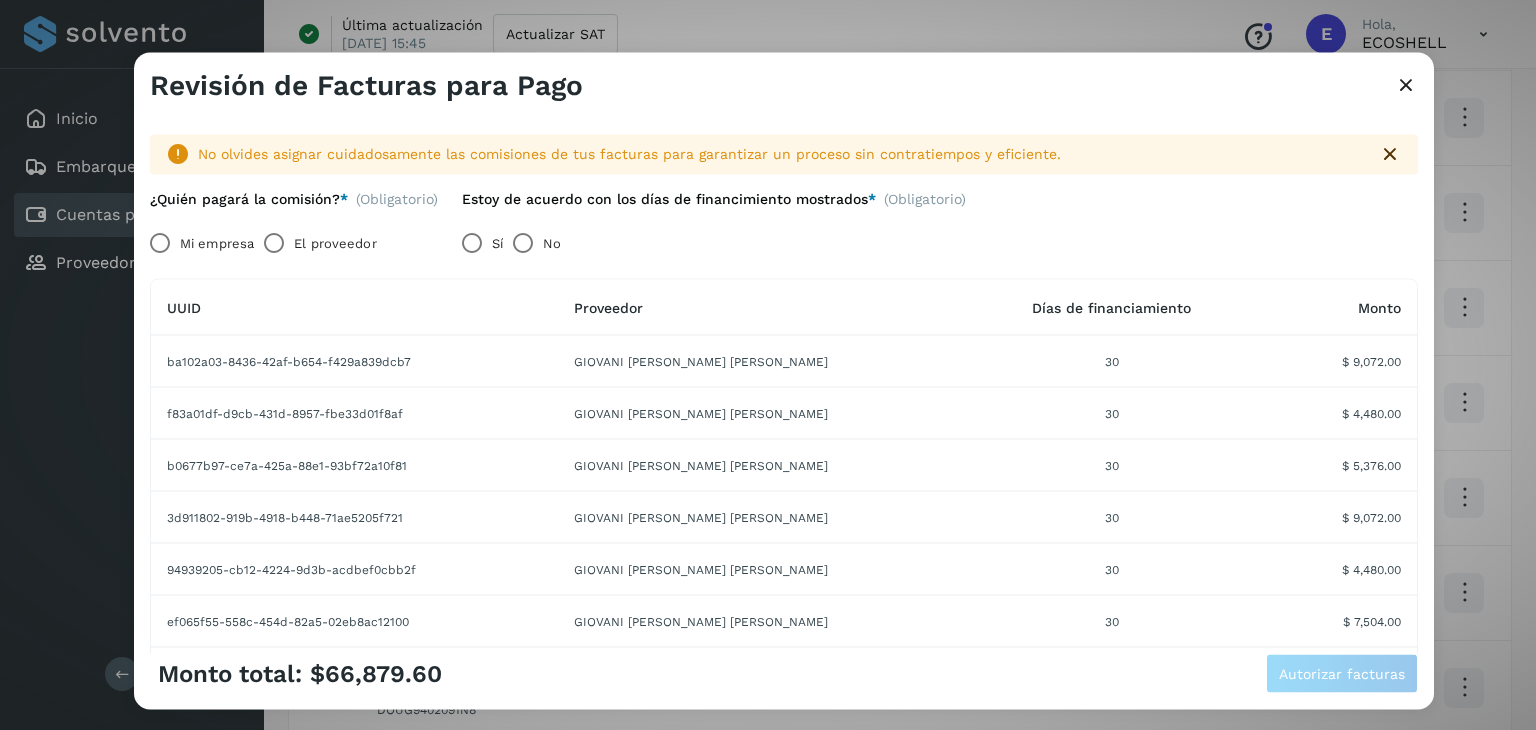 click on "Mi empresa" at bounding box center (217, 243) 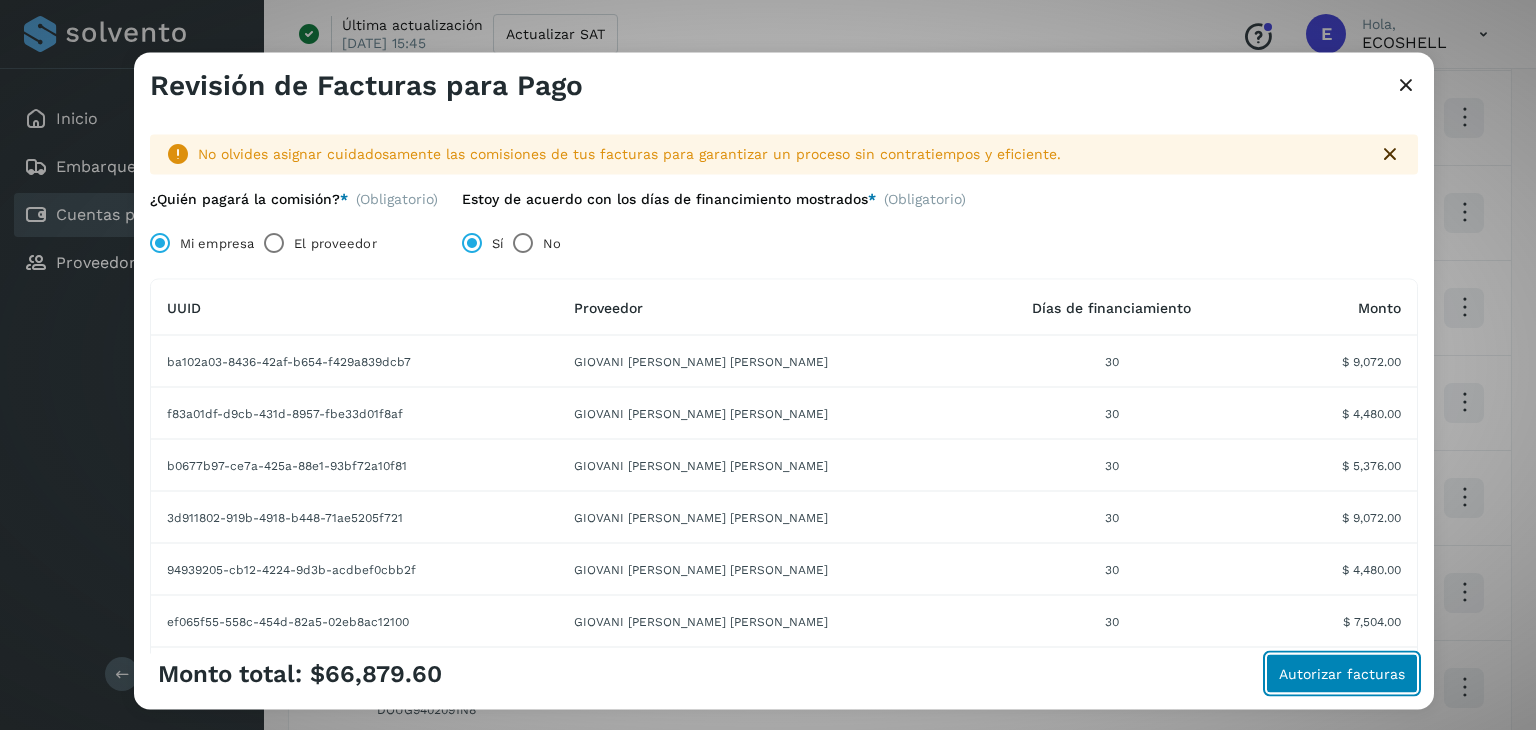 click on "Autorizar facturas" 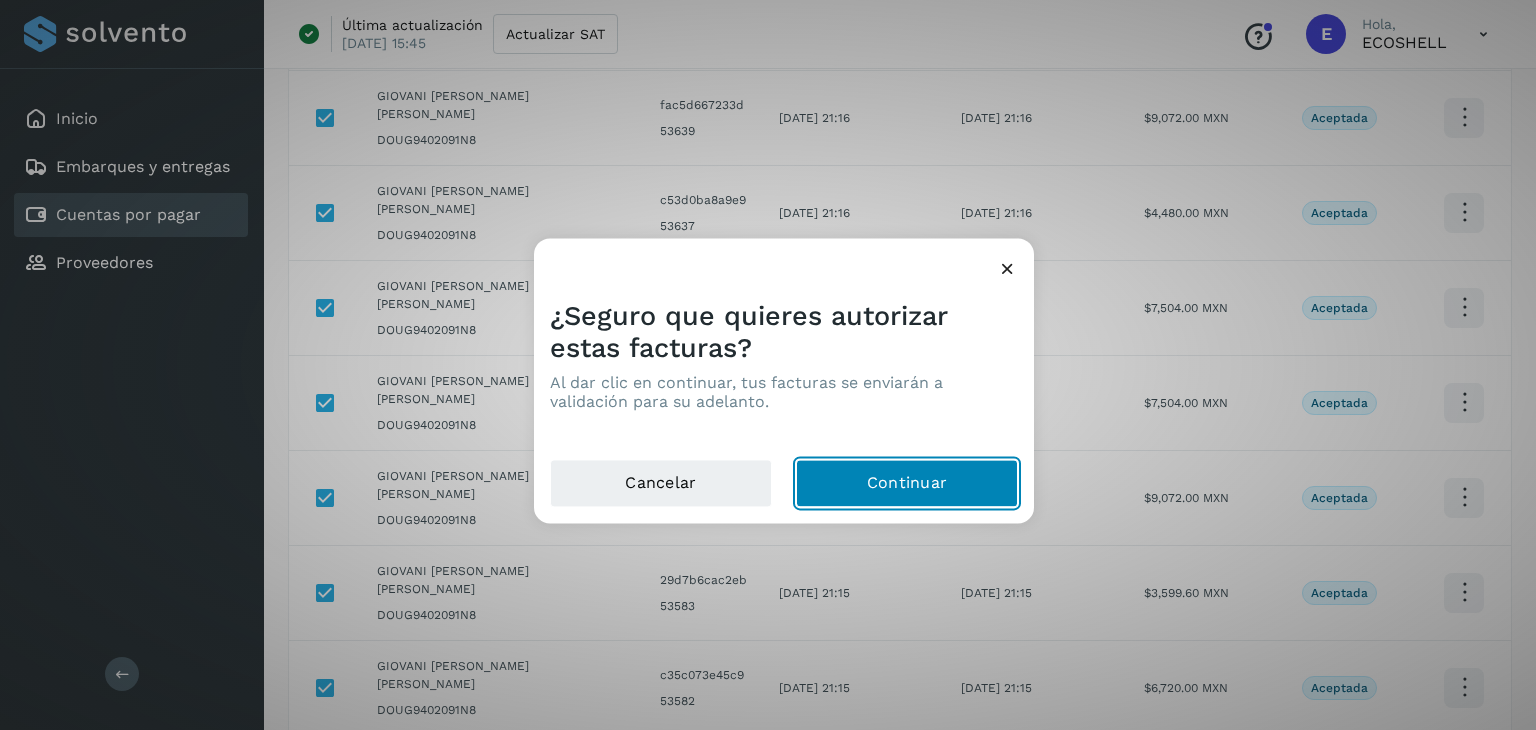 click on "Continuar" 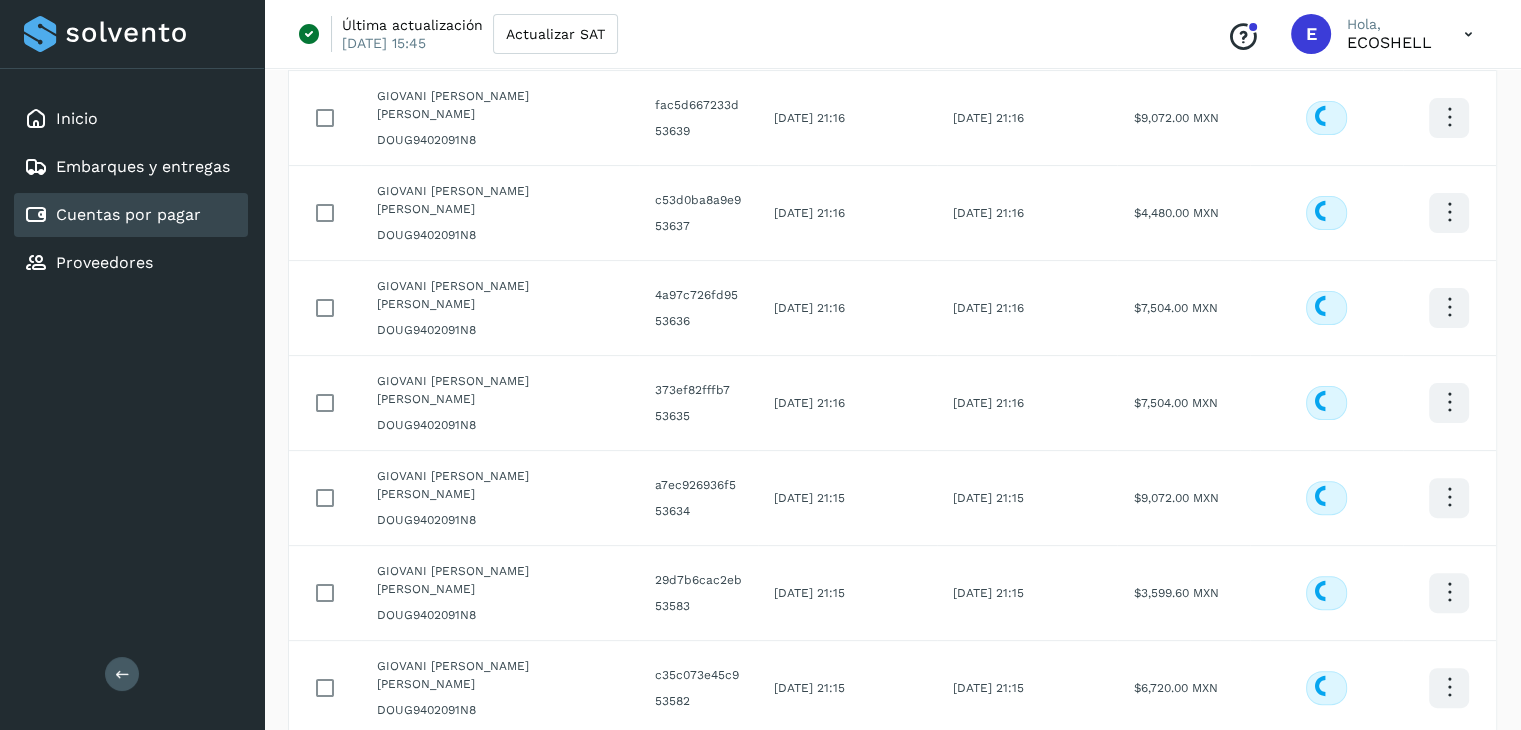 scroll, scrollTop: 411, scrollLeft: 0, axis: vertical 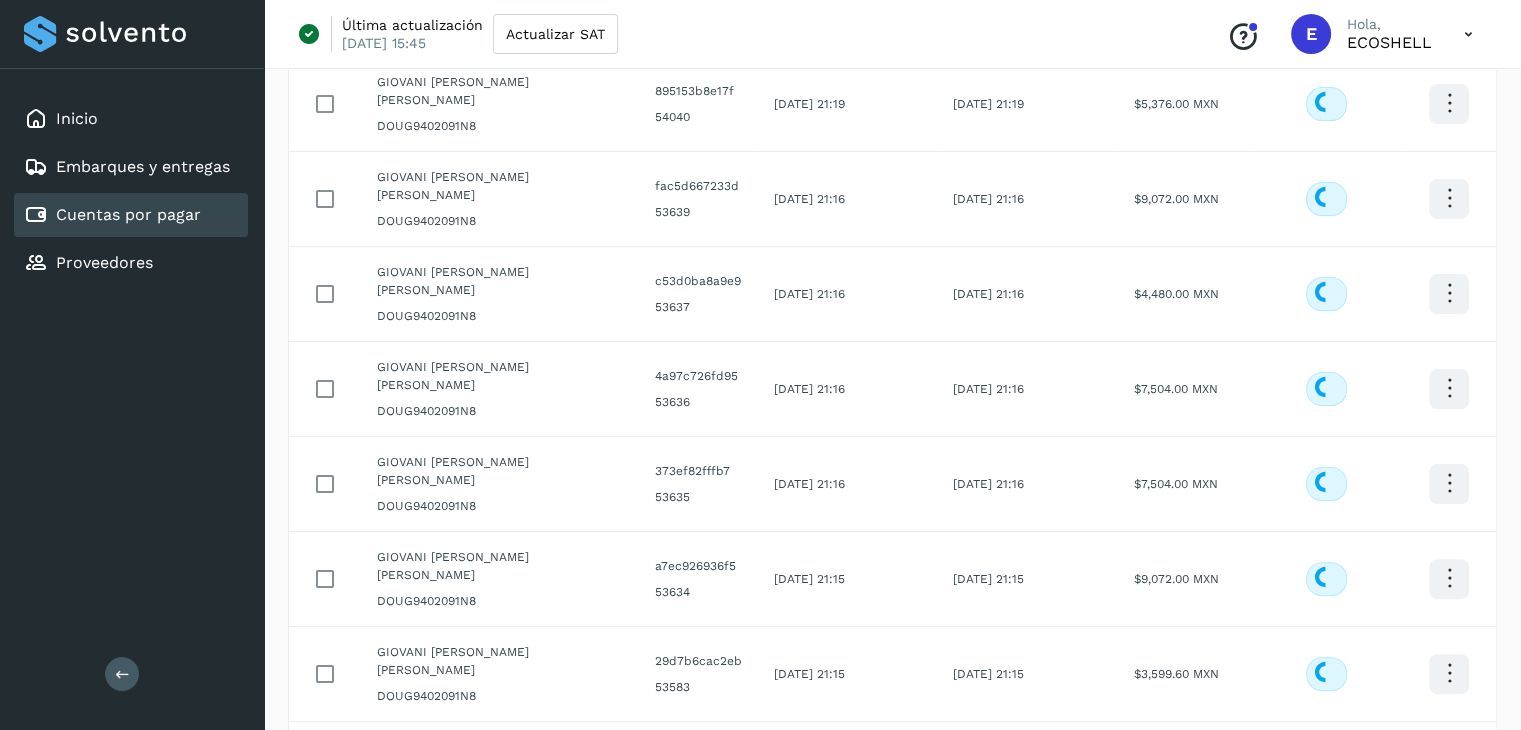 click at bounding box center [1277, 852] 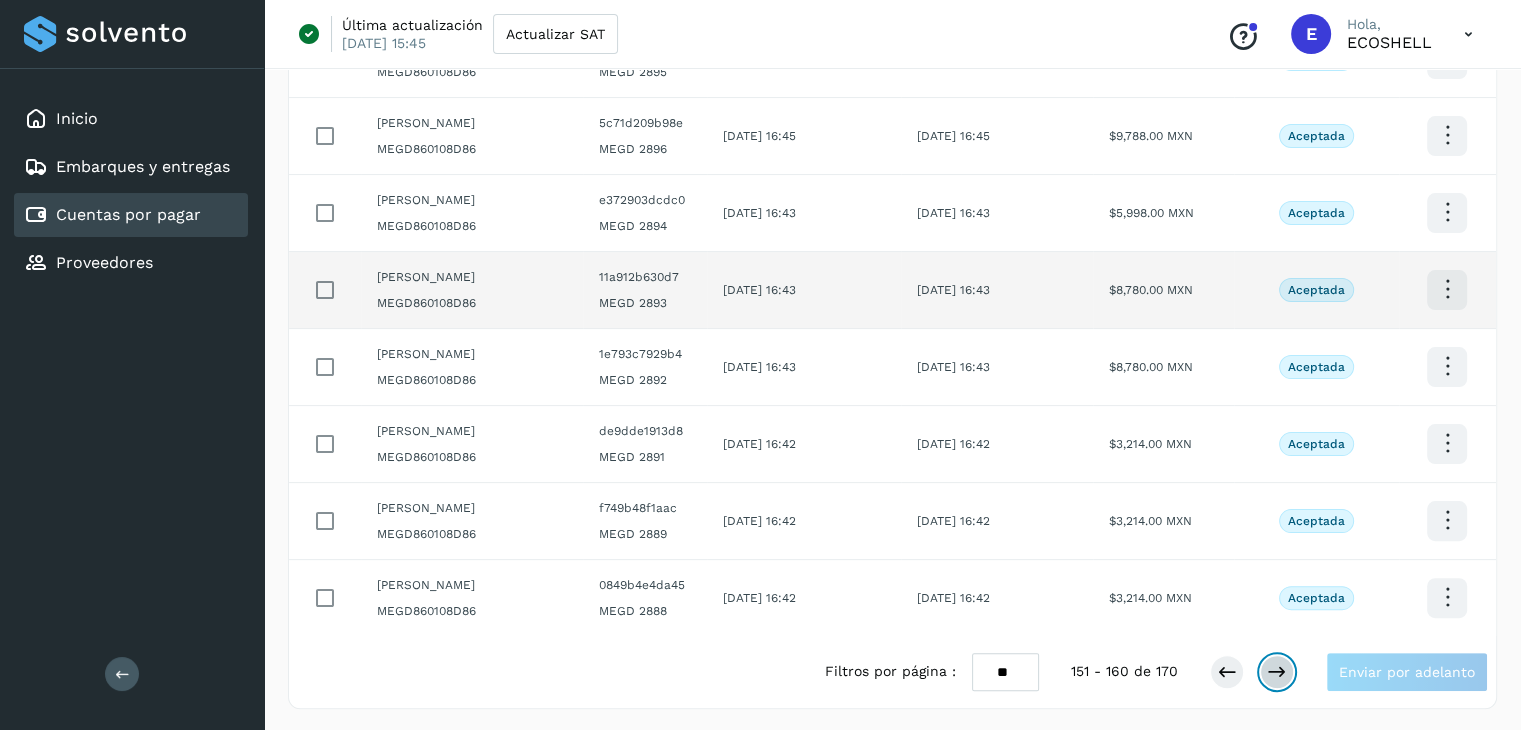 scroll, scrollTop: 0, scrollLeft: 0, axis: both 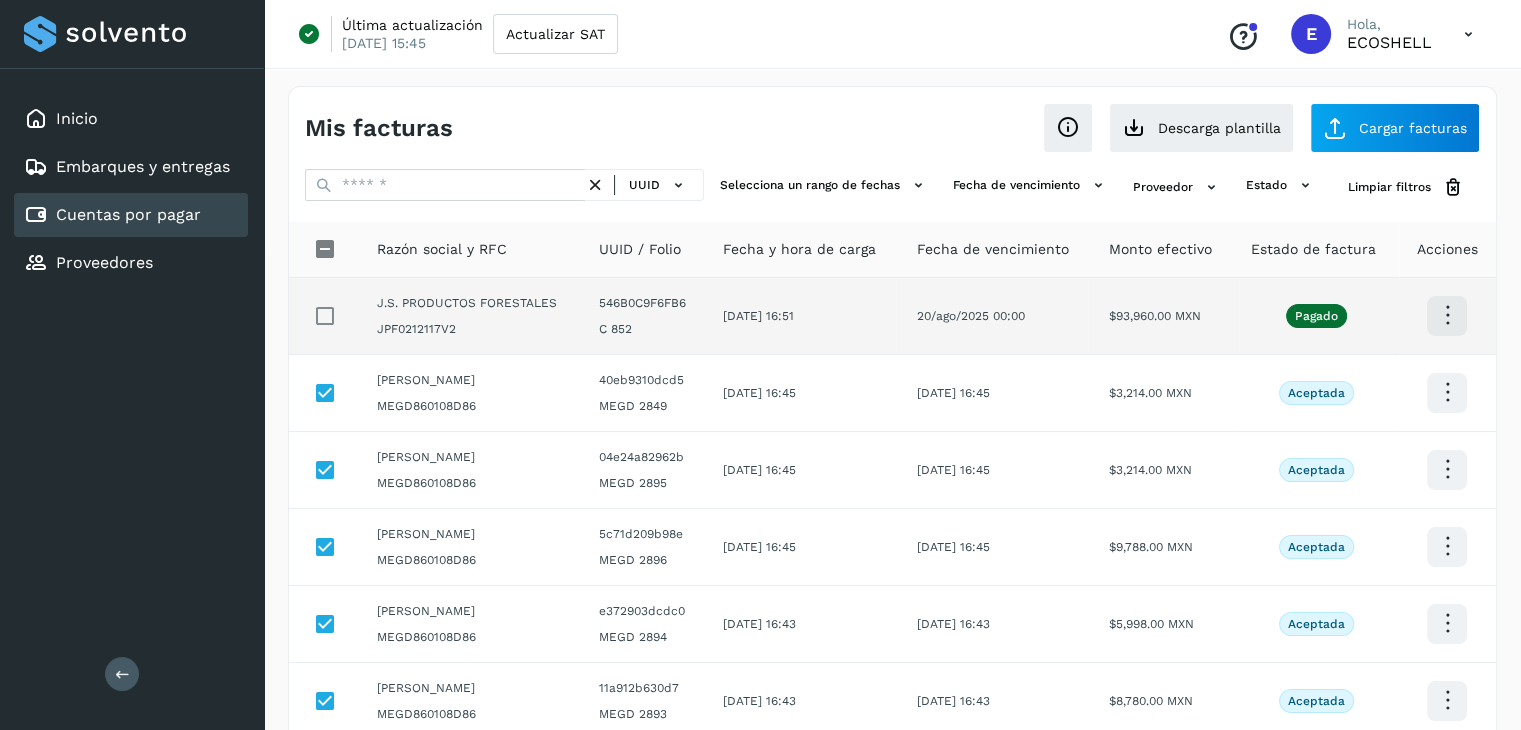 click at bounding box center [1447, 315] 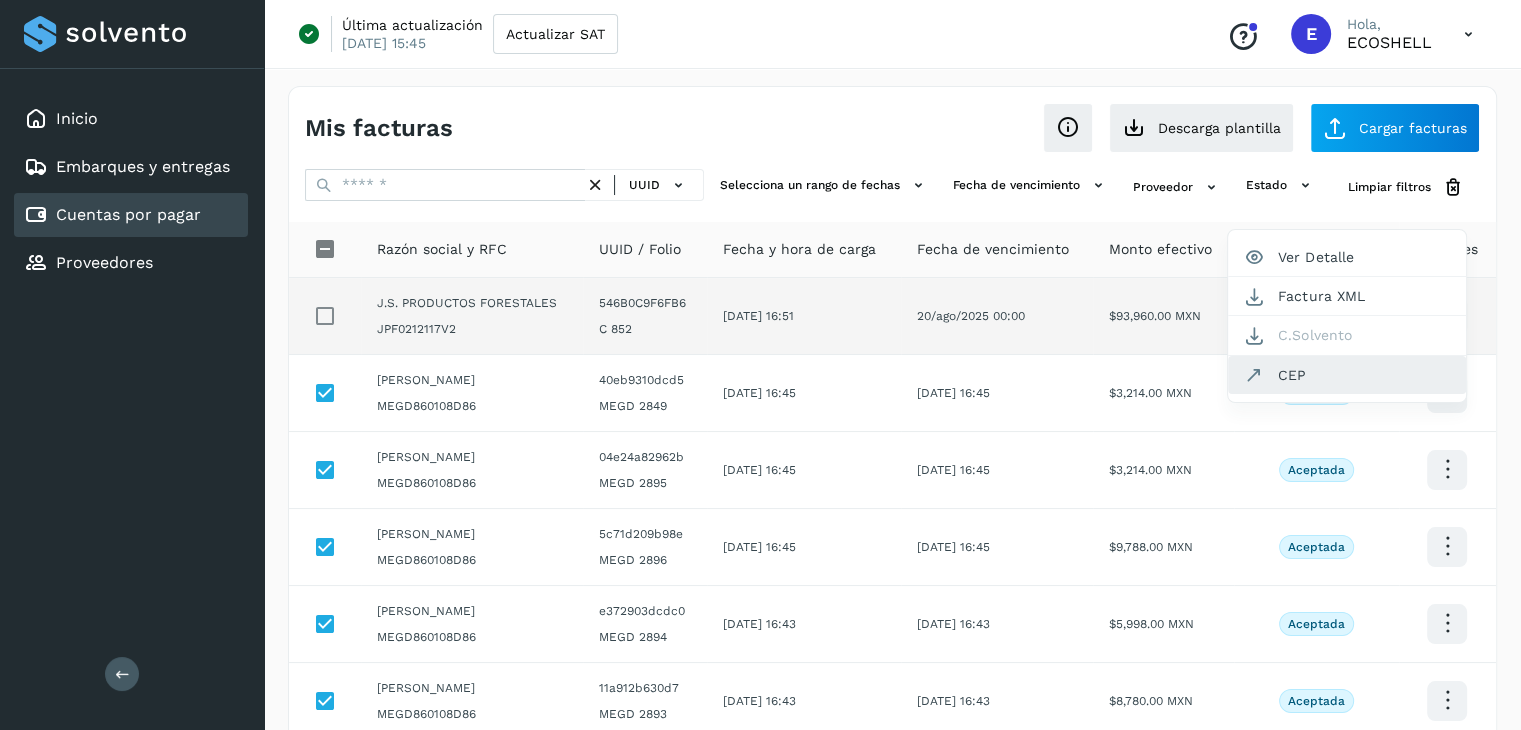 click on "CEP" 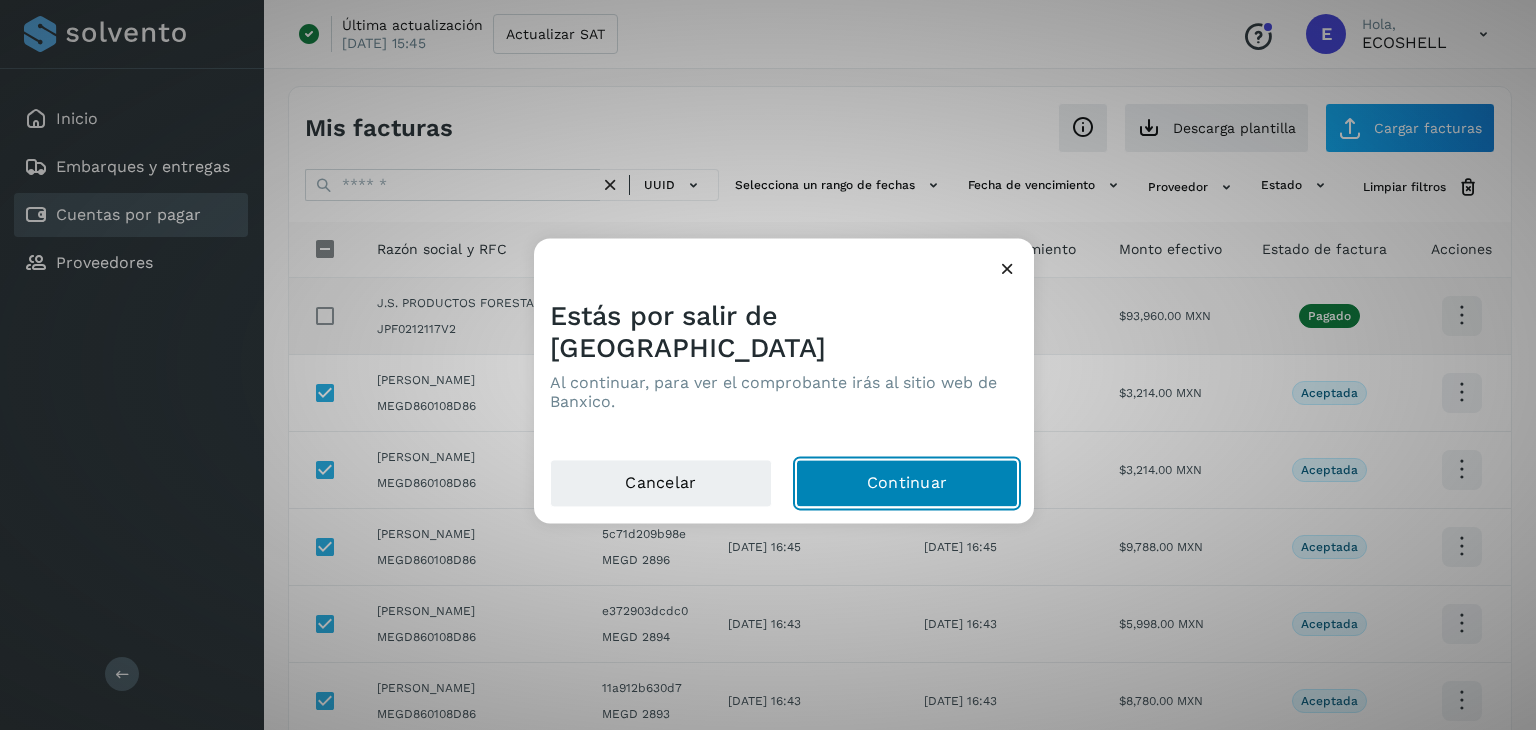 click on "Continuar" 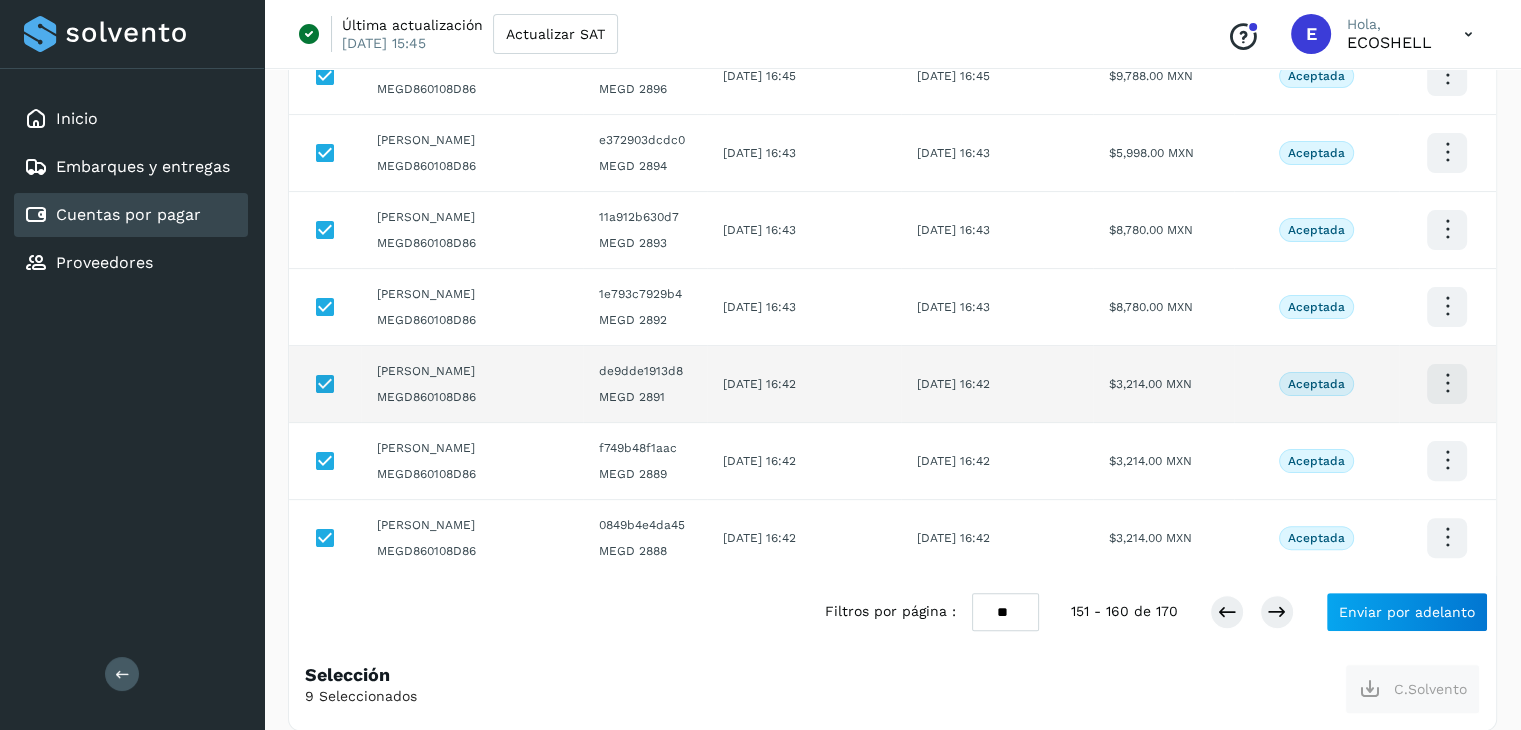 scroll, scrollTop: 492, scrollLeft: 0, axis: vertical 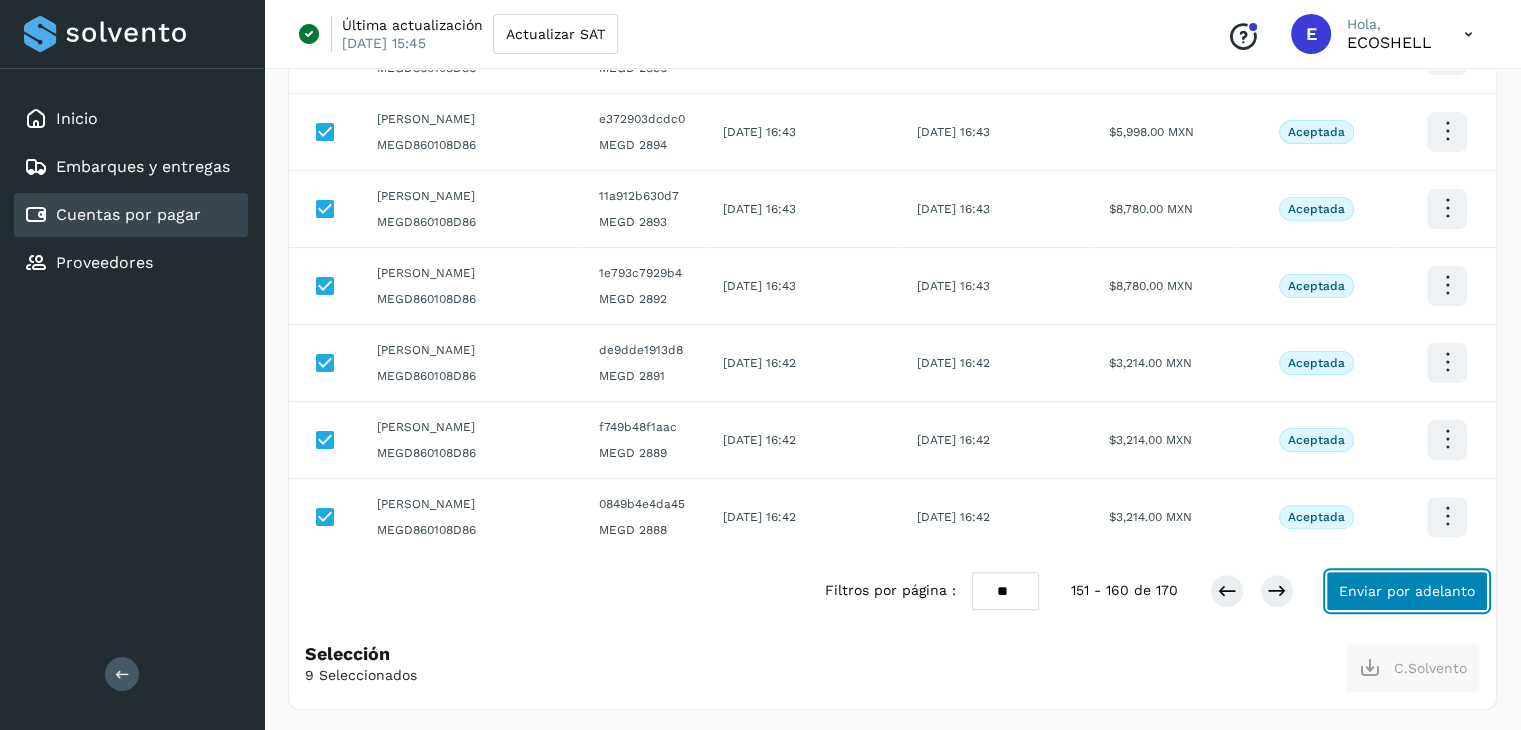 click on "Enviar por adelanto" 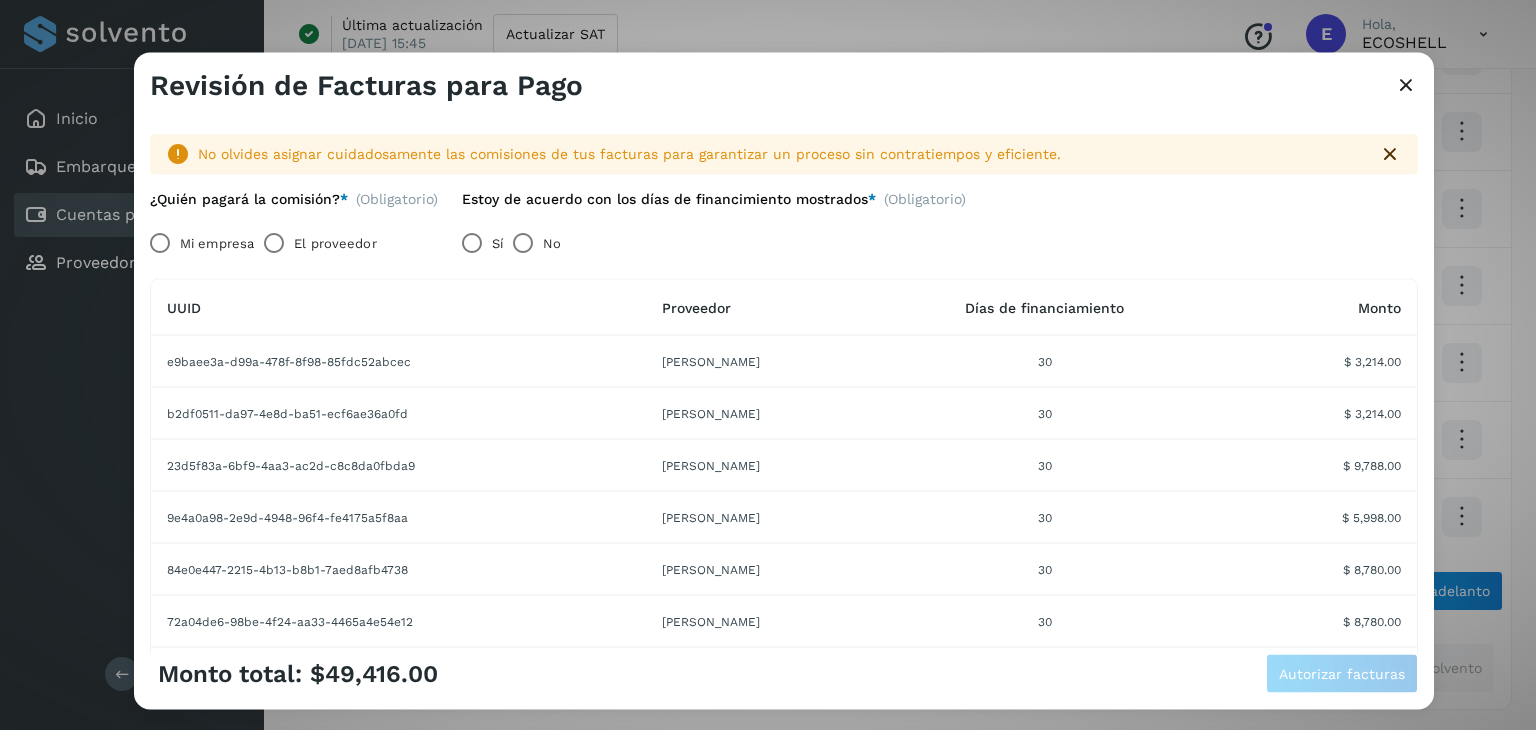 click on "Mi empresa" at bounding box center (217, 243) 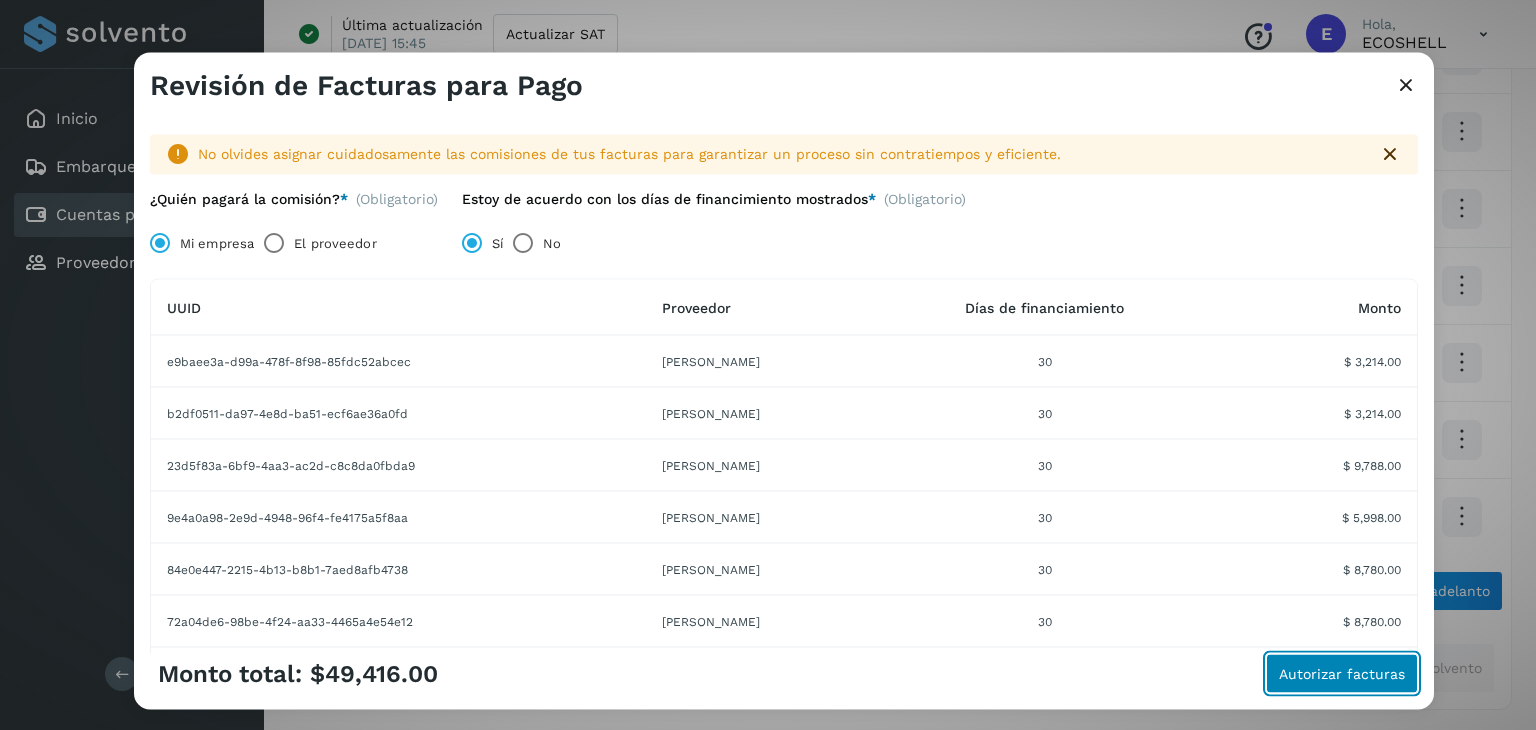 click on "Autorizar facturas" 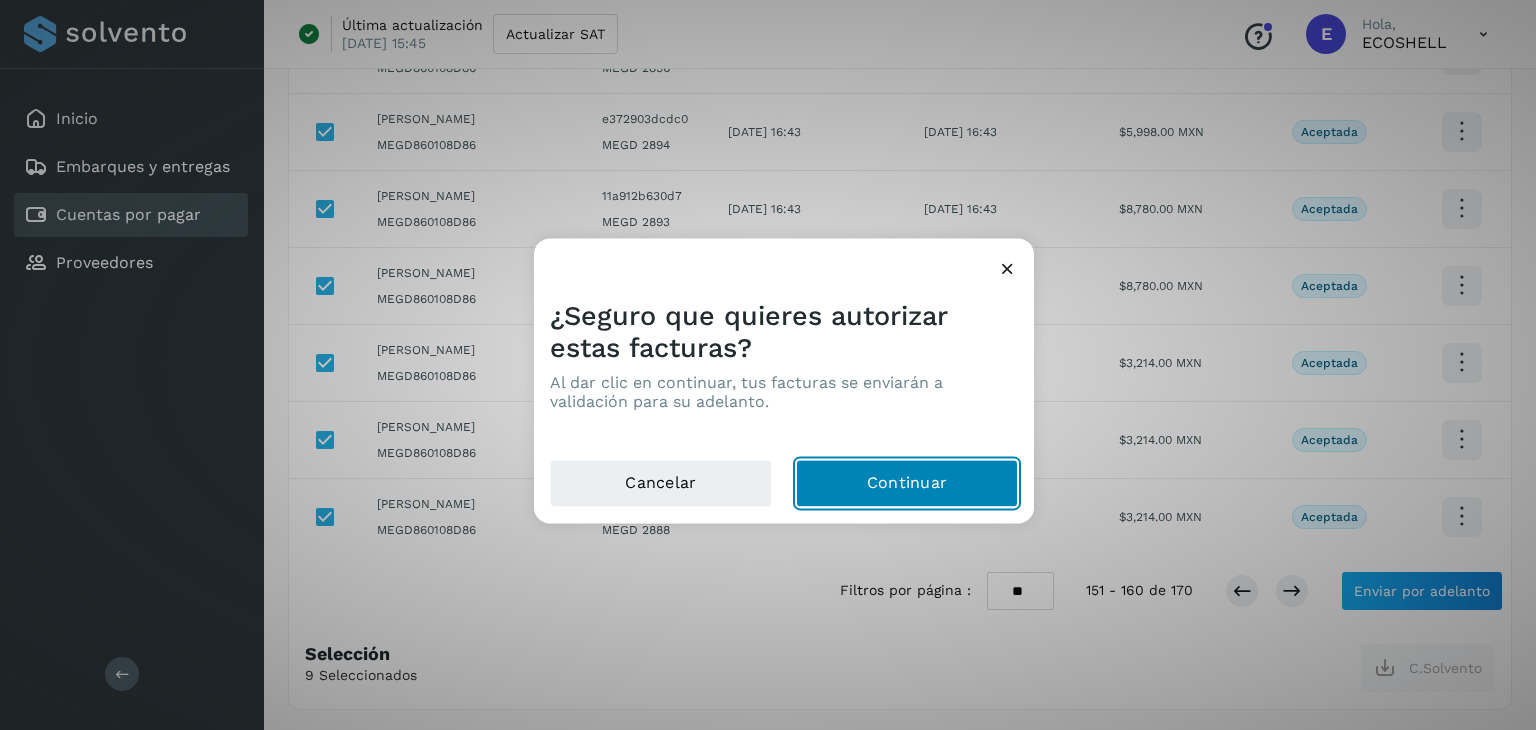 click on "Continuar" 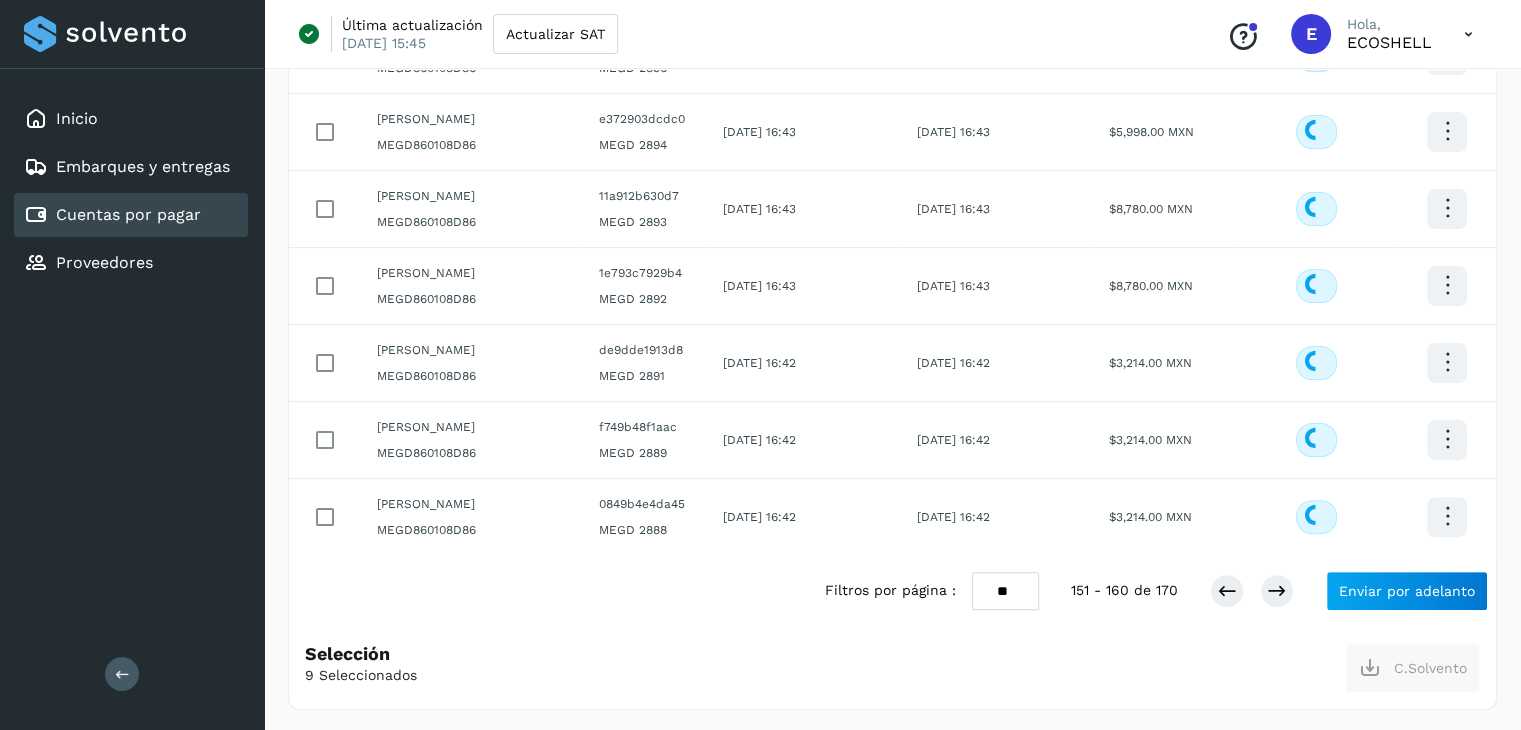 scroll, scrollTop: 411, scrollLeft: 0, axis: vertical 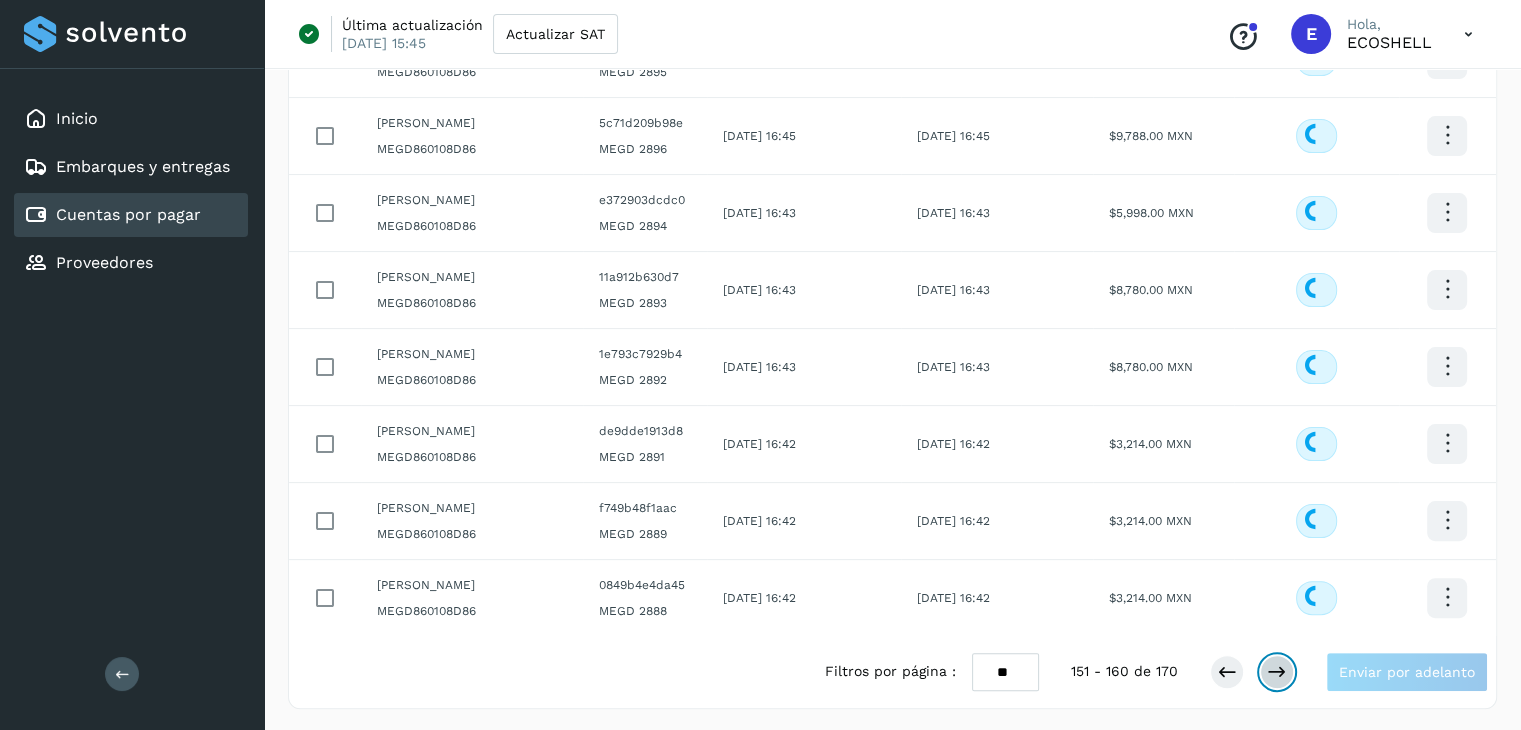 click at bounding box center (1277, 672) 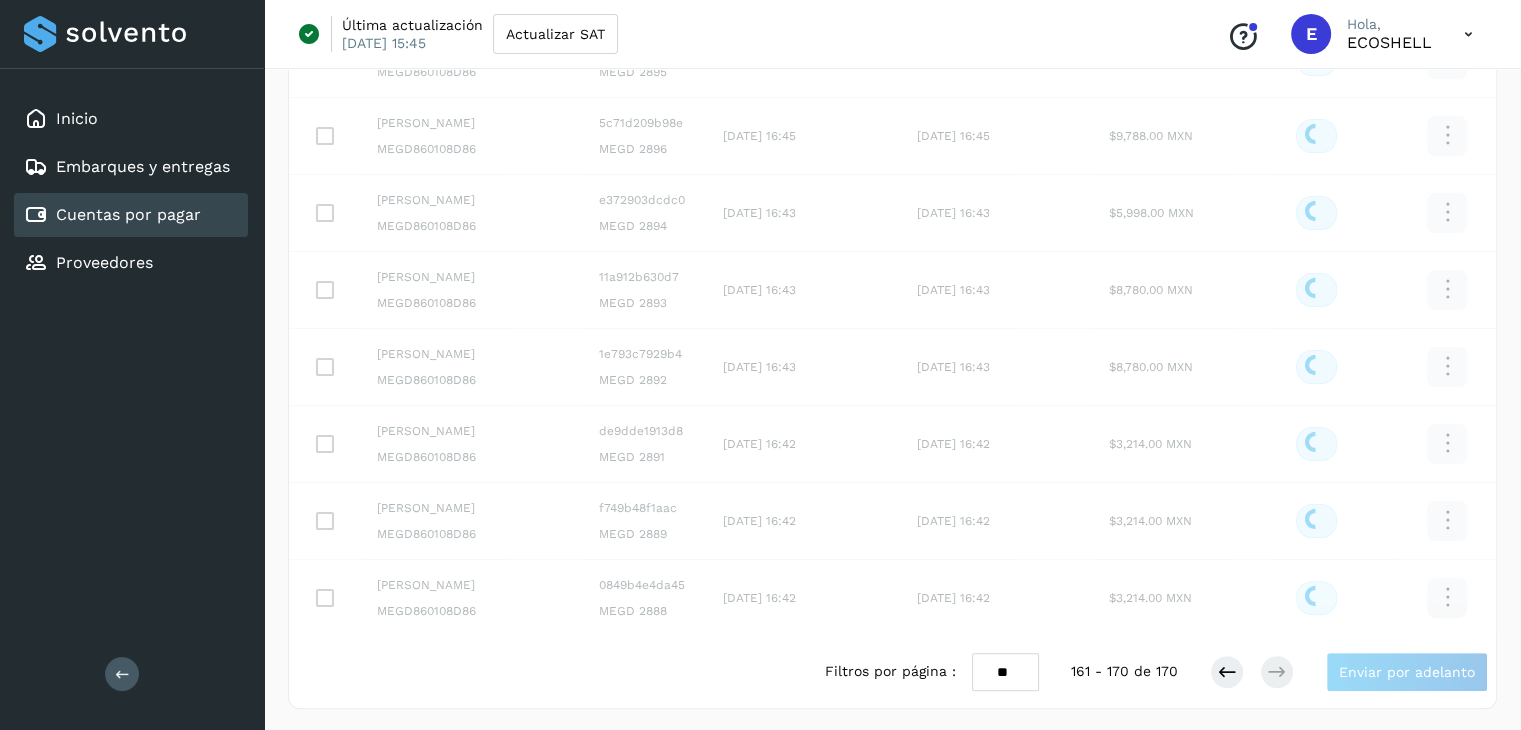 scroll, scrollTop: 411, scrollLeft: 0, axis: vertical 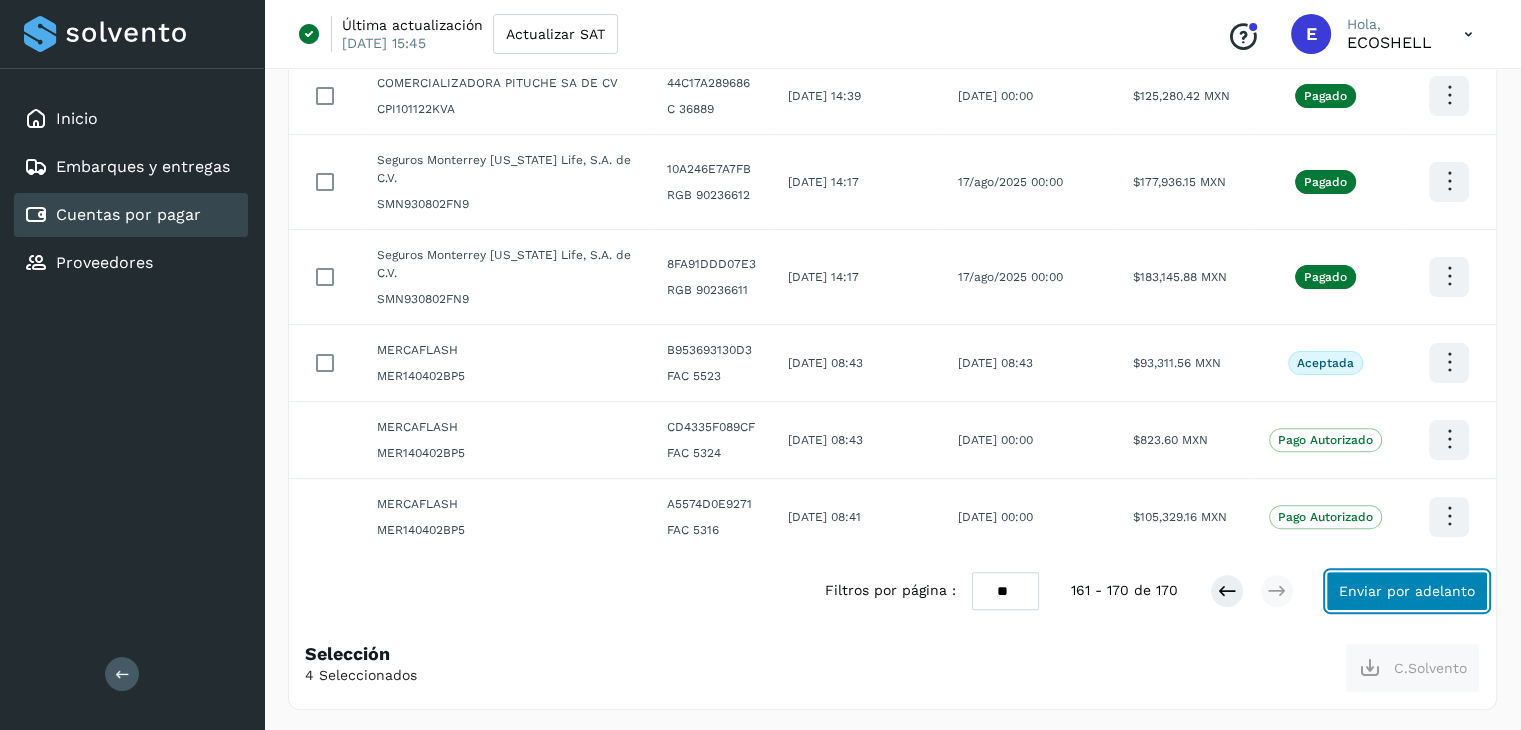 click on "Enviar por adelanto" 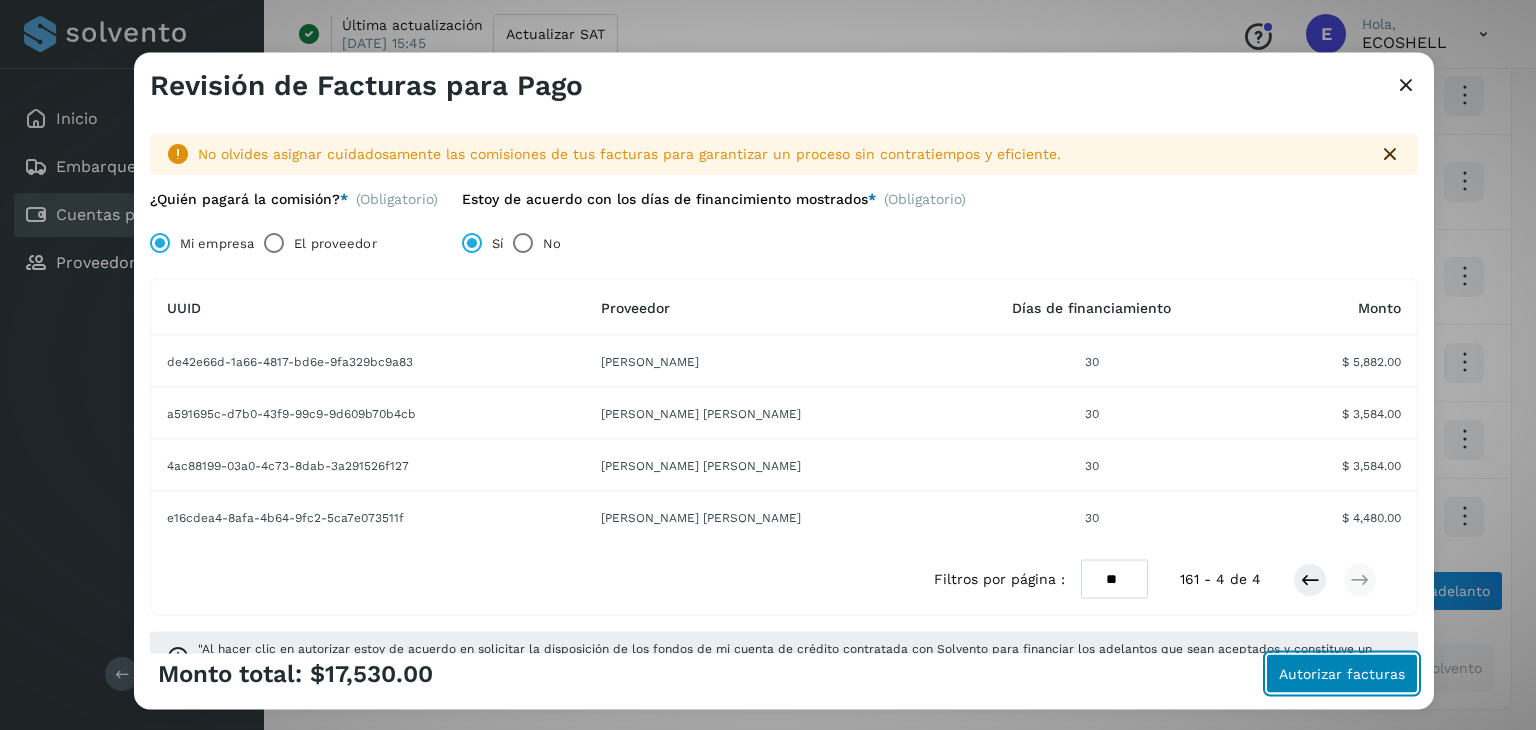 click on "Autorizar facturas" 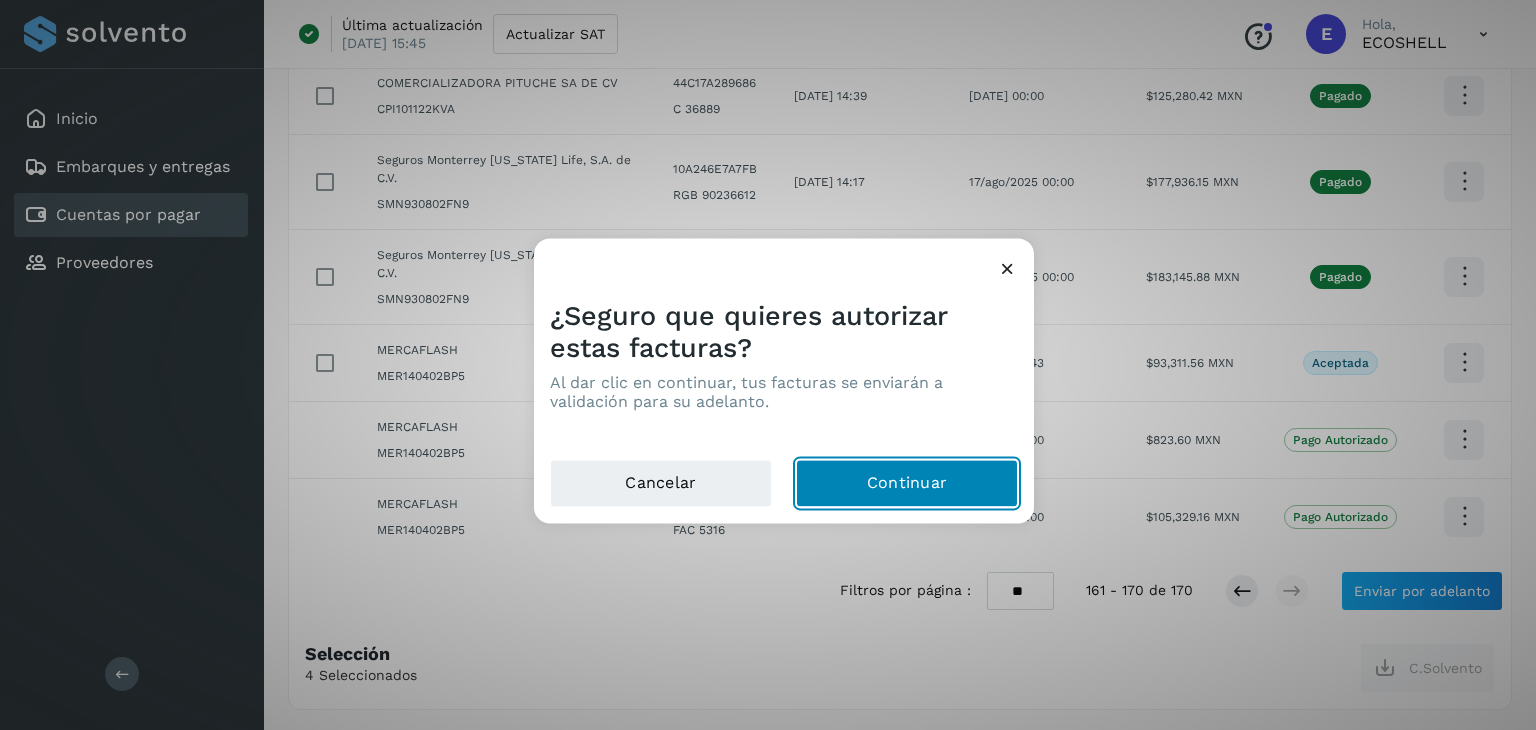 click on "Continuar" 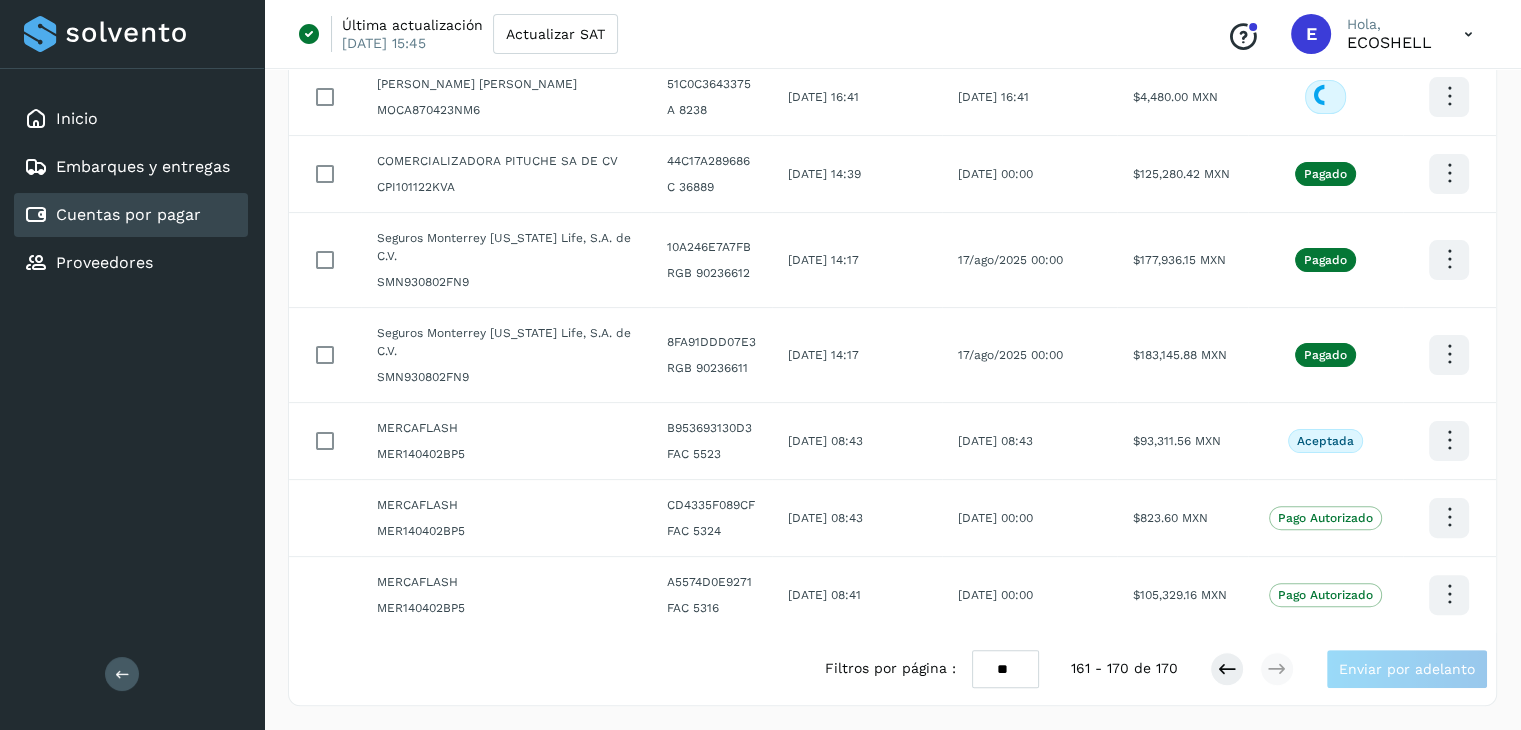scroll, scrollTop: 447, scrollLeft: 0, axis: vertical 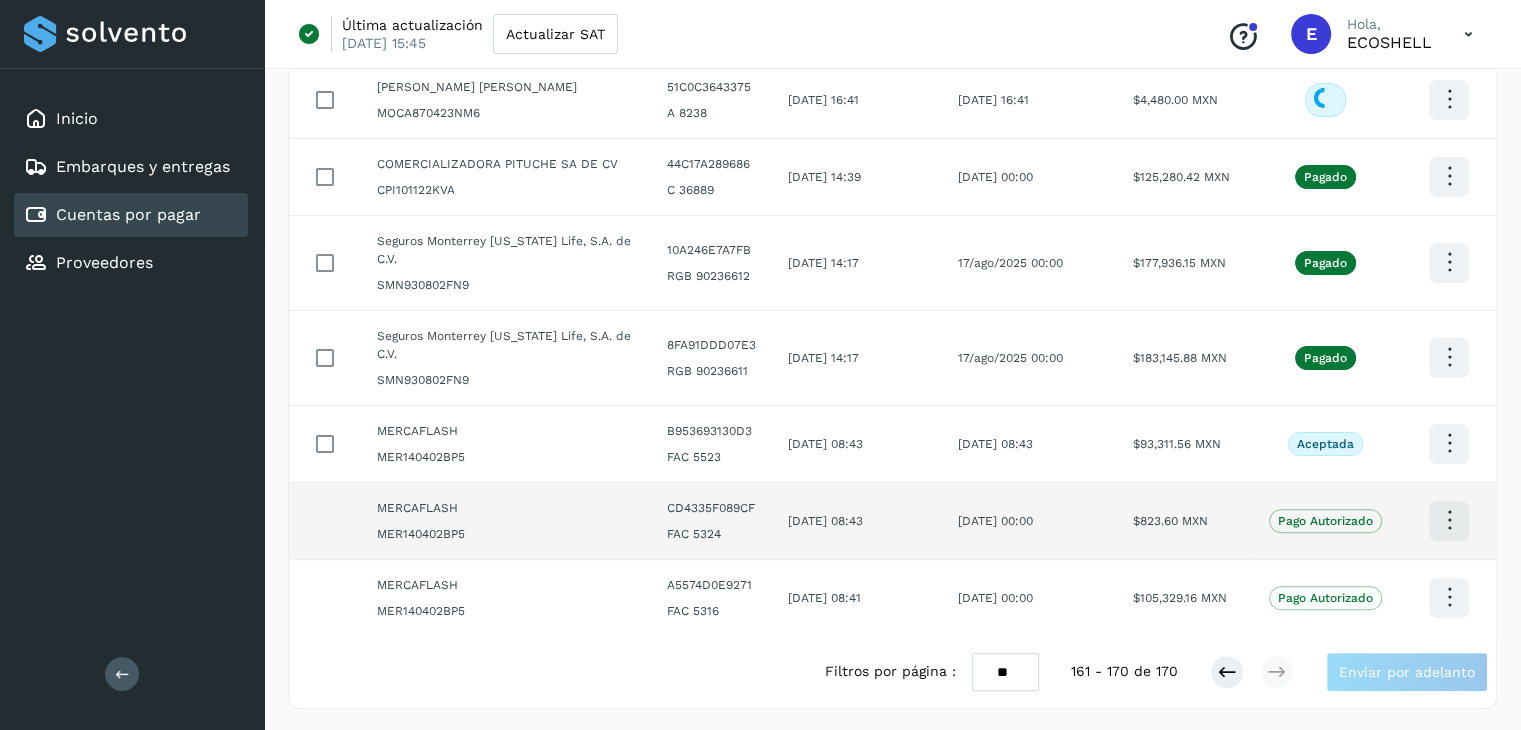 click at bounding box center [1449, -132] 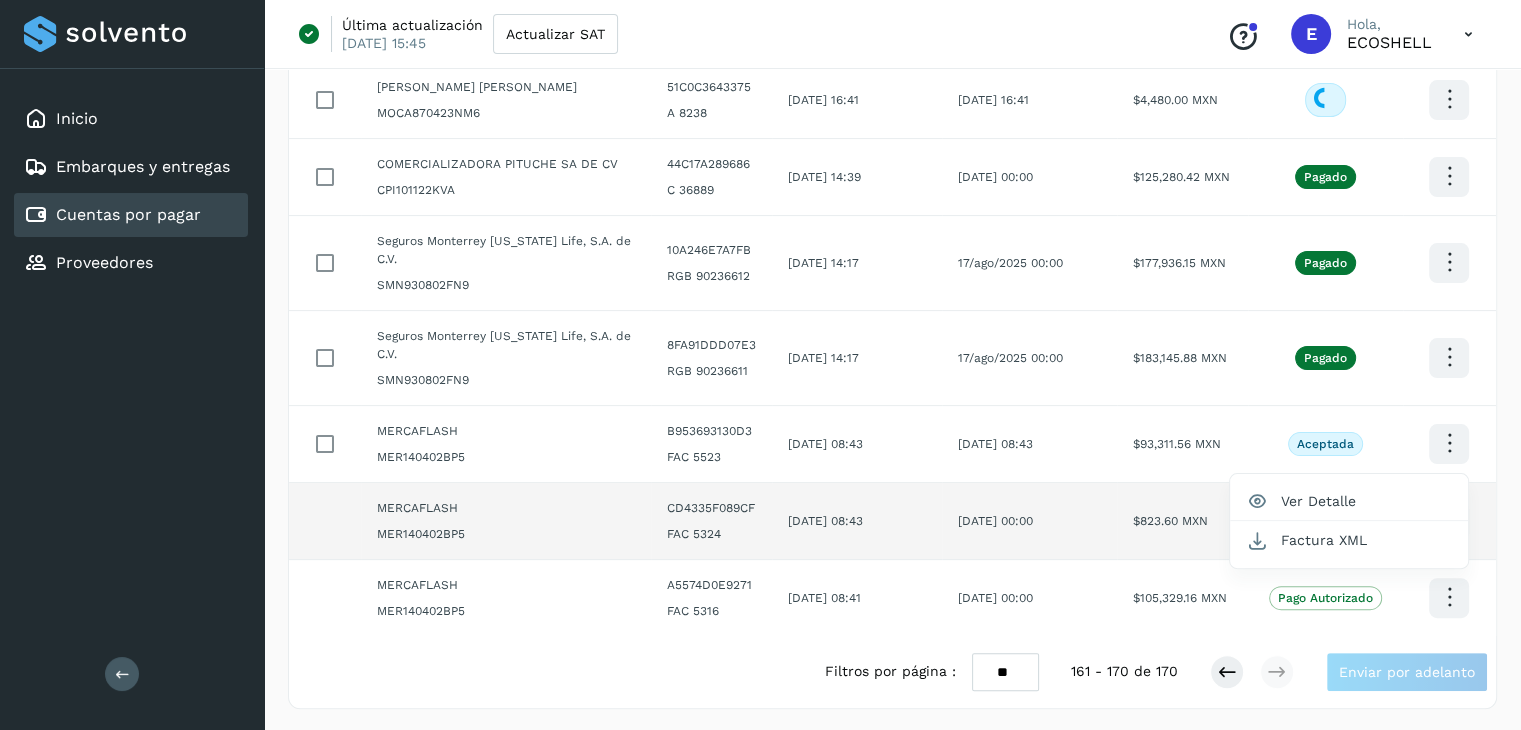 click at bounding box center [760, 365] 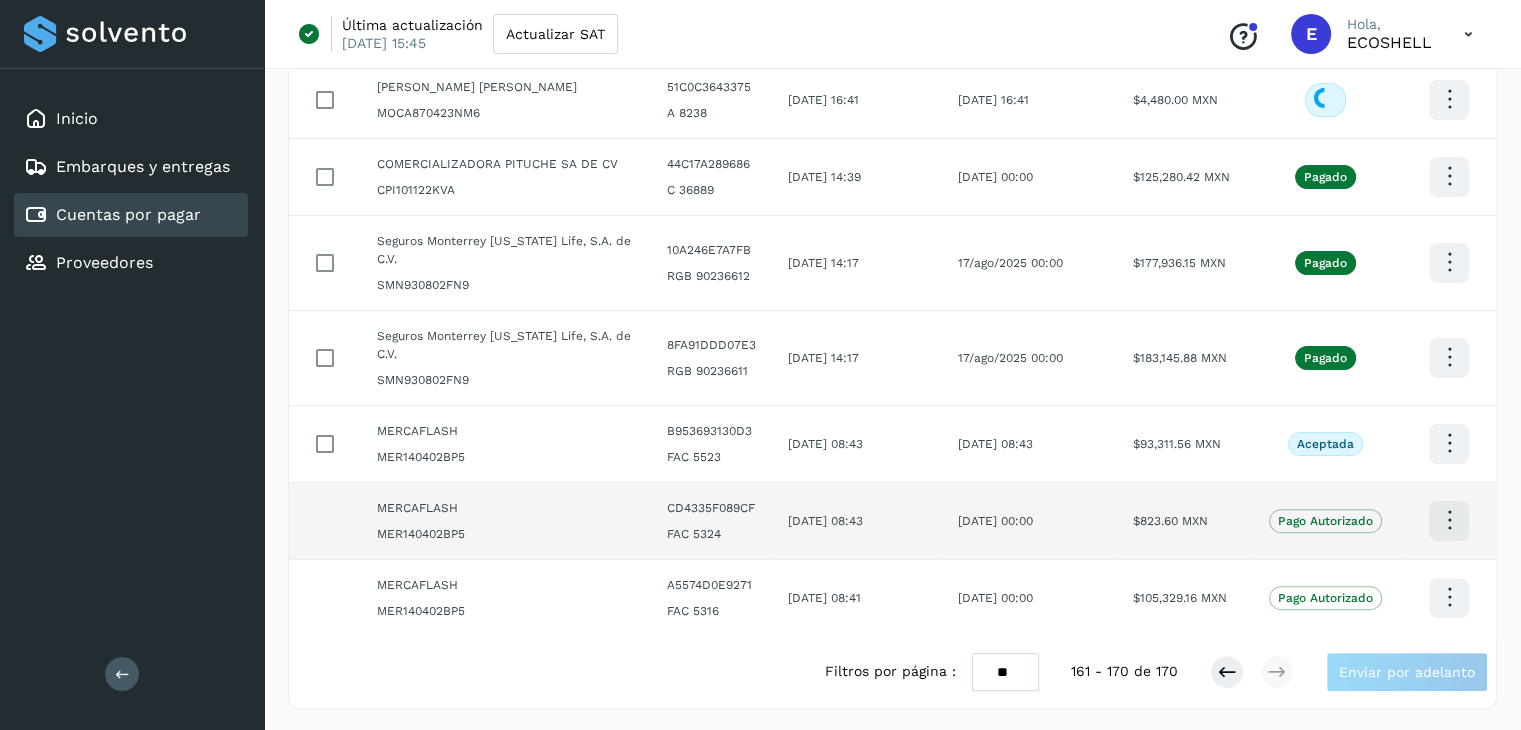 click 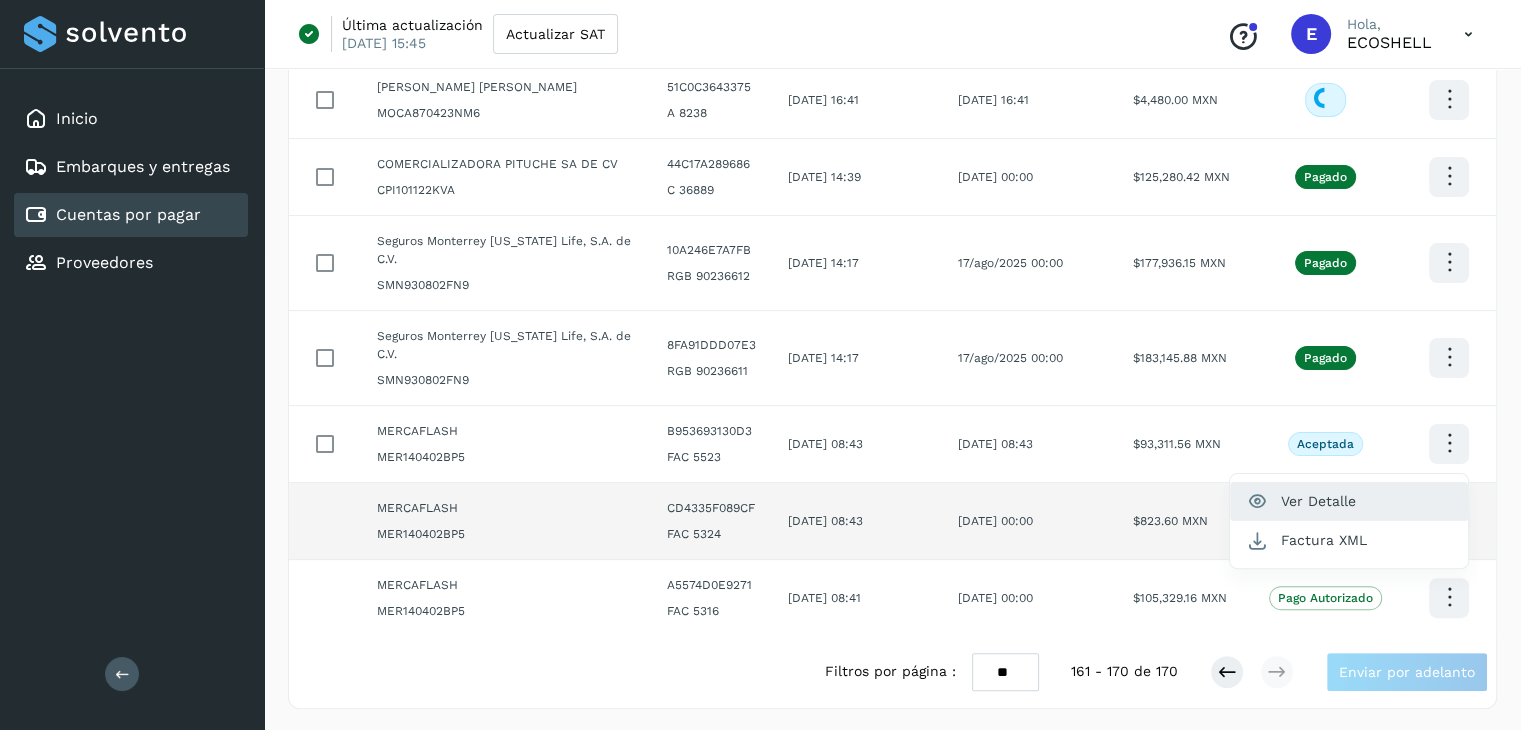 click on "Ver Detalle" 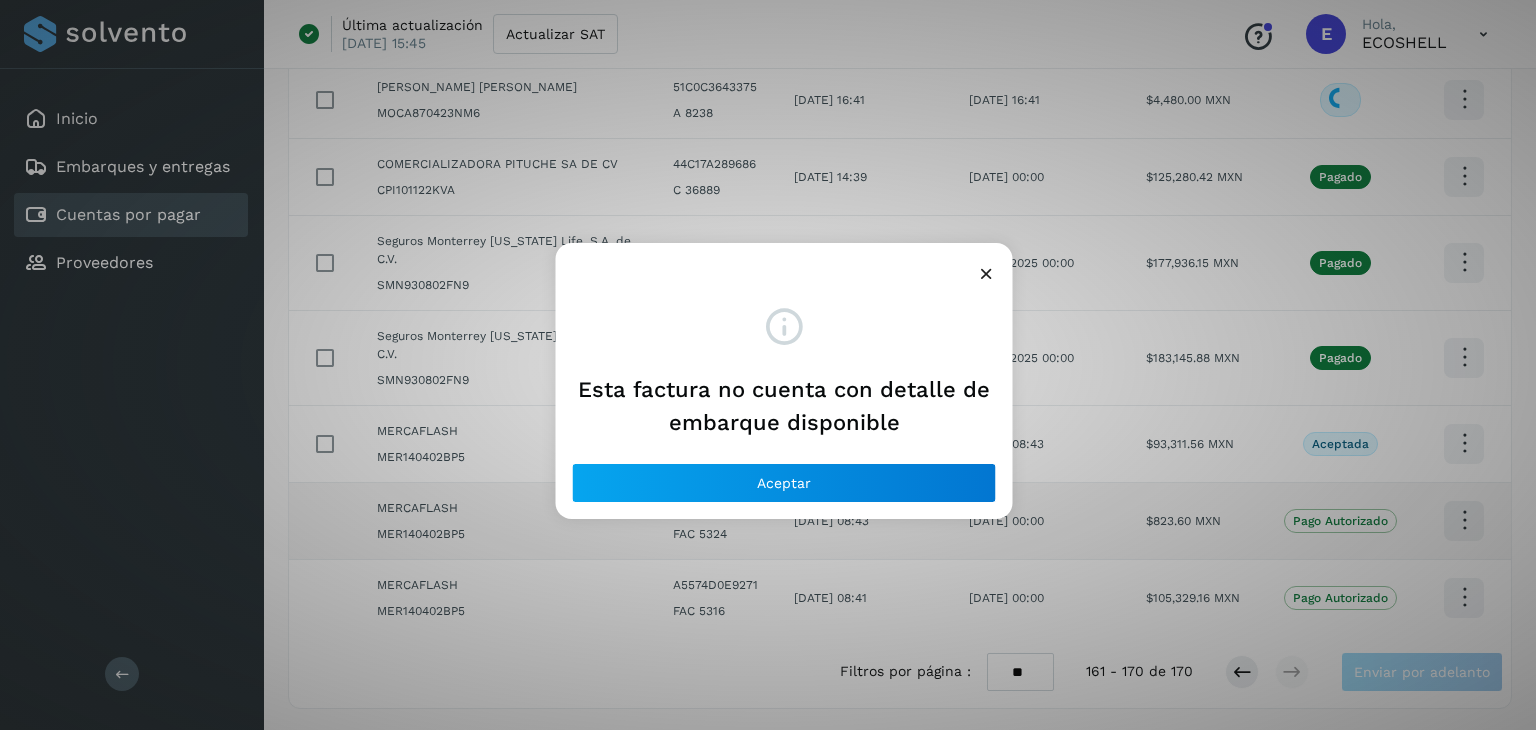 click at bounding box center [986, 273] 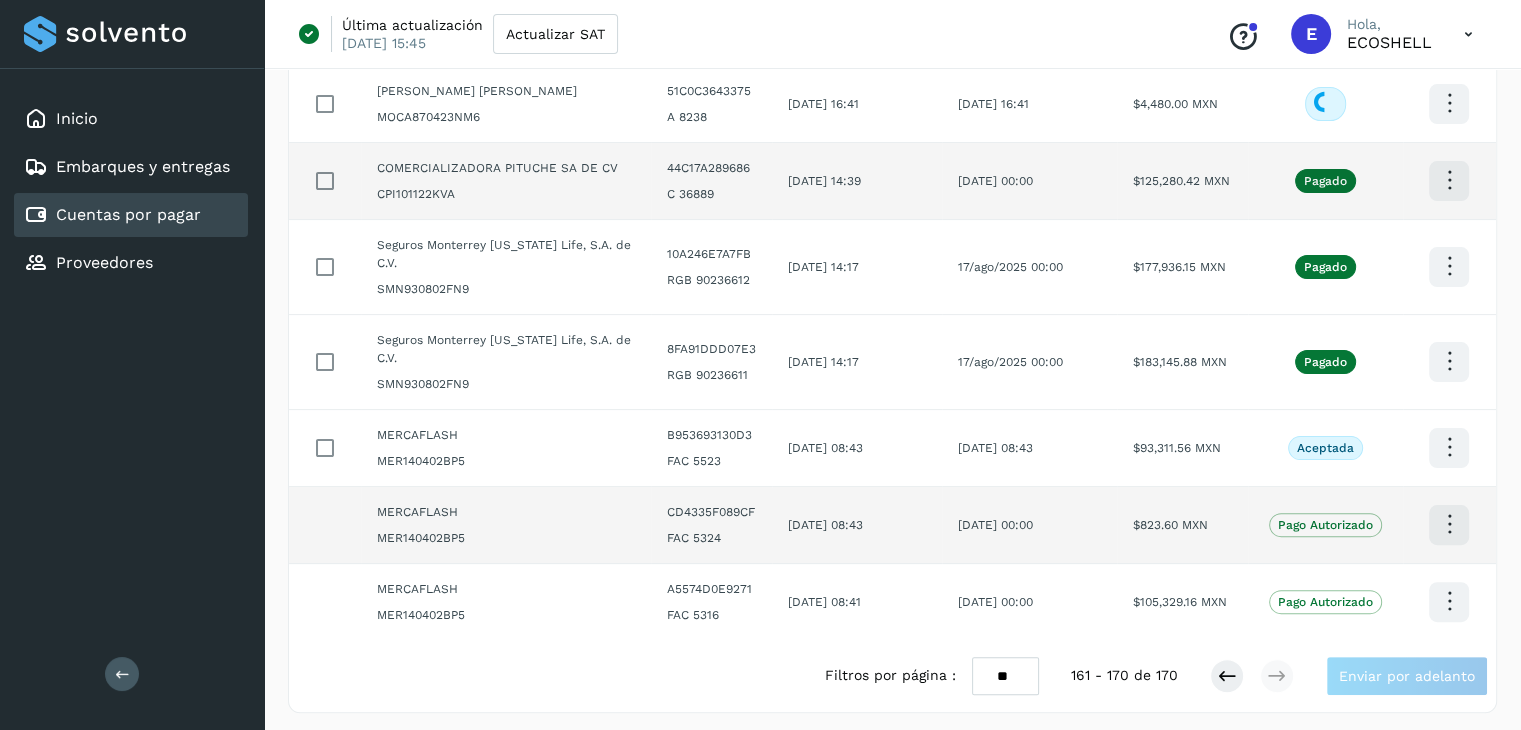 scroll, scrollTop: 447, scrollLeft: 0, axis: vertical 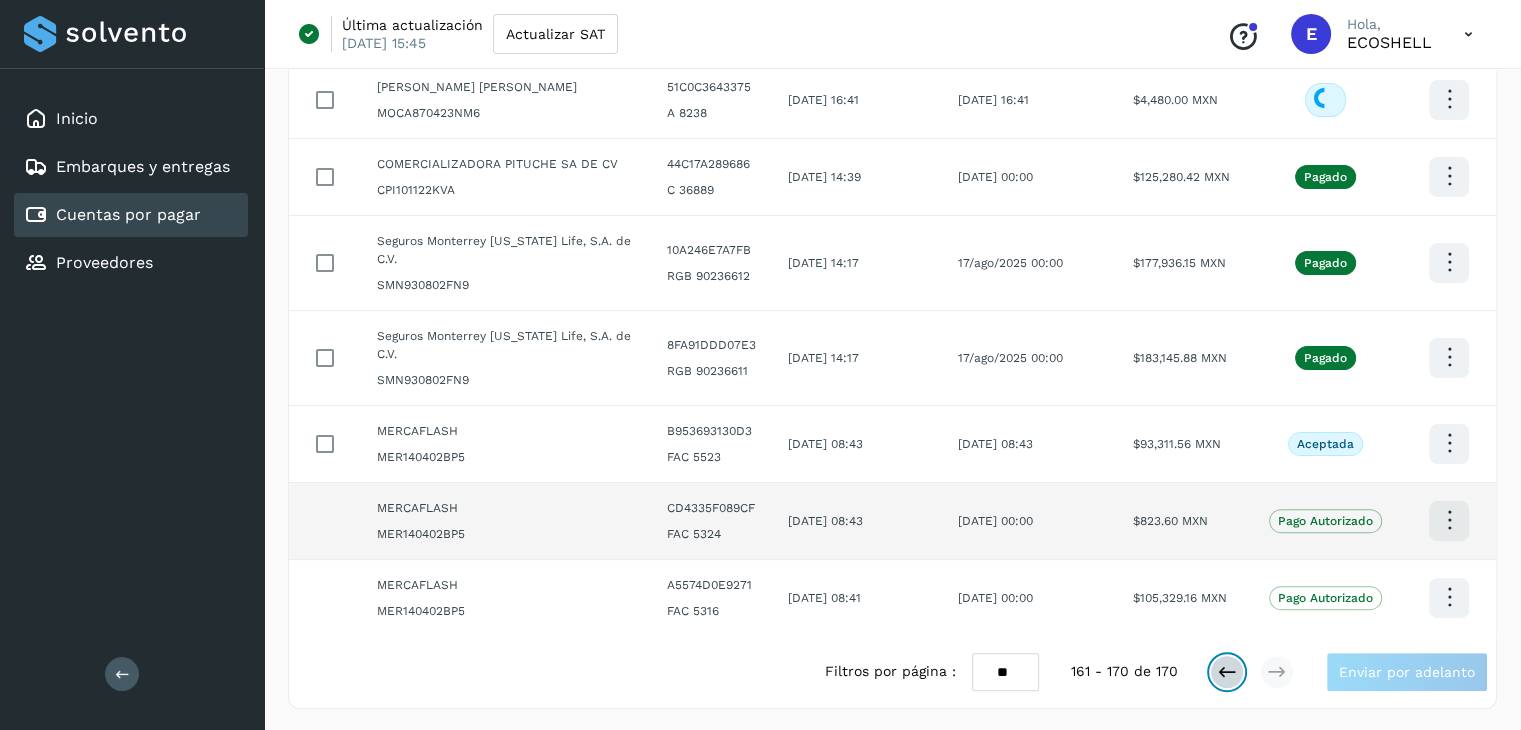 click at bounding box center (1227, 672) 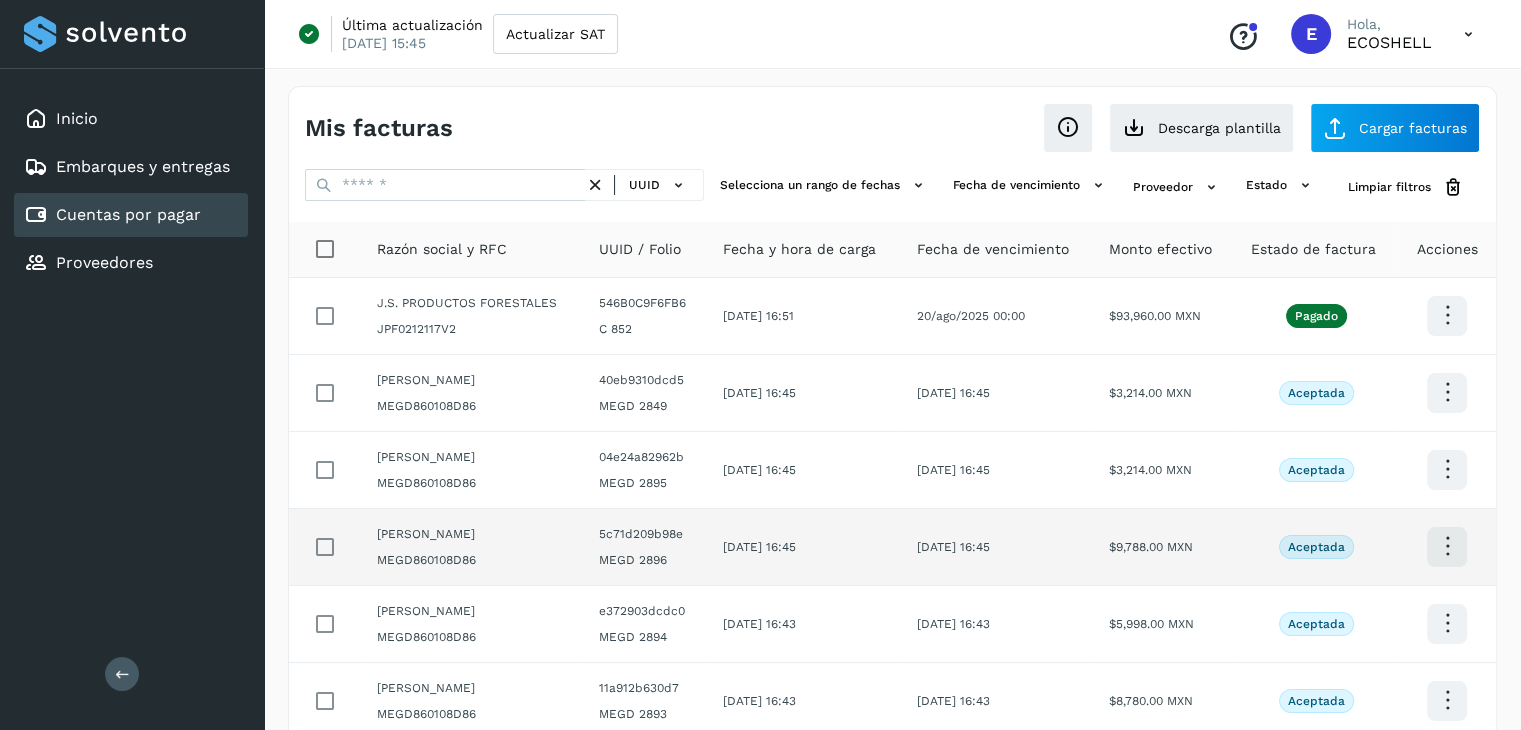 scroll, scrollTop: 411, scrollLeft: 0, axis: vertical 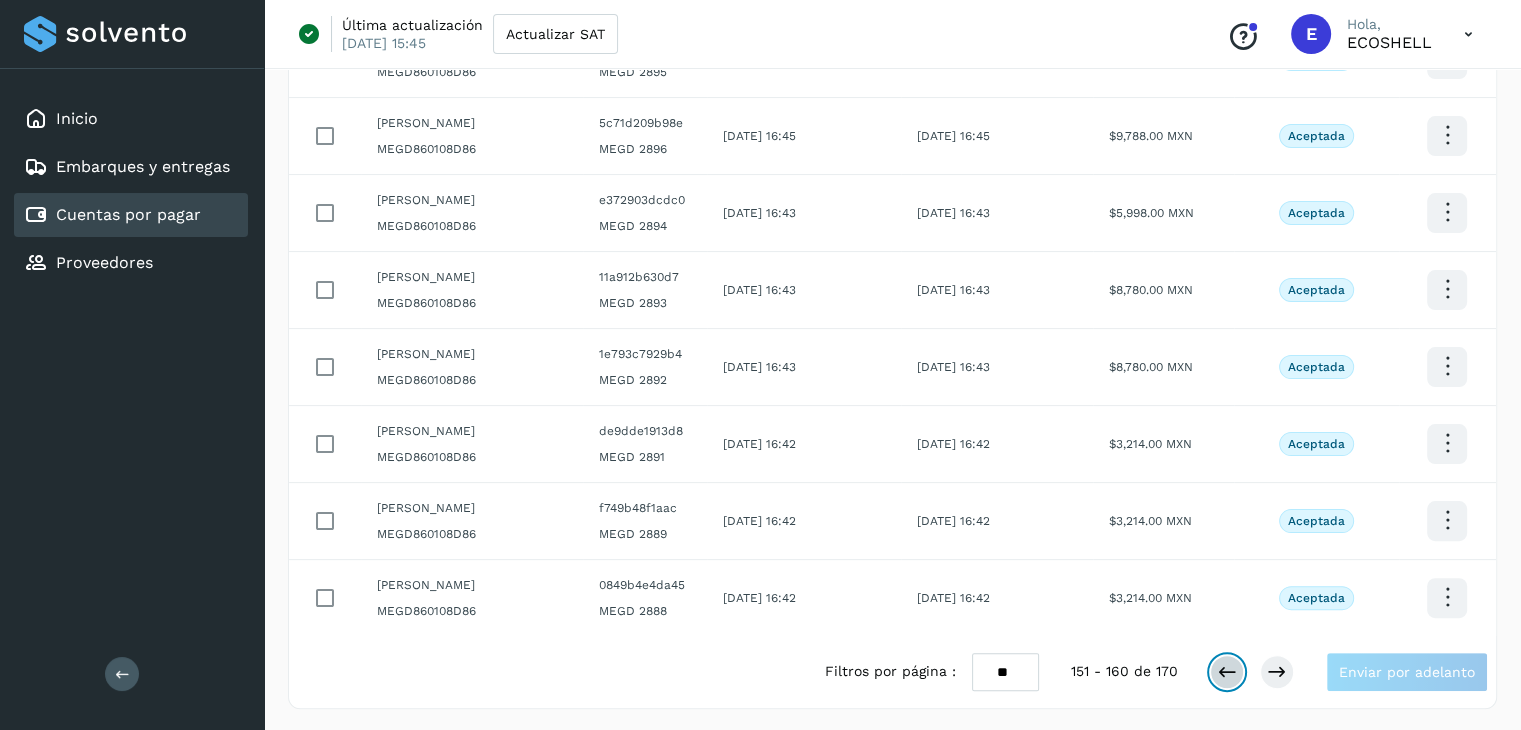 click at bounding box center (1227, 672) 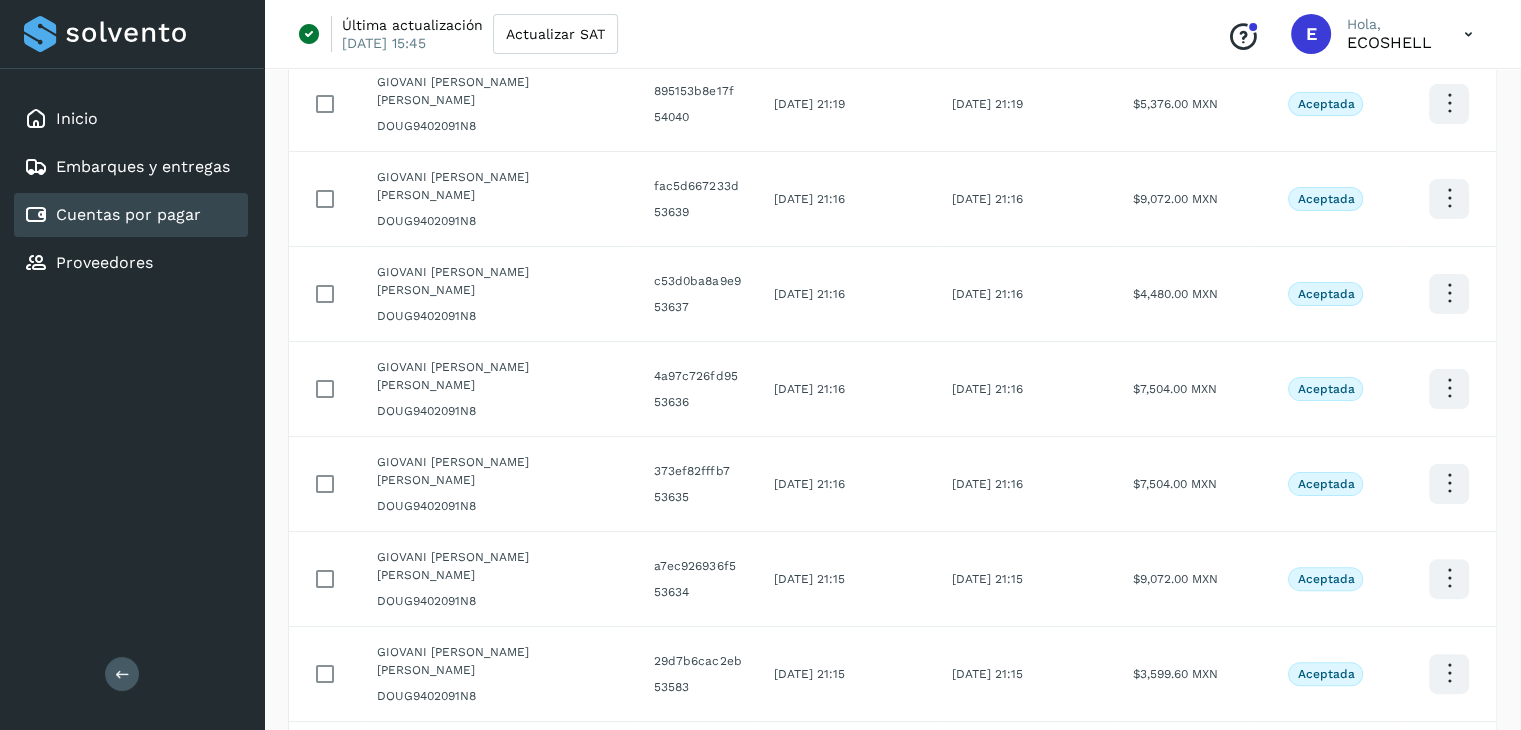click at bounding box center (1227, 852) 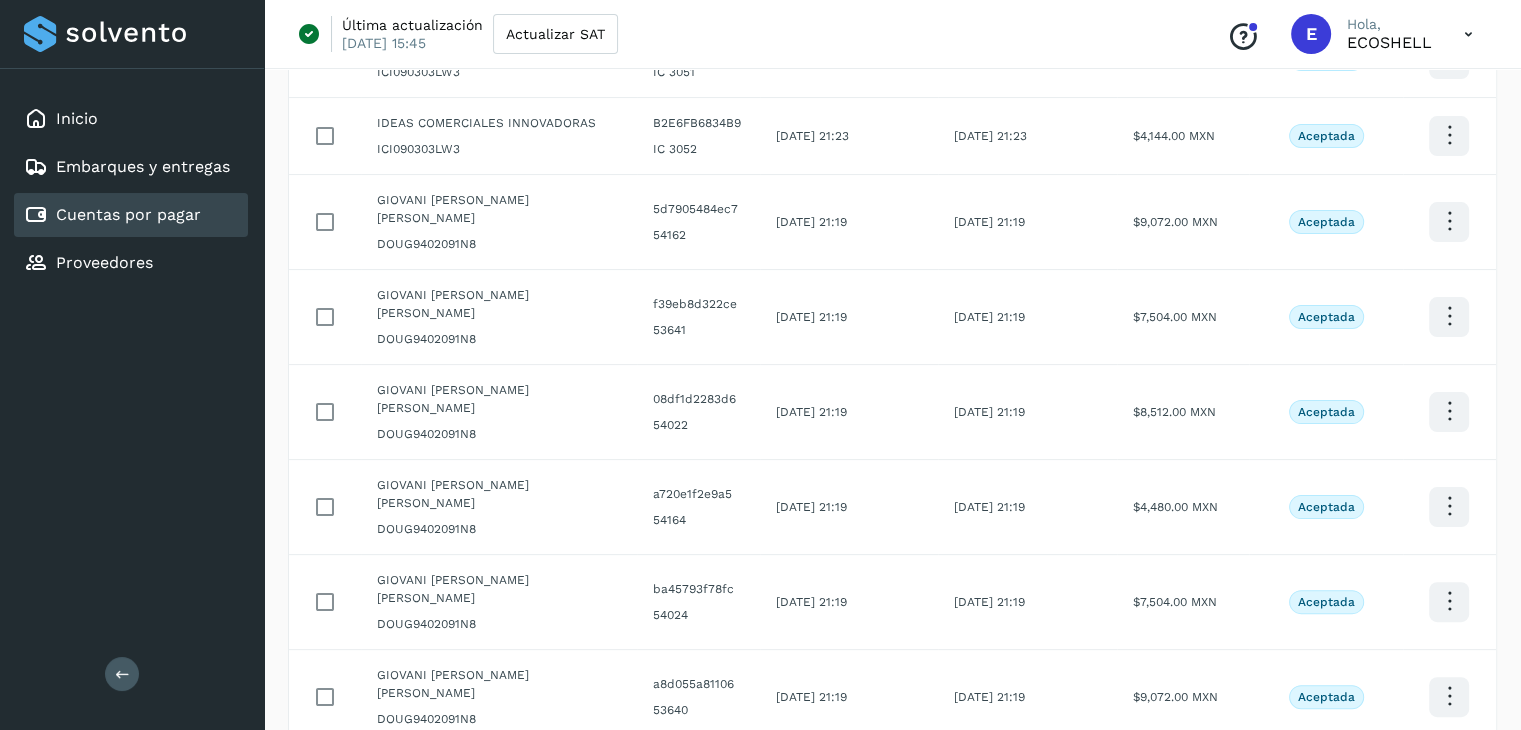 click at bounding box center [1227, 780] 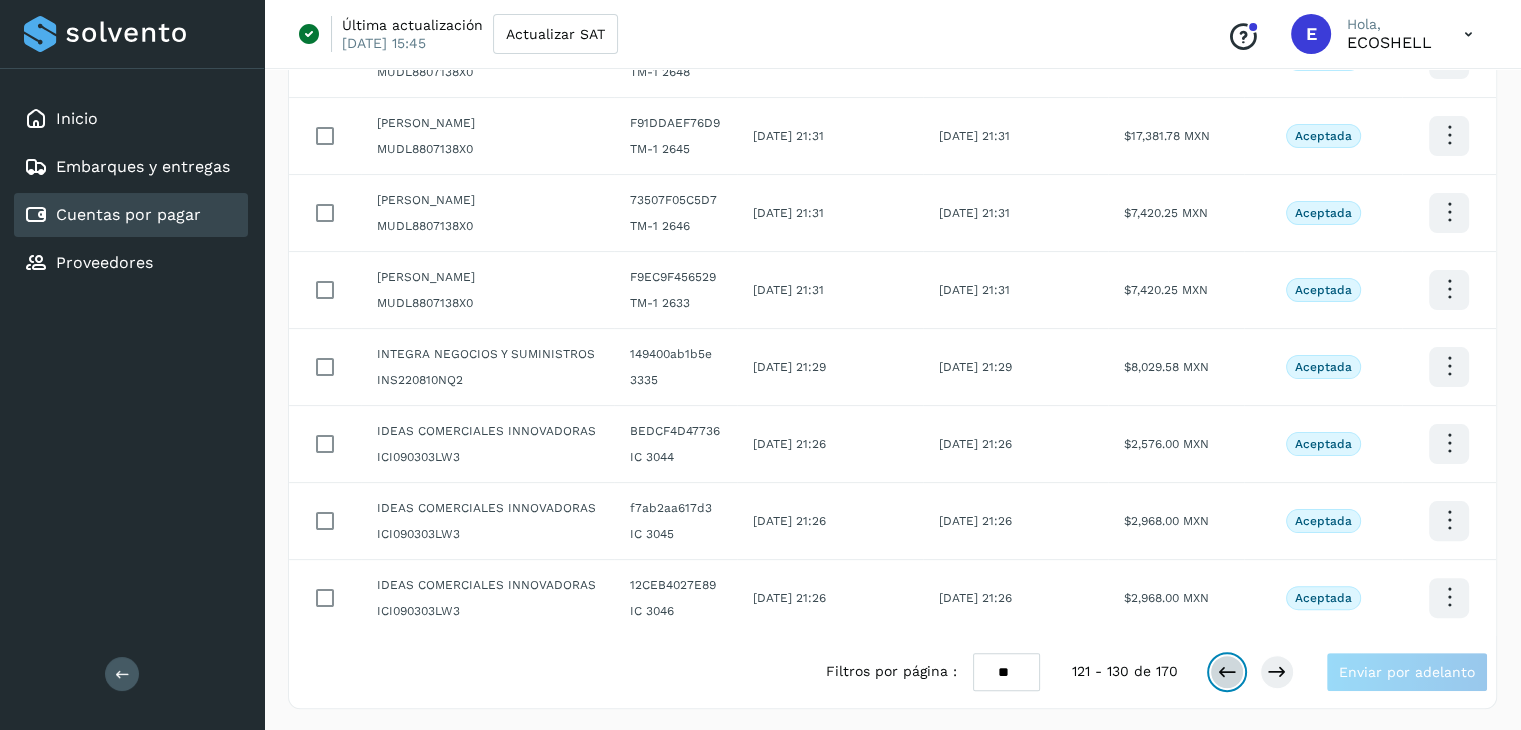 click at bounding box center (1227, 672) 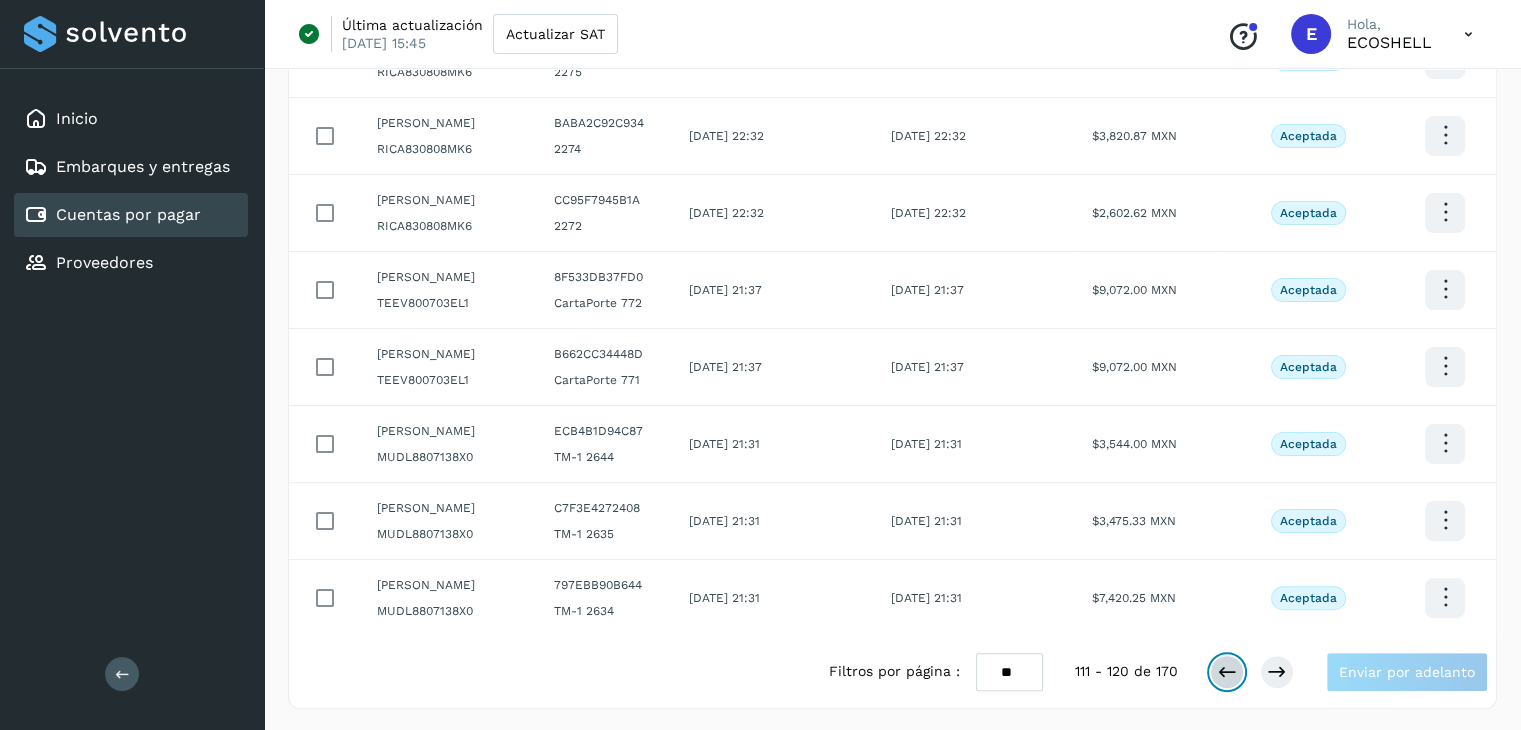 click at bounding box center (1227, 672) 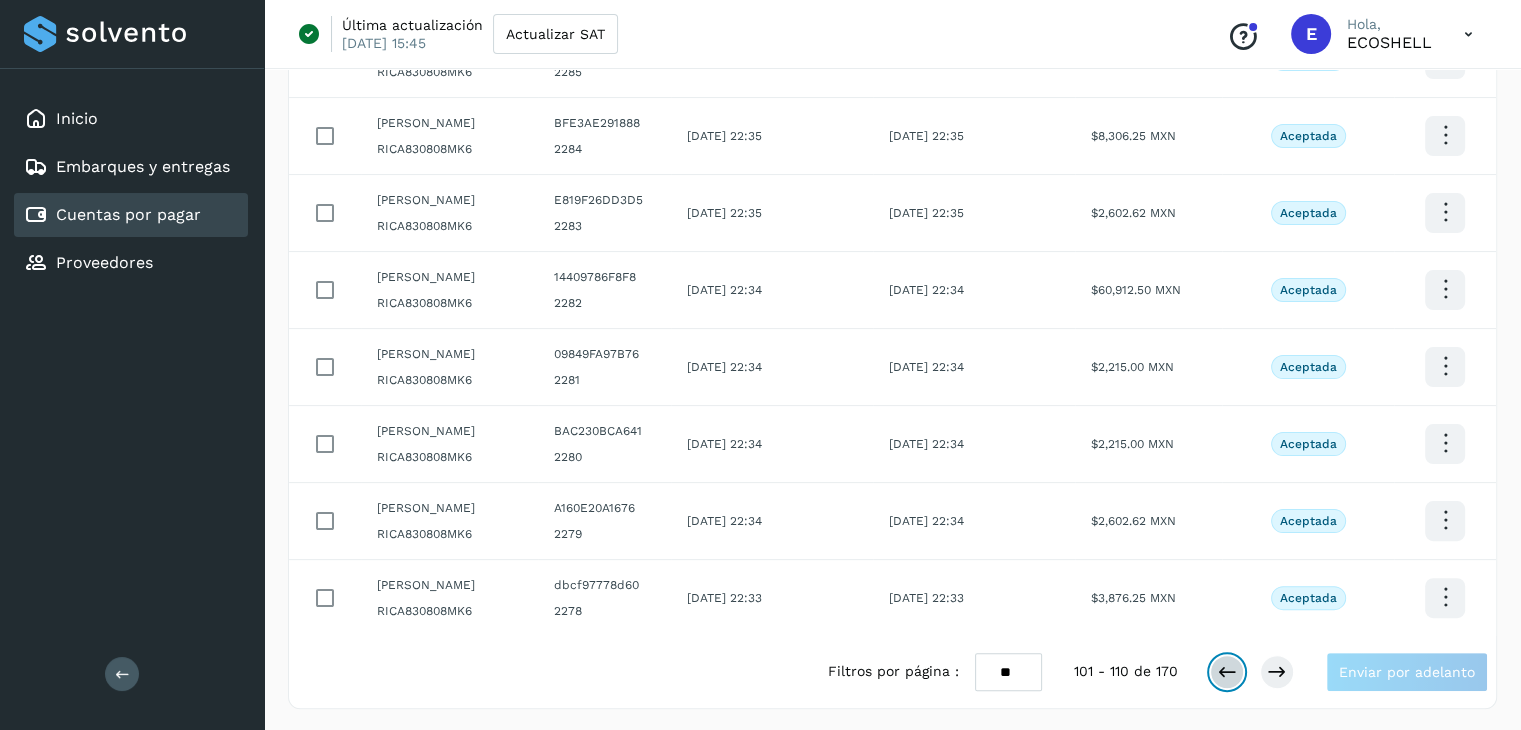 click at bounding box center (1227, 672) 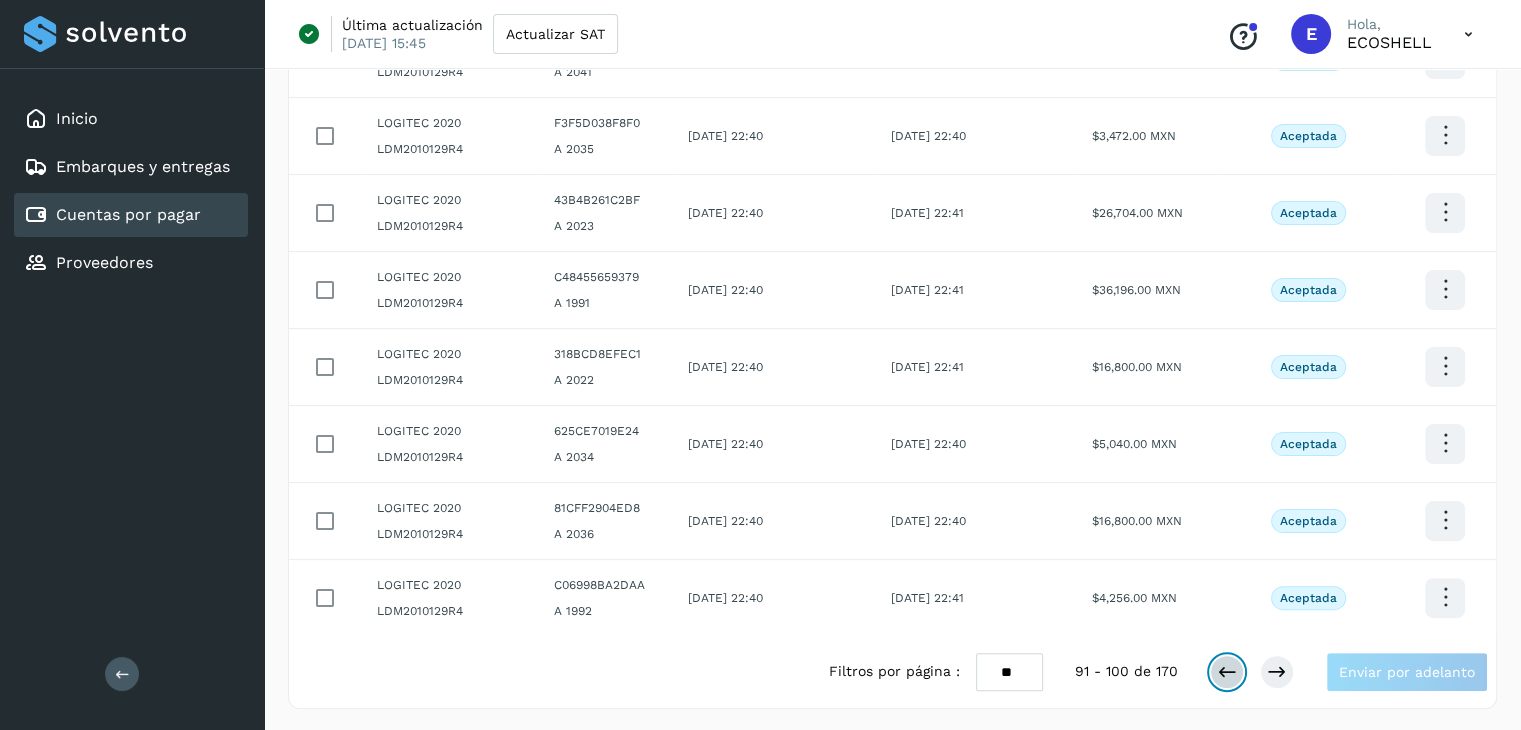 click at bounding box center (1227, 672) 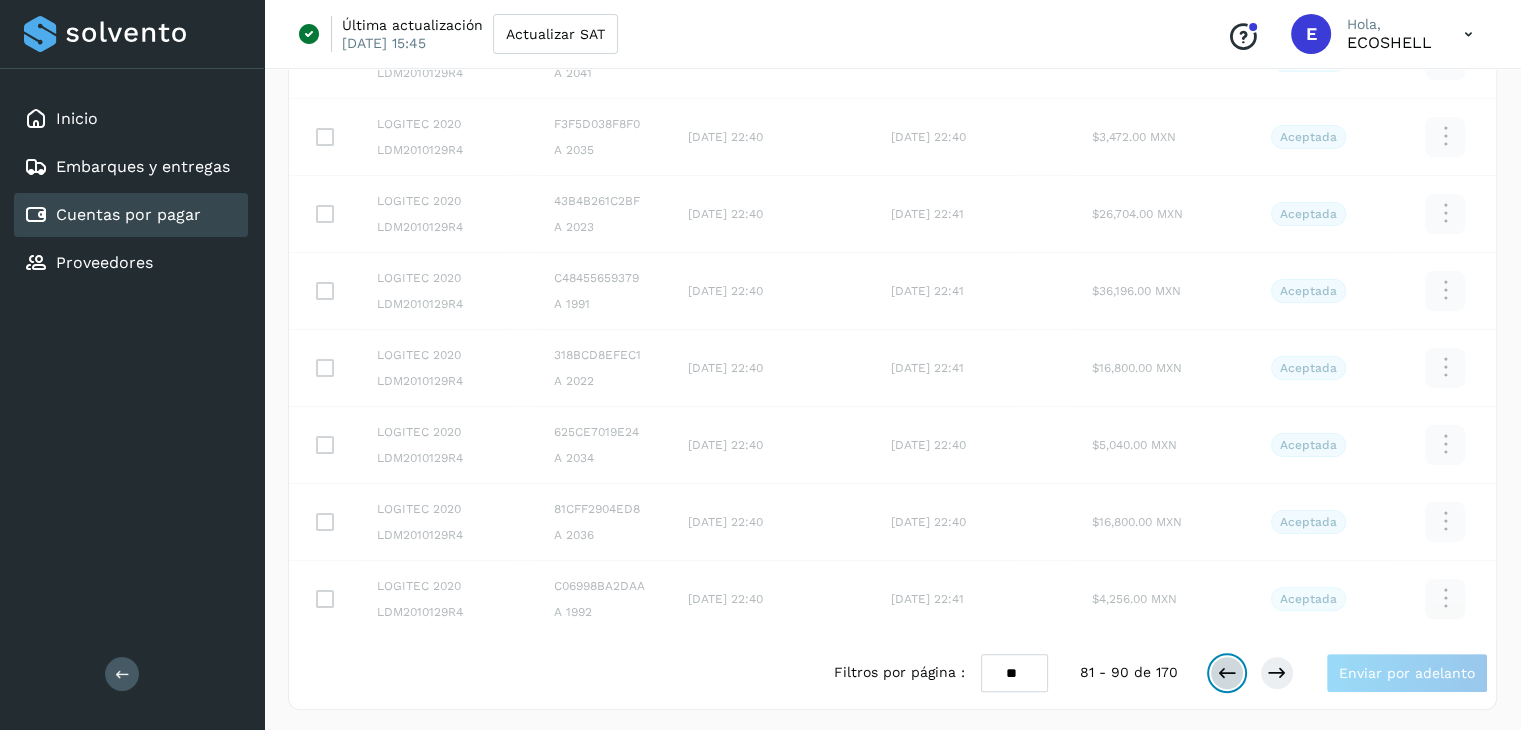 click at bounding box center [1227, 673] 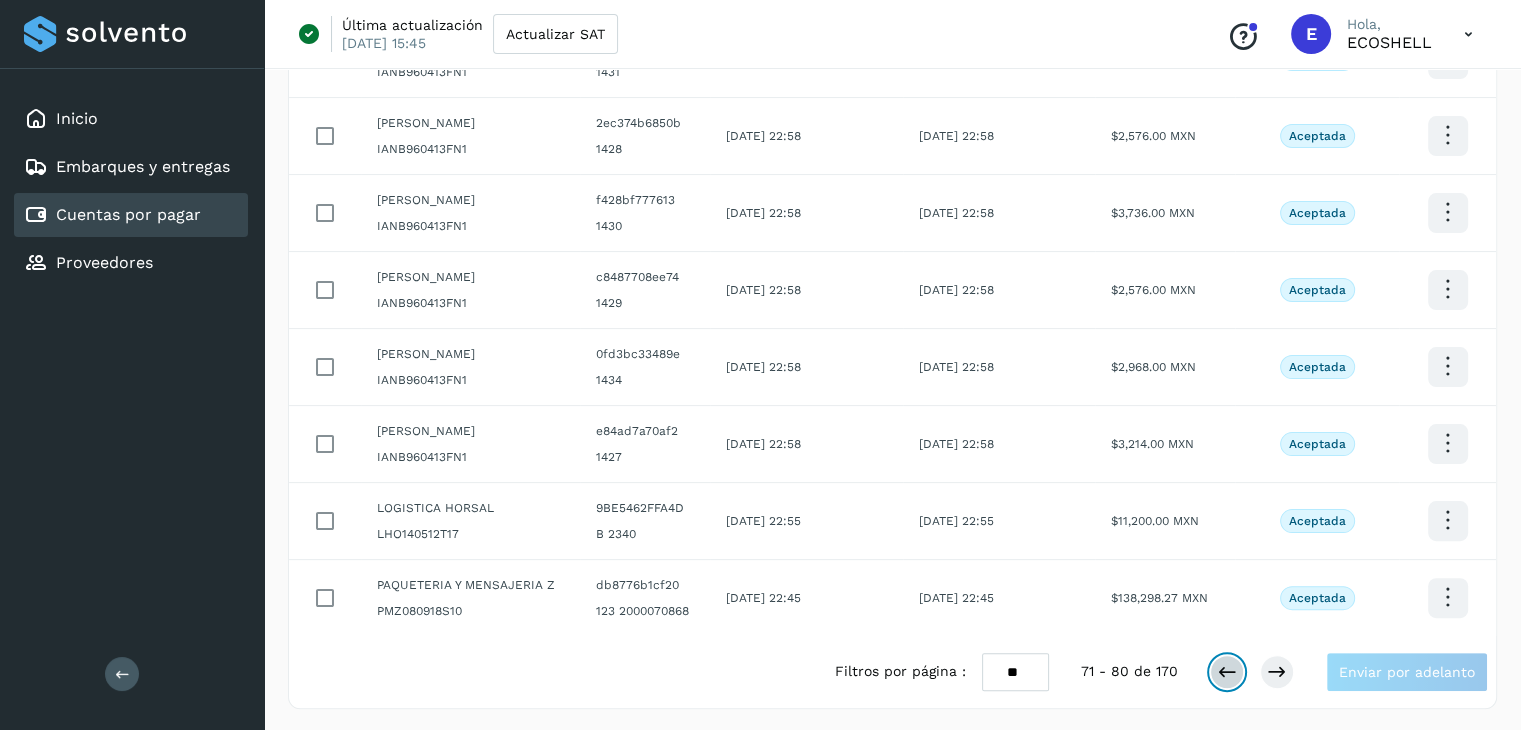click at bounding box center (1227, 672) 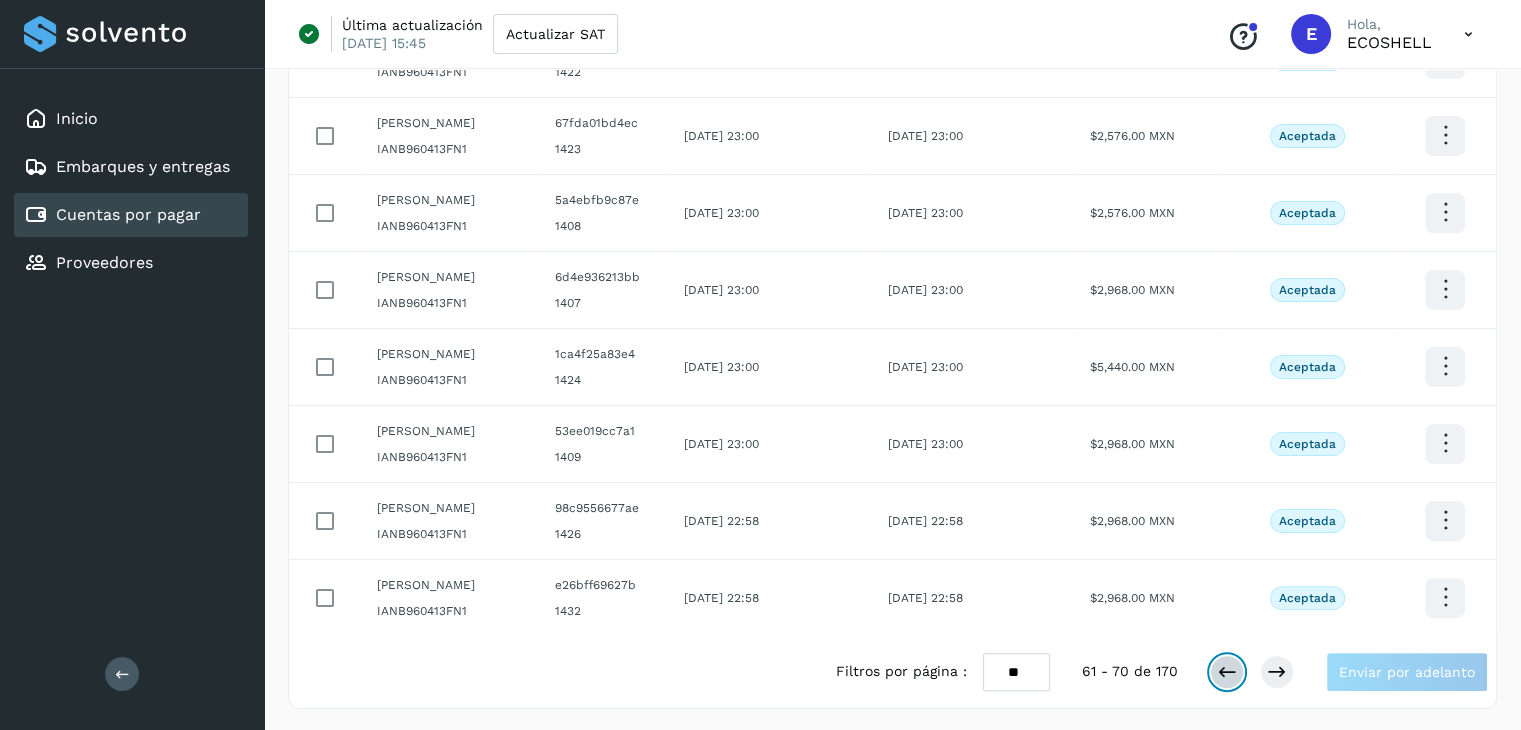 click at bounding box center [1227, 672] 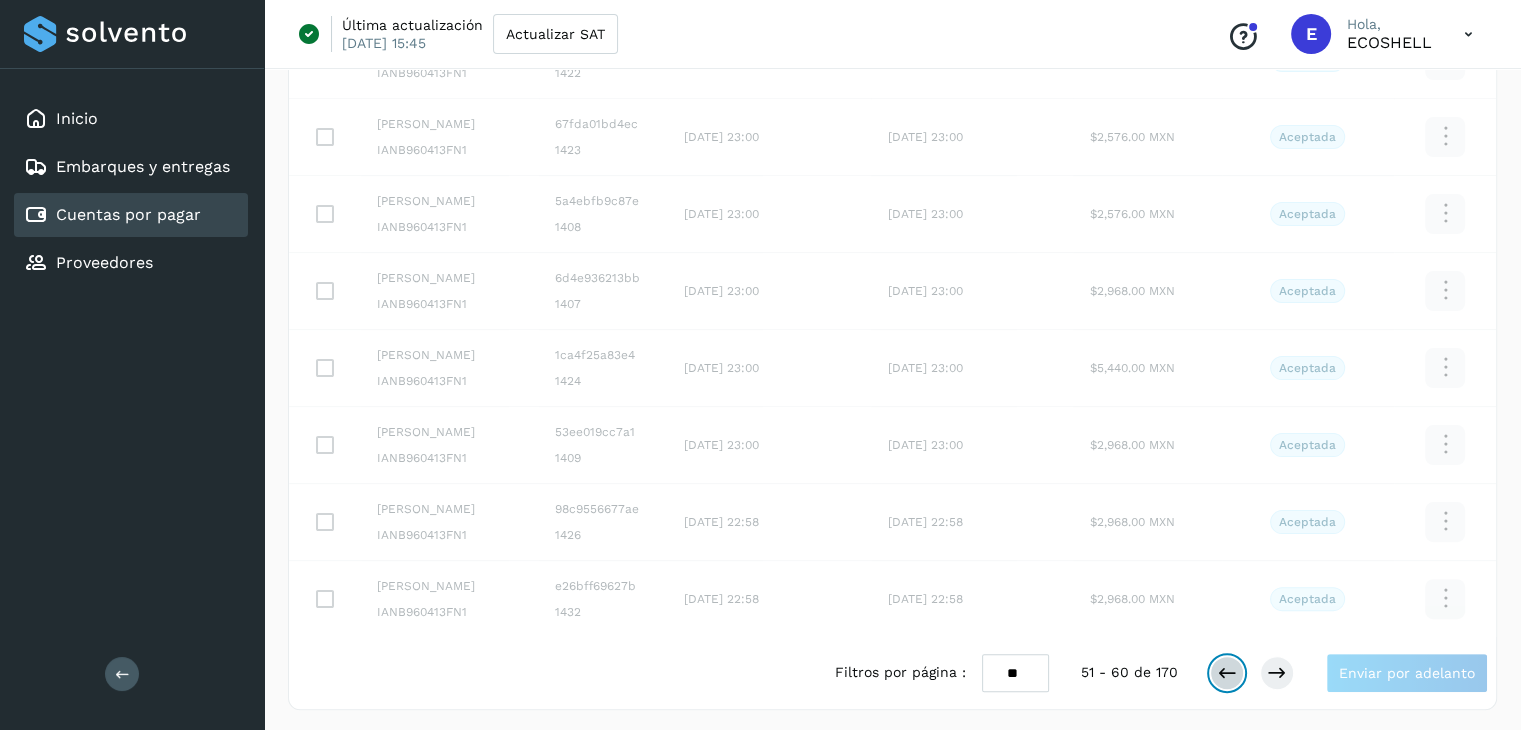 click at bounding box center (1227, 673) 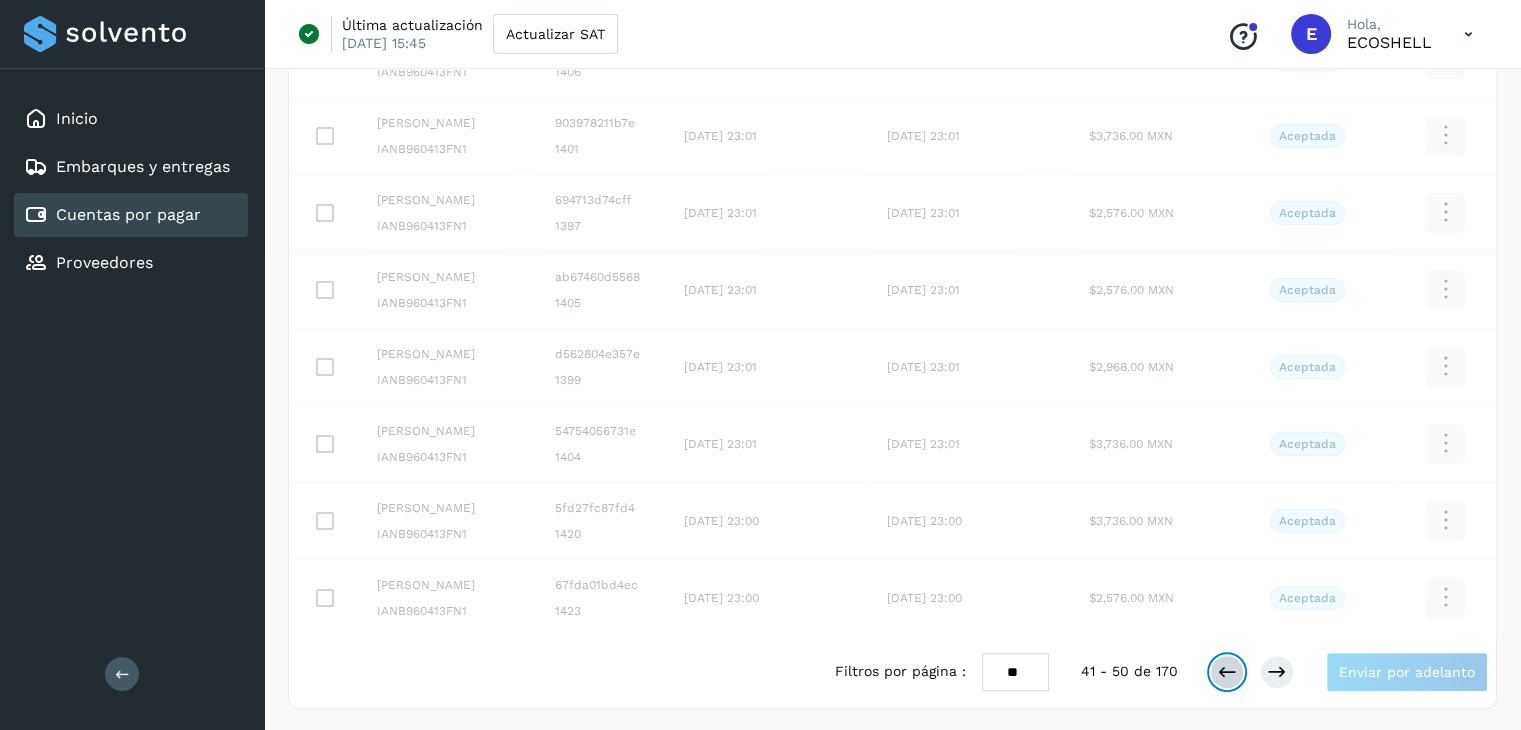 scroll, scrollTop: 411, scrollLeft: 0, axis: vertical 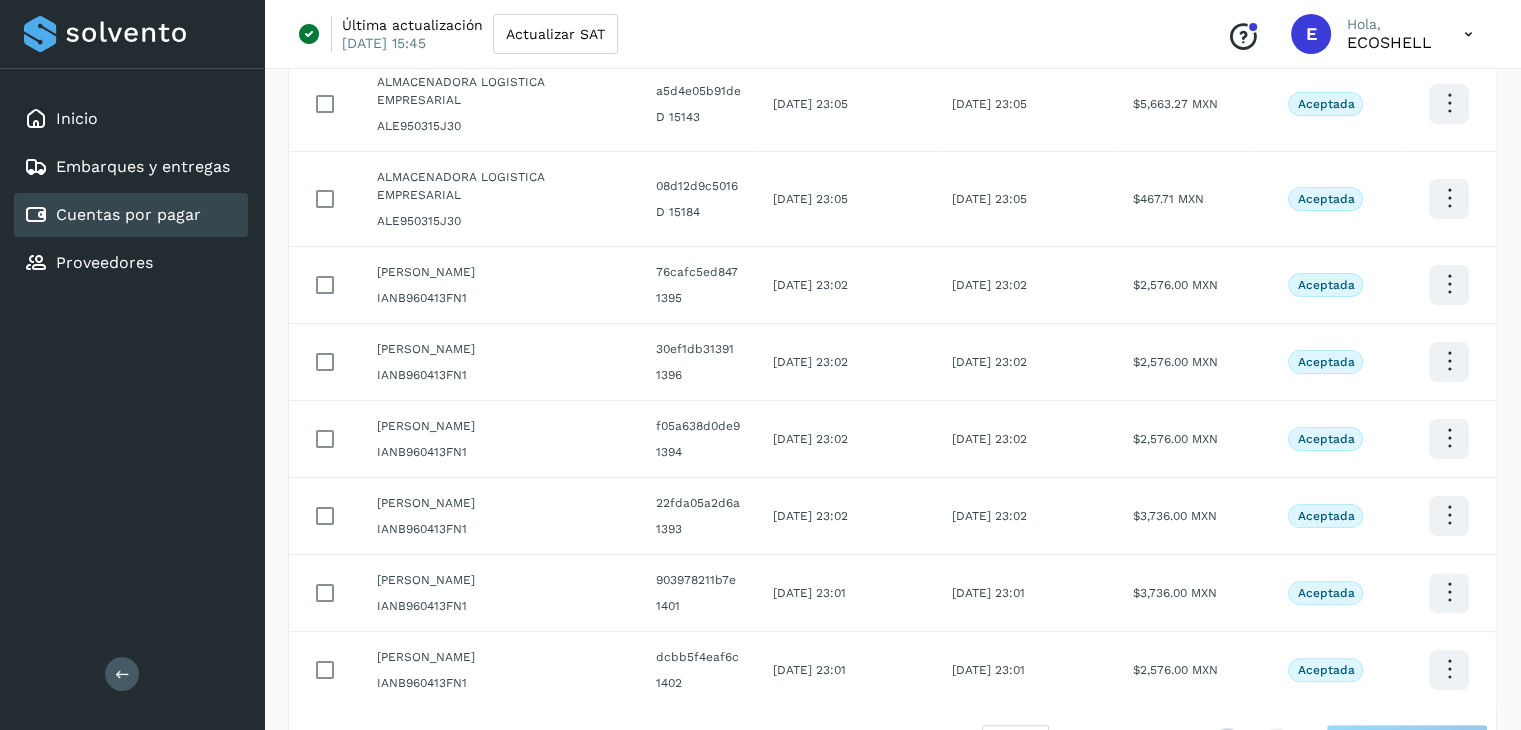 click on "$2,576.00 MXN" 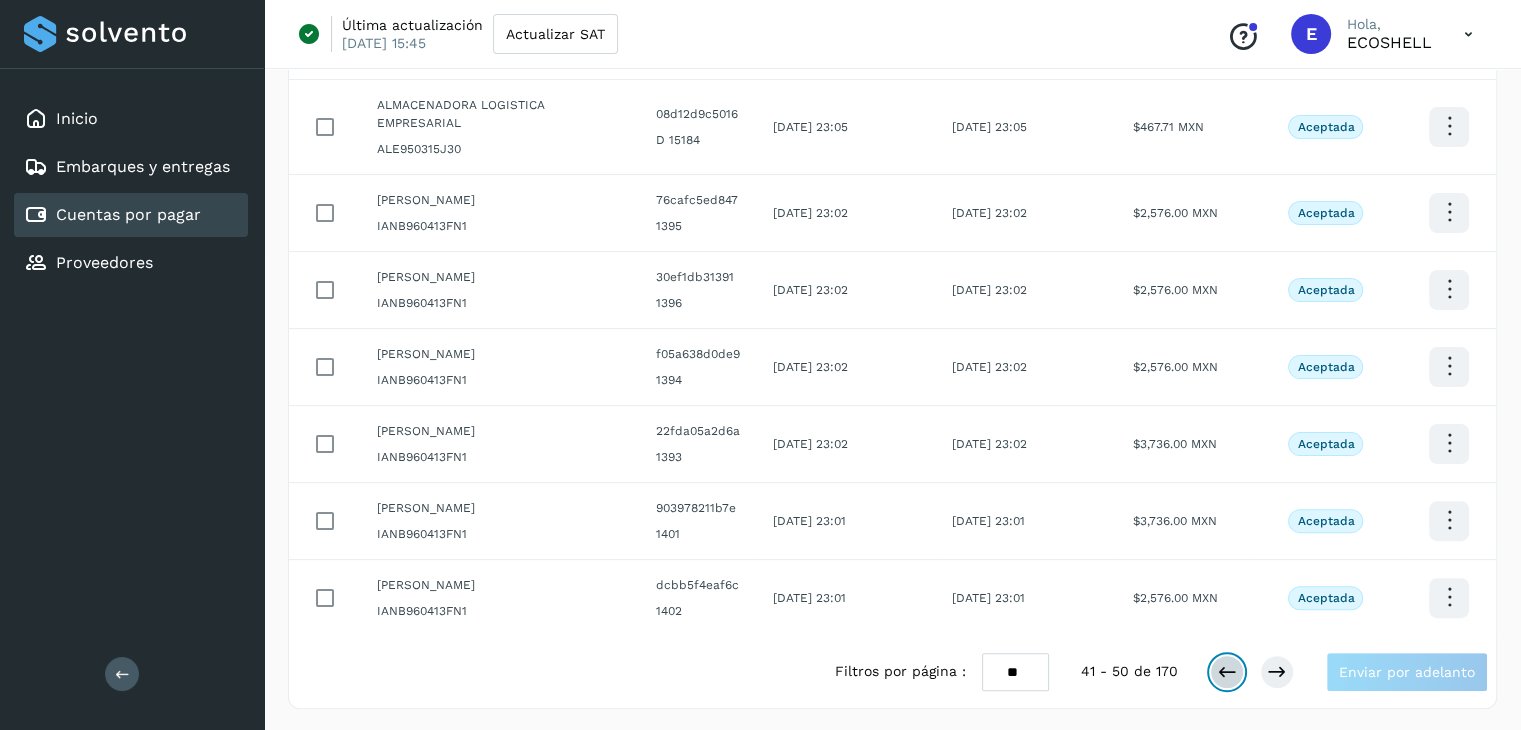 click at bounding box center (1227, 672) 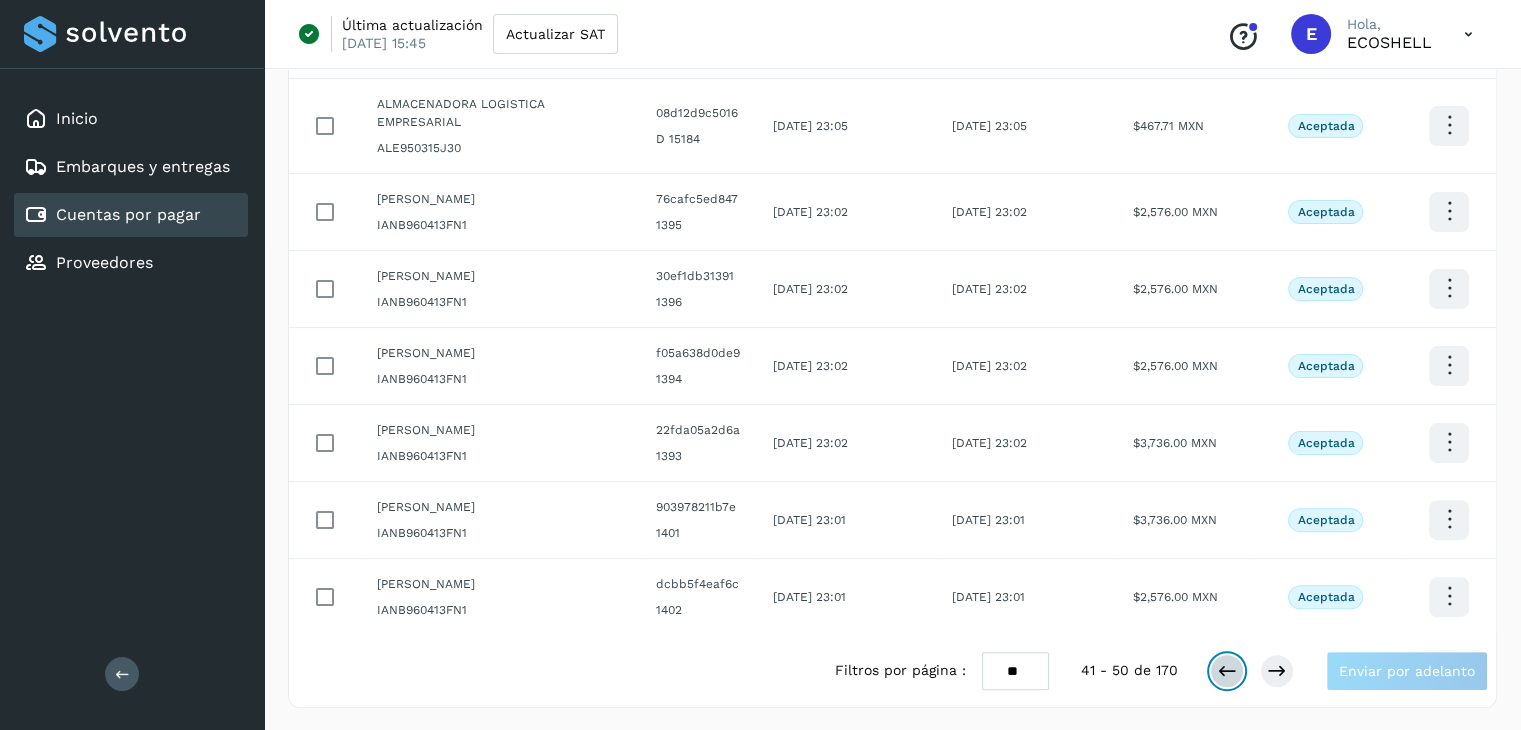 click at bounding box center (1227, 671) 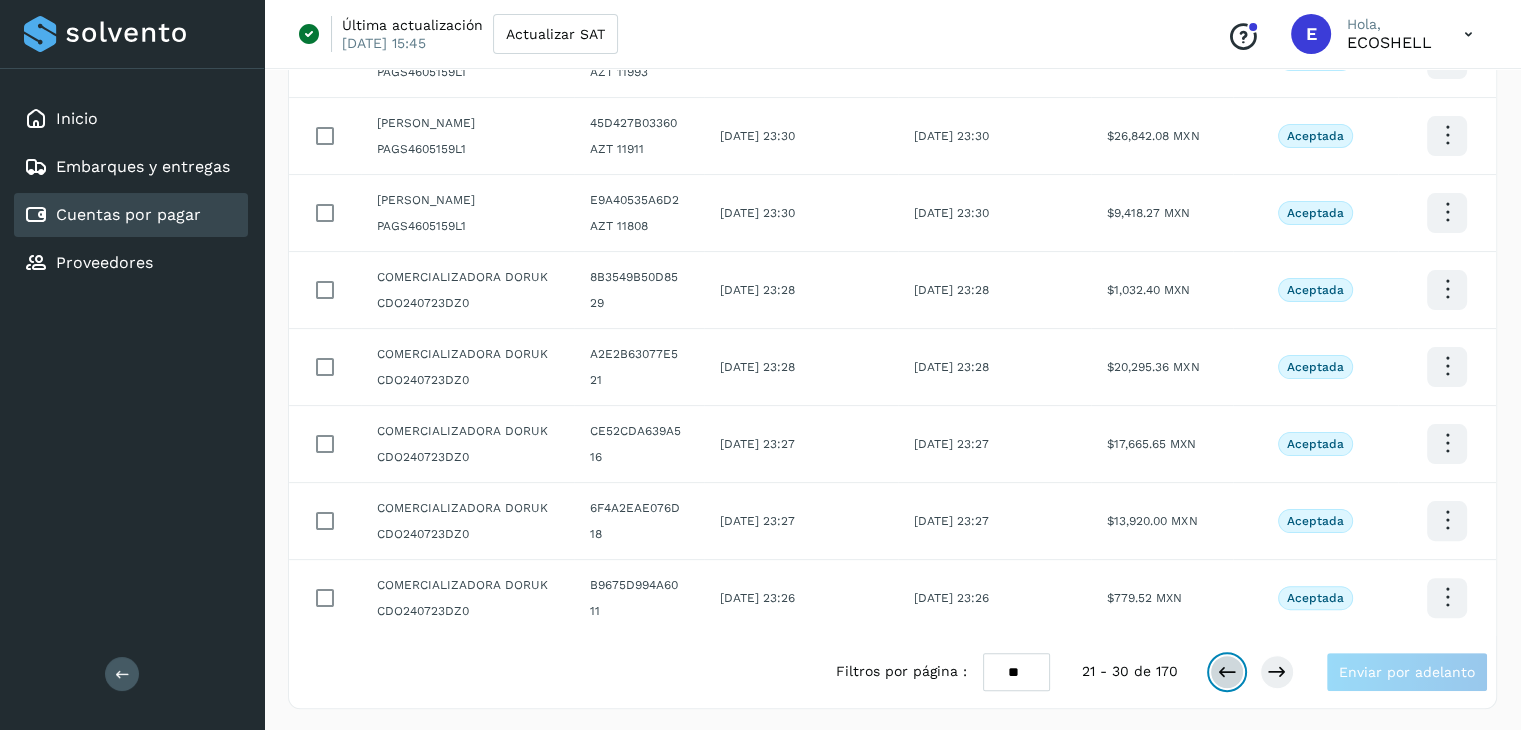 click at bounding box center (1227, 672) 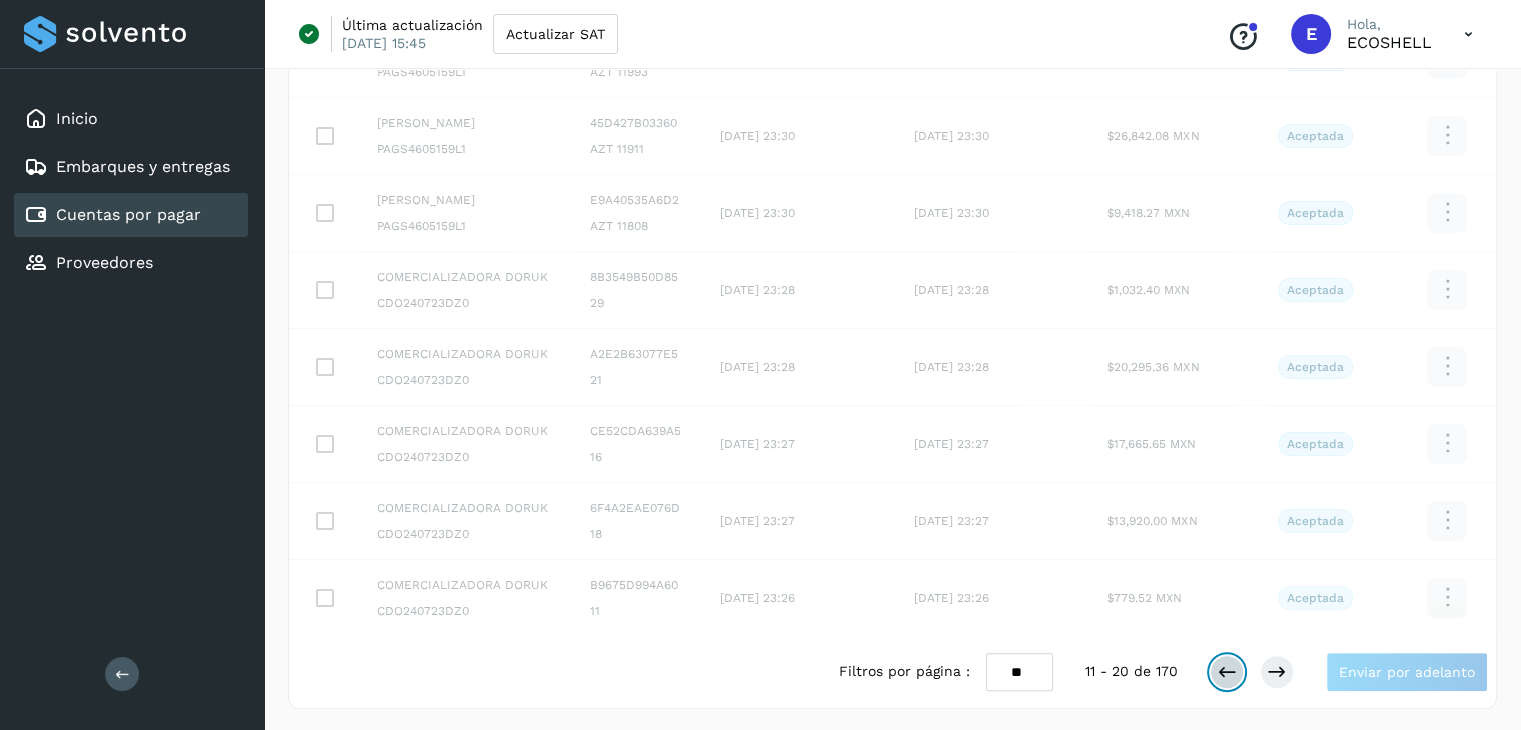 scroll, scrollTop: 411, scrollLeft: 0, axis: vertical 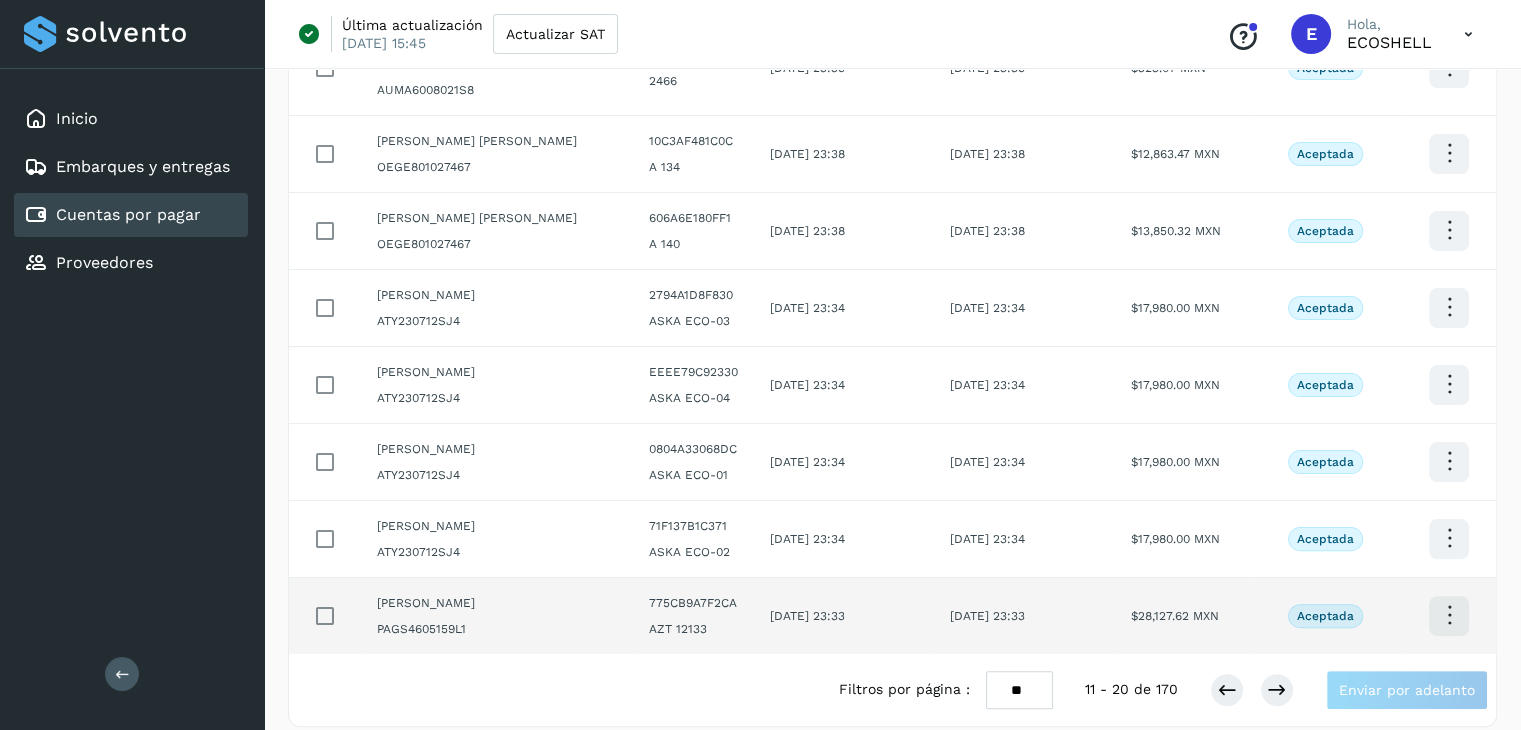 click on "Aceptada" 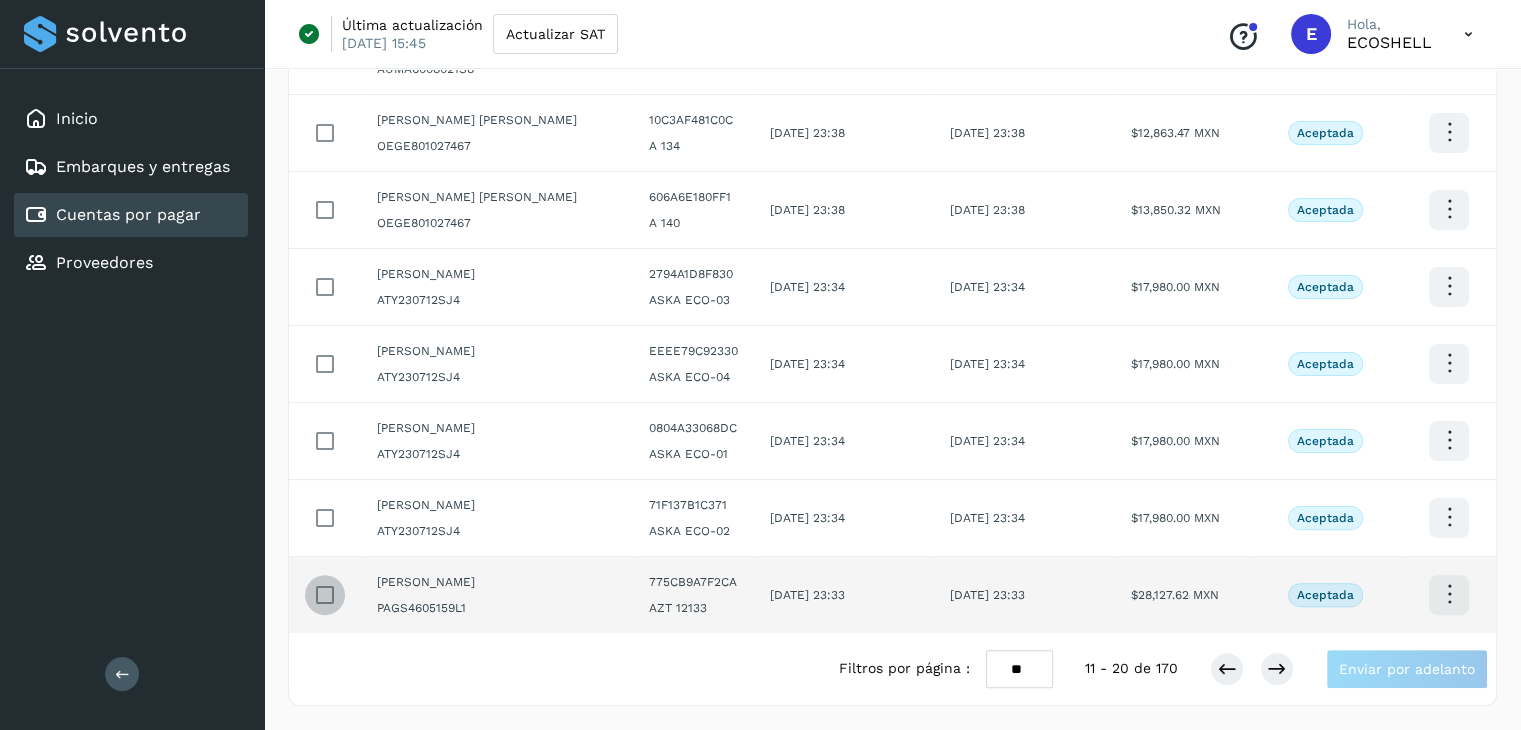 scroll, scrollTop: 411, scrollLeft: 0, axis: vertical 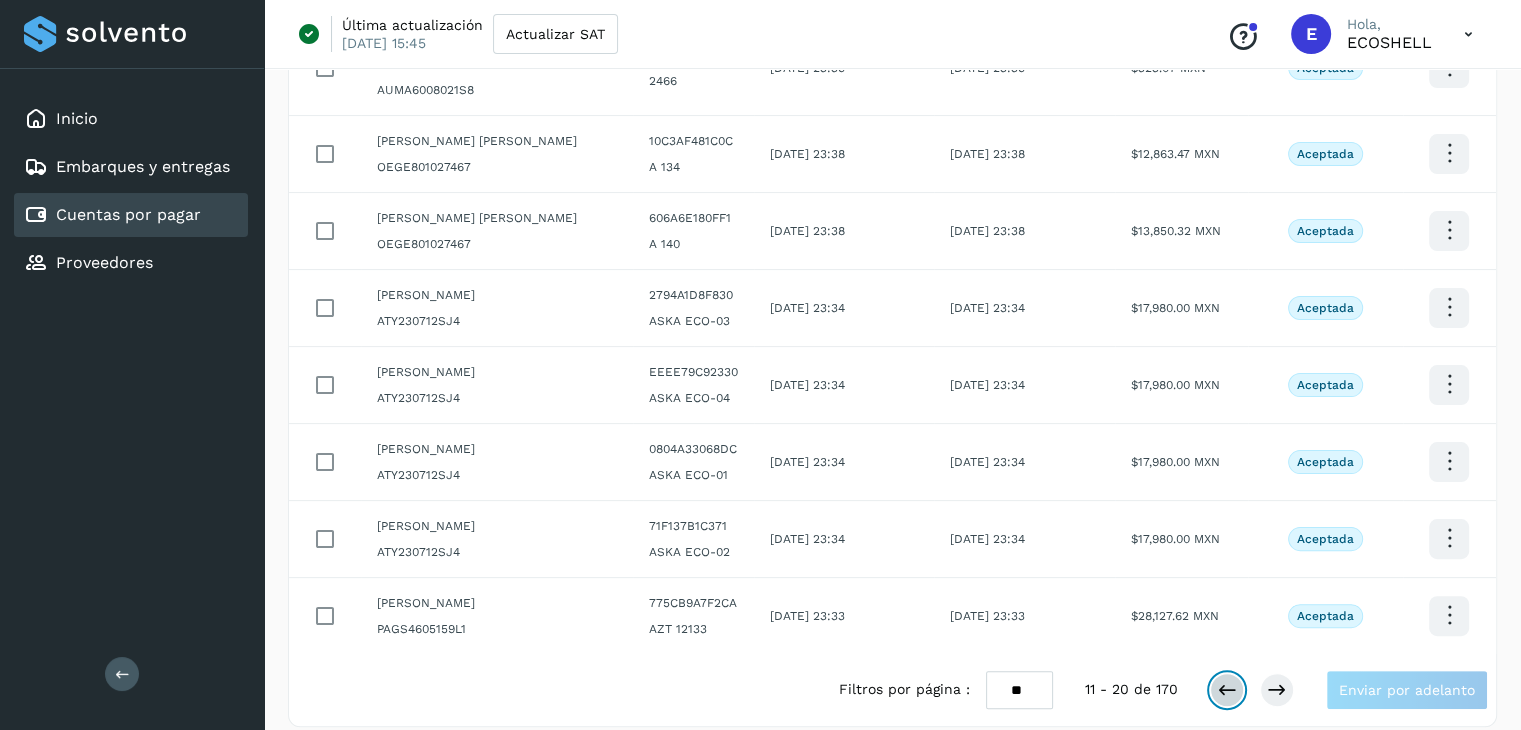 click at bounding box center (1227, 690) 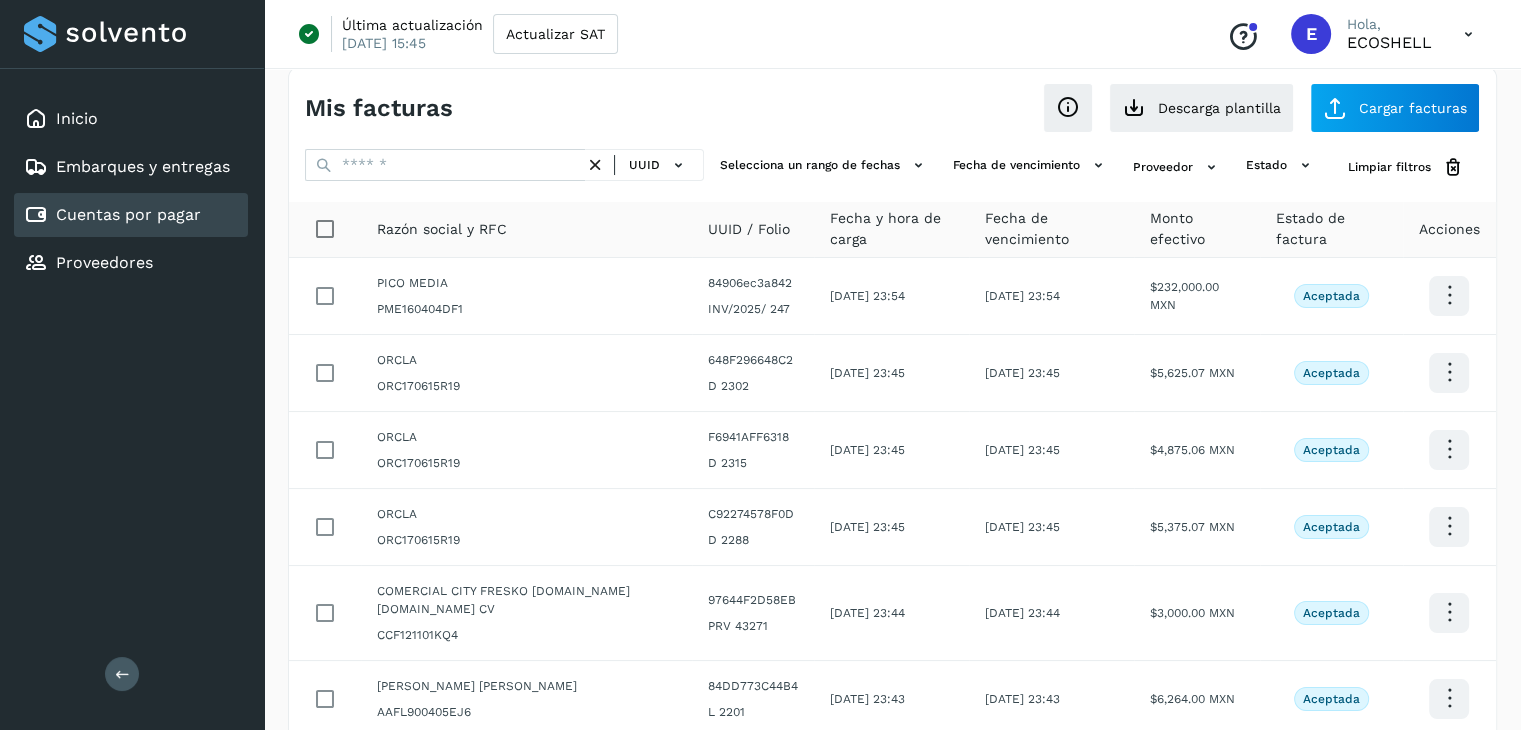 scroll, scrollTop: 0, scrollLeft: 0, axis: both 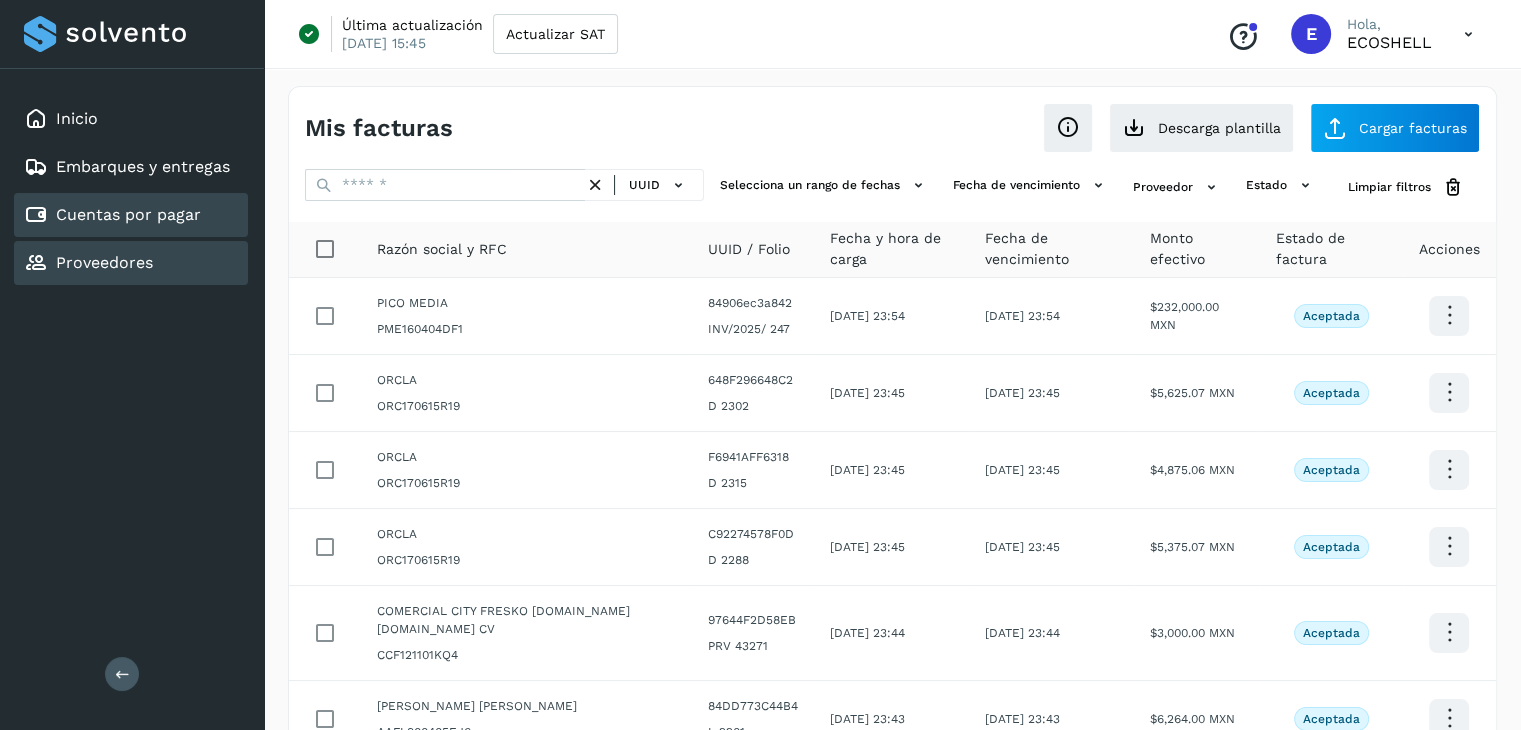 click on "Proveedores" at bounding box center [104, 262] 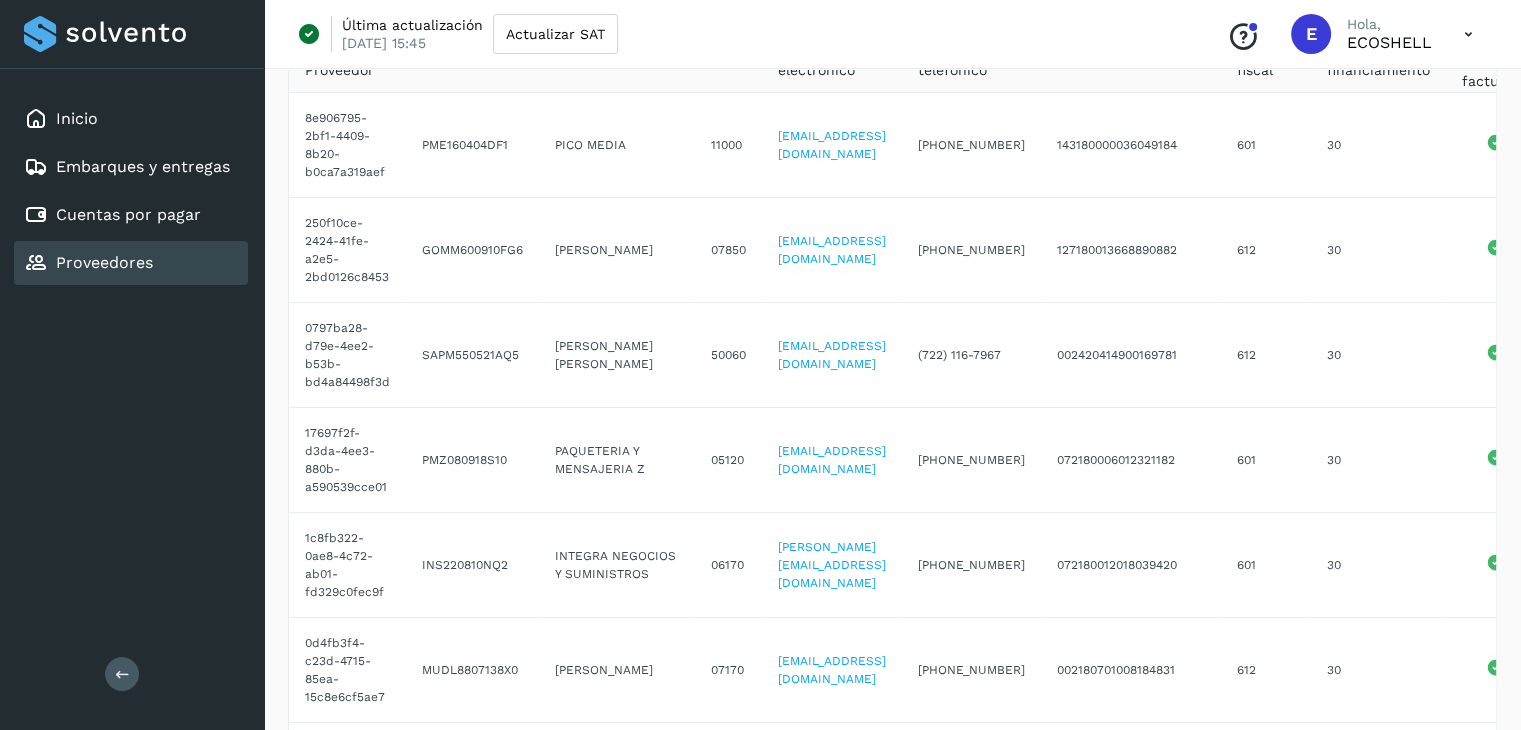 scroll, scrollTop: 0, scrollLeft: 0, axis: both 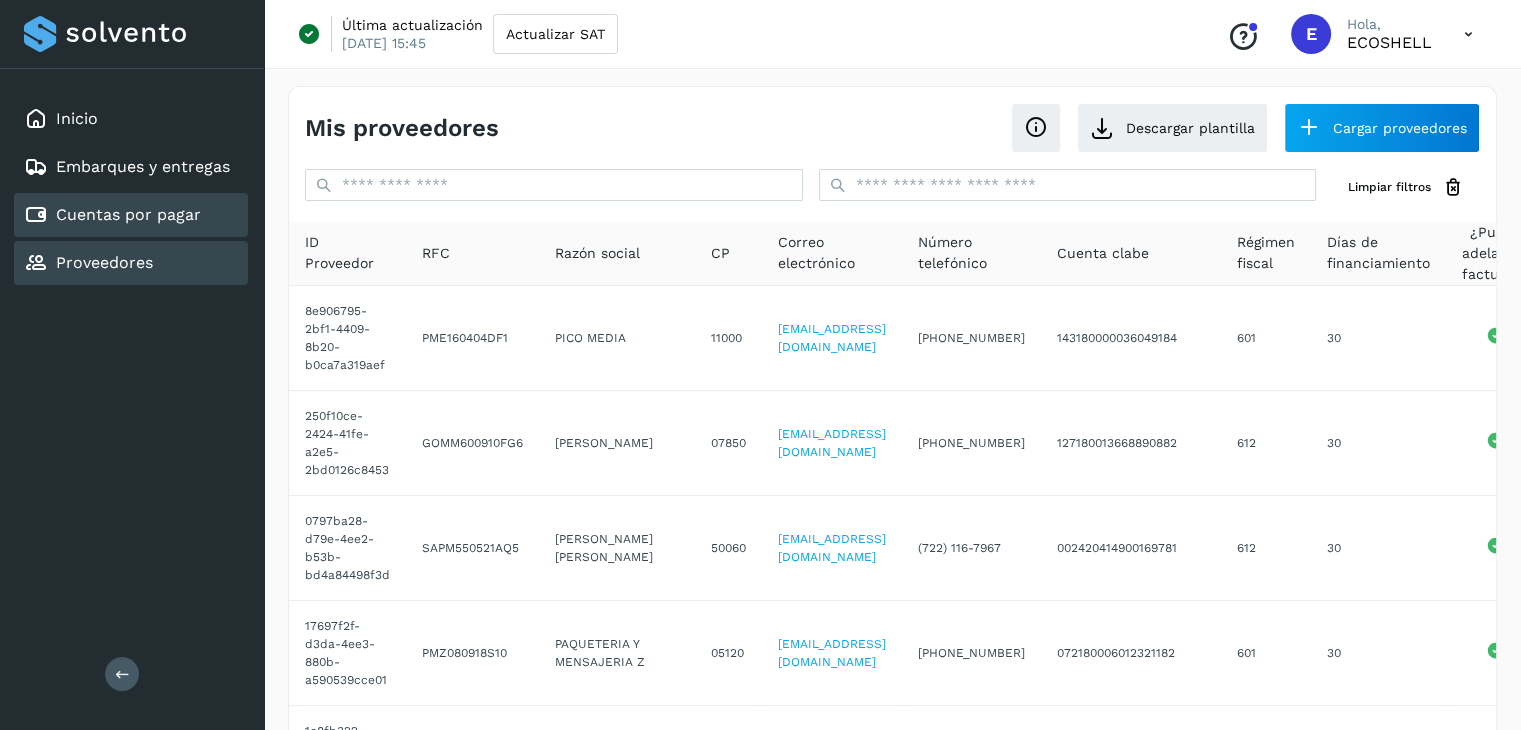 click on "Cuentas por pagar" 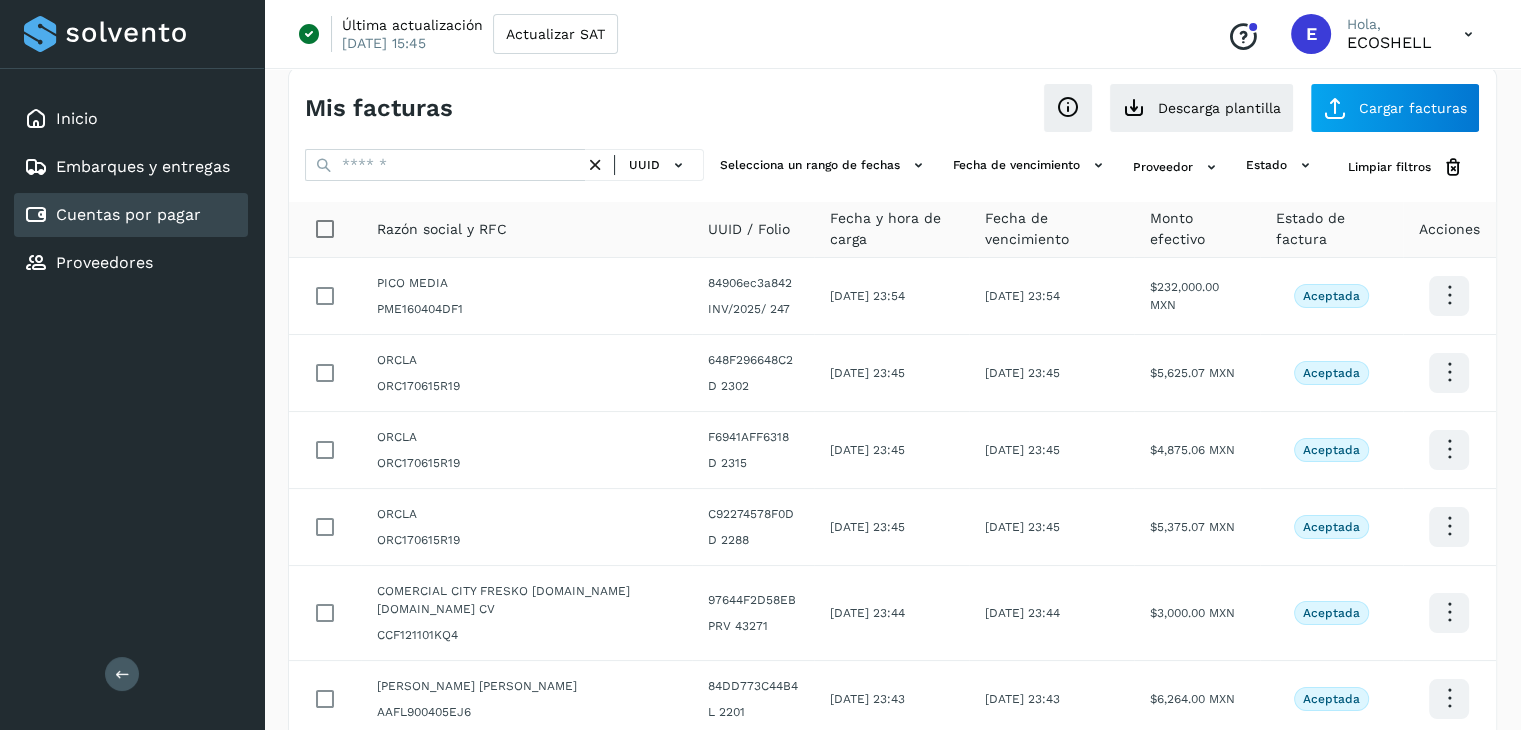 scroll, scrollTop: 0, scrollLeft: 0, axis: both 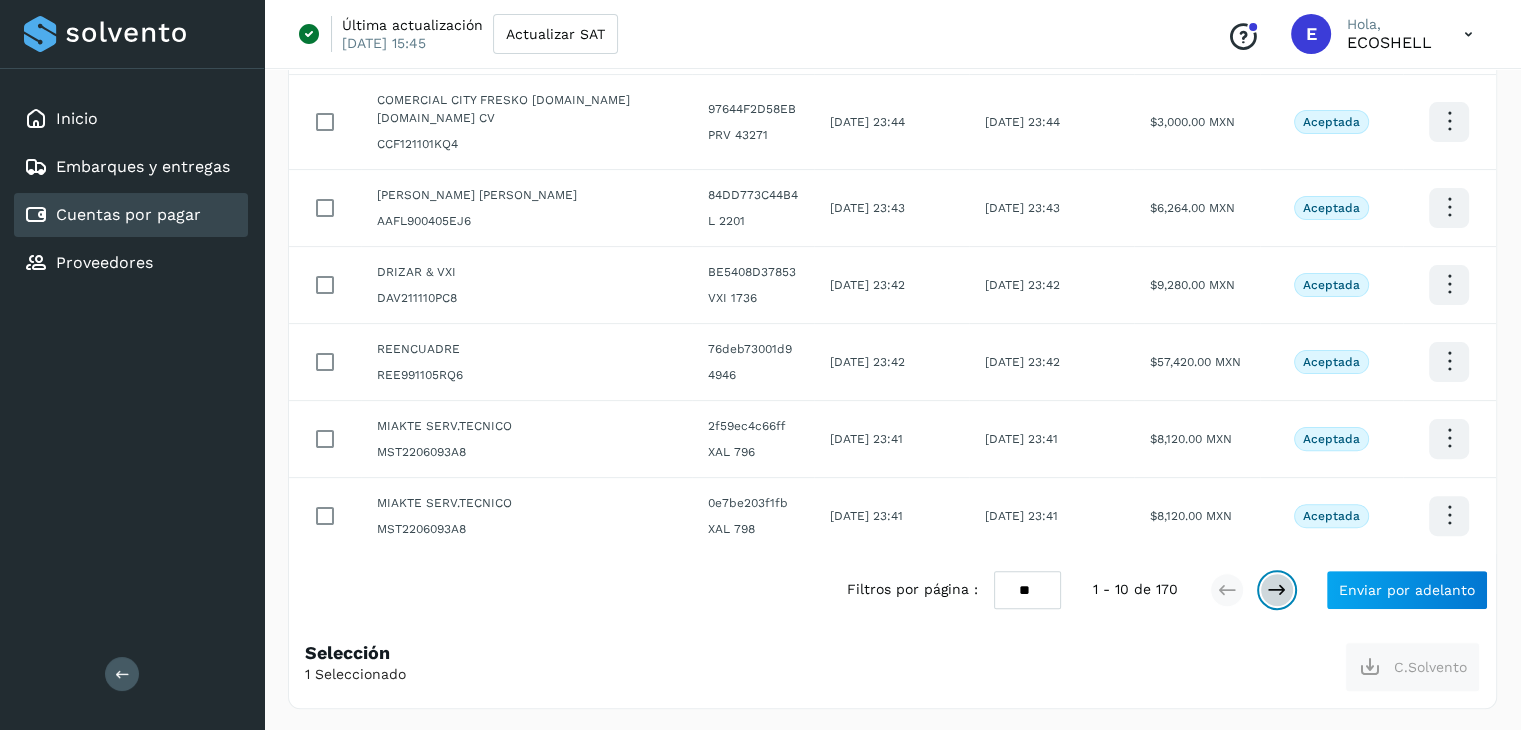 click at bounding box center [1277, 590] 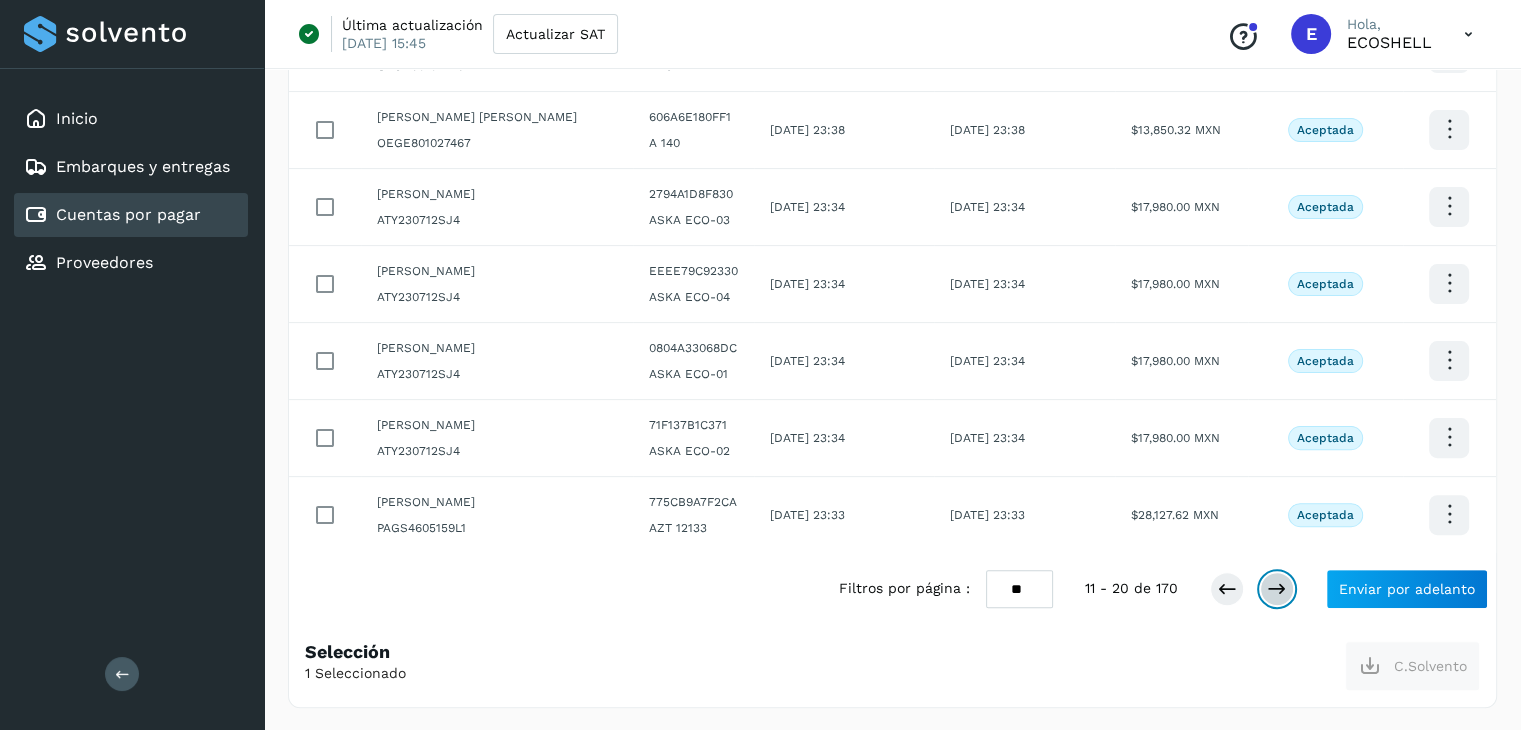 scroll, scrollTop: 0, scrollLeft: 0, axis: both 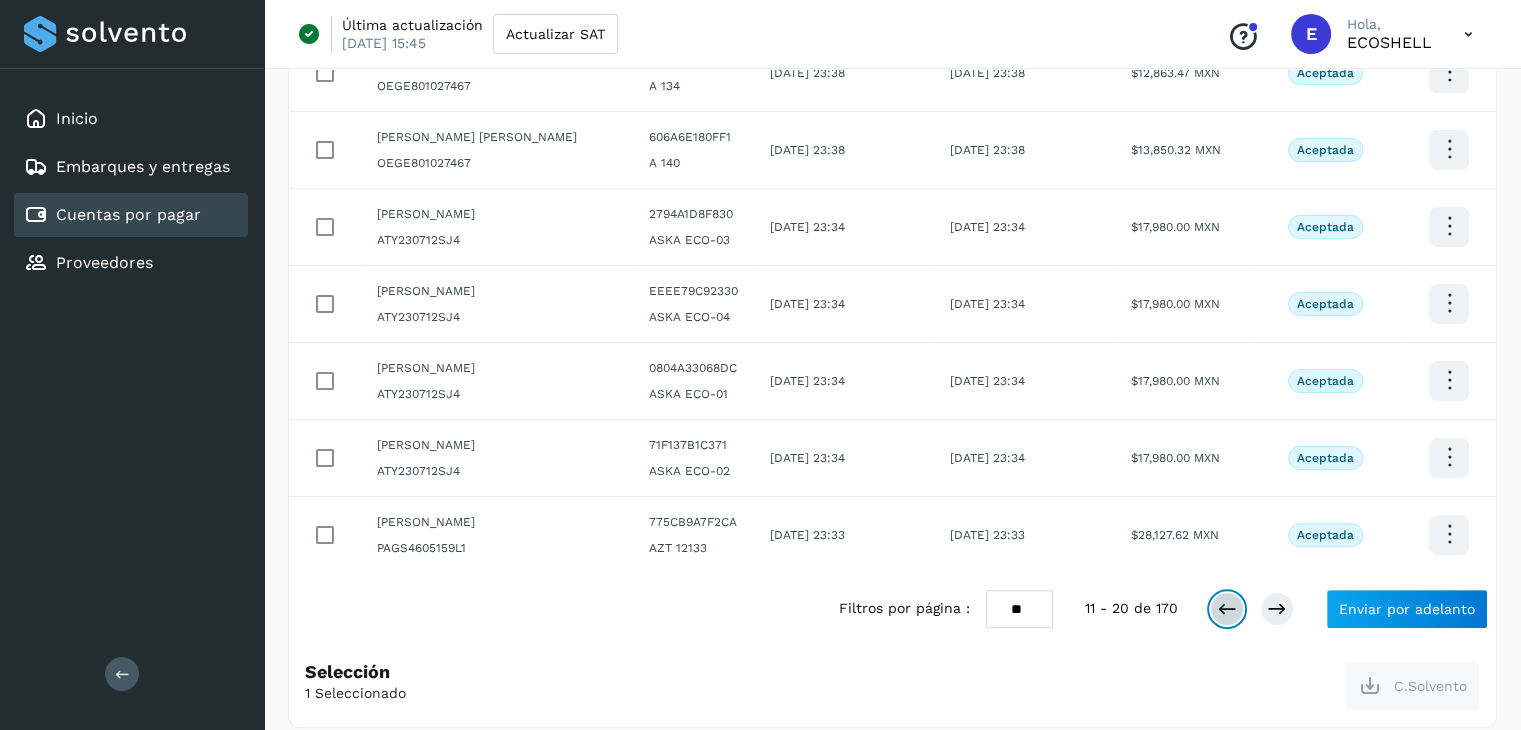 click at bounding box center [1227, 609] 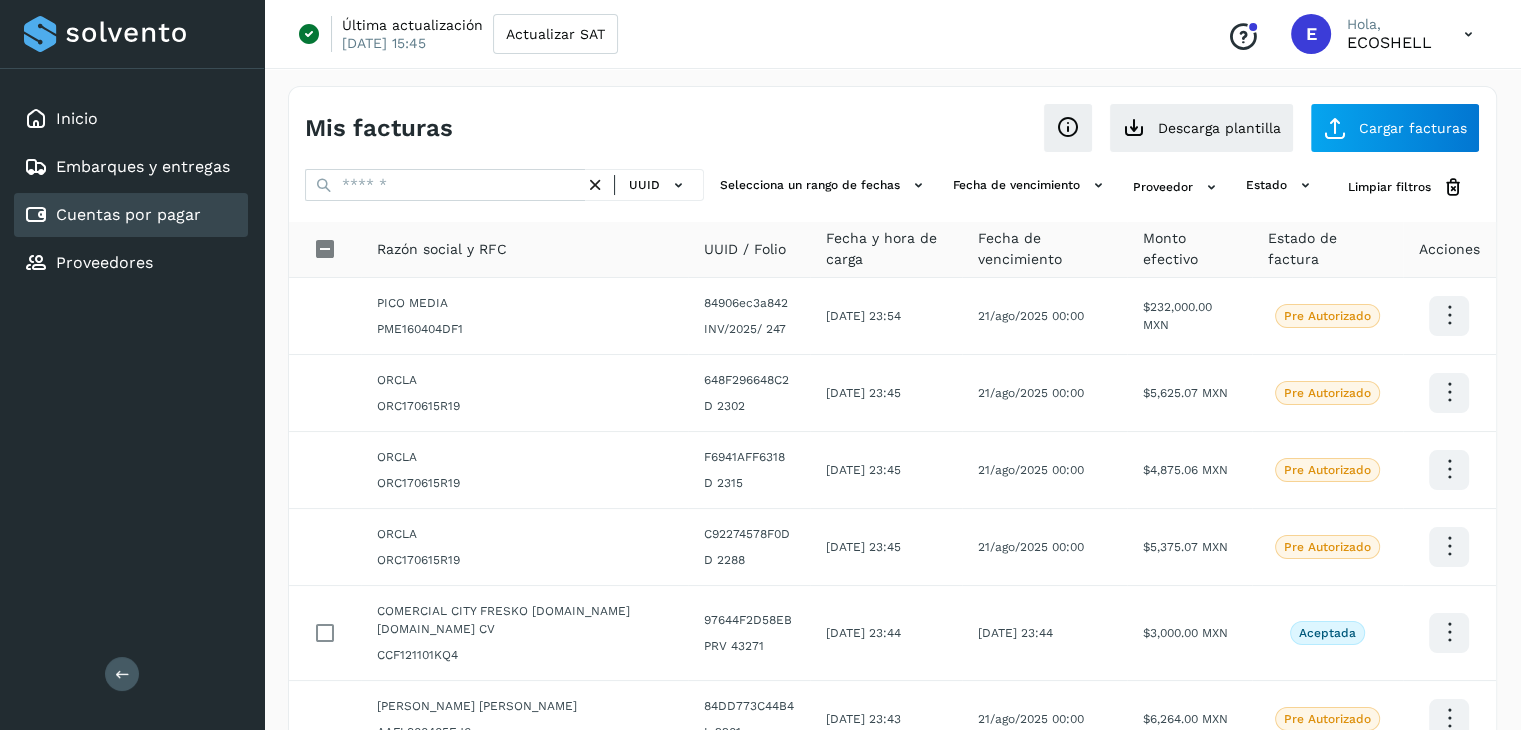 scroll, scrollTop: 511, scrollLeft: 0, axis: vertical 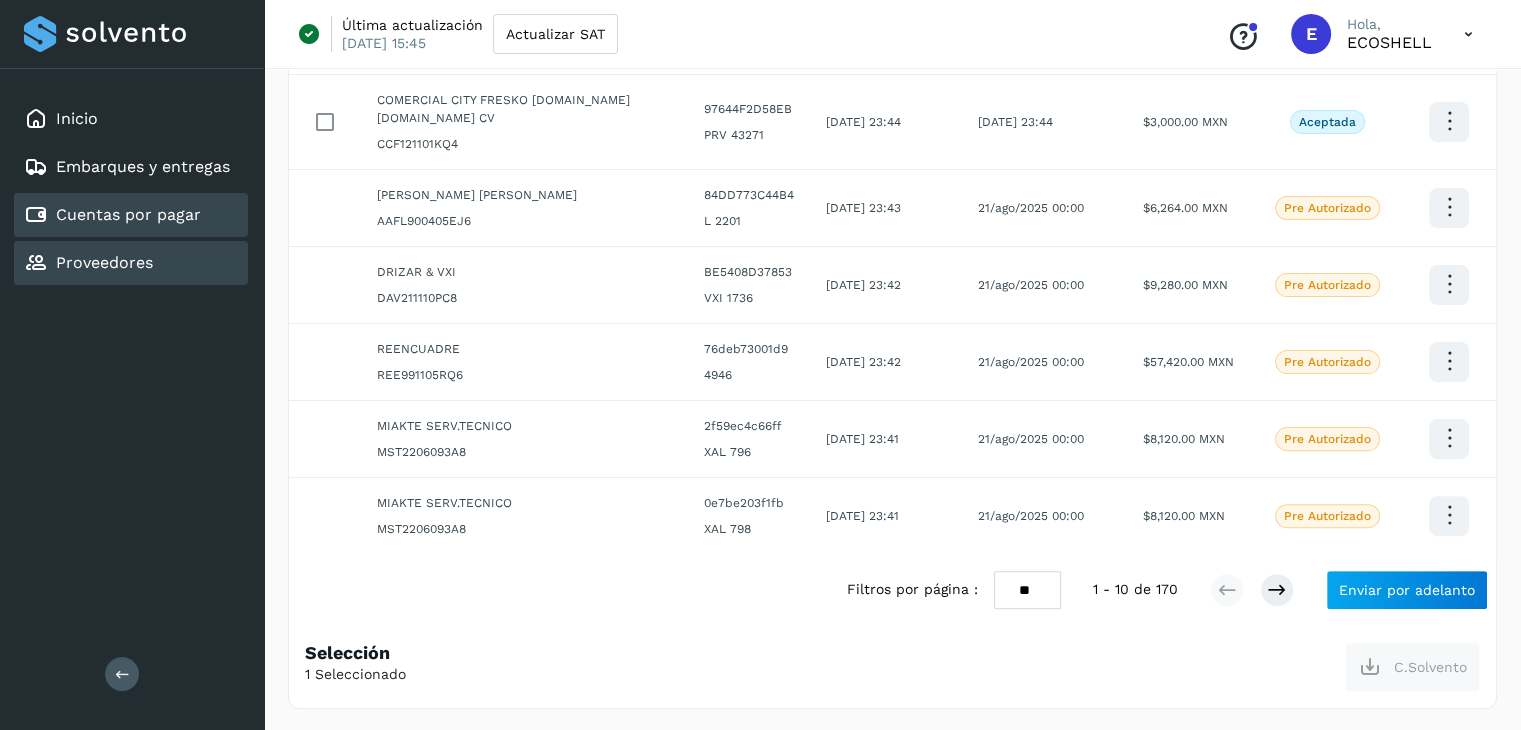 click on "Proveedores" at bounding box center (104, 262) 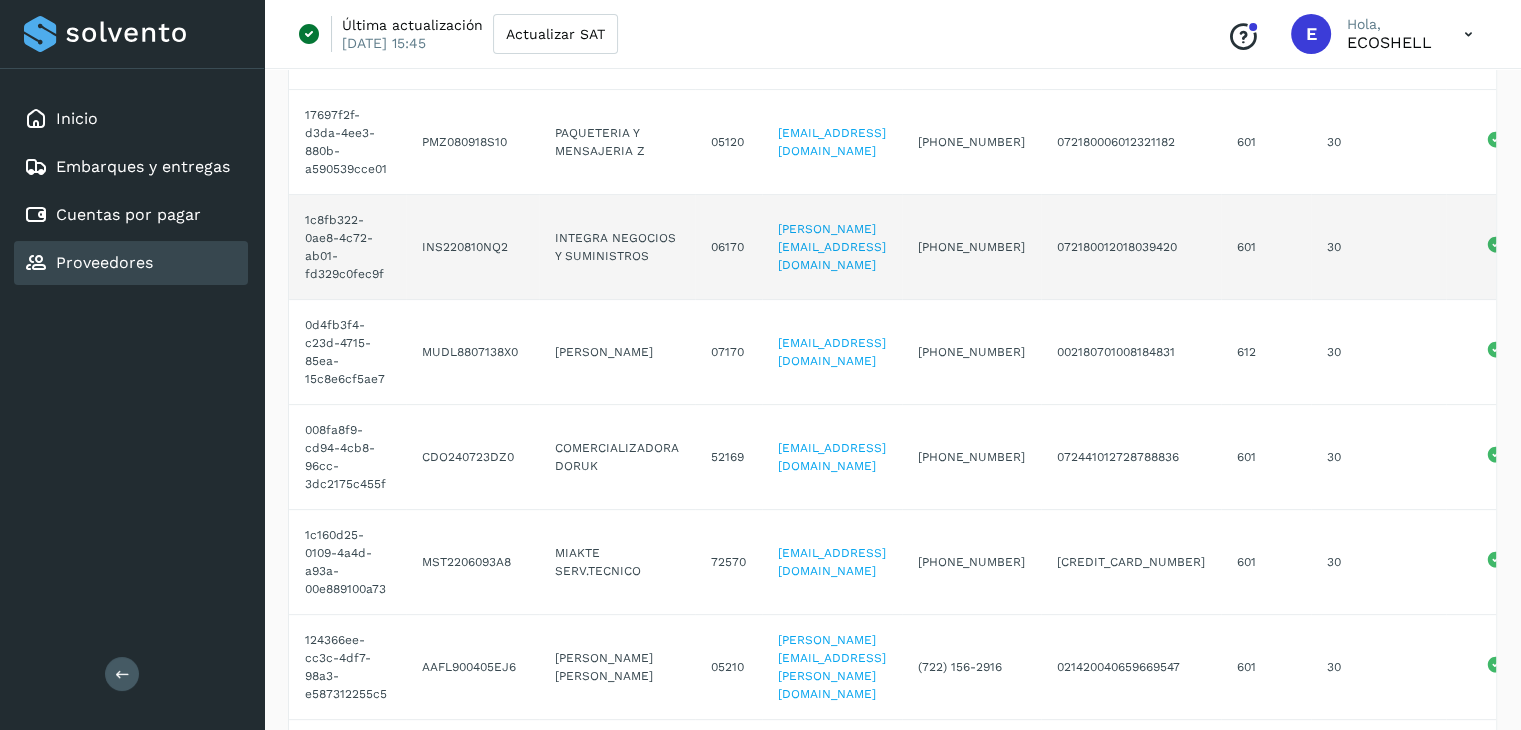 scroll, scrollTop: 0, scrollLeft: 0, axis: both 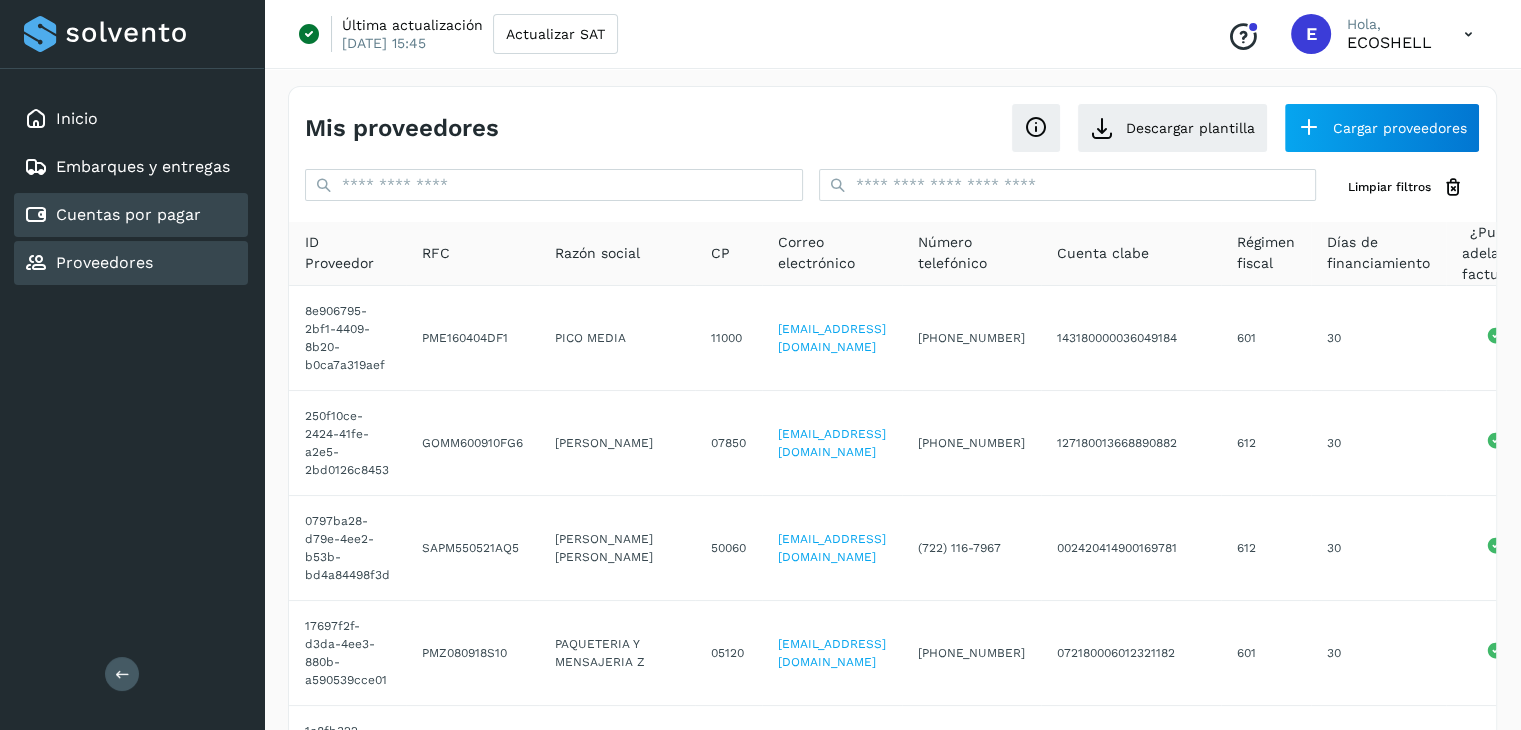 click on "Cuentas por pagar" at bounding box center [128, 214] 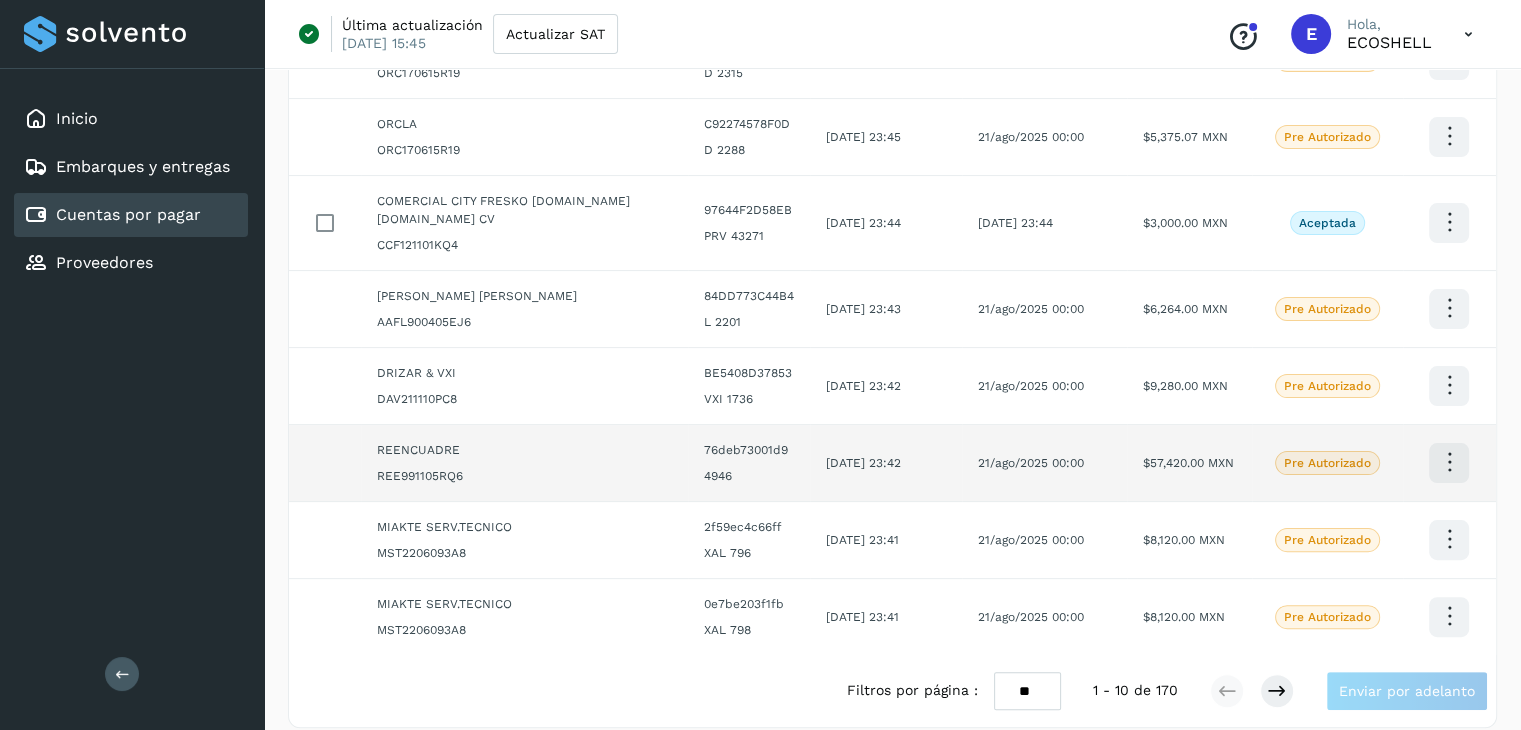 scroll, scrollTop: 429, scrollLeft: 0, axis: vertical 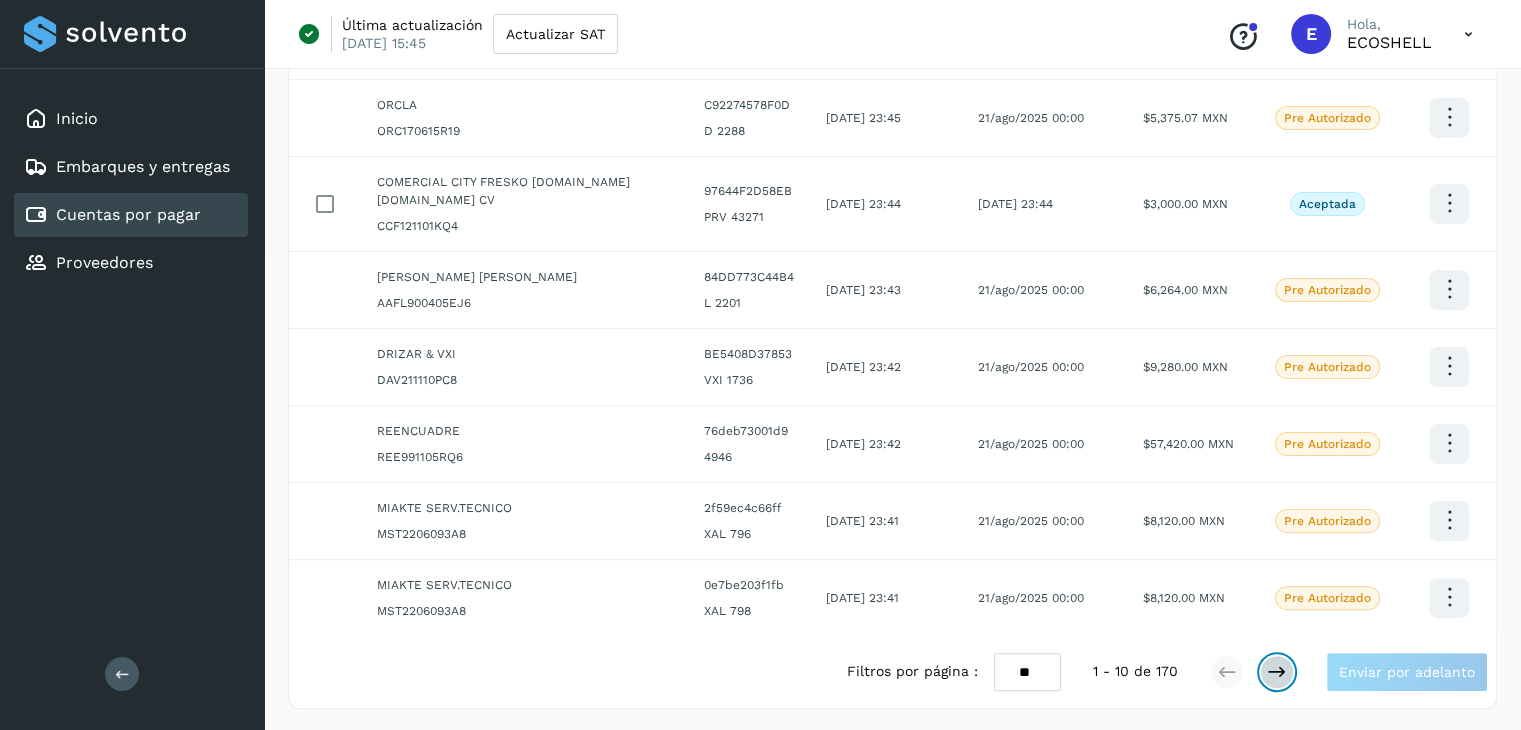 click at bounding box center [1277, 672] 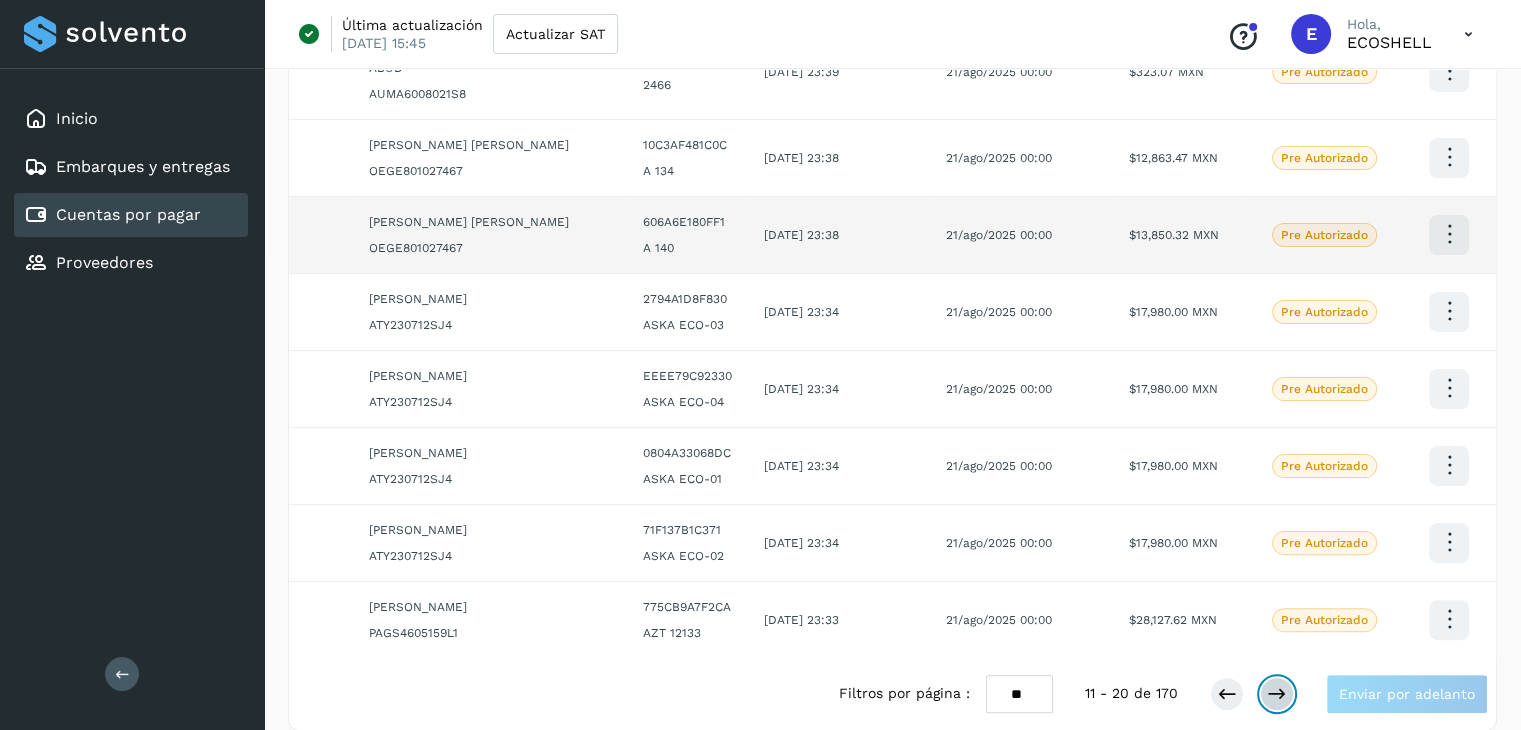 scroll, scrollTop: 411, scrollLeft: 0, axis: vertical 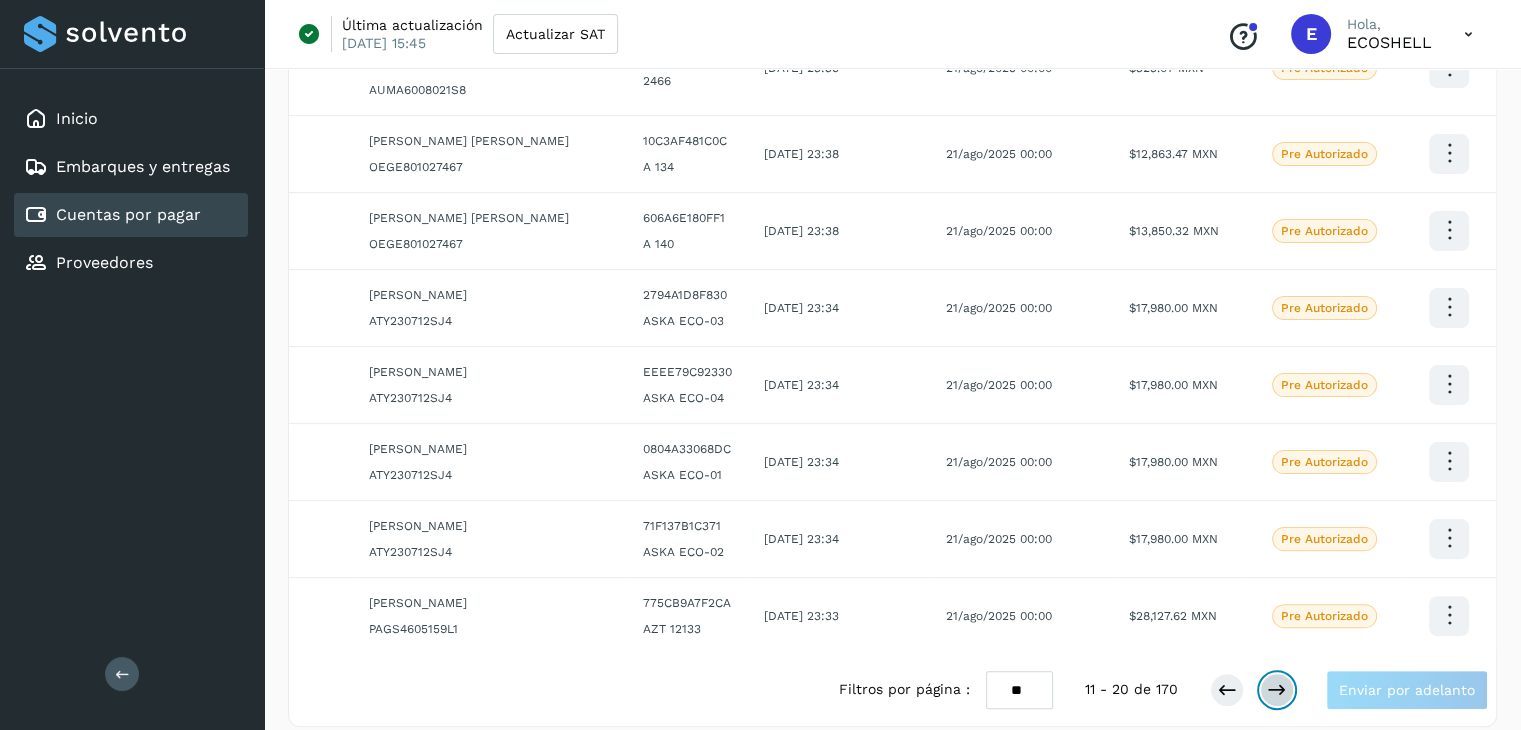 click at bounding box center (1277, 690) 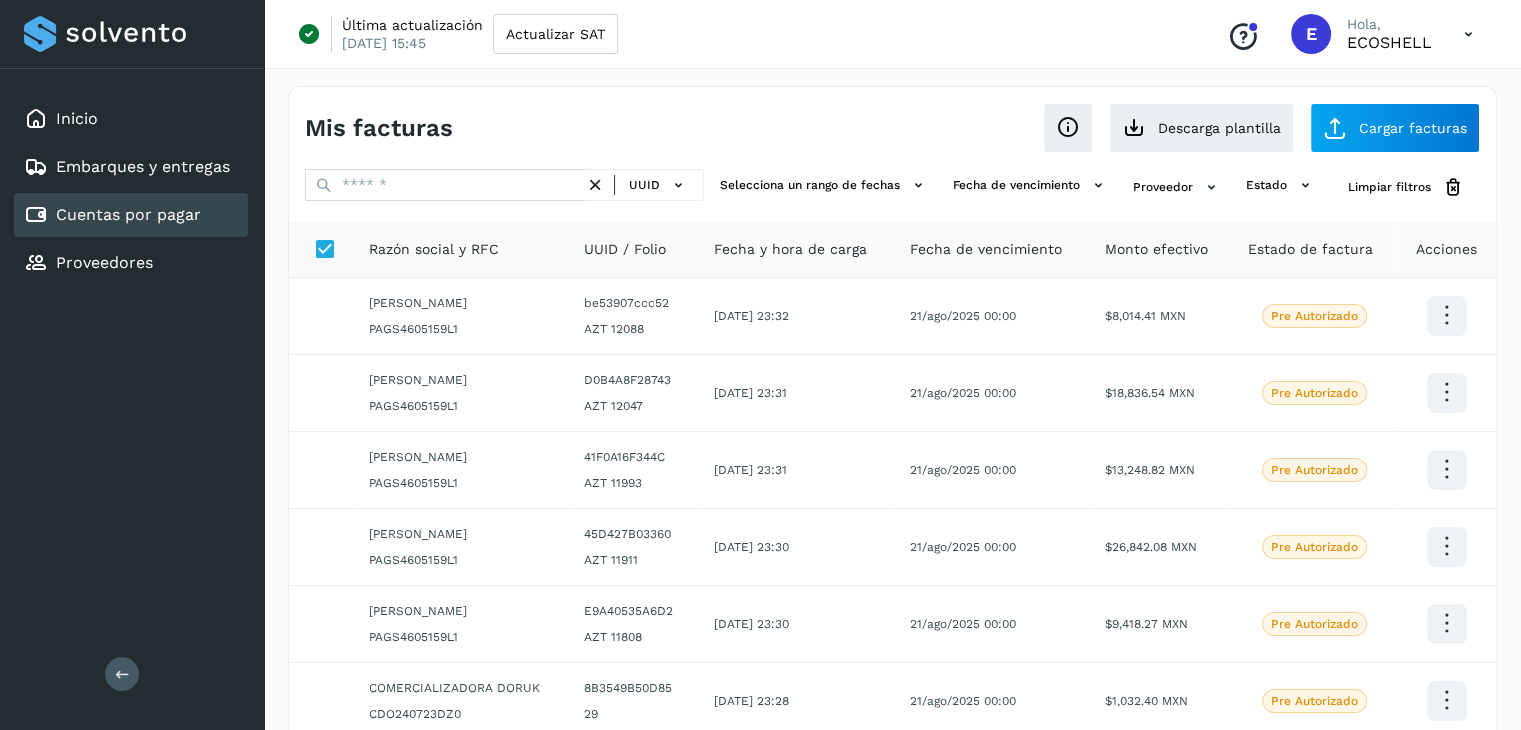 scroll, scrollTop: 411, scrollLeft: 0, axis: vertical 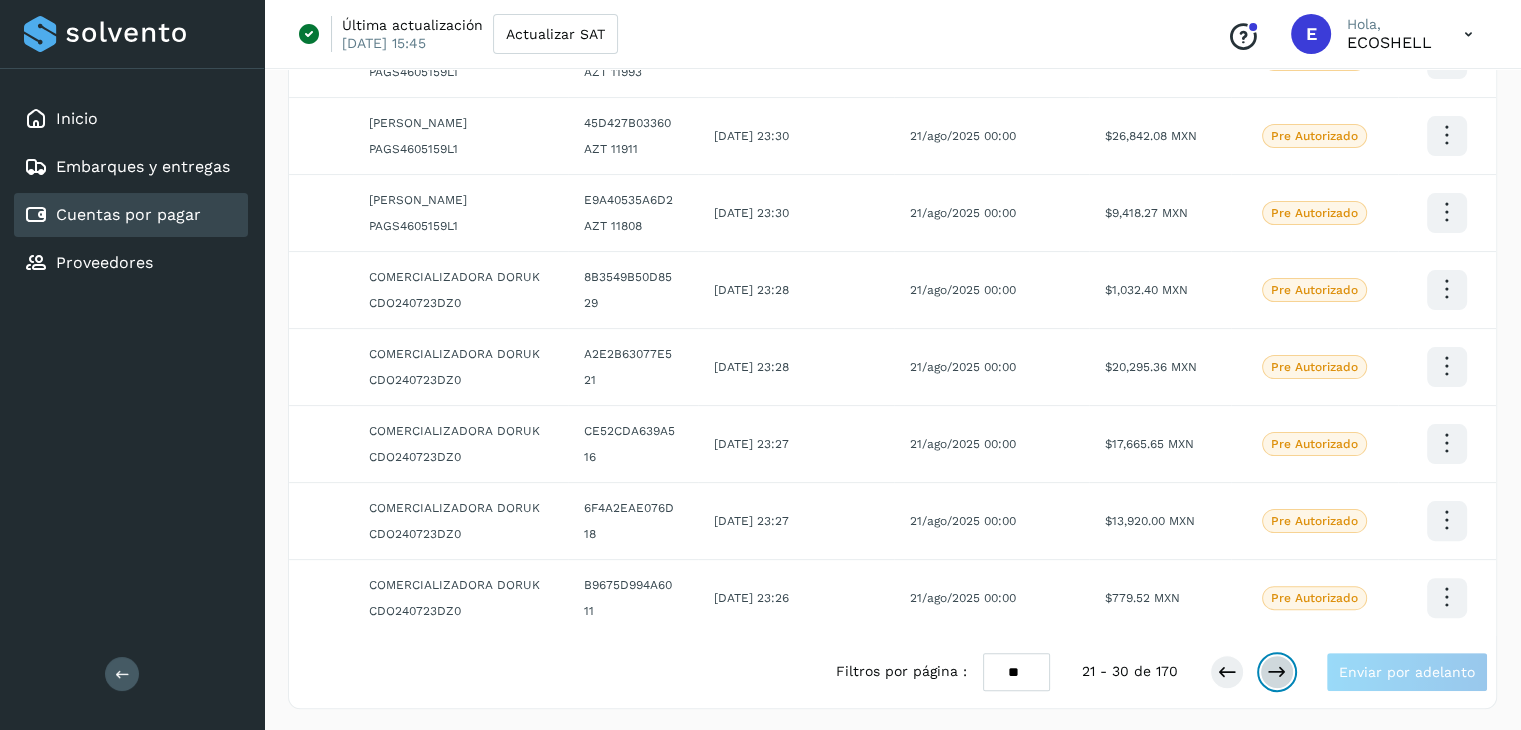 click at bounding box center [1277, 672] 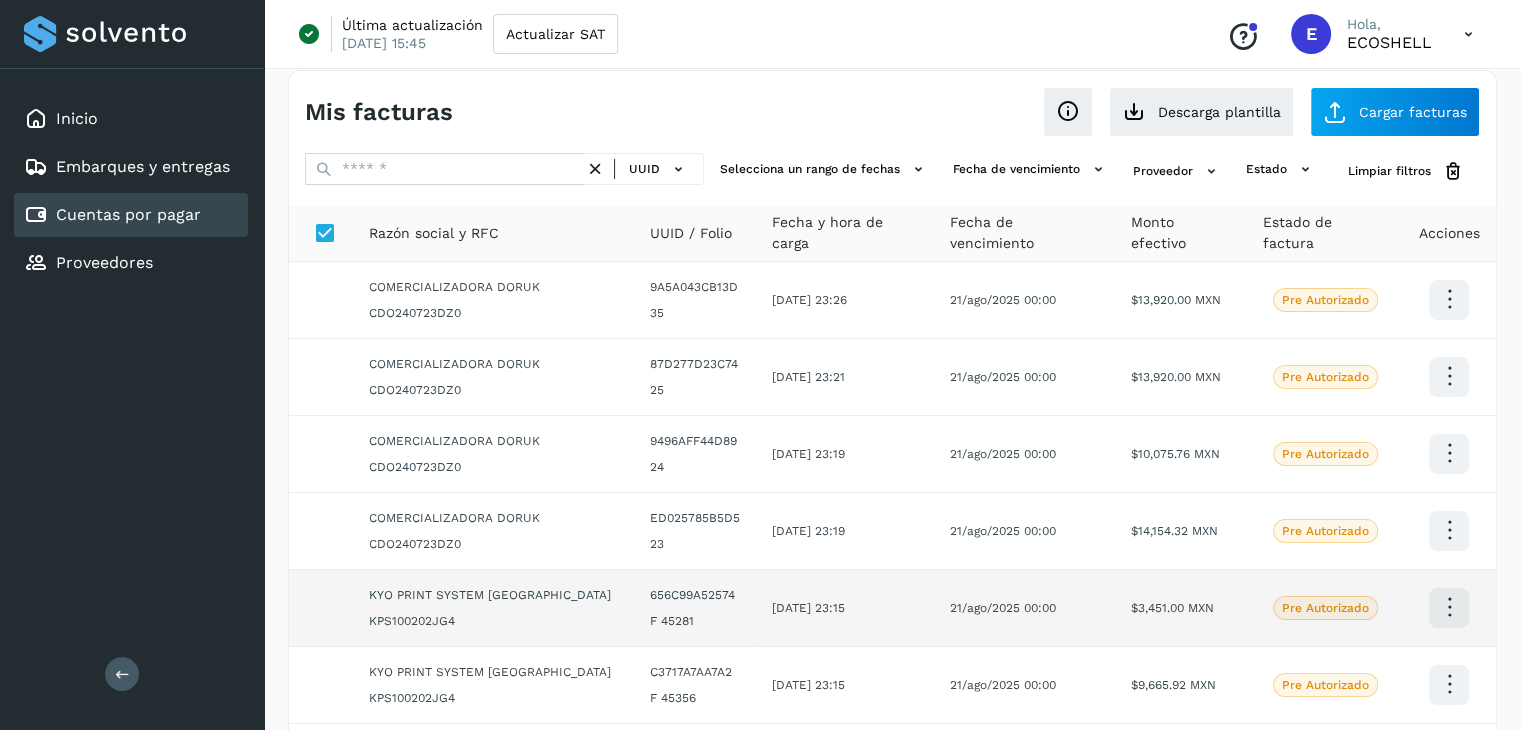 scroll, scrollTop: 0, scrollLeft: 0, axis: both 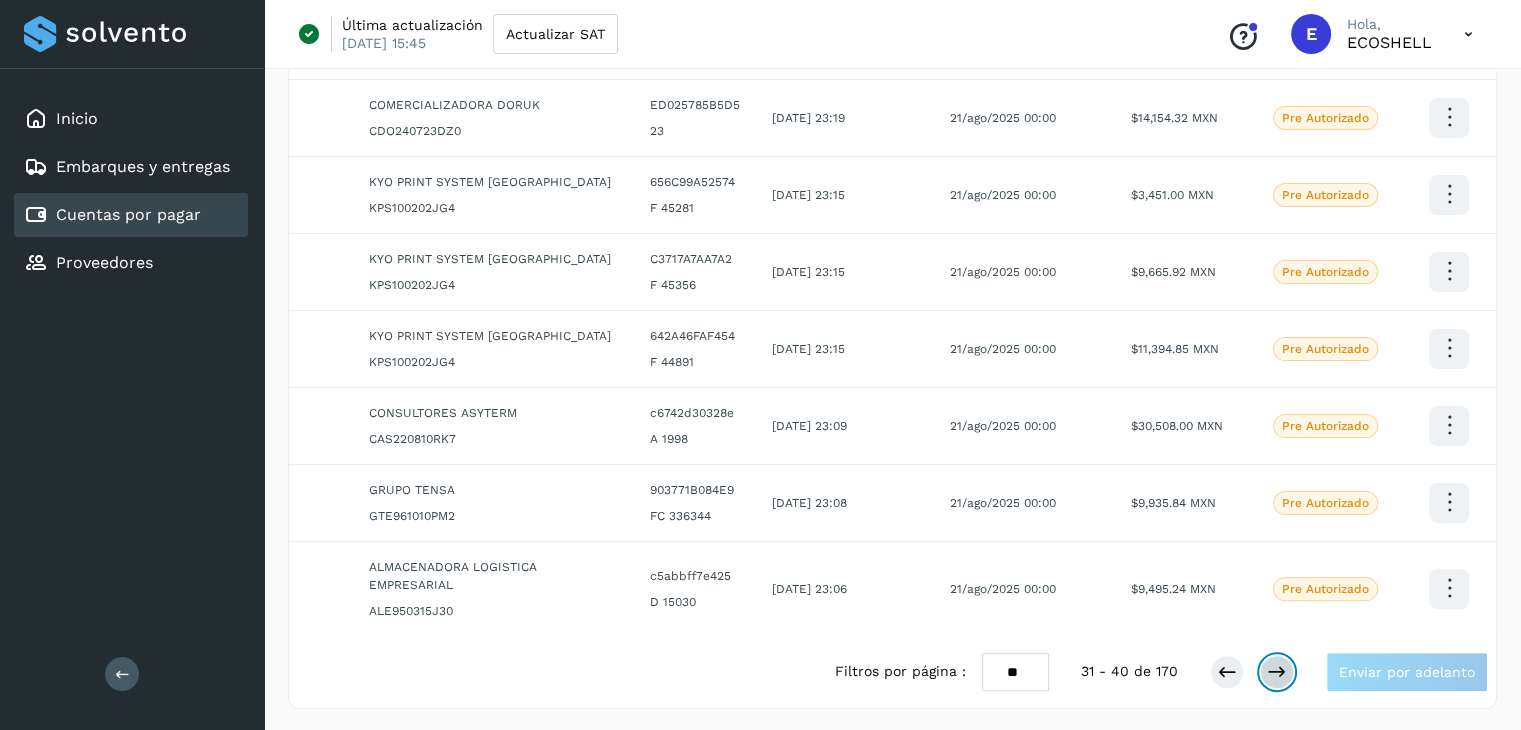 click at bounding box center (1277, 672) 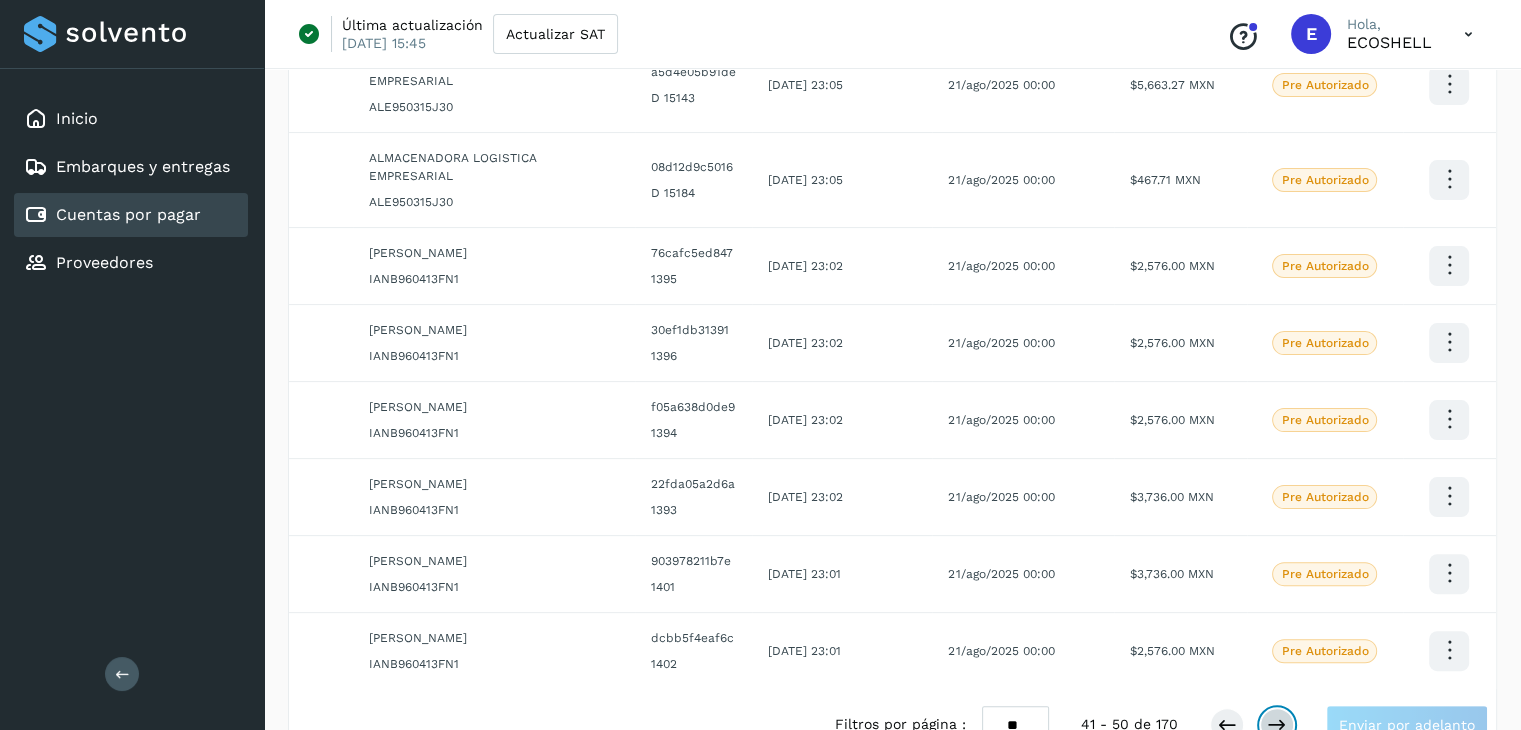 scroll, scrollTop: 429, scrollLeft: 0, axis: vertical 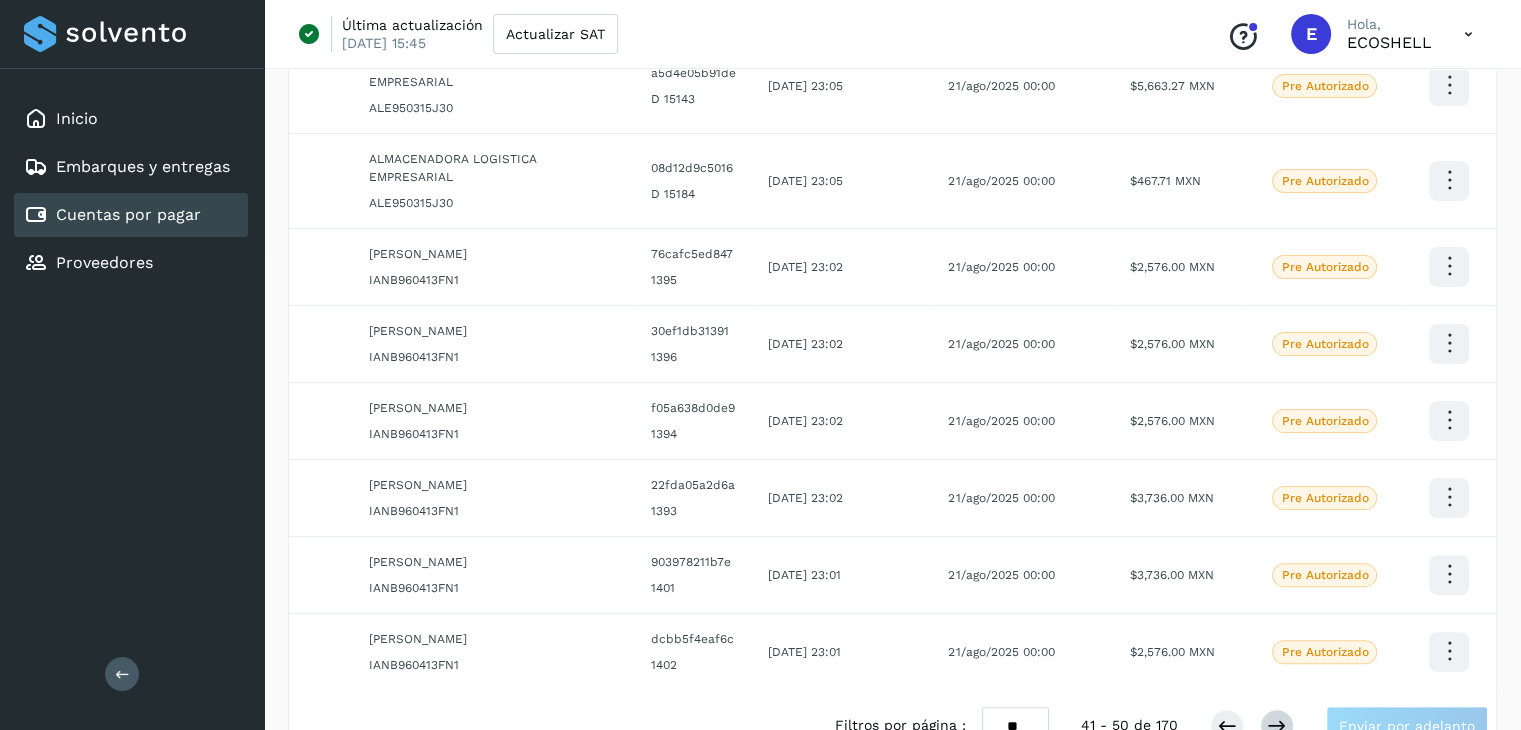 click on "Pre Autorizado" 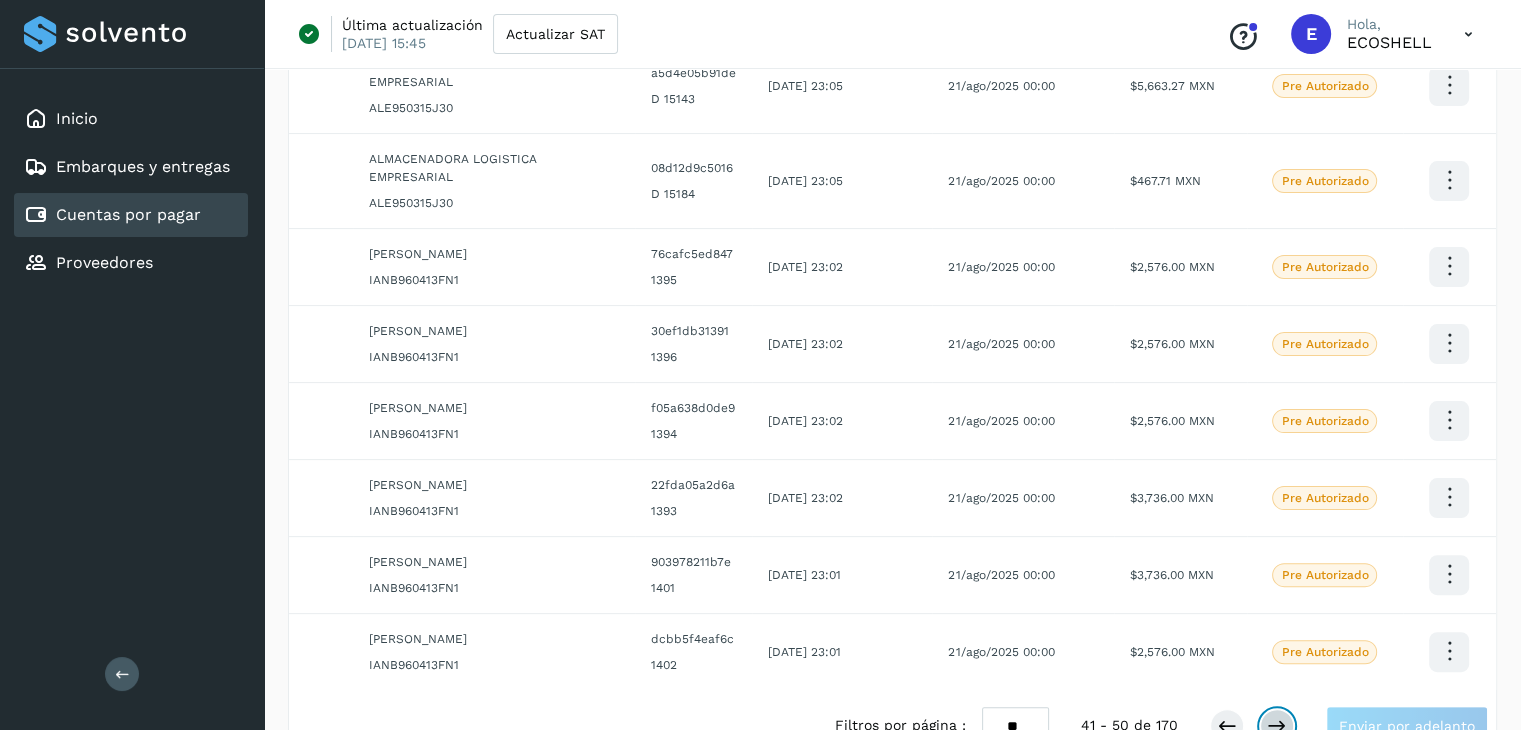 click at bounding box center [1277, 726] 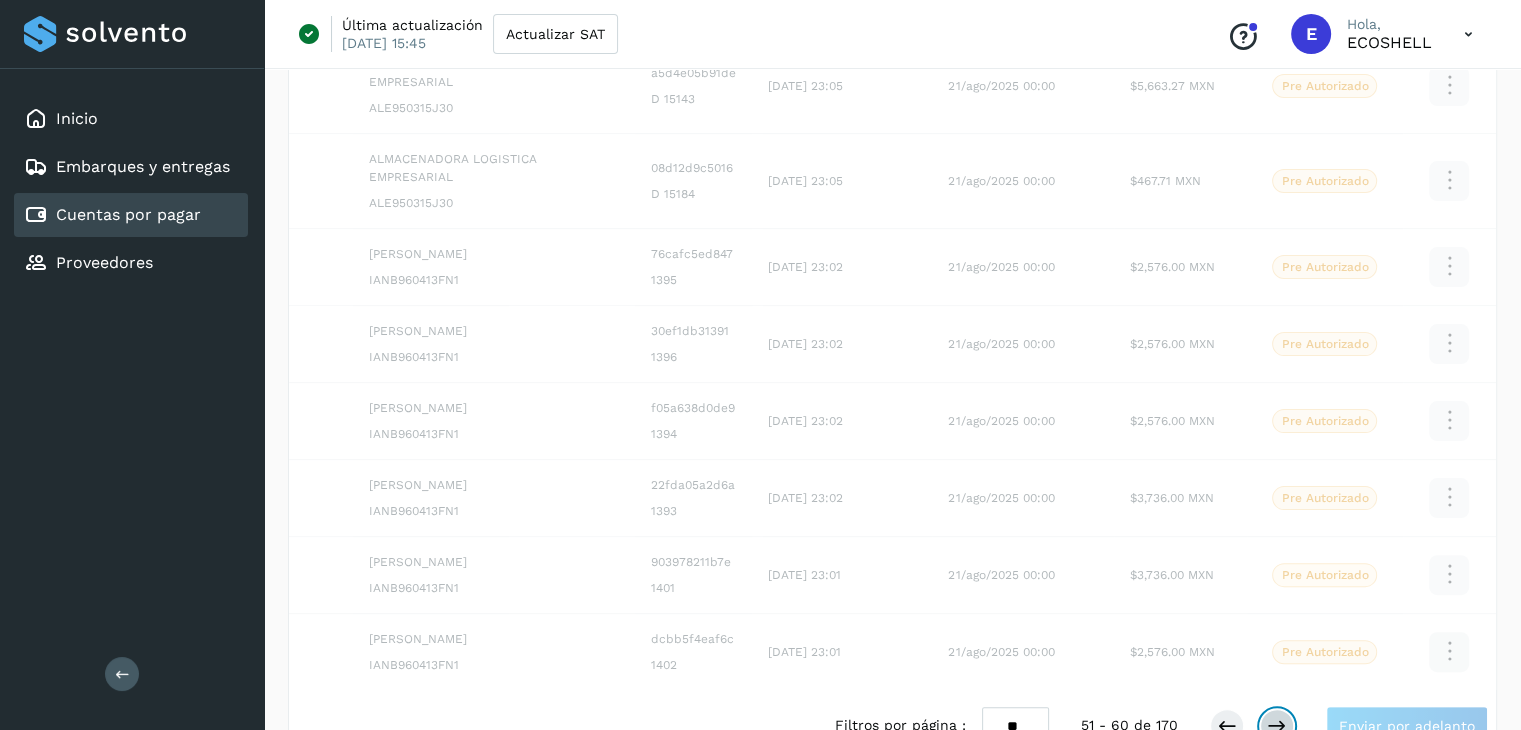 scroll, scrollTop: 0, scrollLeft: 0, axis: both 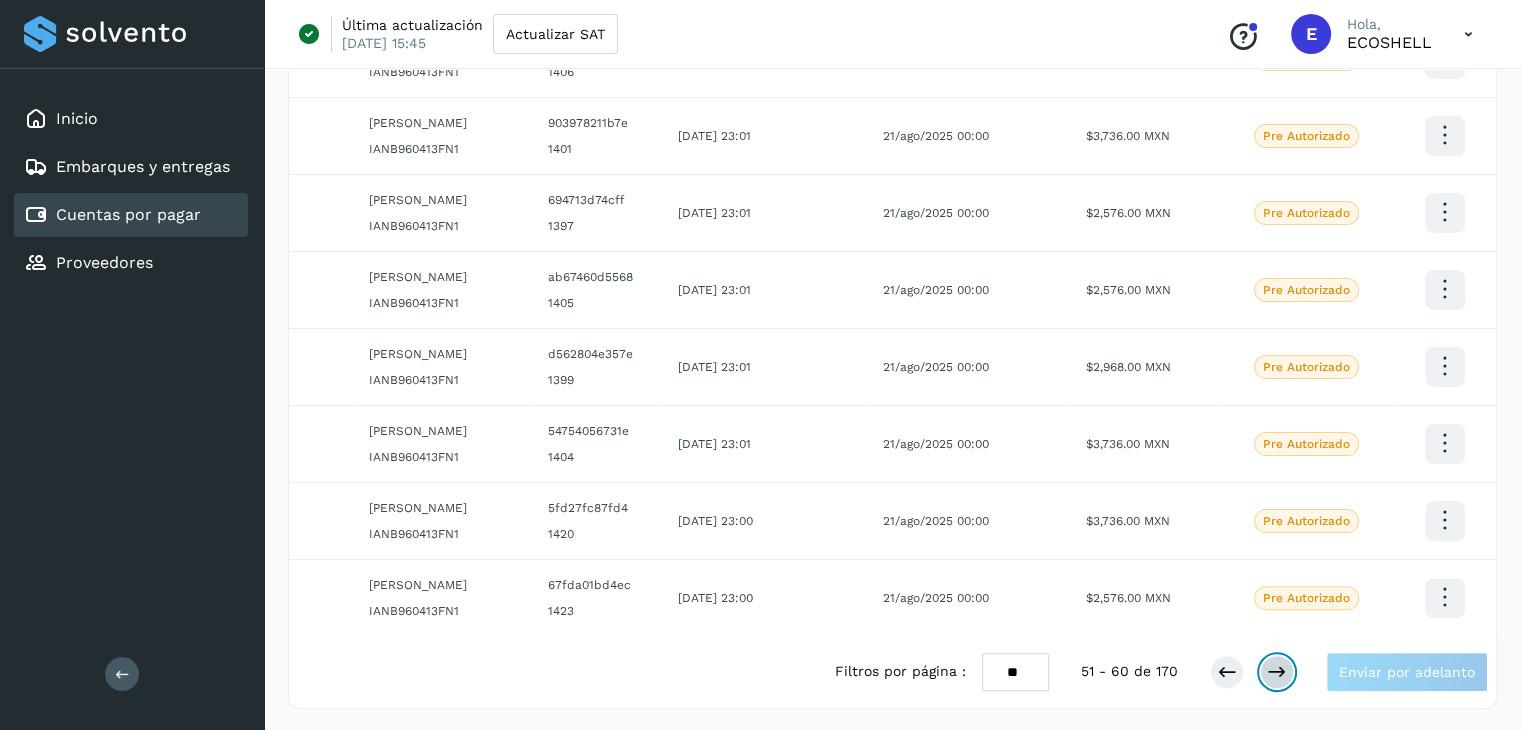click at bounding box center (1277, 672) 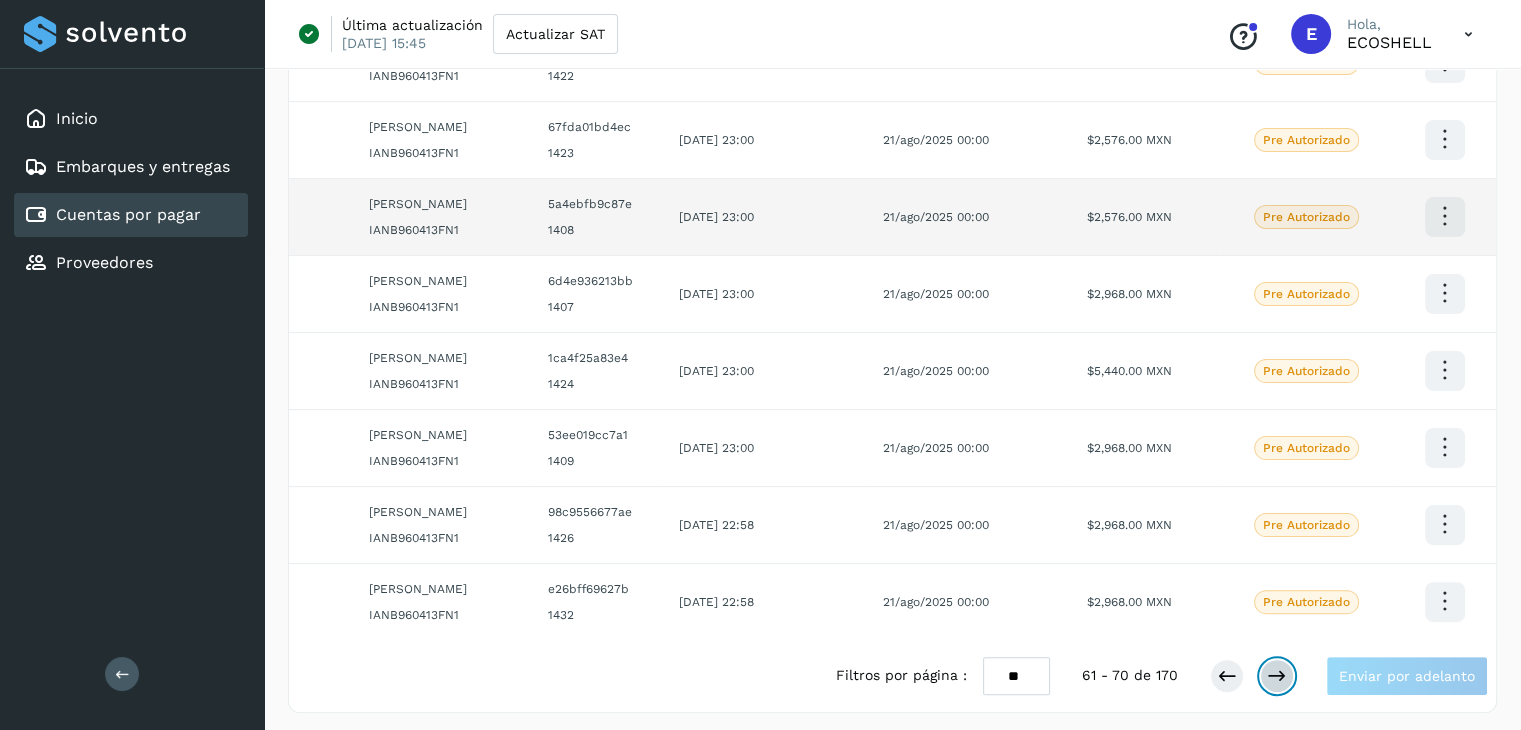 scroll, scrollTop: 411, scrollLeft: 0, axis: vertical 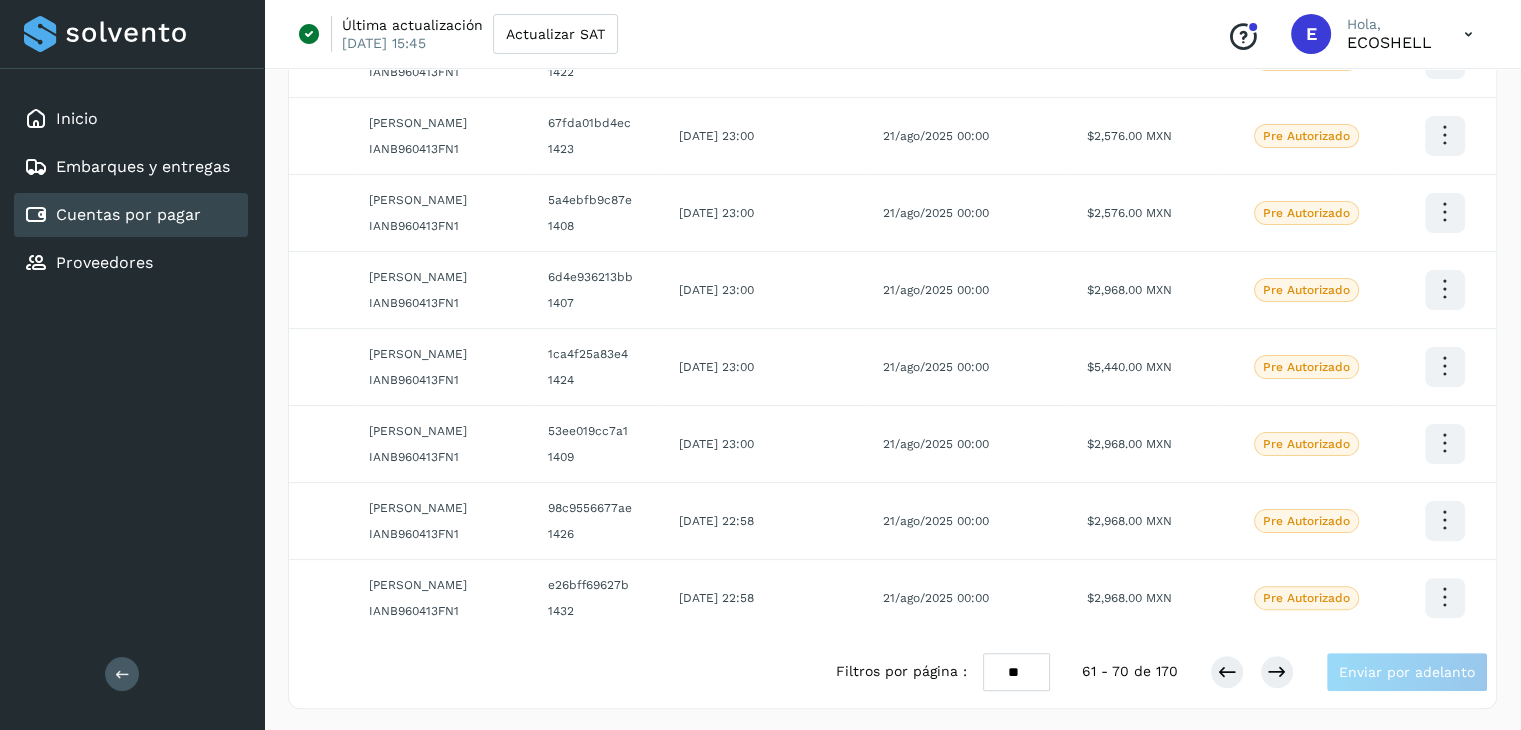 click on "Filtros por página : ** ** ** 61 - 70 de 170 Enviar por adelanto" at bounding box center (892, 672) 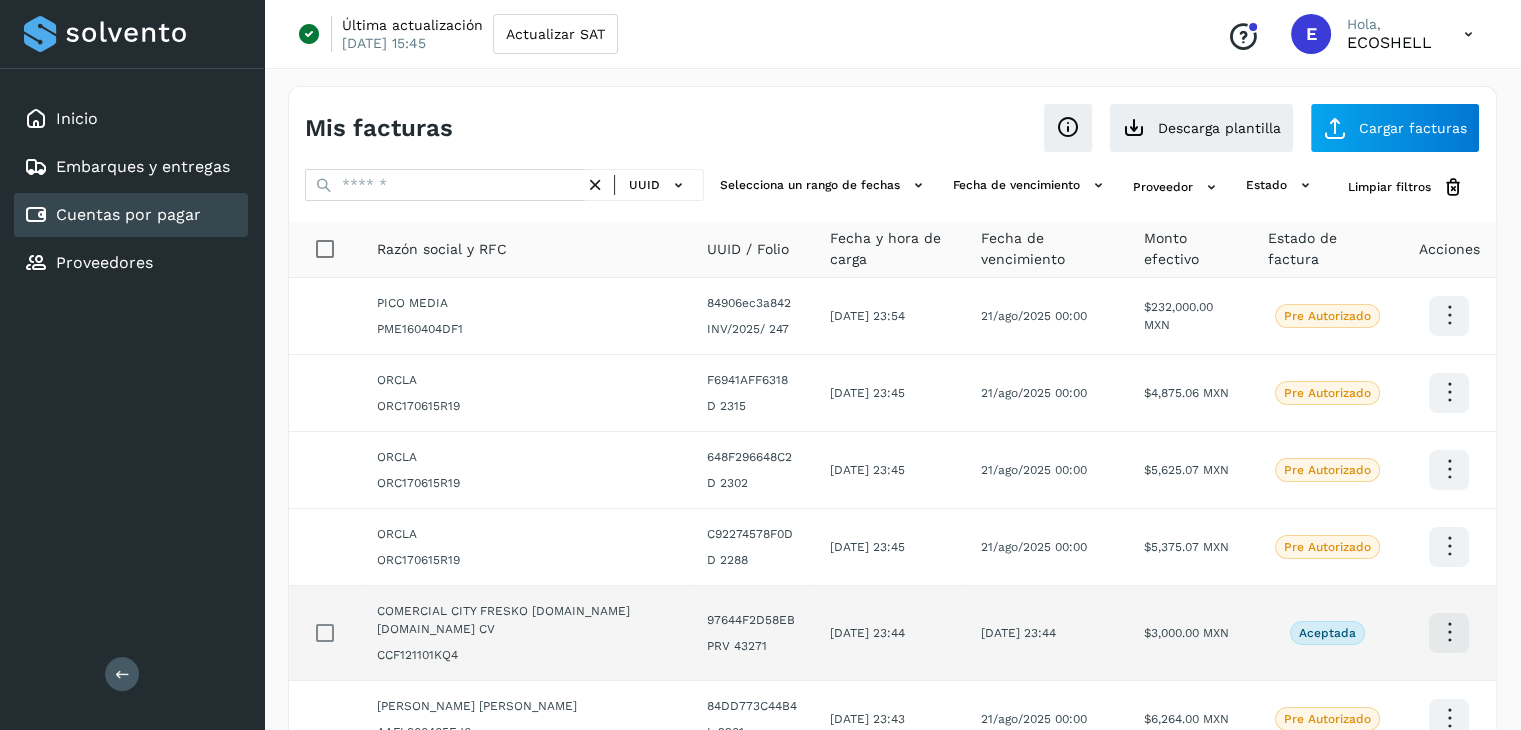 scroll, scrollTop: 638, scrollLeft: 0, axis: vertical 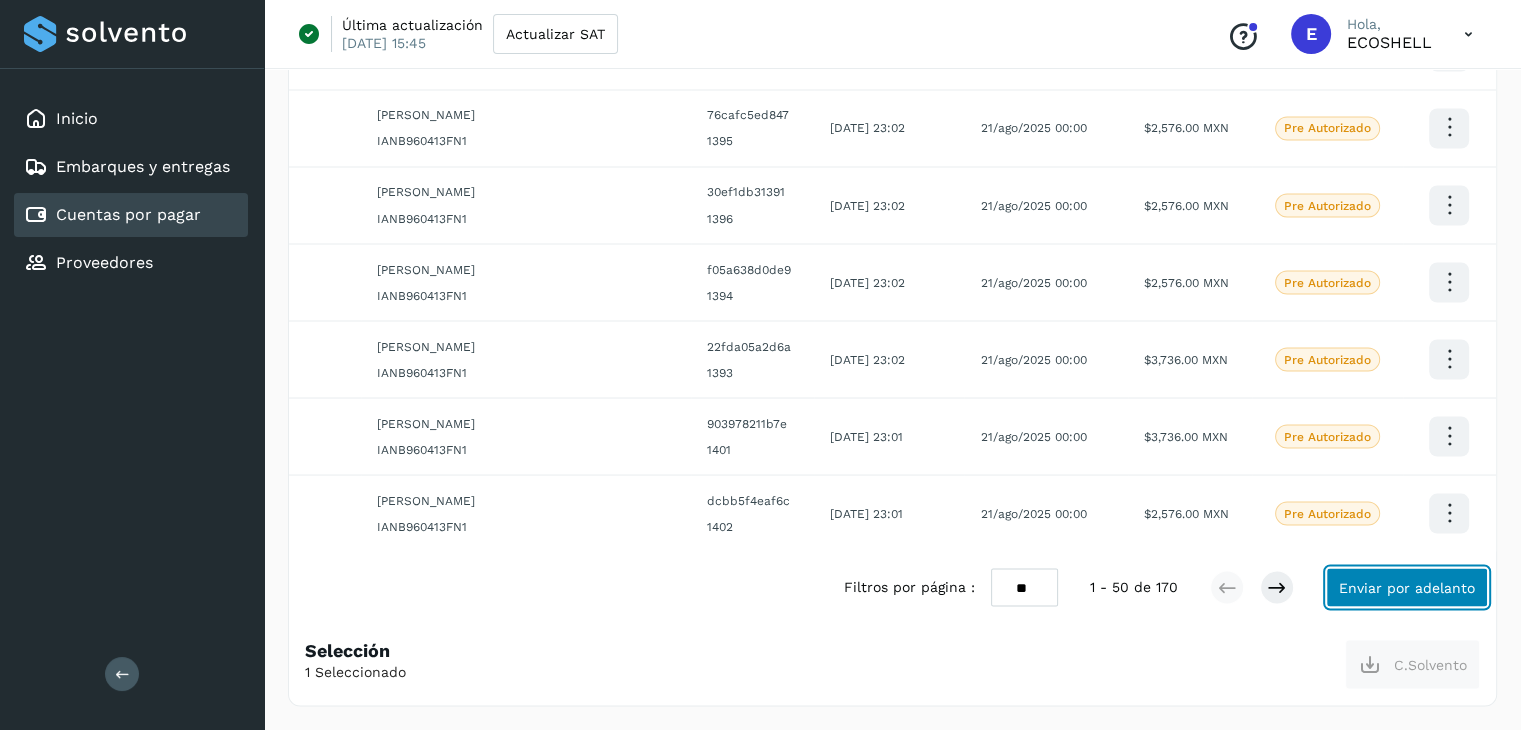 click on "Enviar por adelanto" 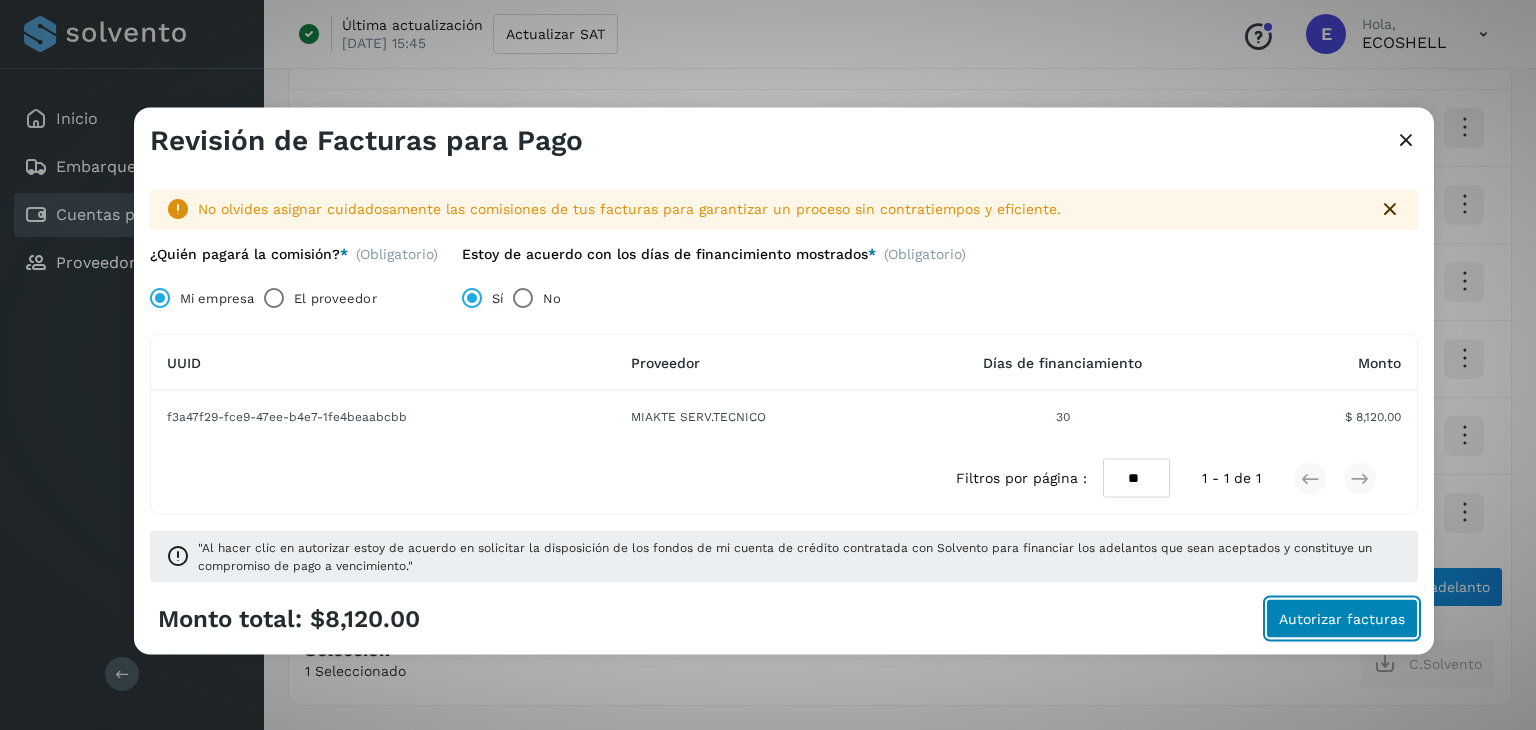 click on "Autorizar facturas" at bounding box center [1342, 618] 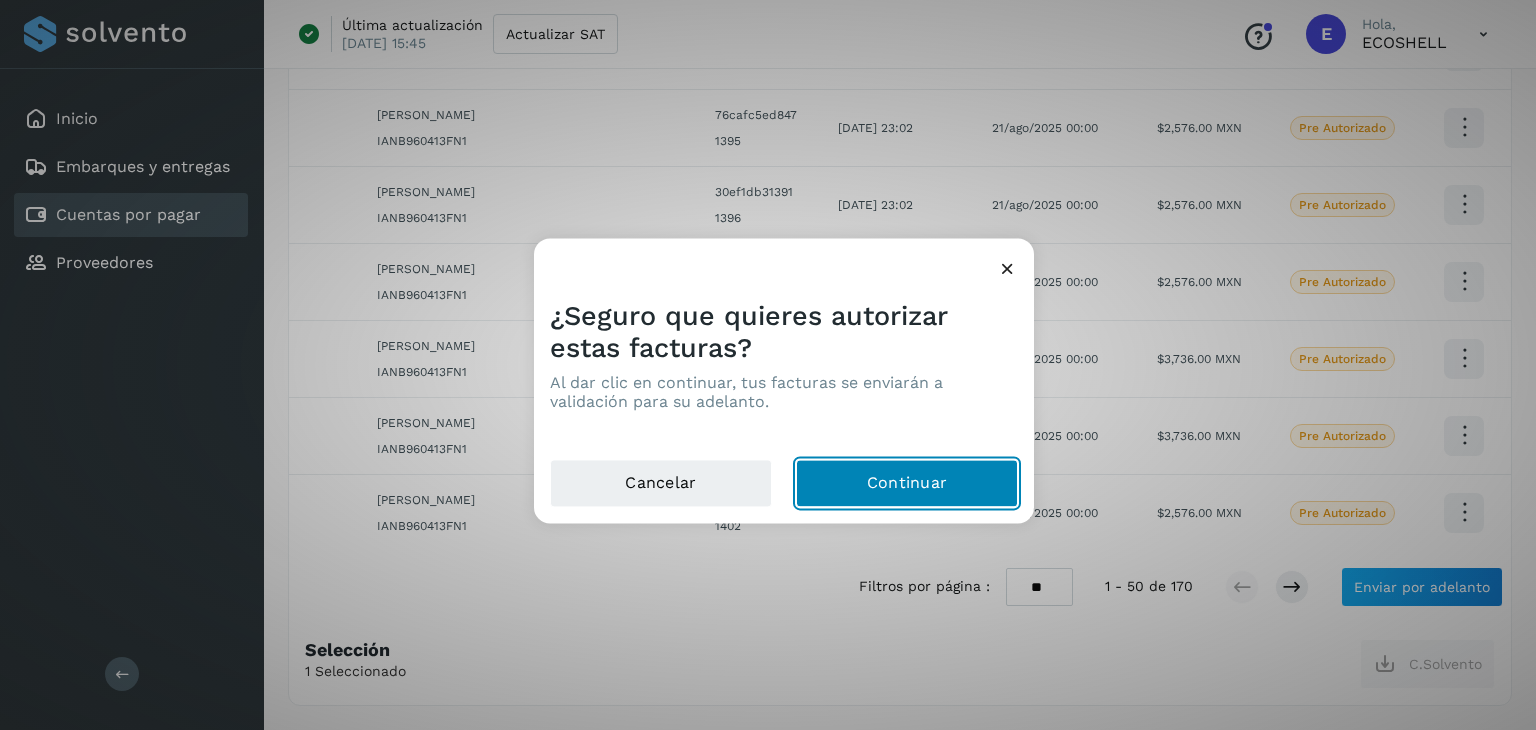 click on "Continuar" 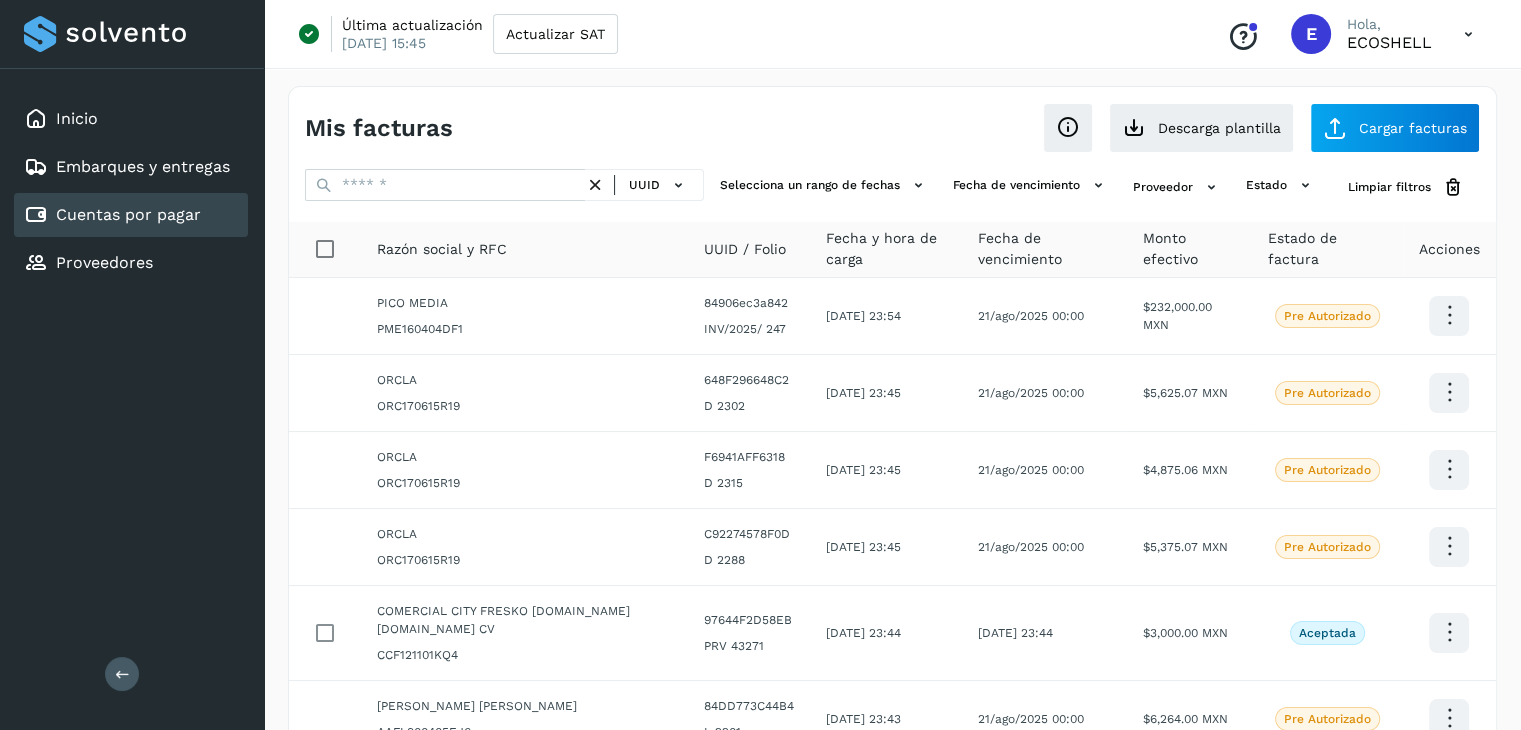 scroll, scrollTop: 429, scrollLeft: 0, axis: vertical 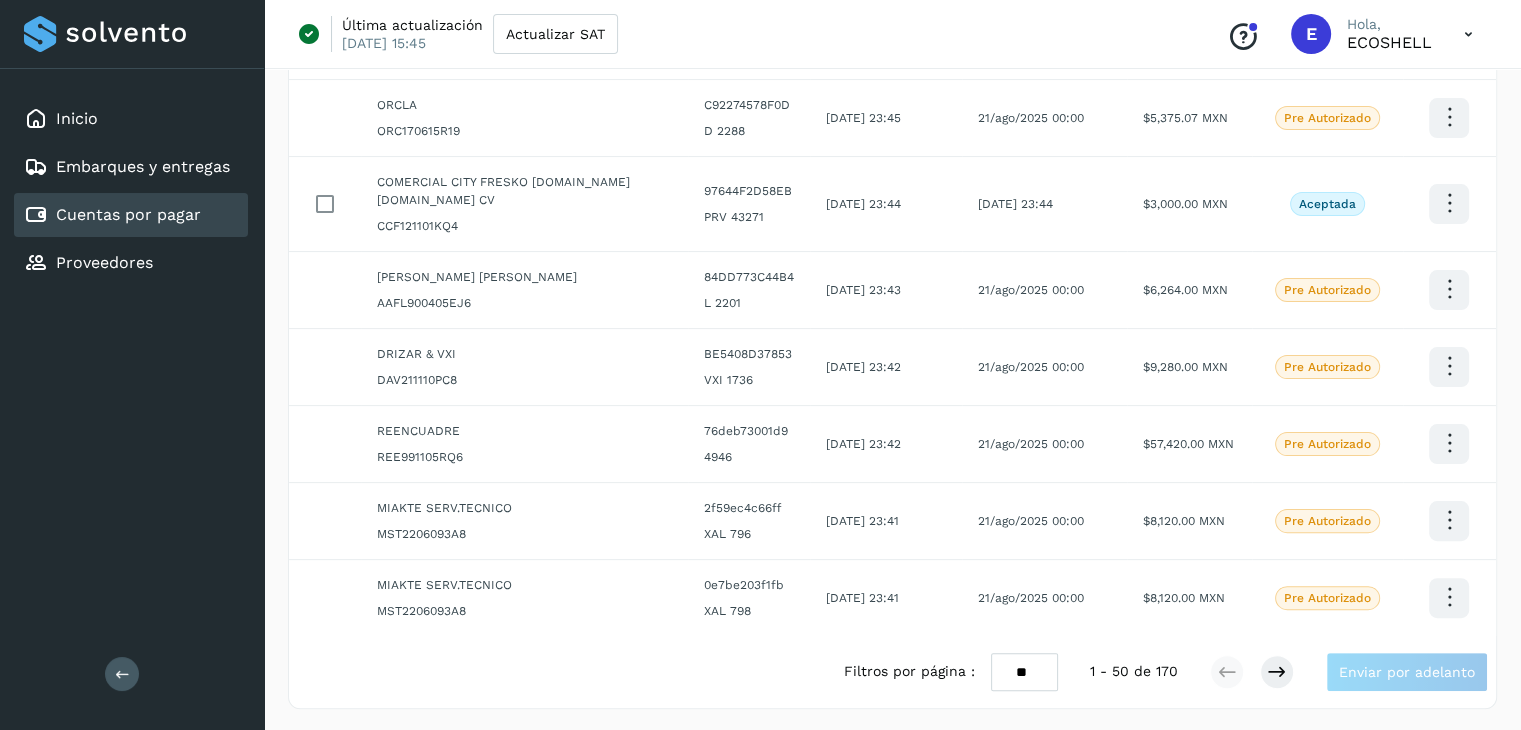 click on "** ** **" at bounding box center (1024, 672) 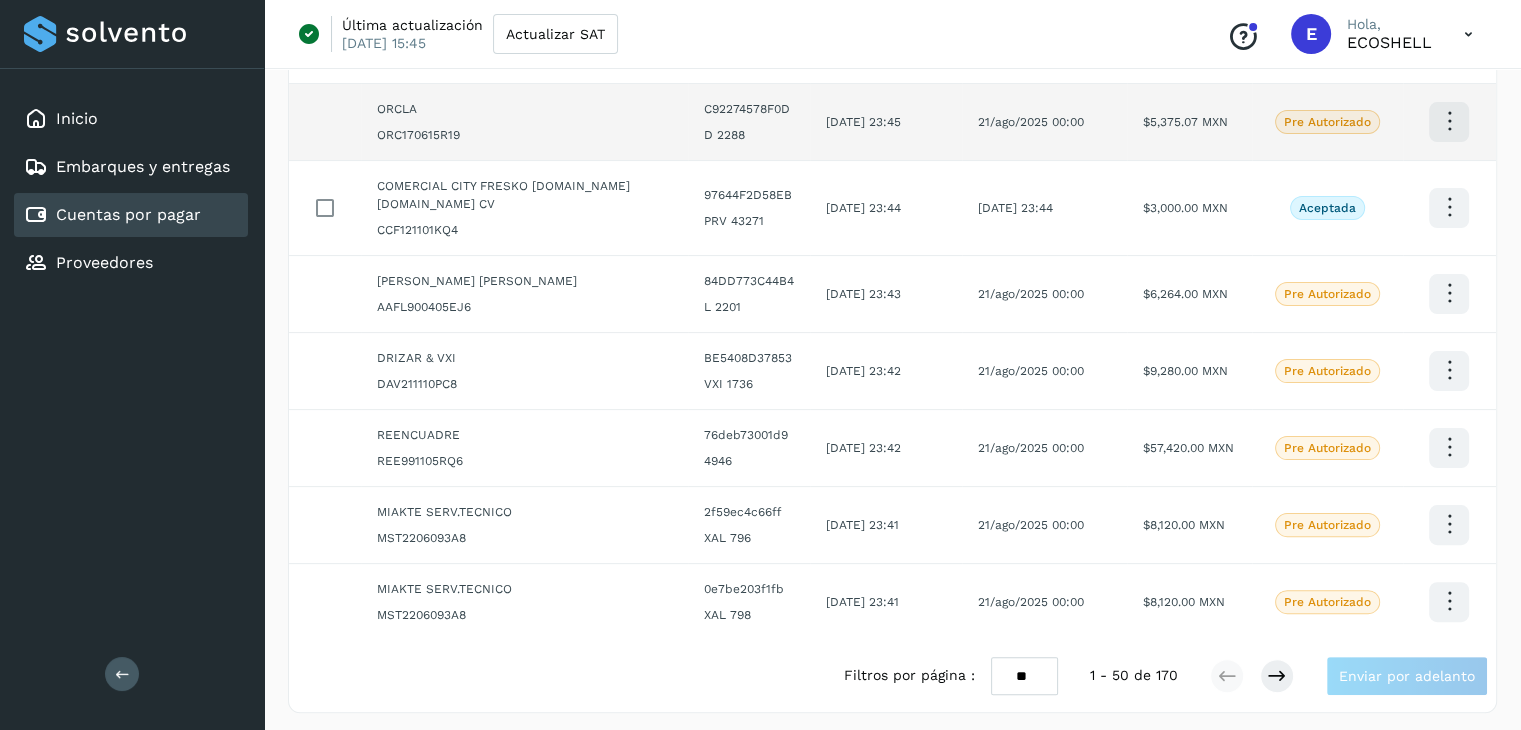 scroll, scrollTop: 429, scrollLeft: 0, axis: vertical 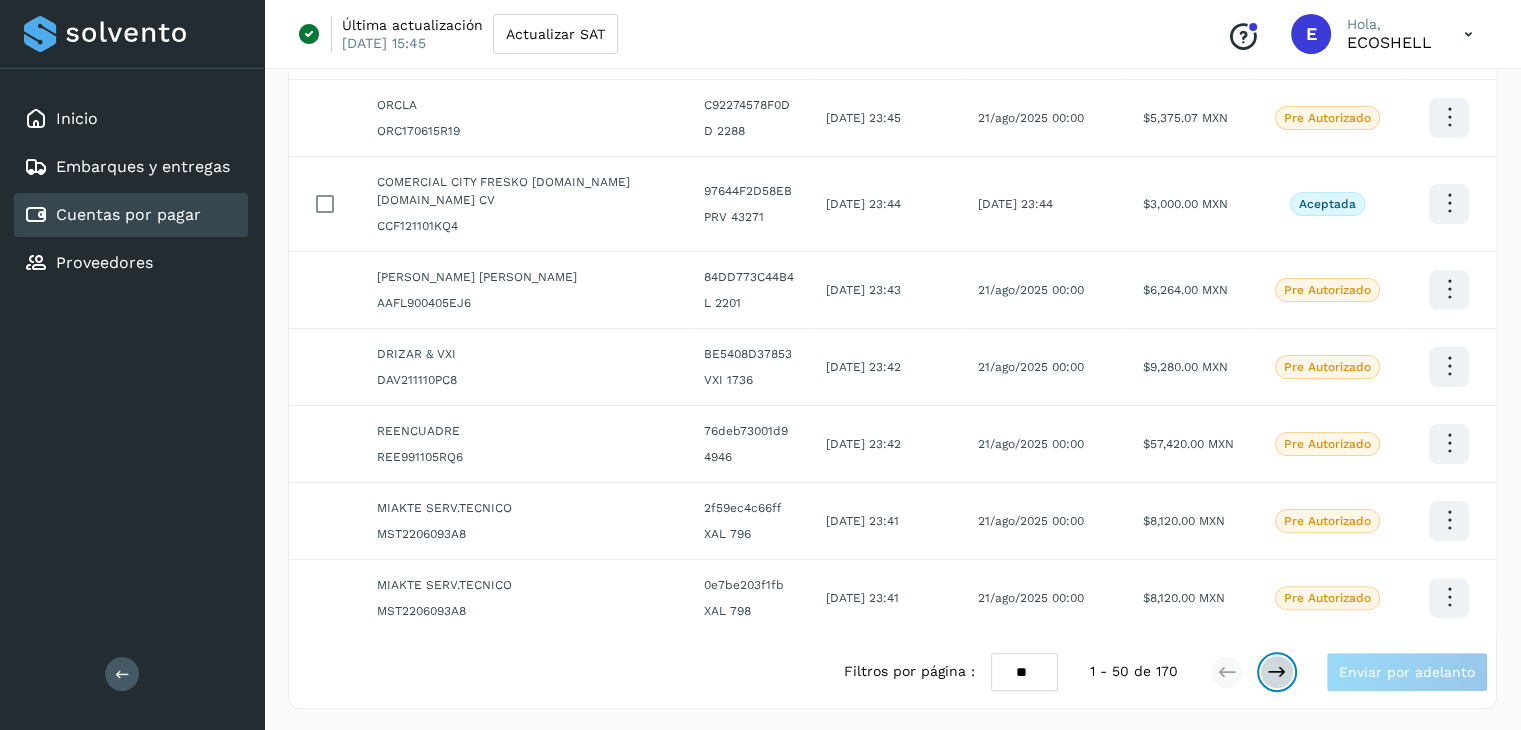 click at bounding box center (1277, 672) 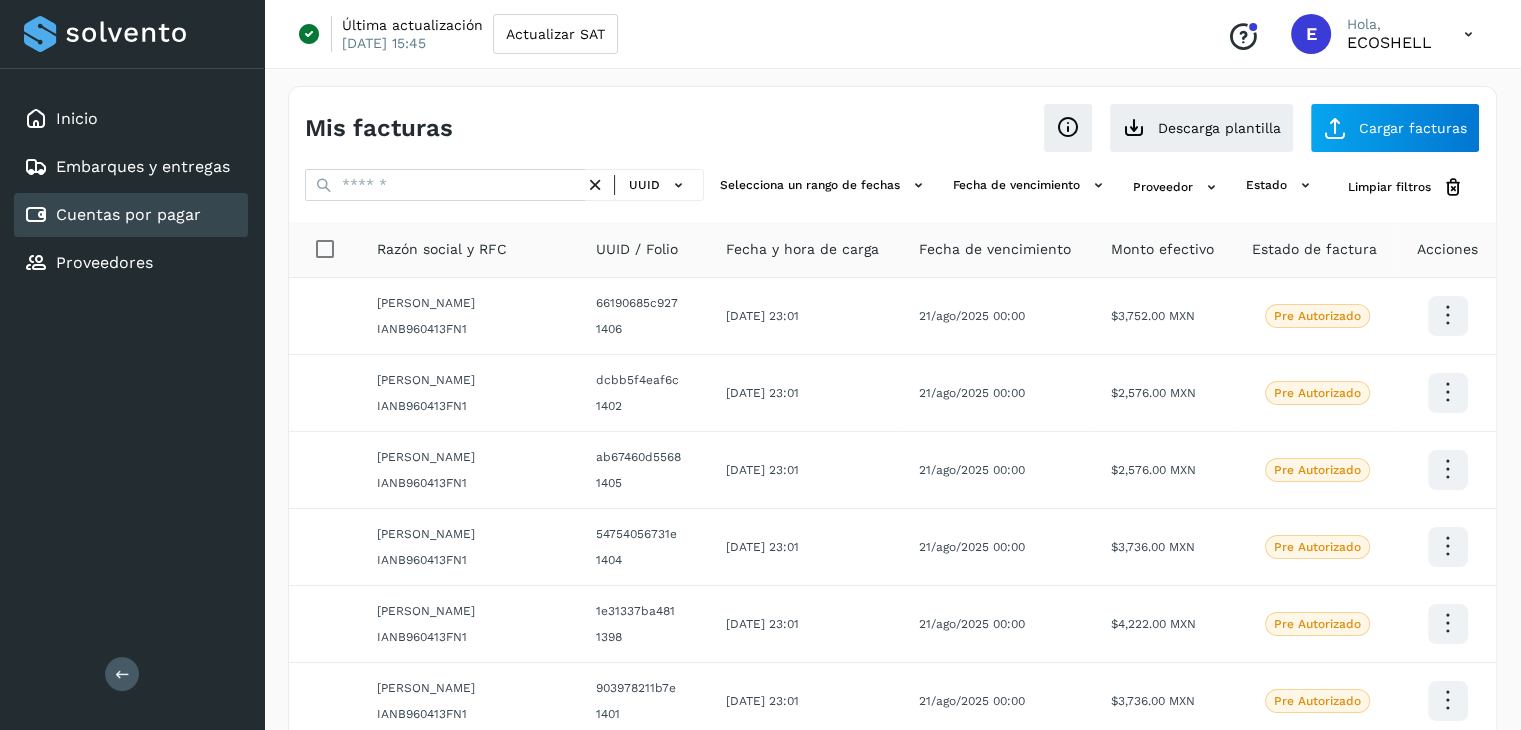 scroll, scrollTop: 638, scrollLeft: 0, axis: vertical 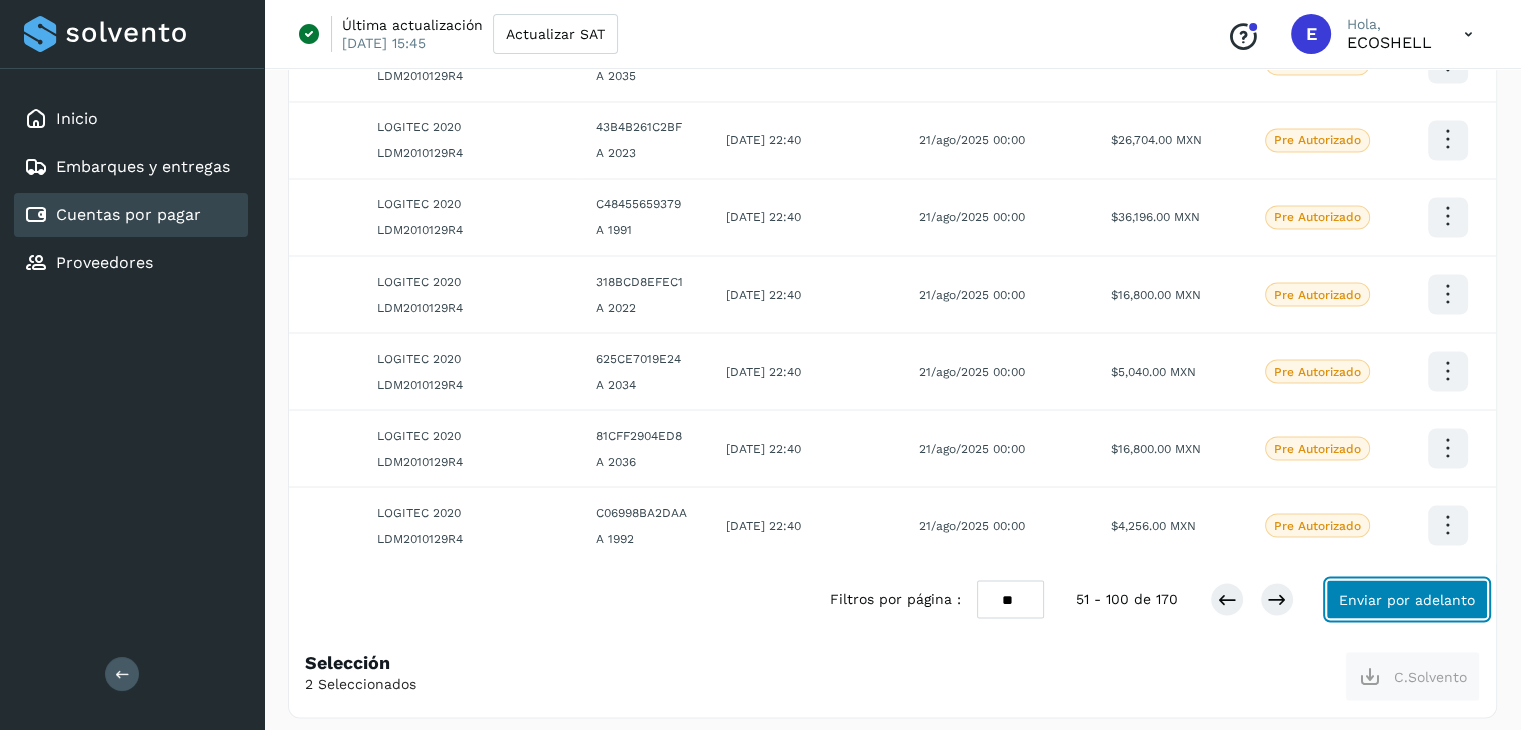 click on "Enviar por adelanto" 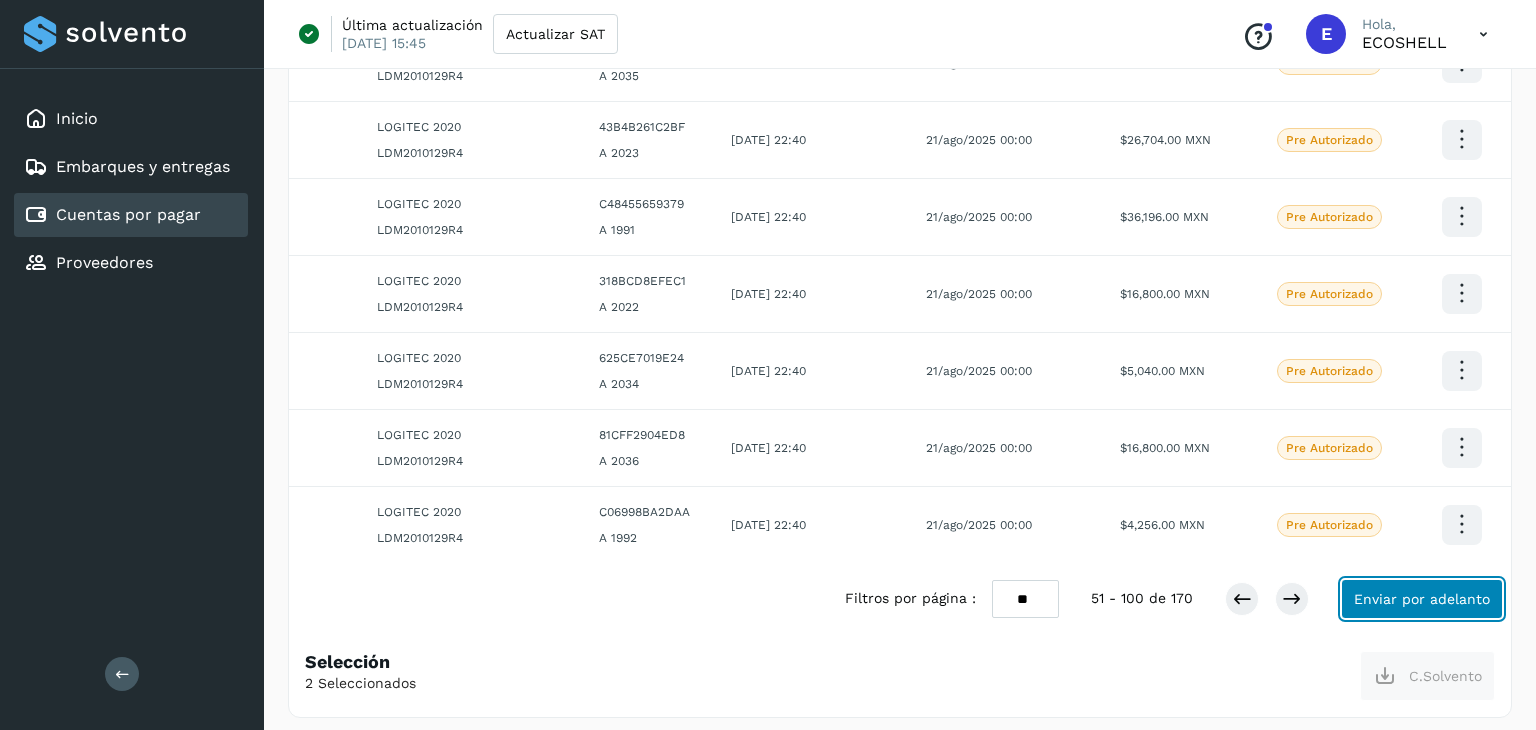 select on "**" 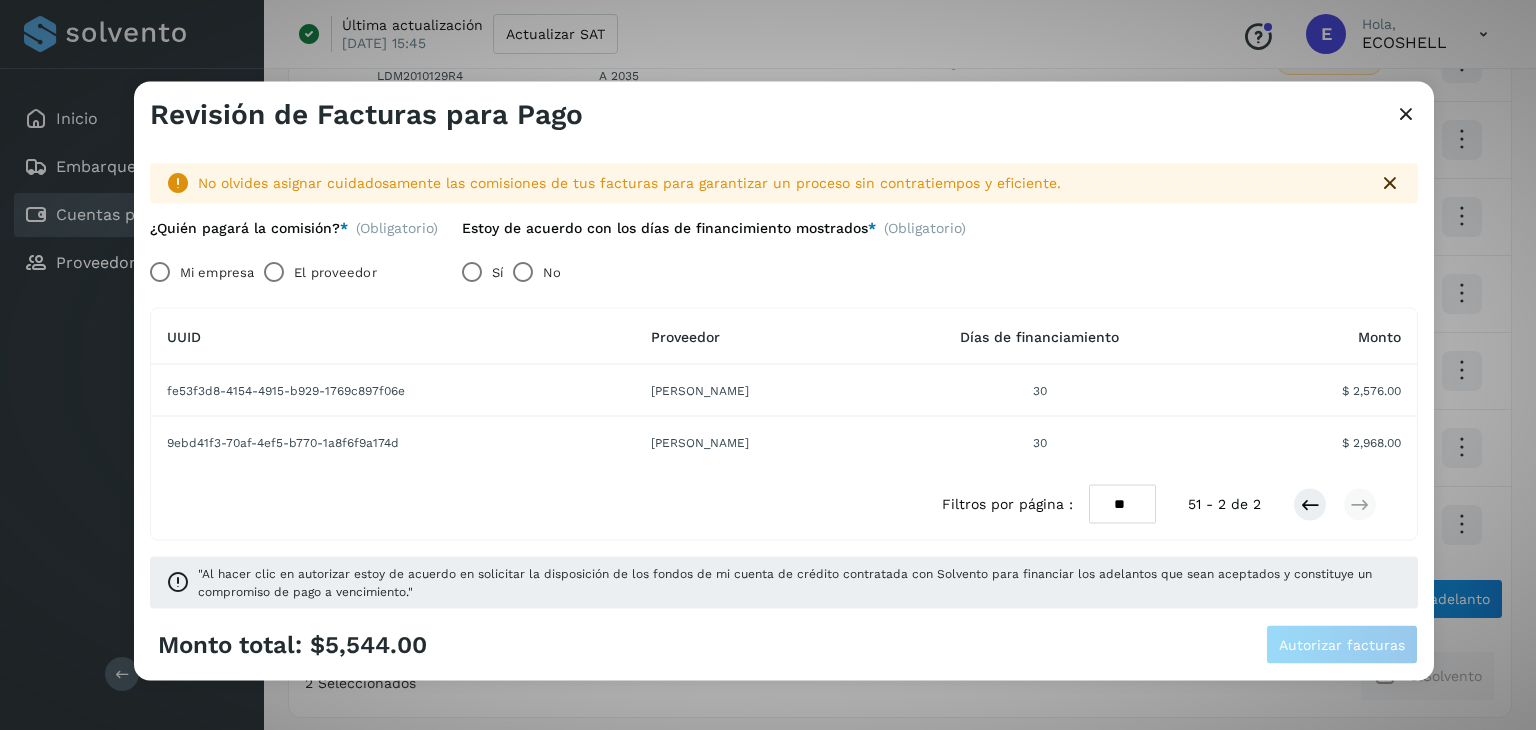 click on "Mi empresa" at bounding box center [217, 272] 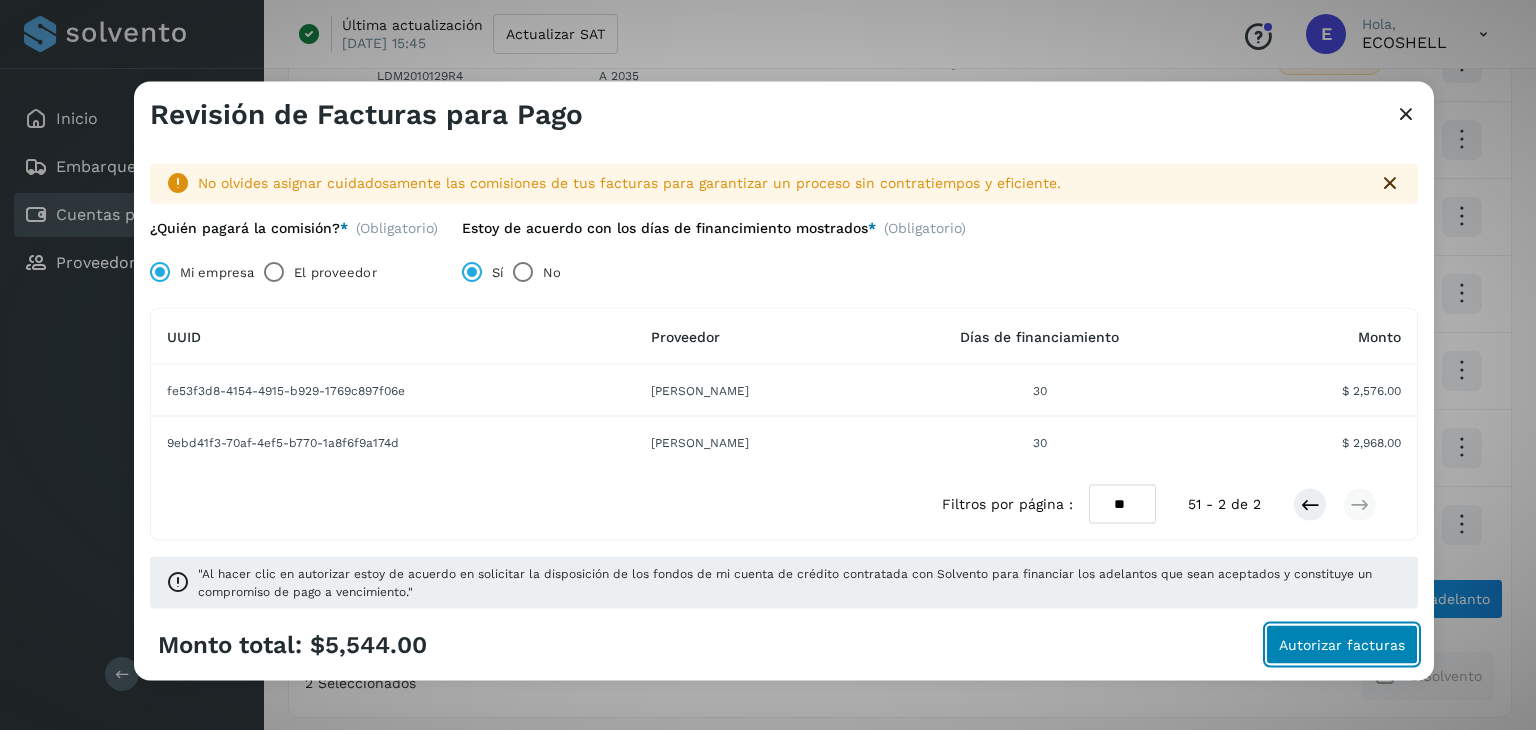 click on "Autorizar facturas" 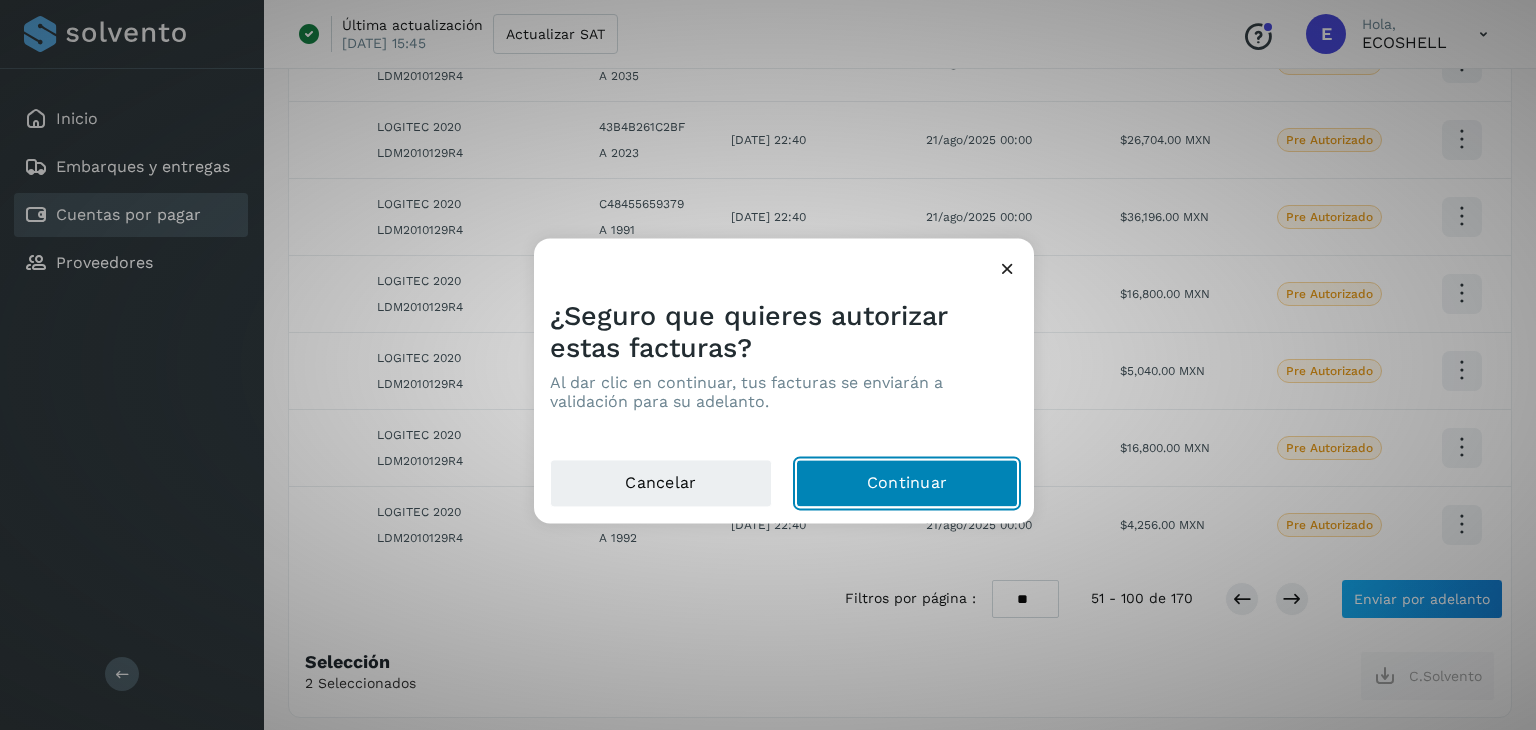 click on "Continuar" 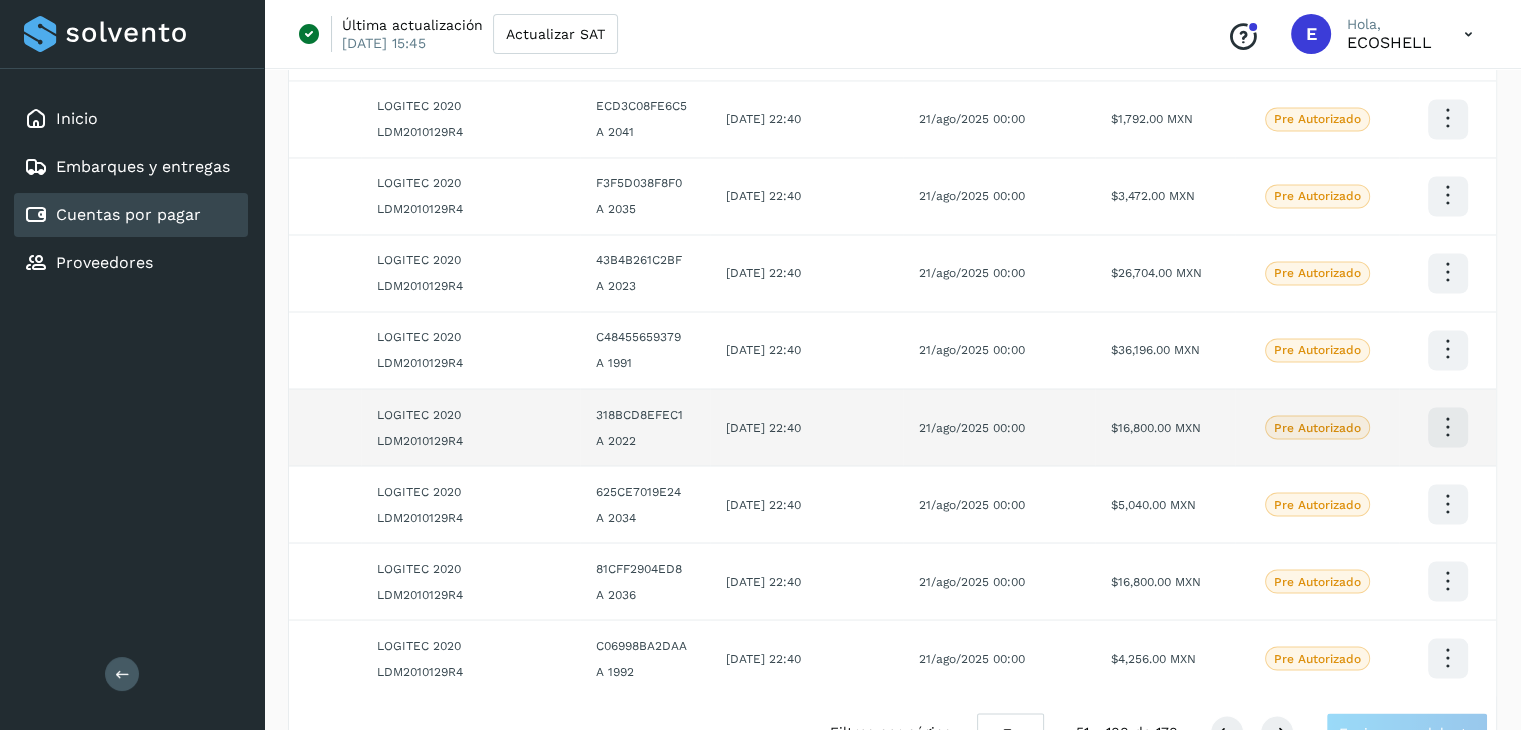 scroll, scrollTop: 3483, scrollLeft: 0, axis: vertical 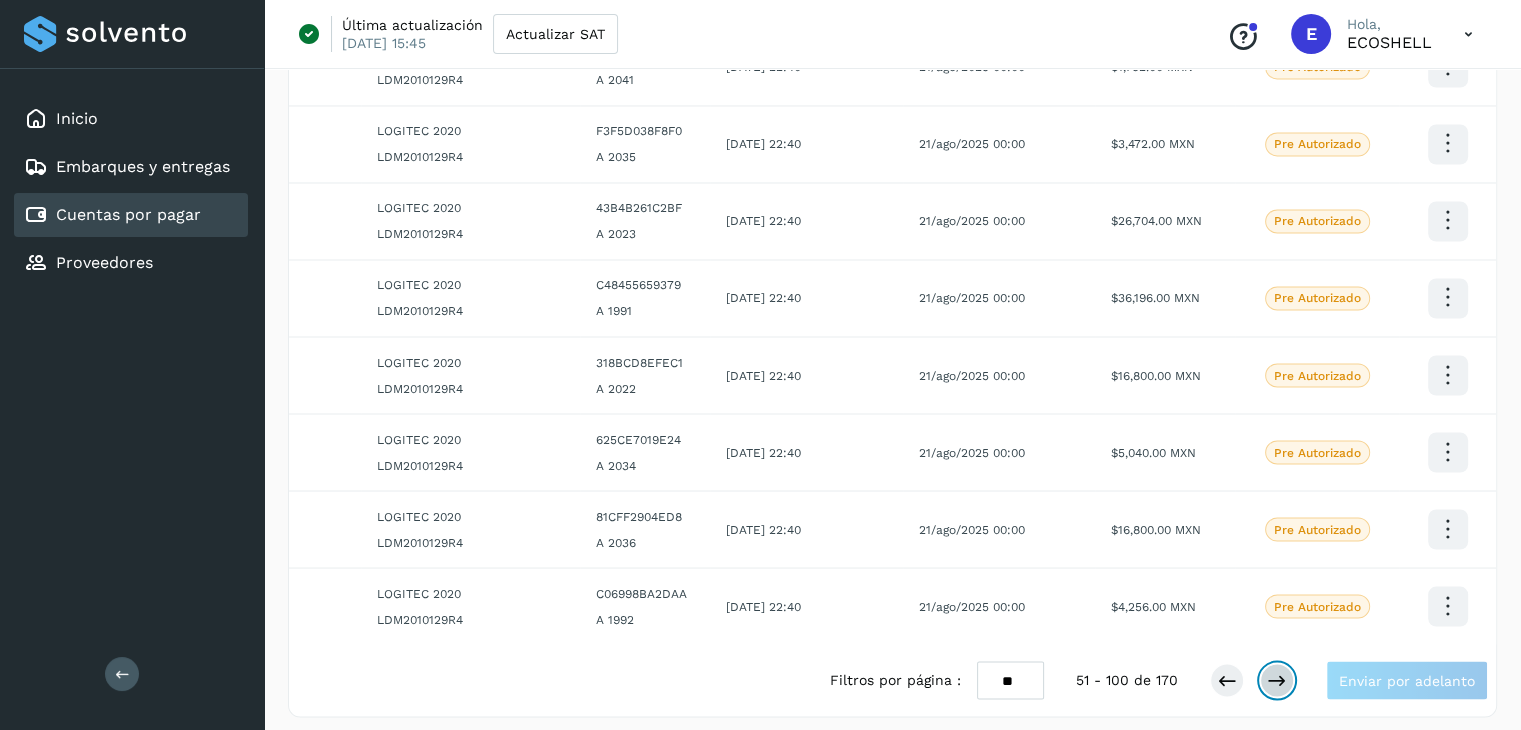 click at bounding box center (1277, 680) 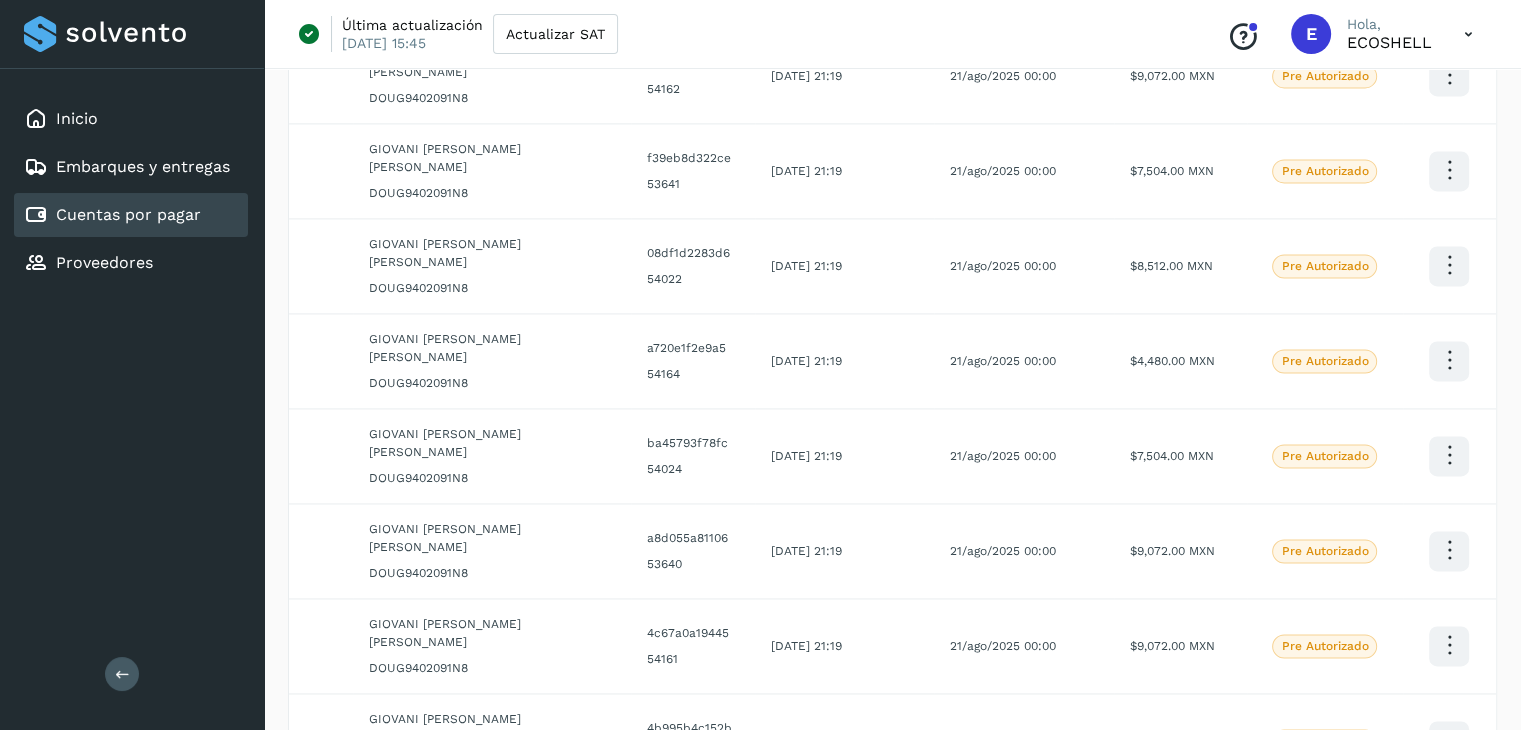 scroll, scrollTop: 3483, scrollLeft: 0, axis: vertical 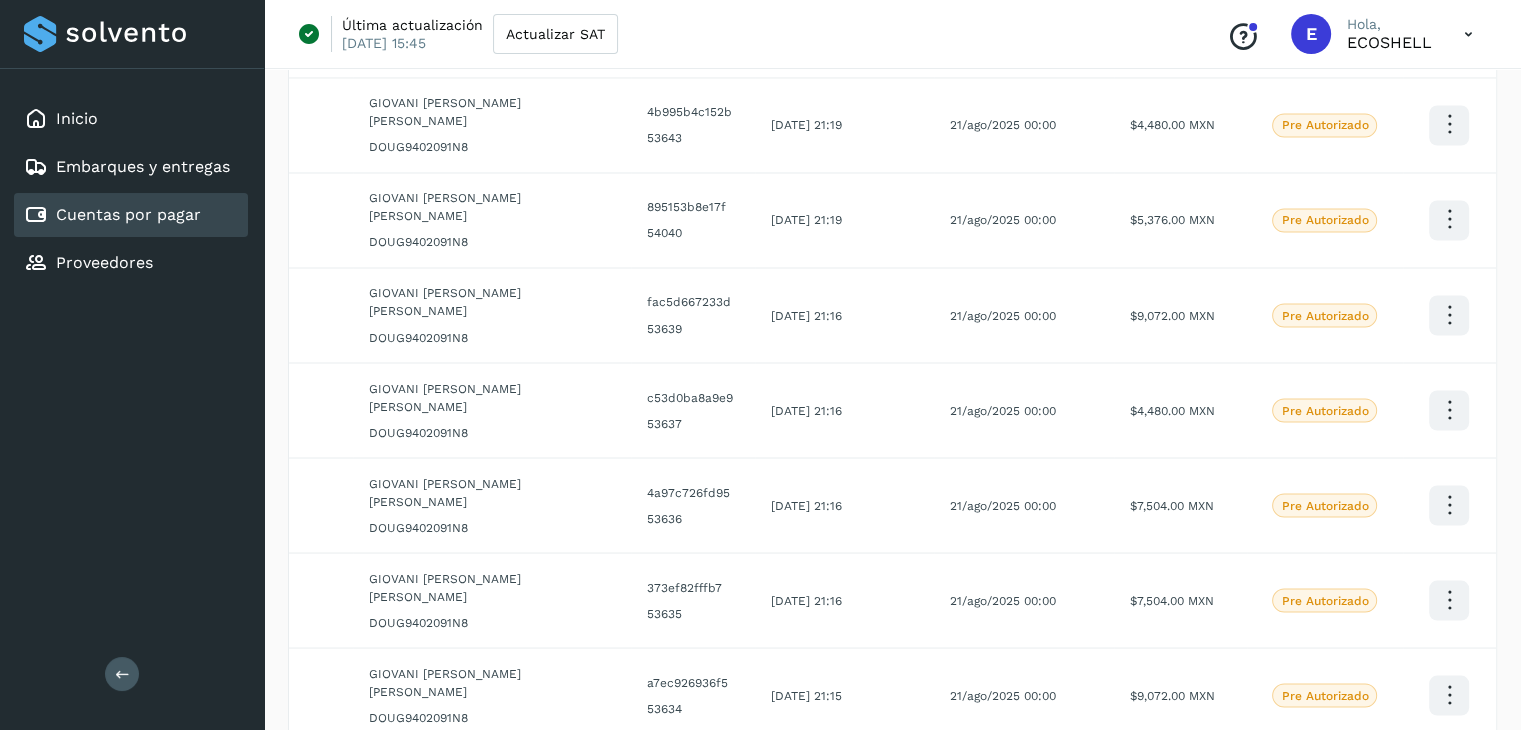 click at bounding box center [1277, 968] 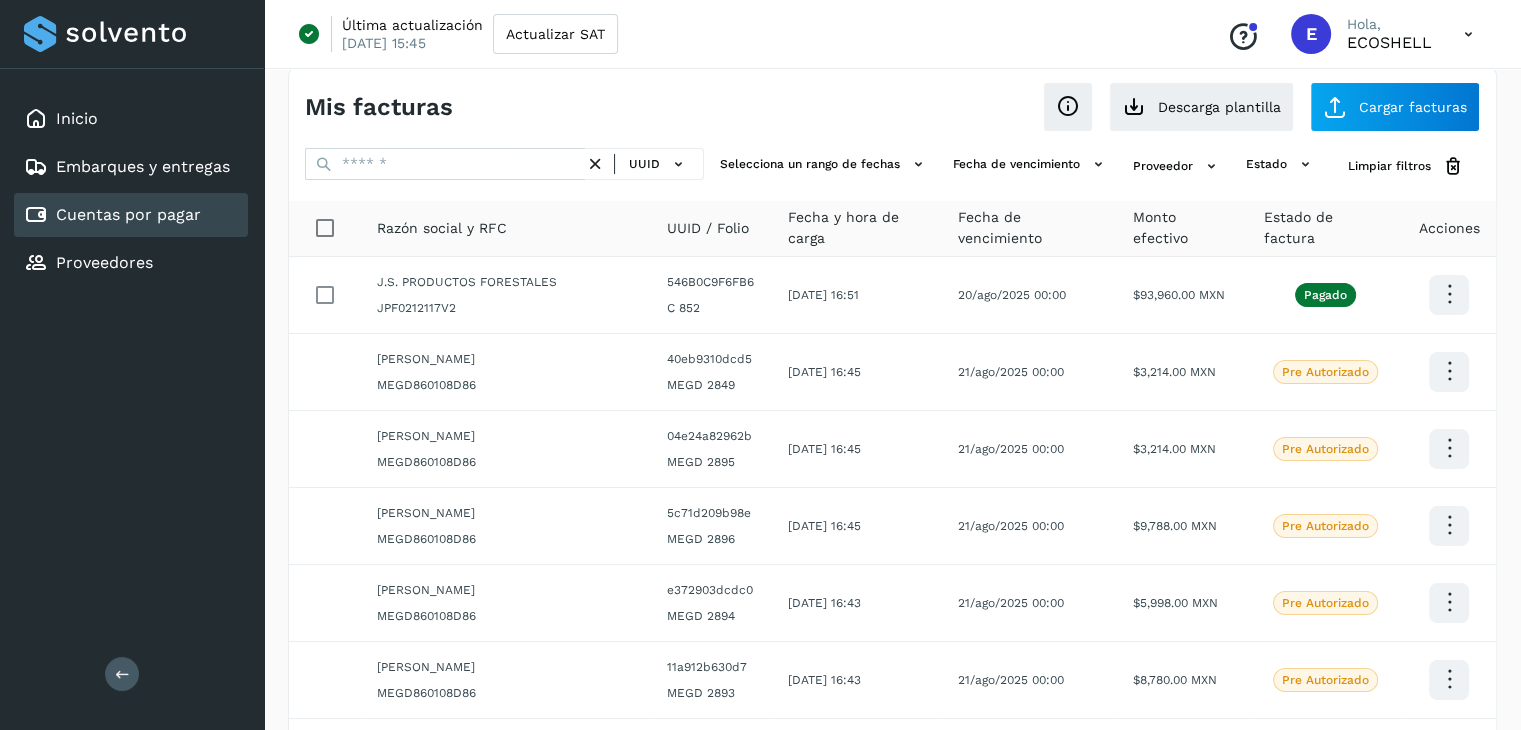scroll, scrollTop: 0, scrollLeft: 0, axis: both 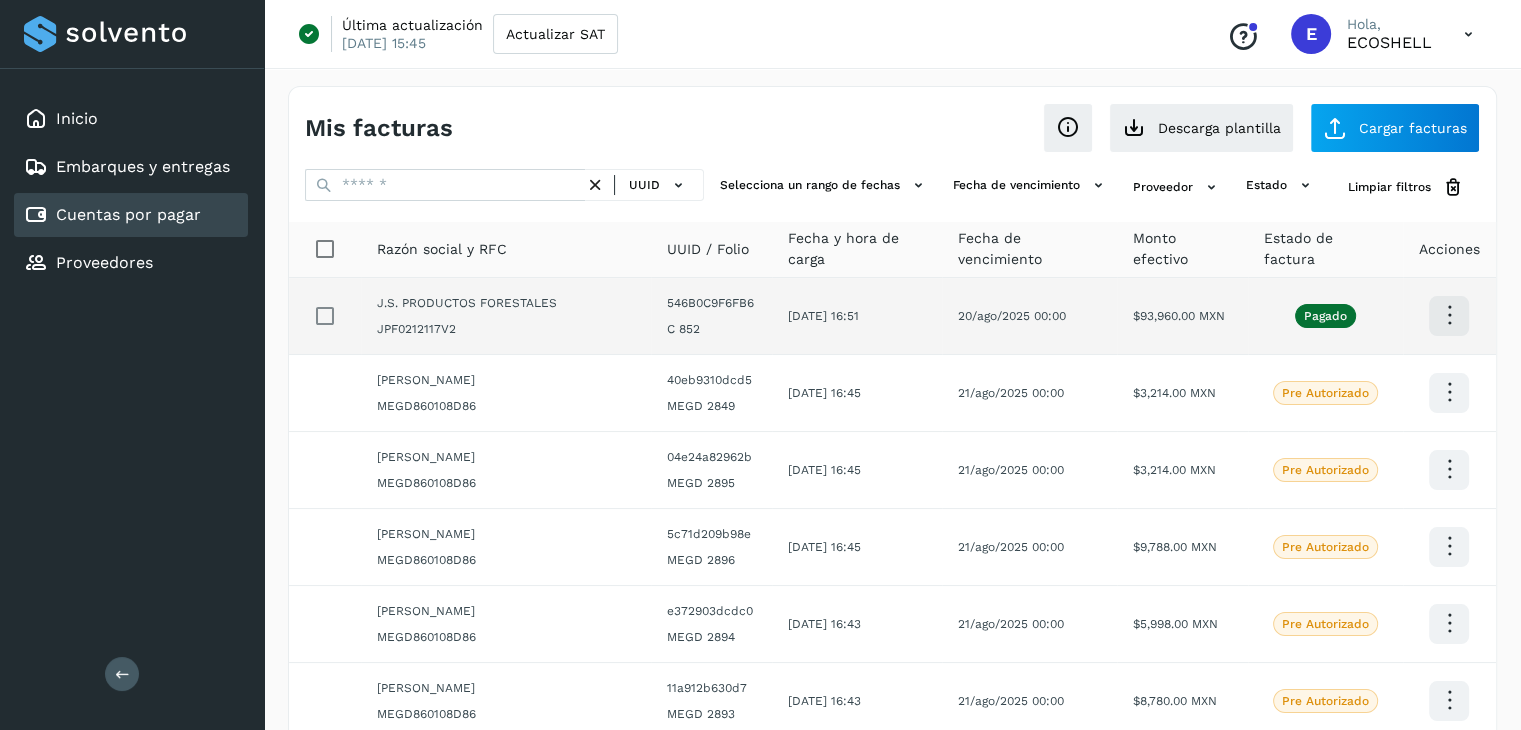 click at bounding box center [1449, 315] 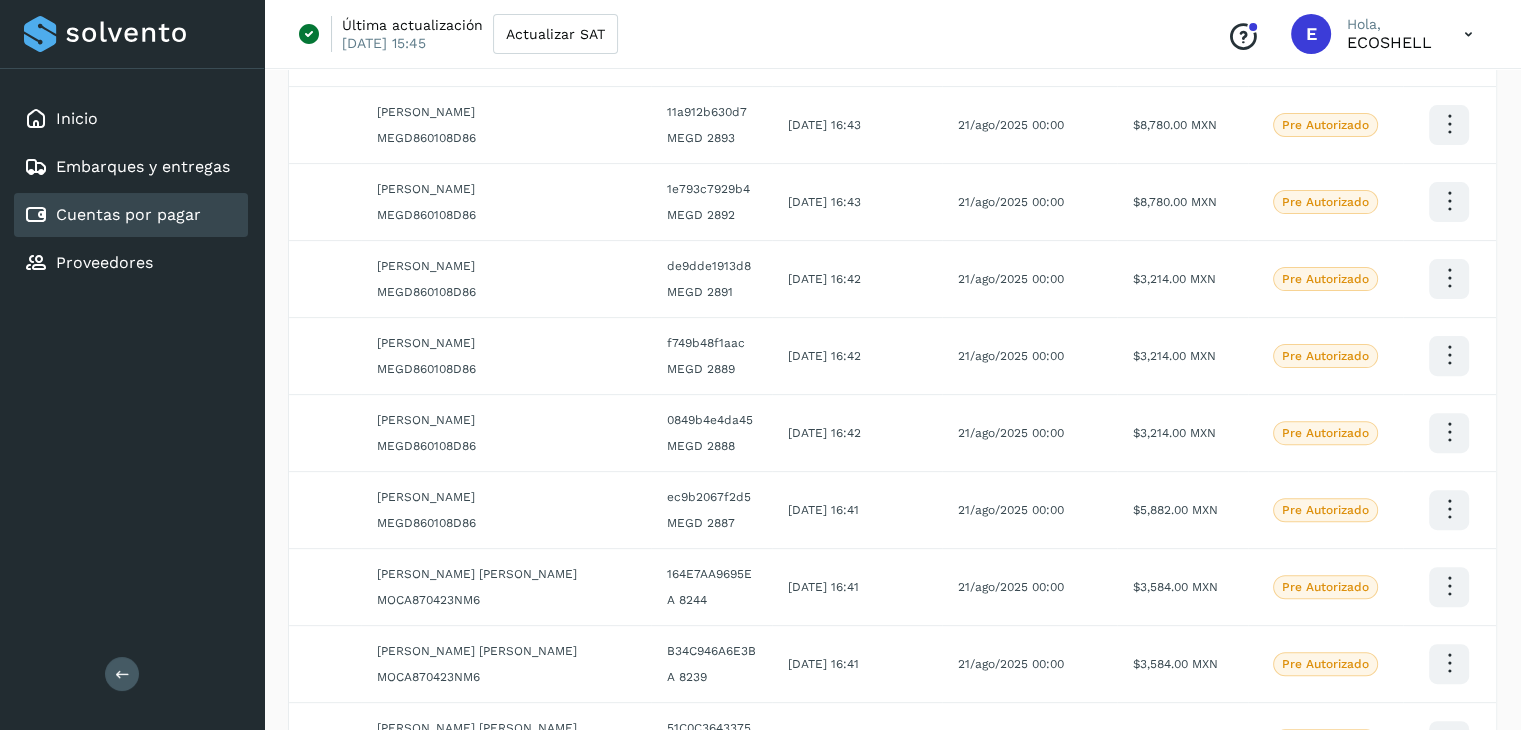 scroll, scrollTop: 0, scrollLeft: 0, axis: both 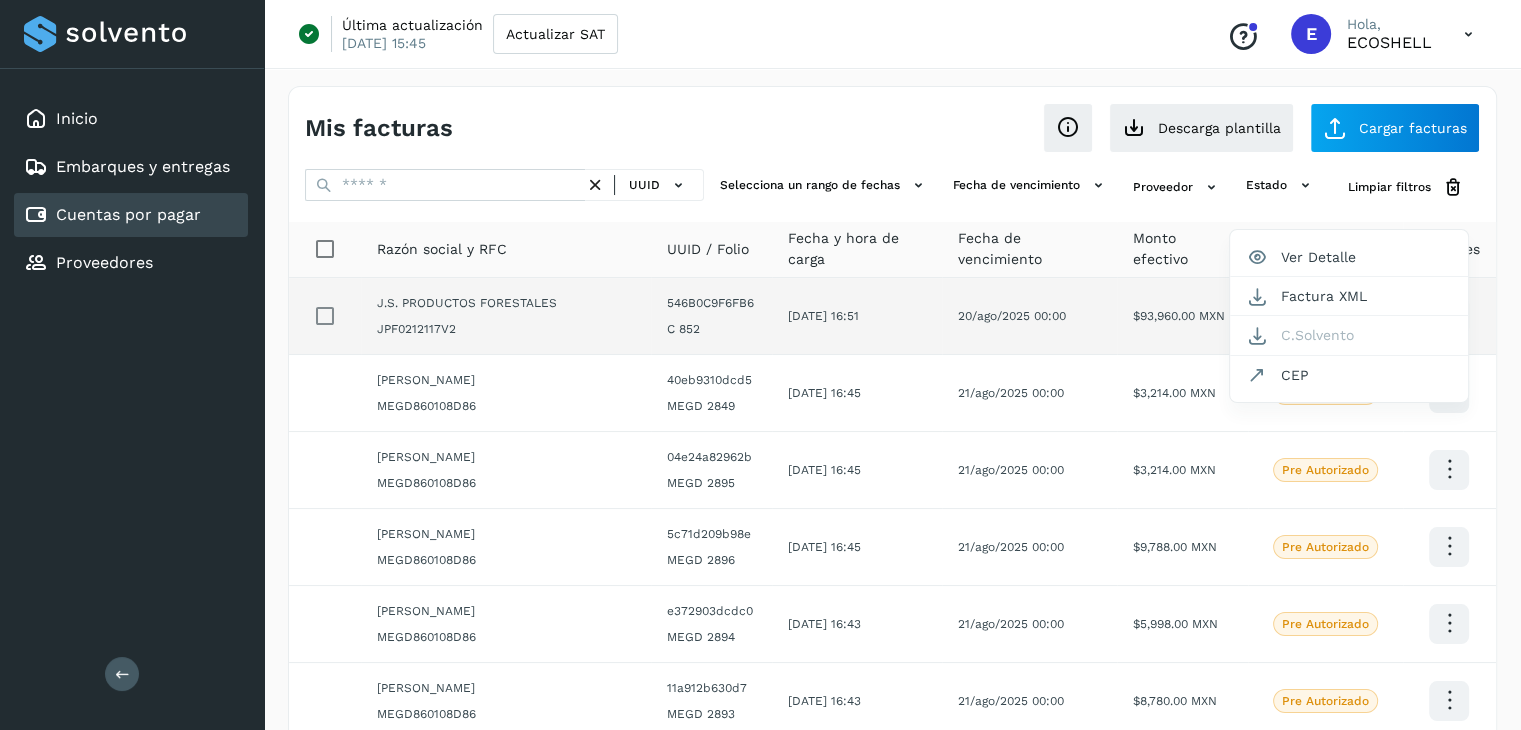 click at bounding box center [760, 365] 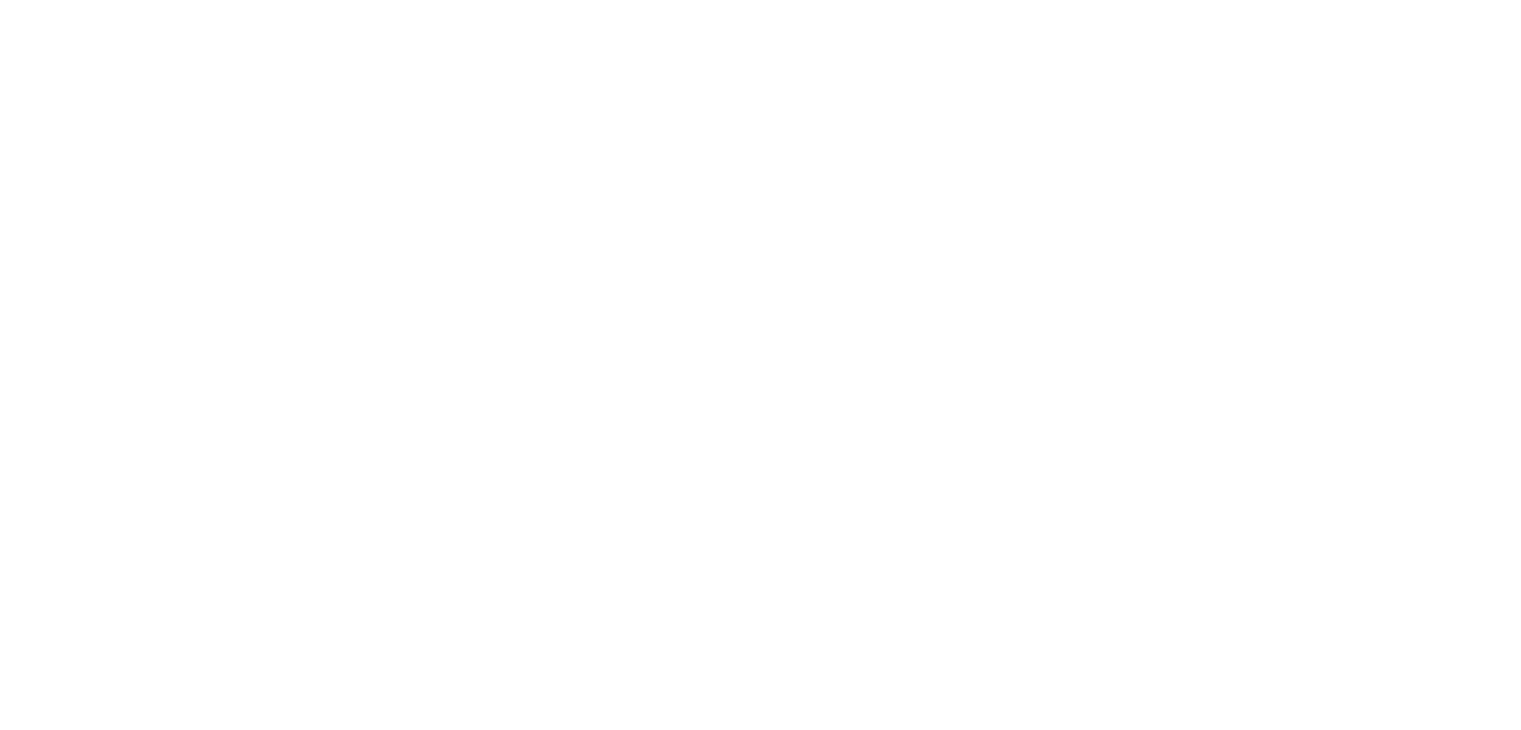 scroll, scrollTop: 0, scrollLeft: 0, axis: both 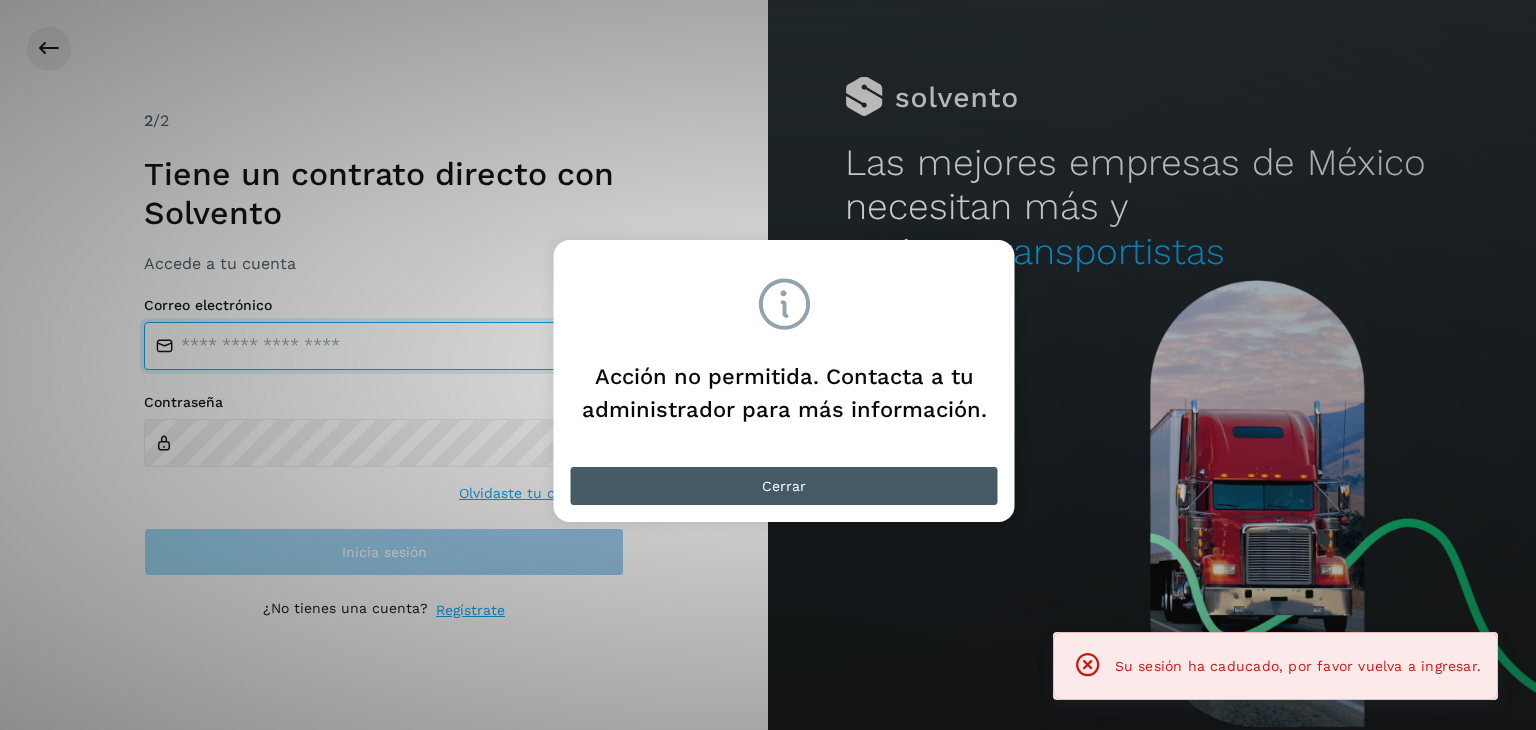 type on "**********" 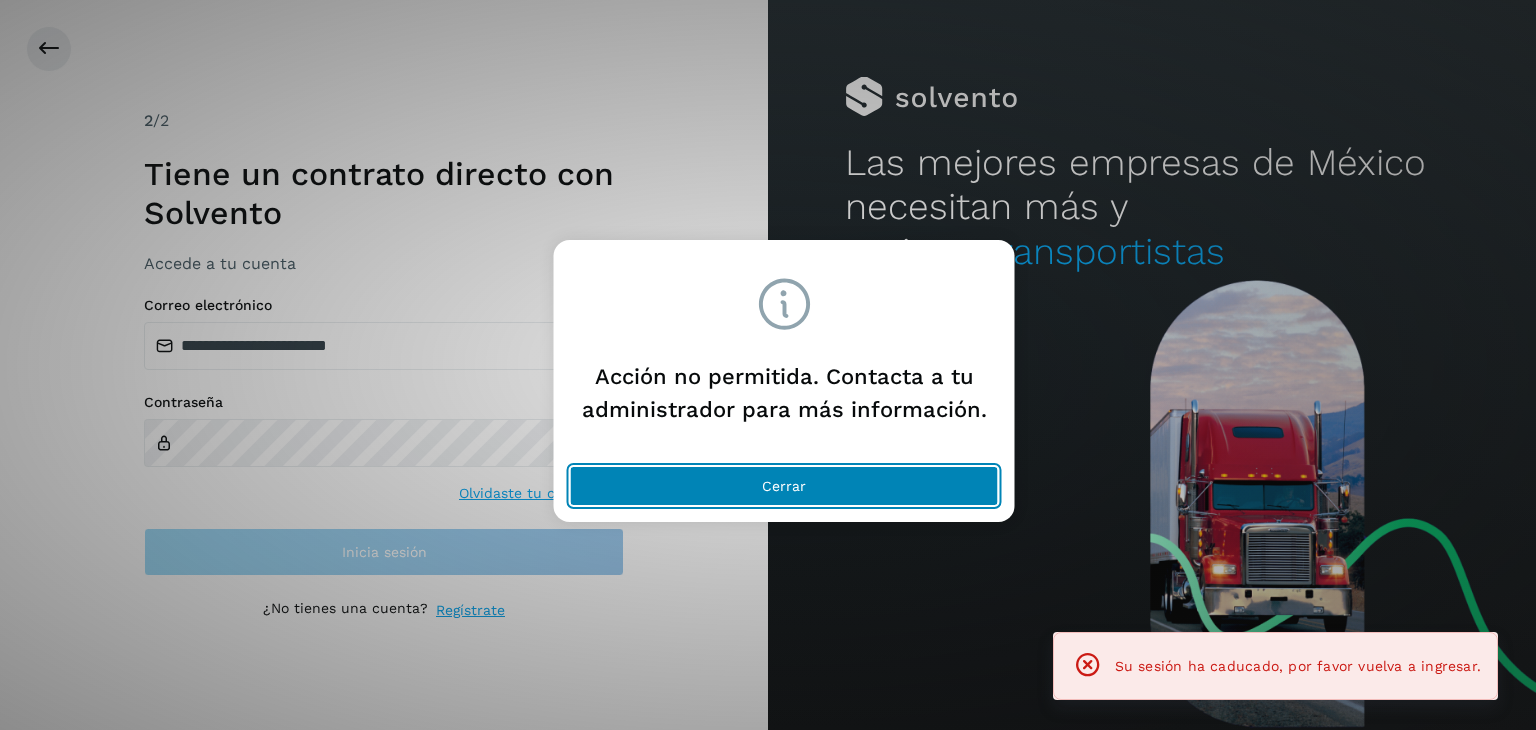 click on "Cerrar" 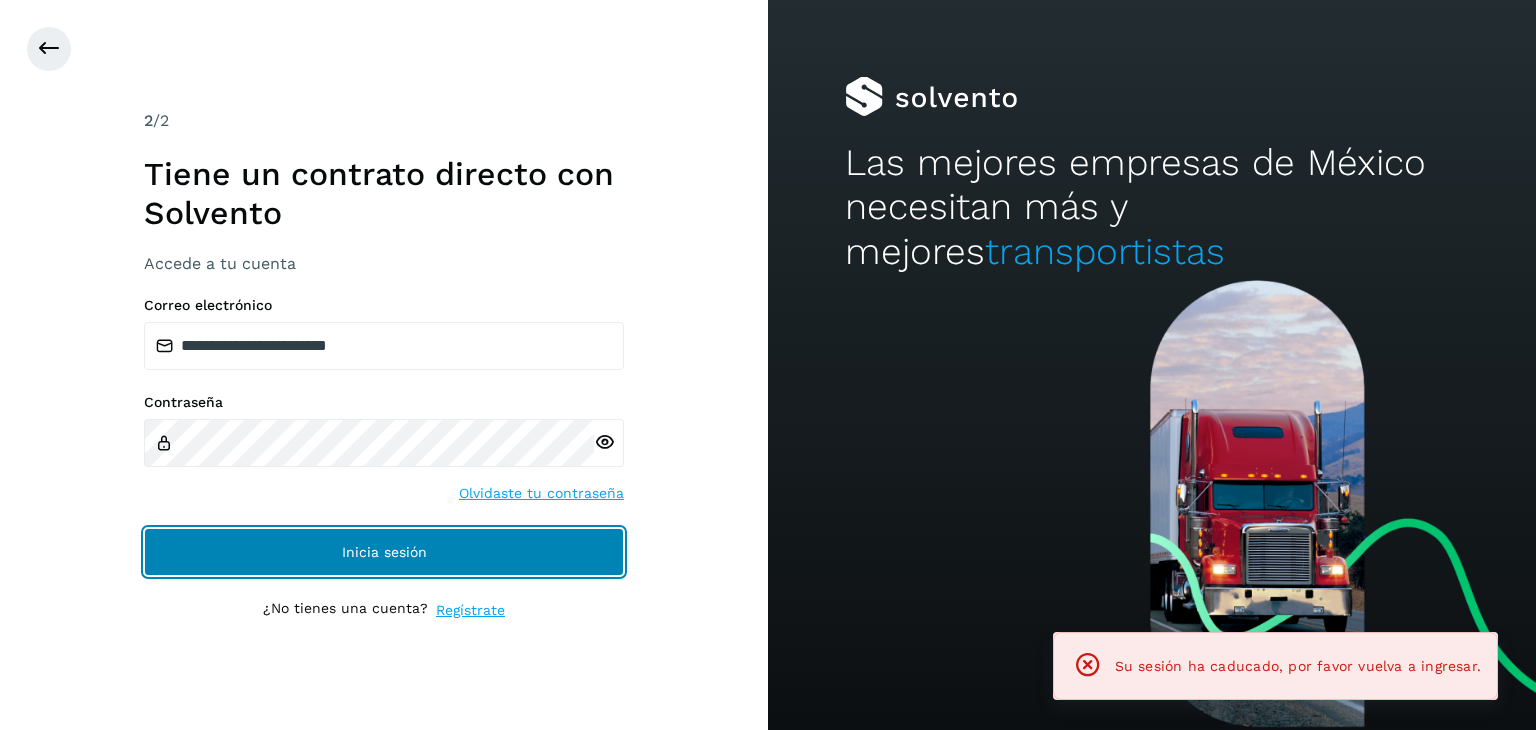 click on "Inicia sesión" at bounding box center [384, 552] 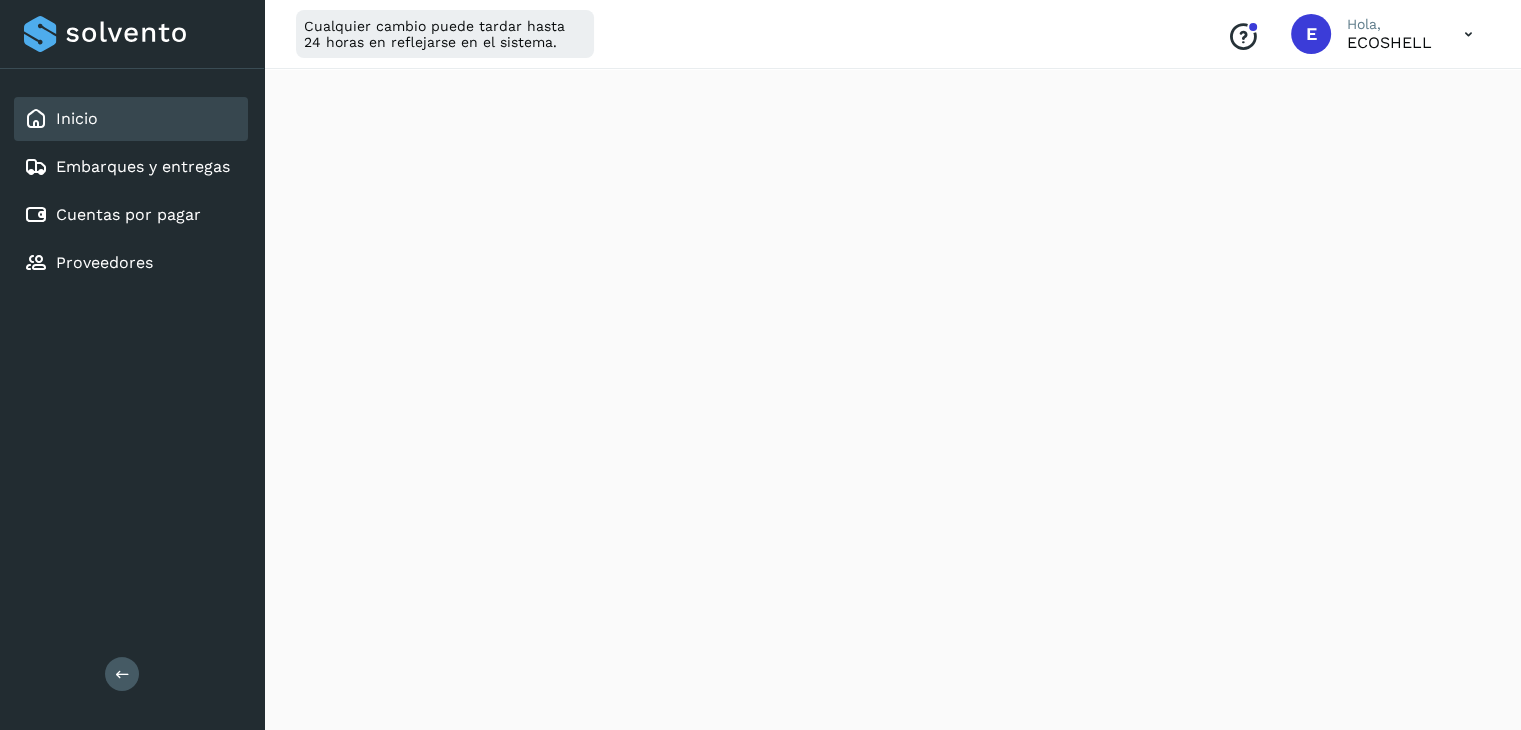 scroll, scrollTop: 0, scrollLeft: 0, axis: both 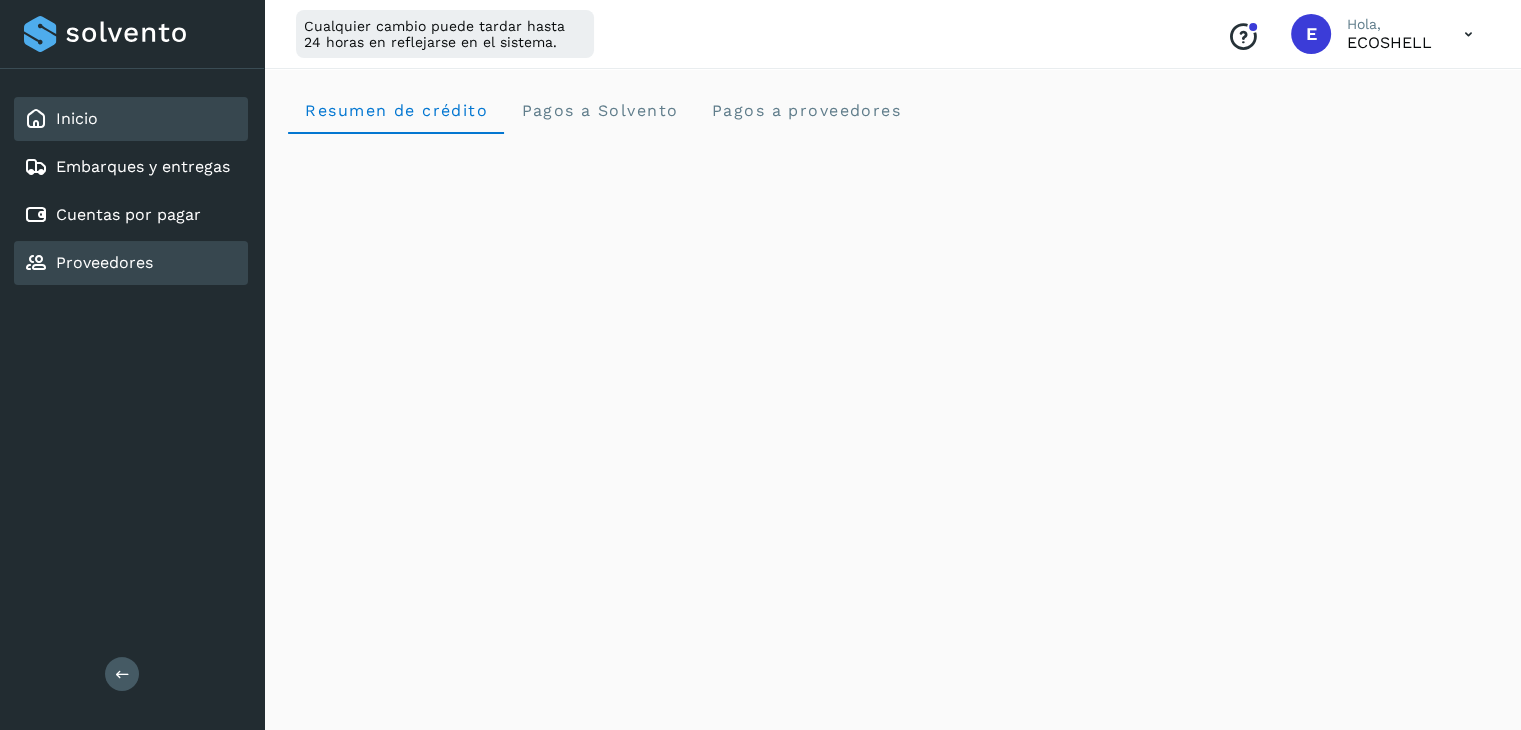 click on "Proveedores" 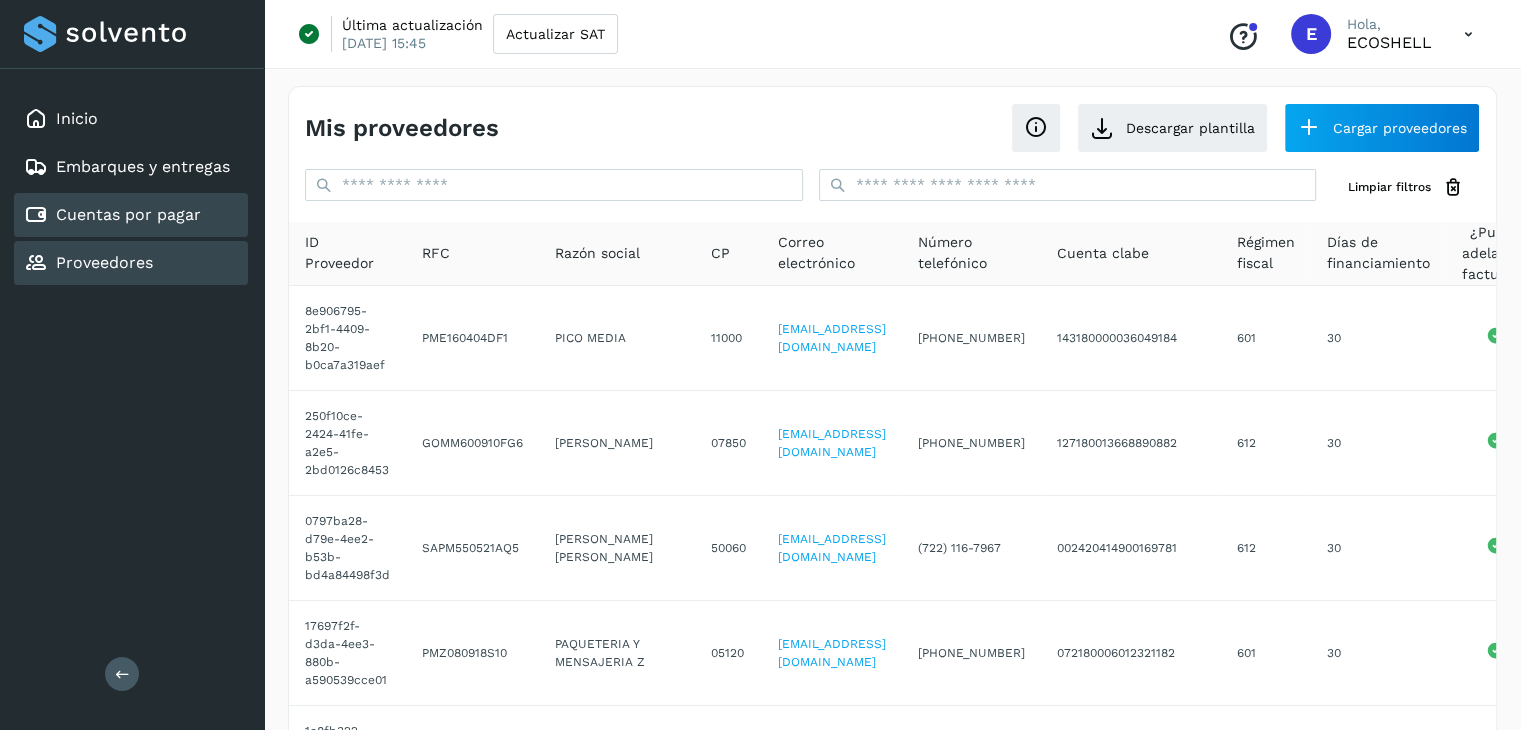 click on "Cuentas por pagar" at bounding box center (128, 214) 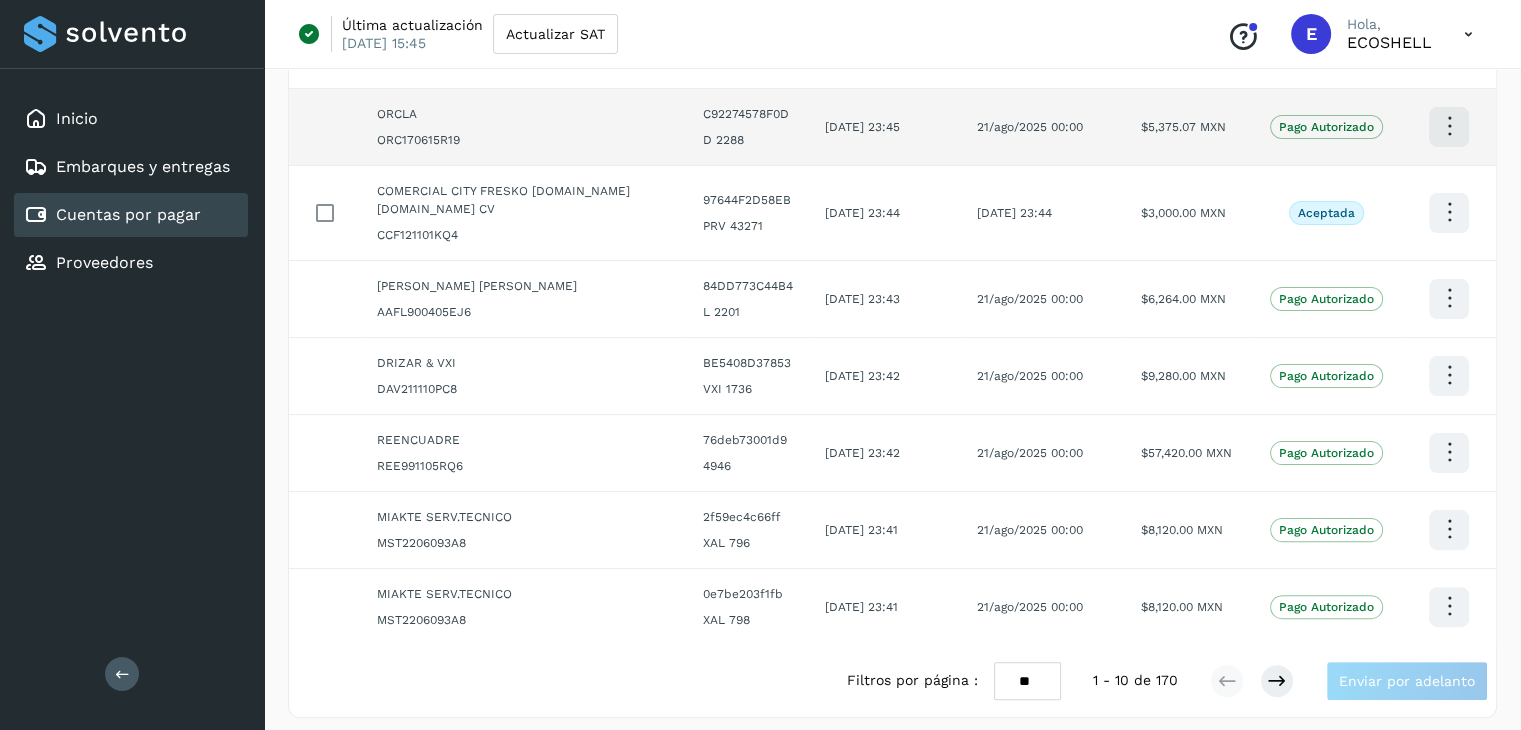 scroll, scrollTop: 429, scrollLeft: 0, axis: vertical 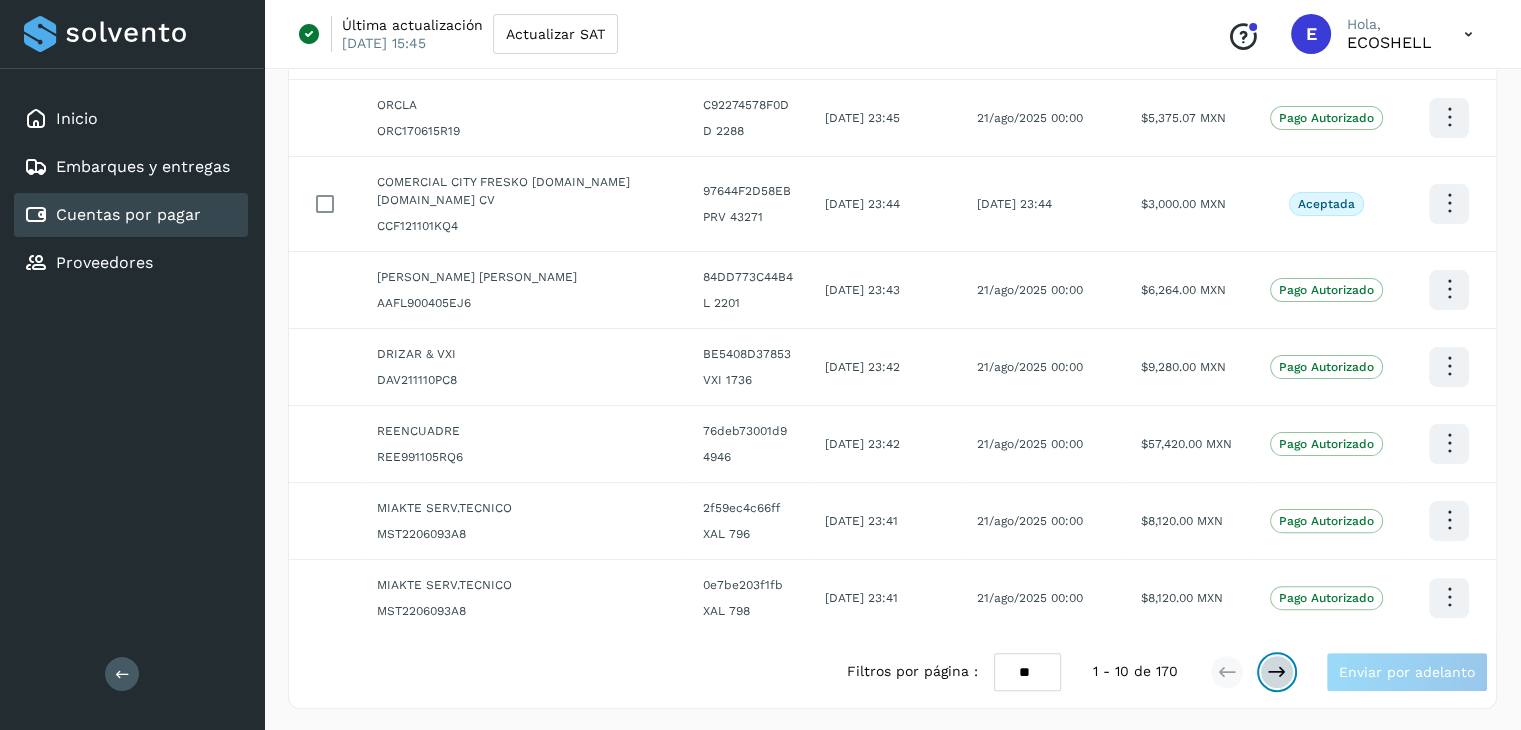 click at bounding box center (1277, 672) 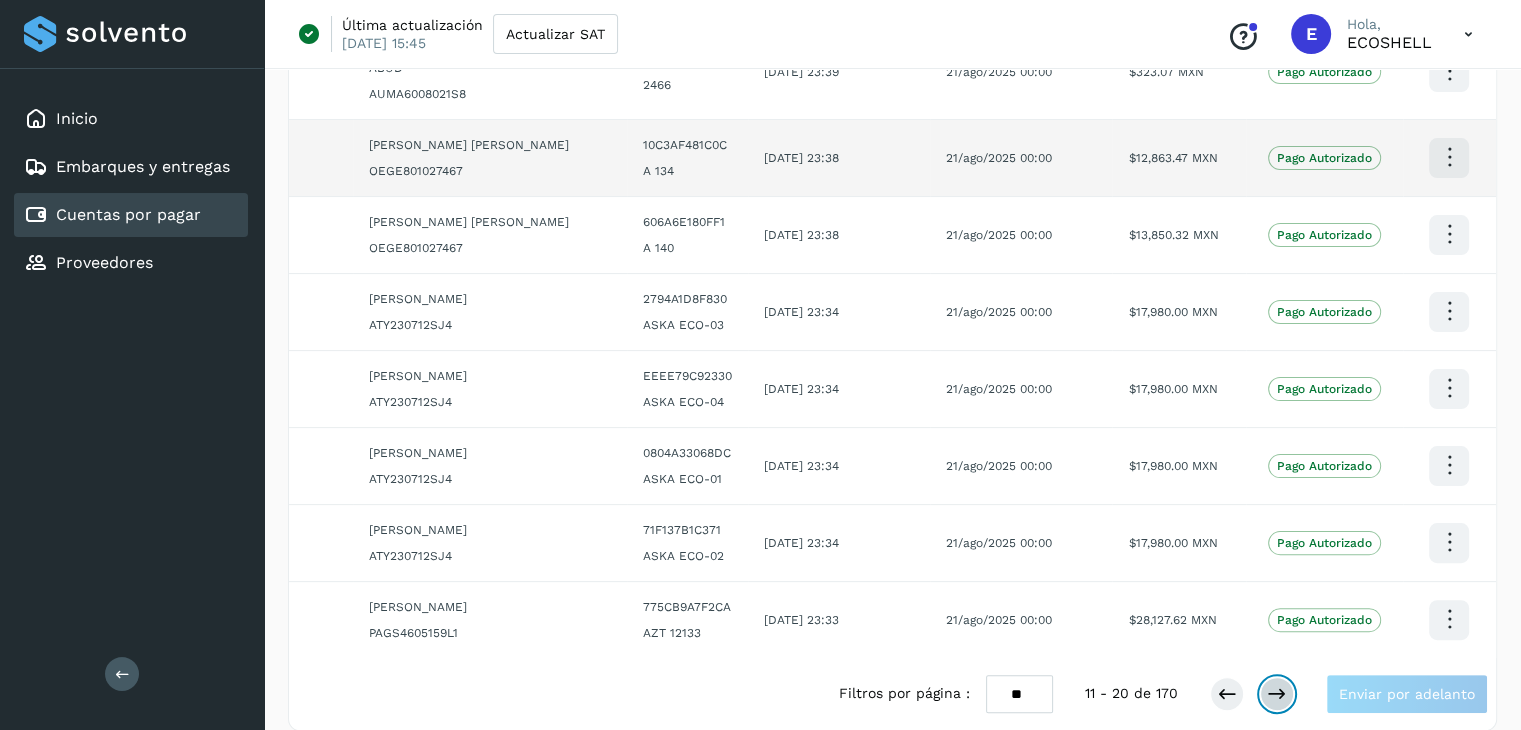 scroll, scrollTop: 411, scrollLeft: 0, axis: vertical 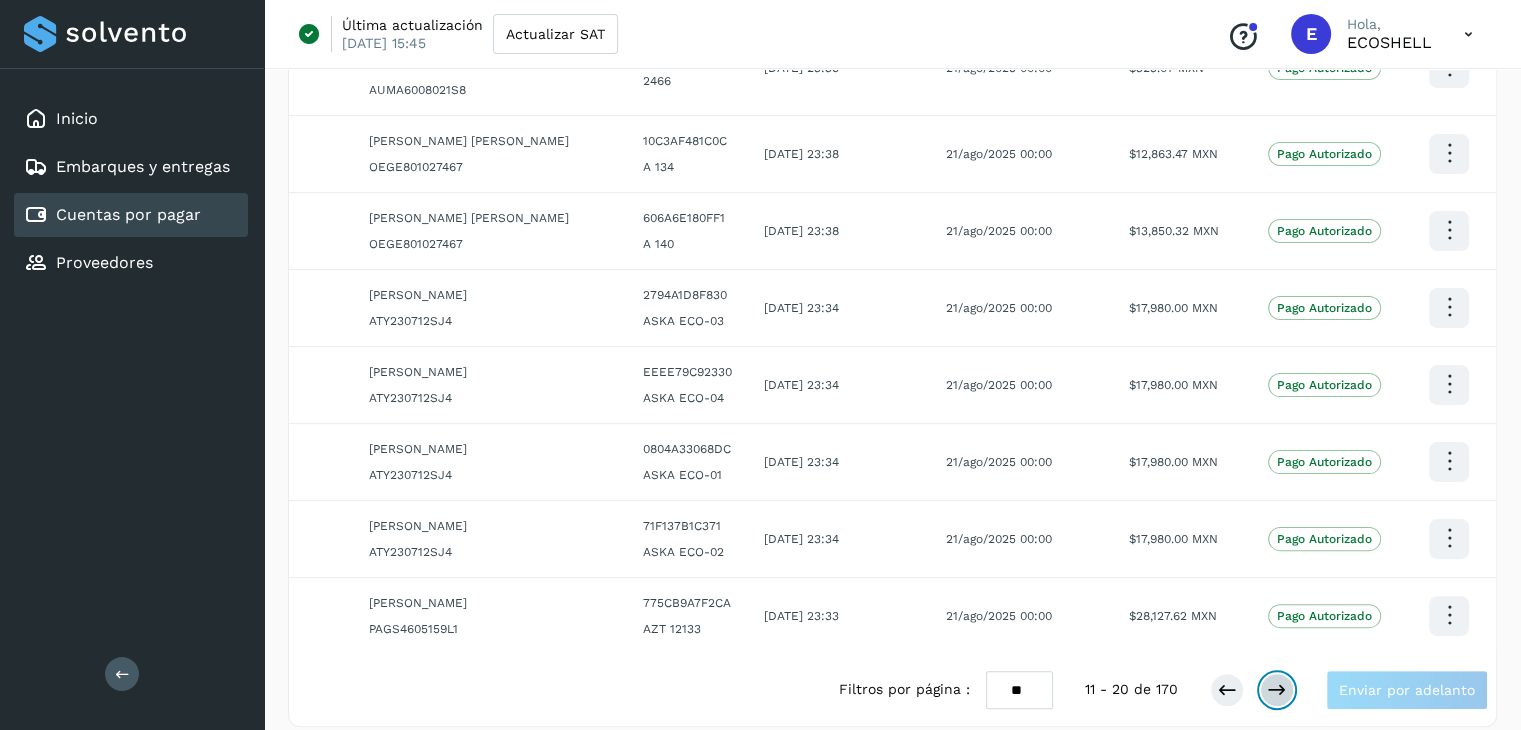 click at bounding box center (1277, 690) 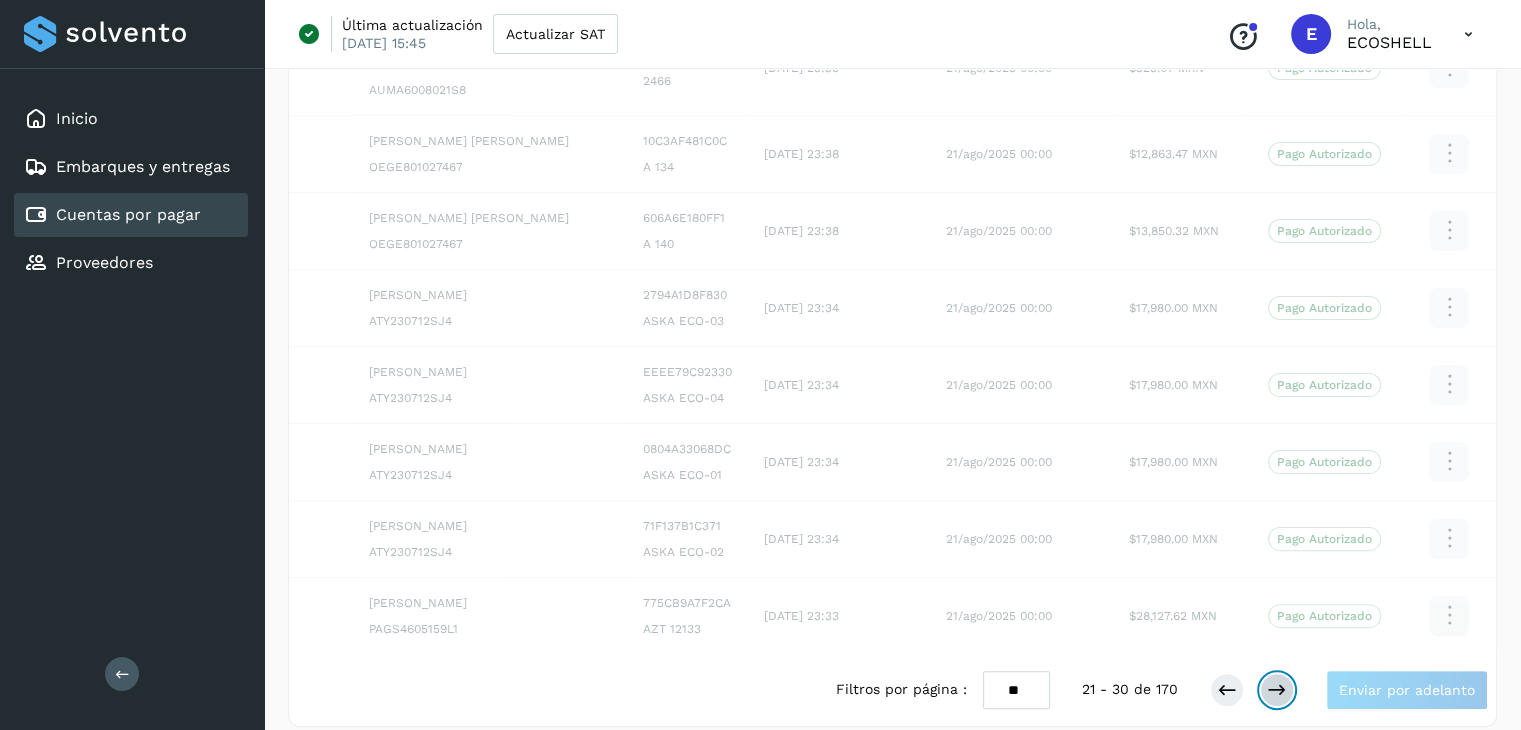scroll, scrollTop: 411, scrollLeft: 0, axis: vertical 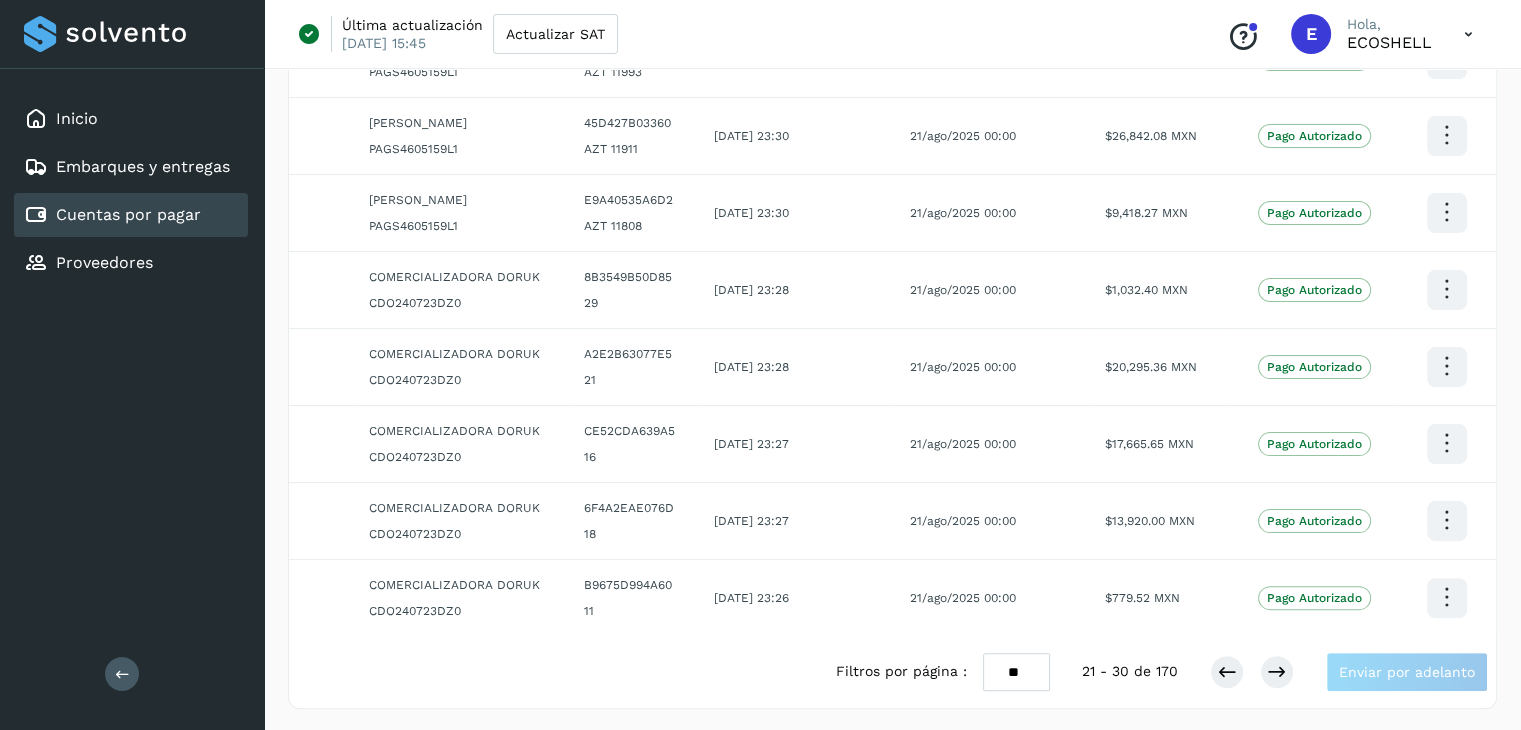 click on "** ** **" at bounding box center [1016, 672] 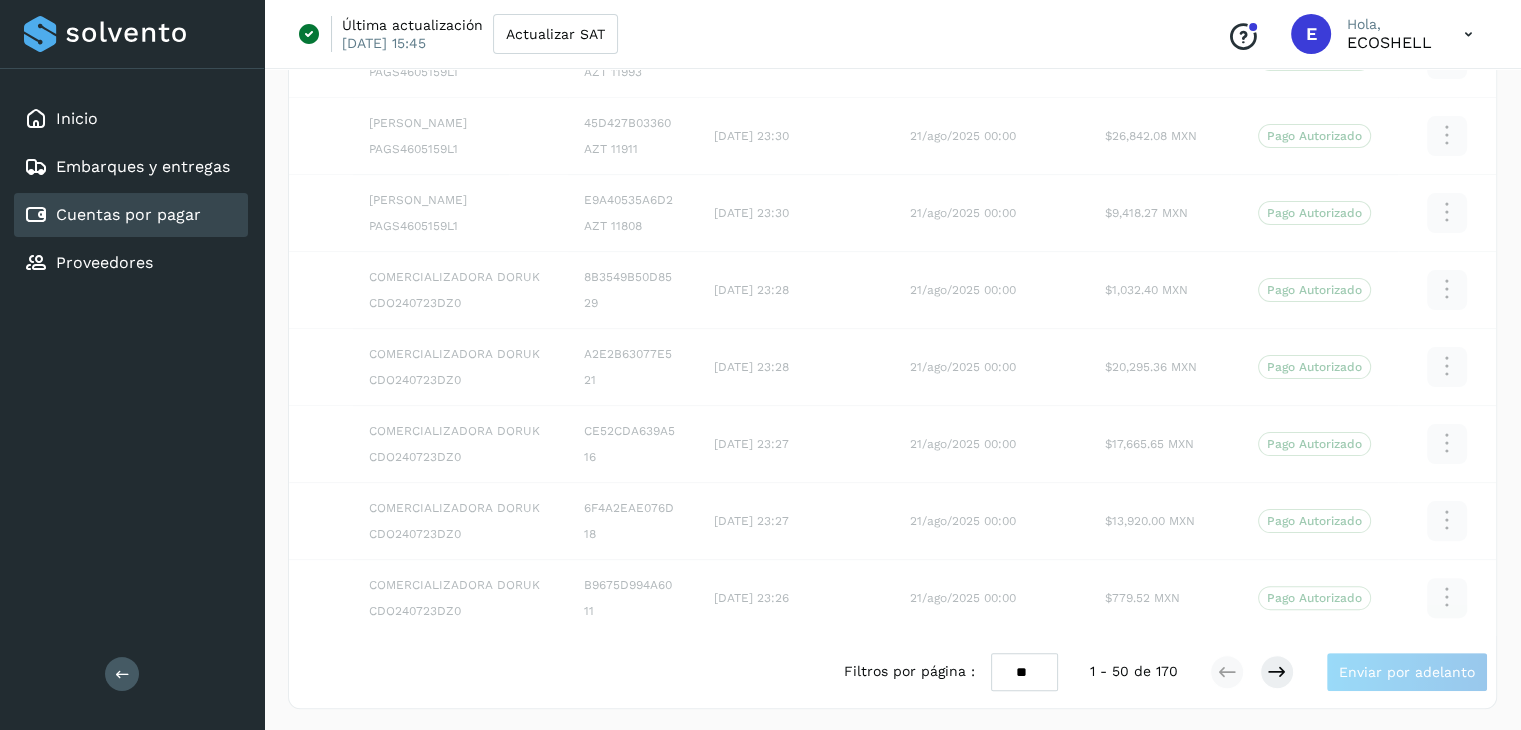 scroll, scrollTop: 1947, scrollLeft: 0, axis: vertical 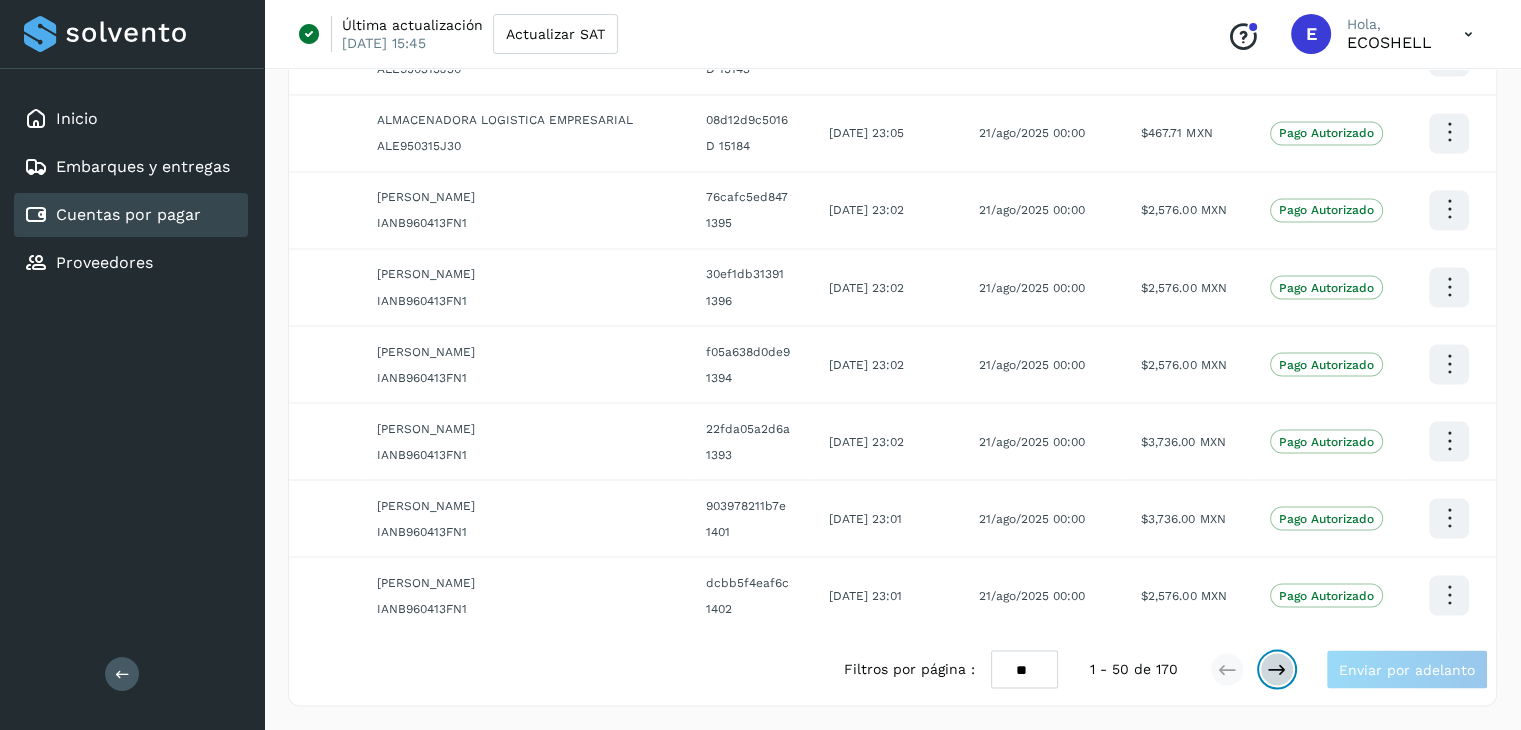 click at bounding box center [1277, 669] 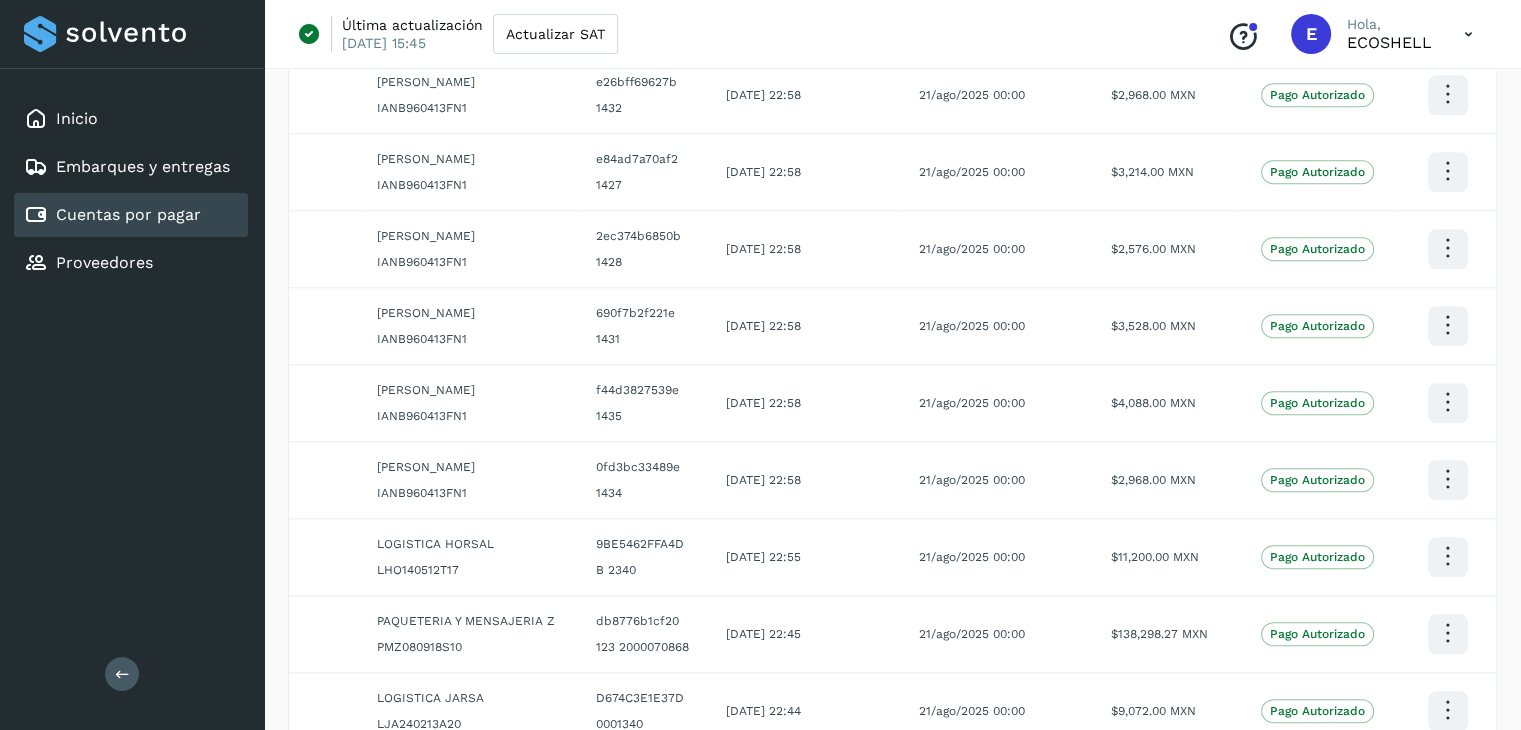 scroll, scrollTop: 3483, scrollLeft: 0, axis: vertical 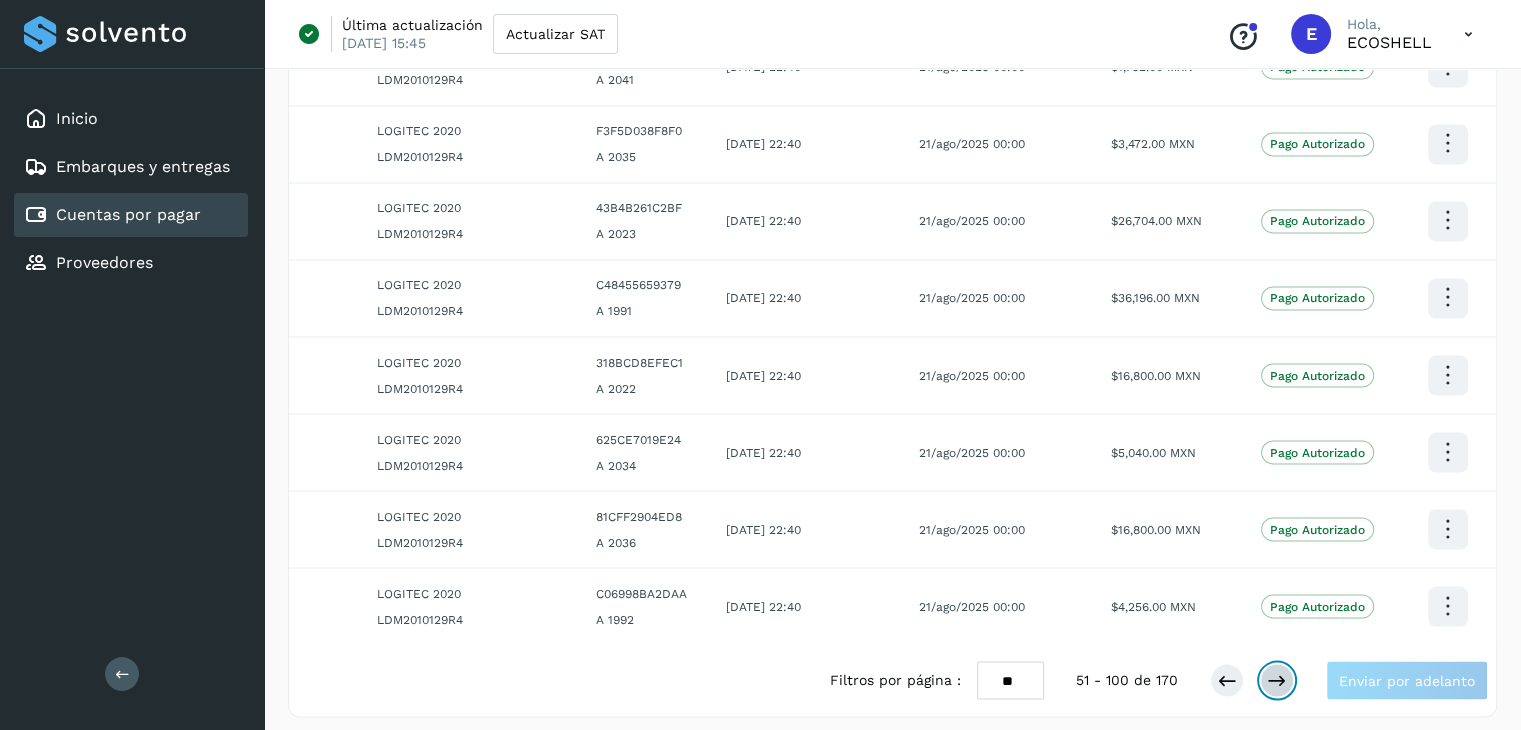 click at bounding box center (1277, 680) 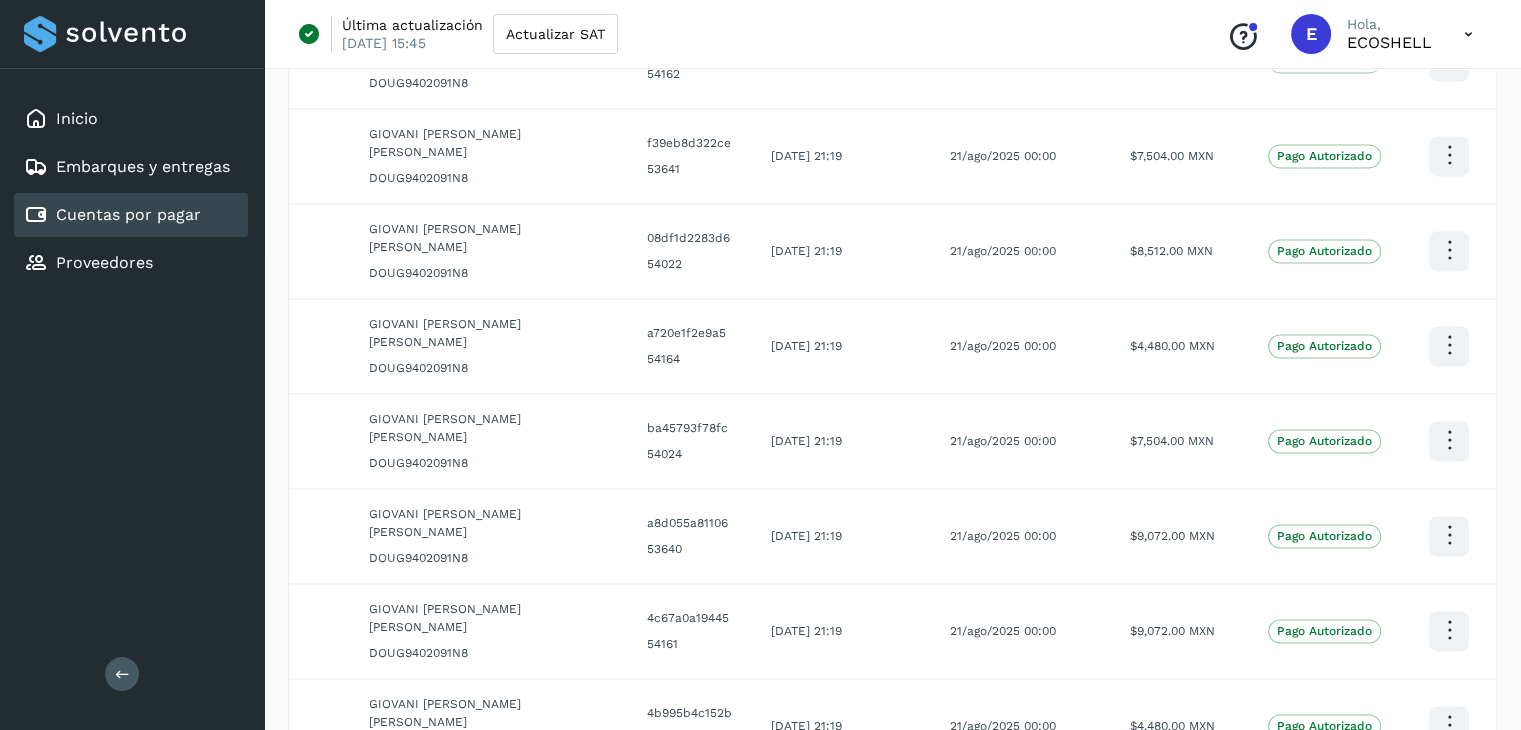 scroll, scrollTop: 3483, scrollLeft: 0, axis: vertical 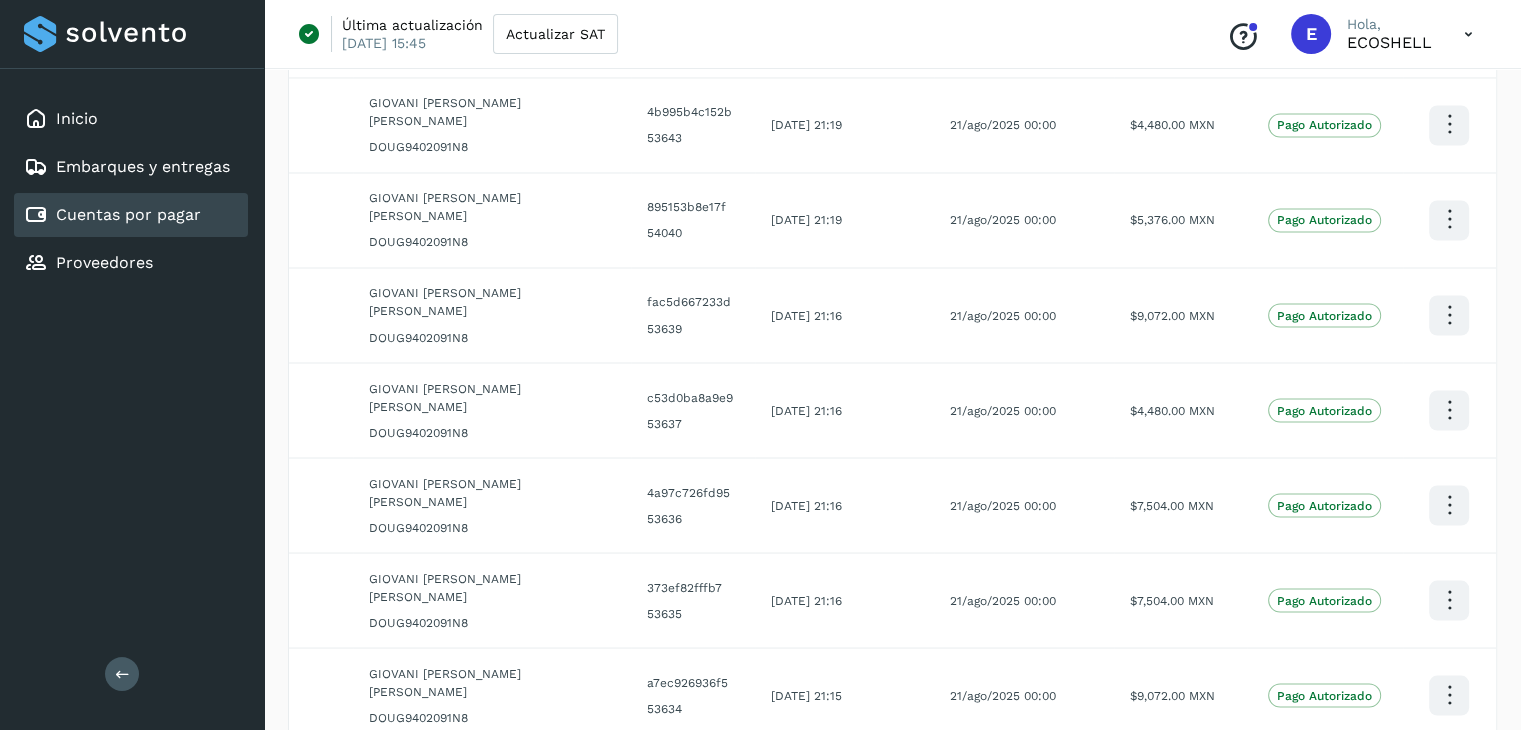 click at bounding box center (1277, 968) 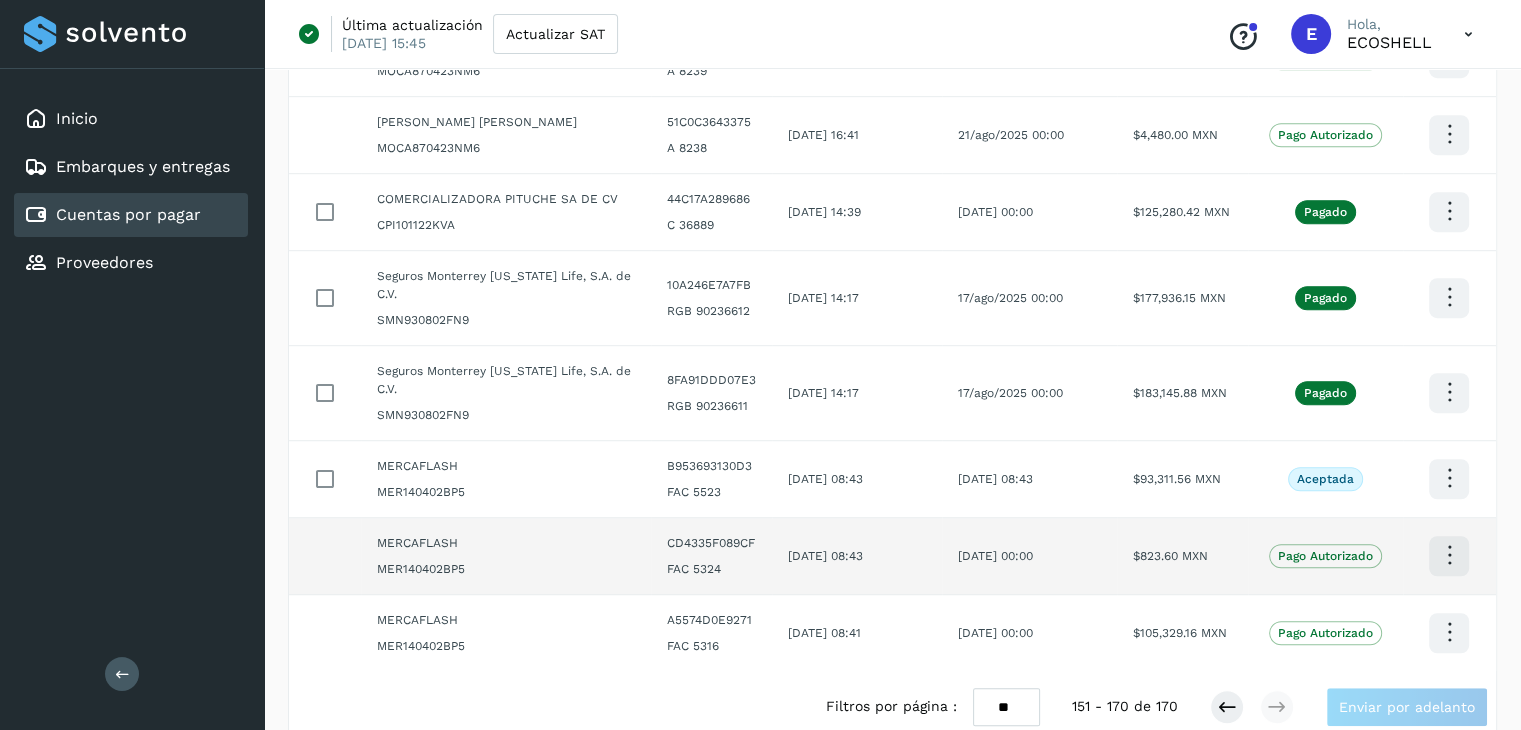 scroll, scrollTop: 1215, scrollLeft: 0, axis: vertical 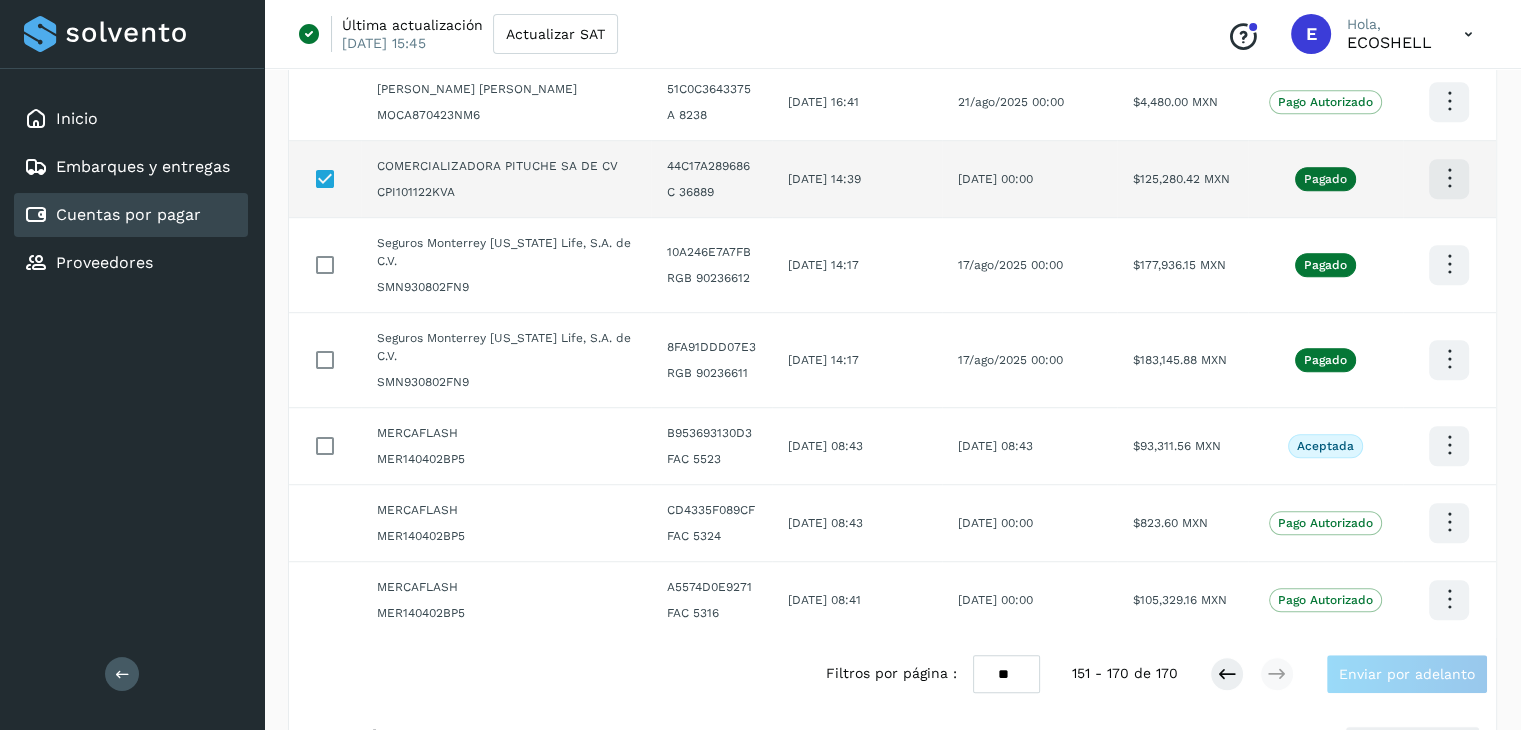 click at bounding box center [1449, -900] 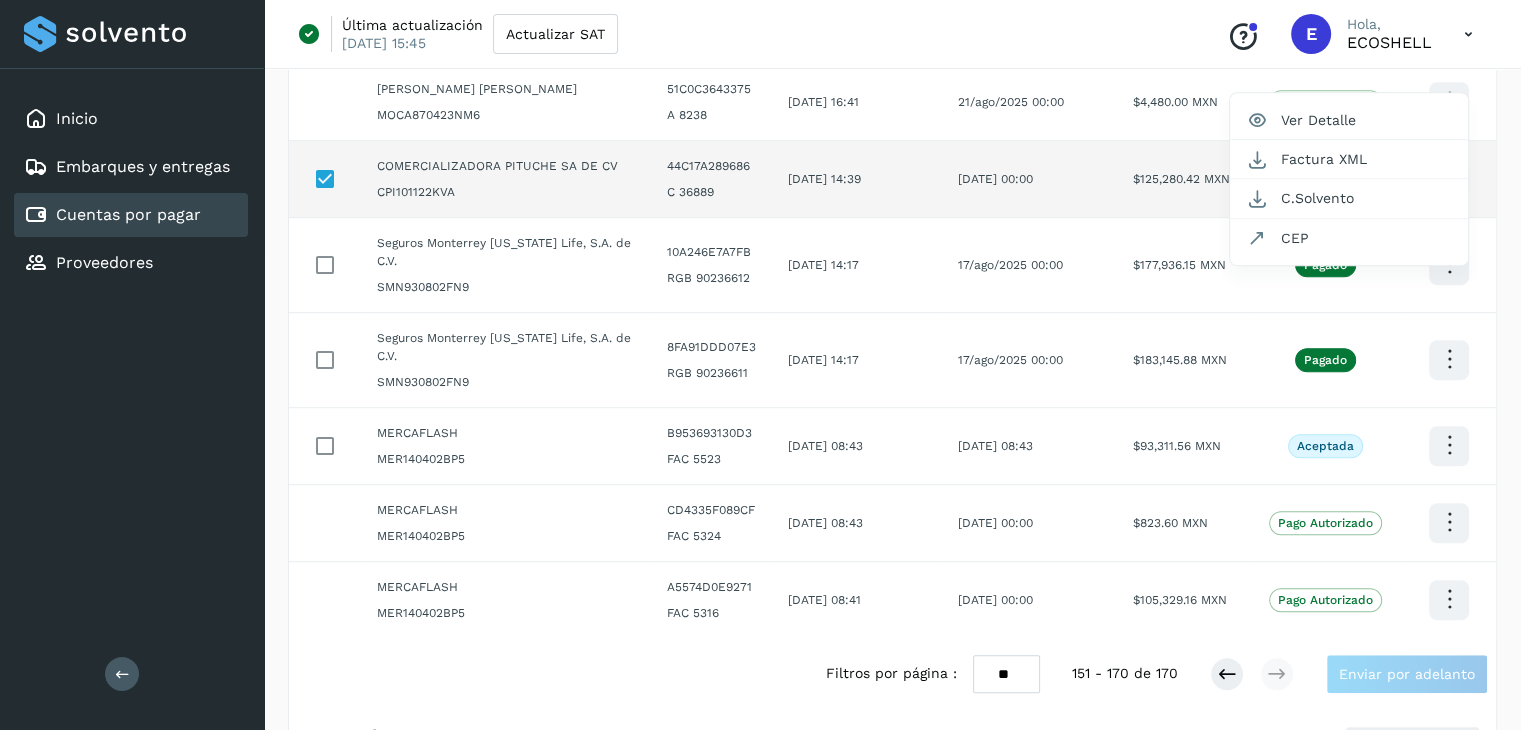 click at bounding box center (760, 365) 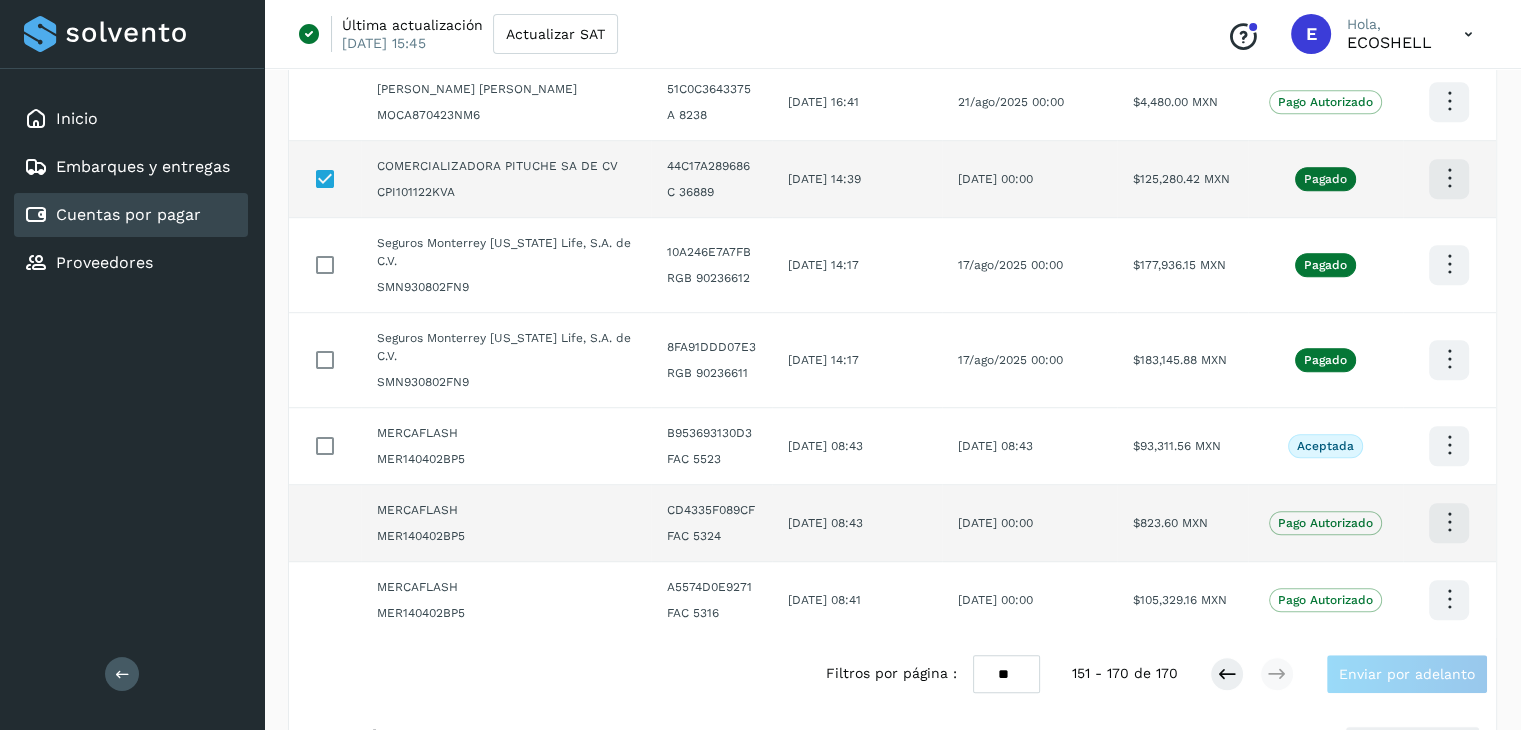 scroll, scrollTop: 0, scrollLeft: 0, axis: both 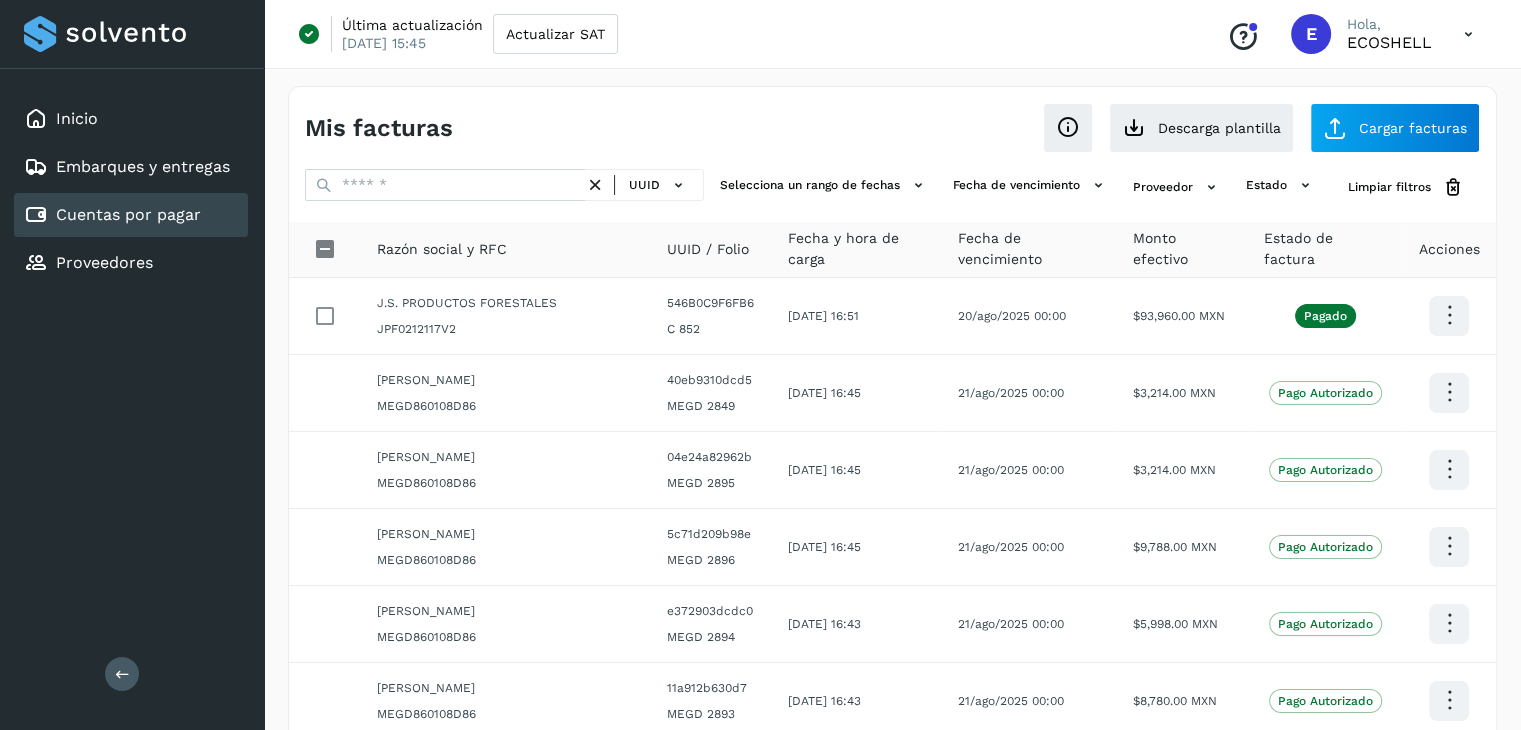 click on "Mis facturas" at bounding box center (599, 128) 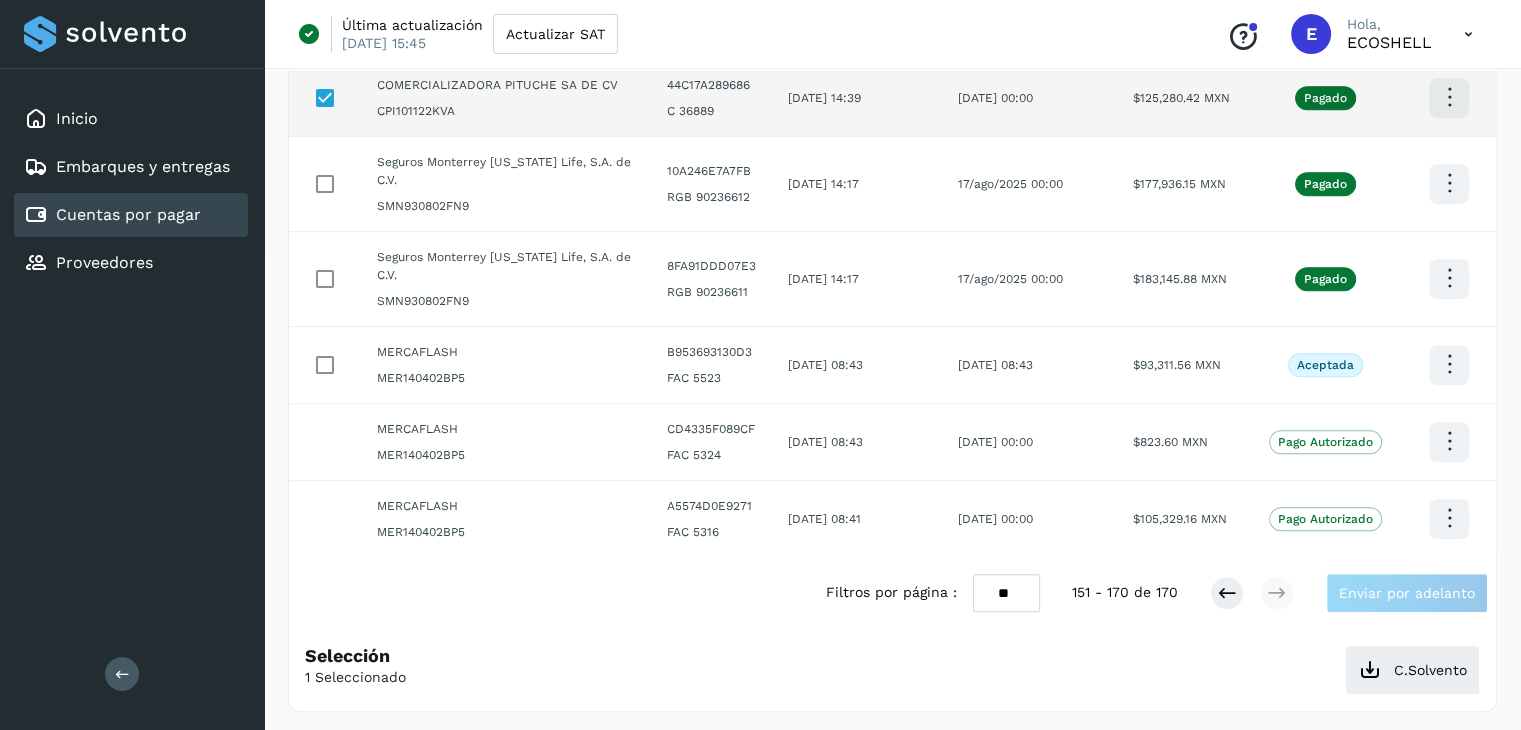 scroll, scrollTop: 0, scrollLeft: 0, axis: both 